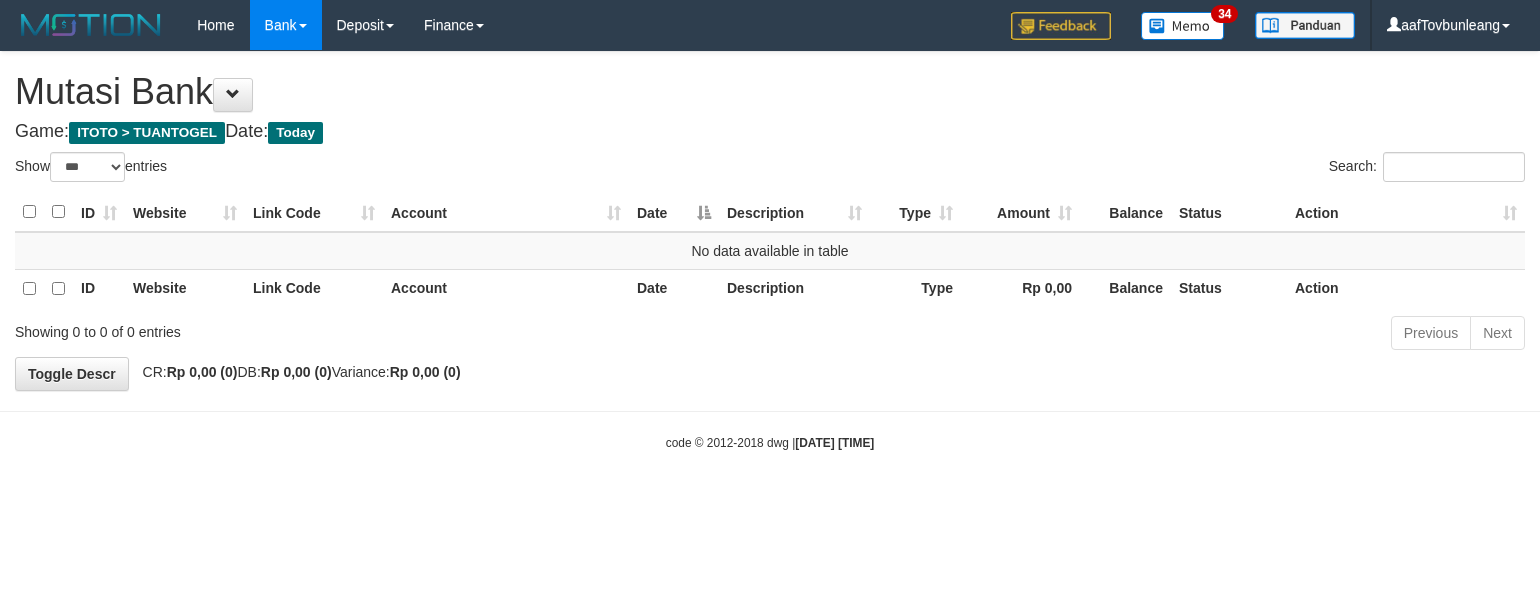 select on "***" 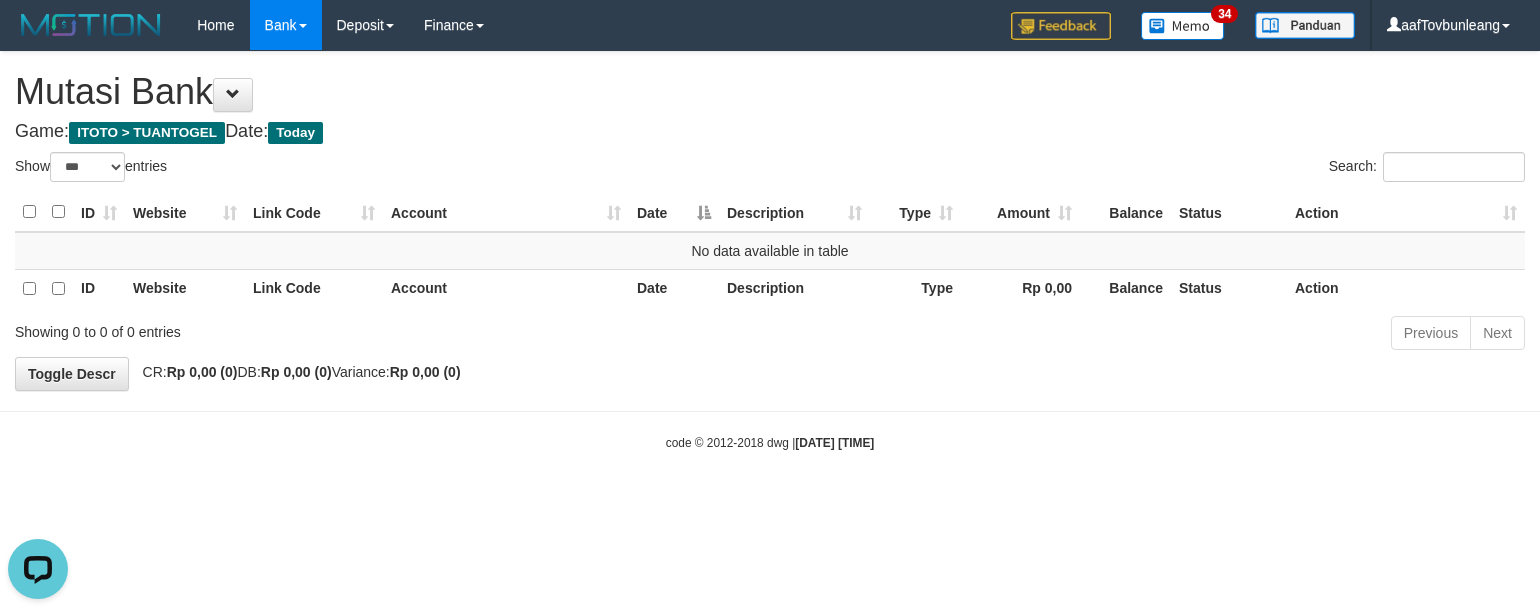 scroll, scrollTop: 0, scrollLeft: 0, axis: both 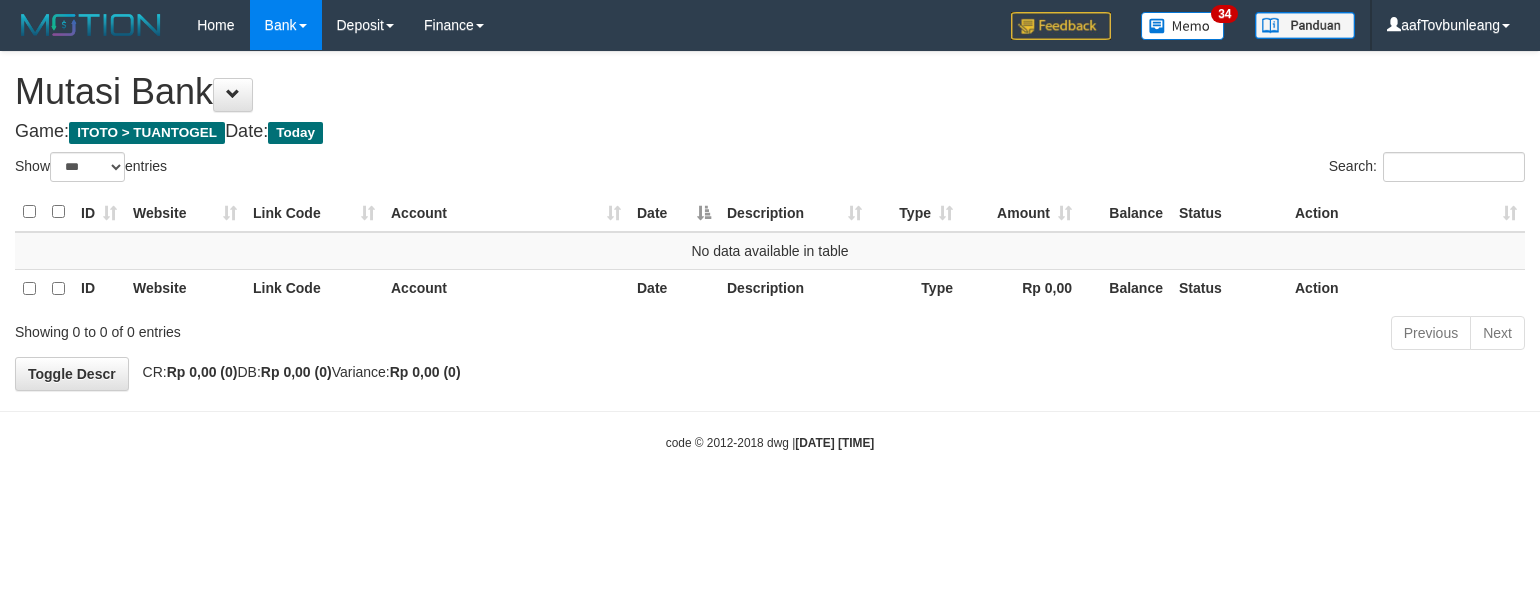 select on "***" 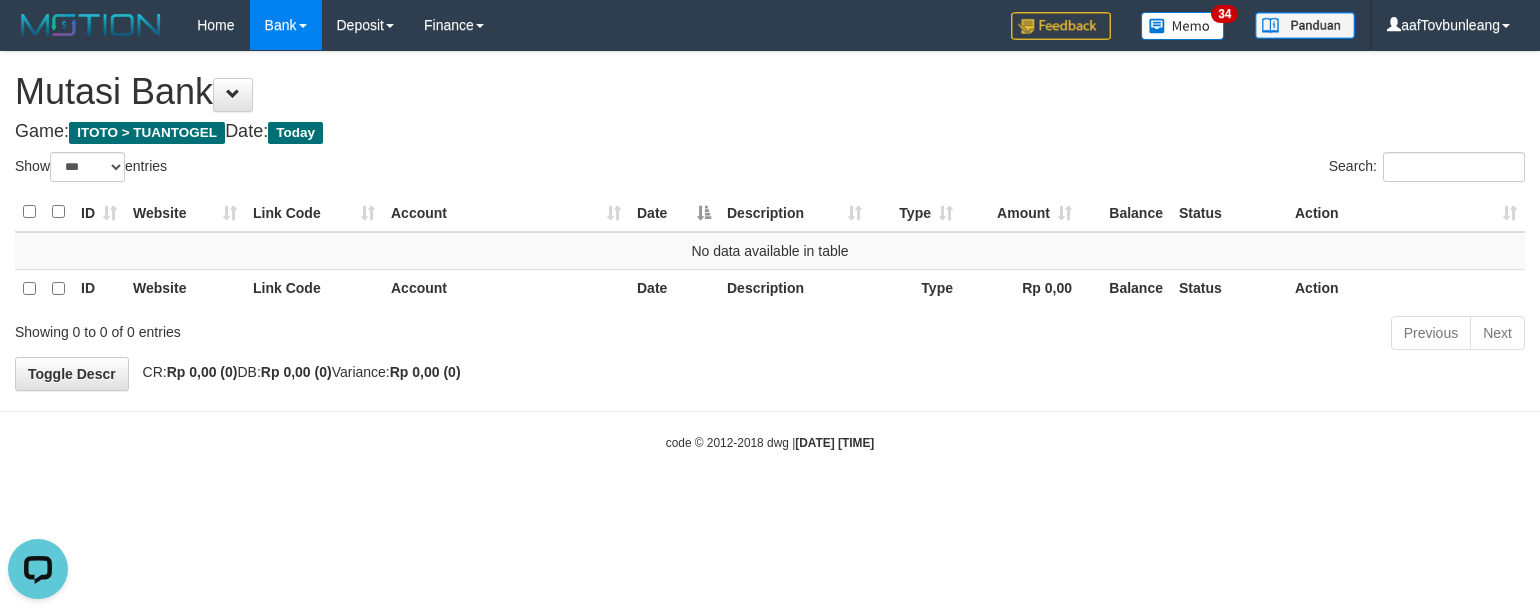 scroll, scrollTop: 0, scrollLeft: 0, axis: both 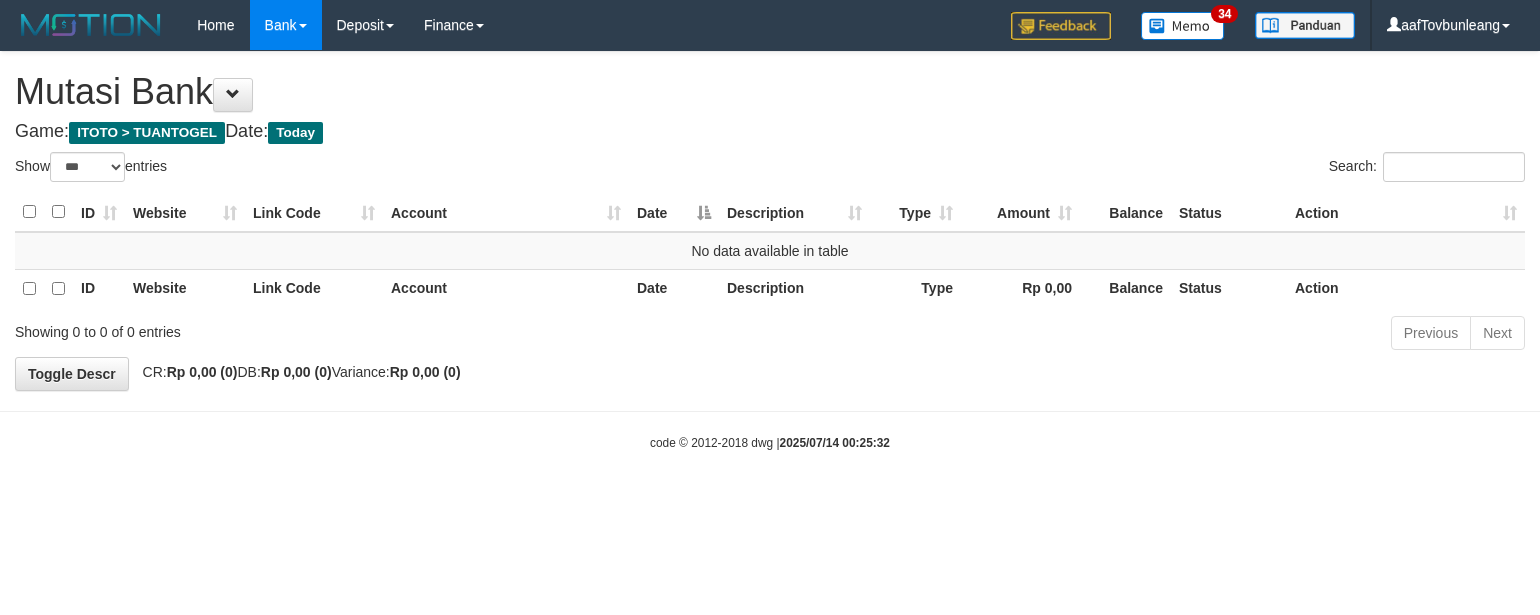 select on "***" 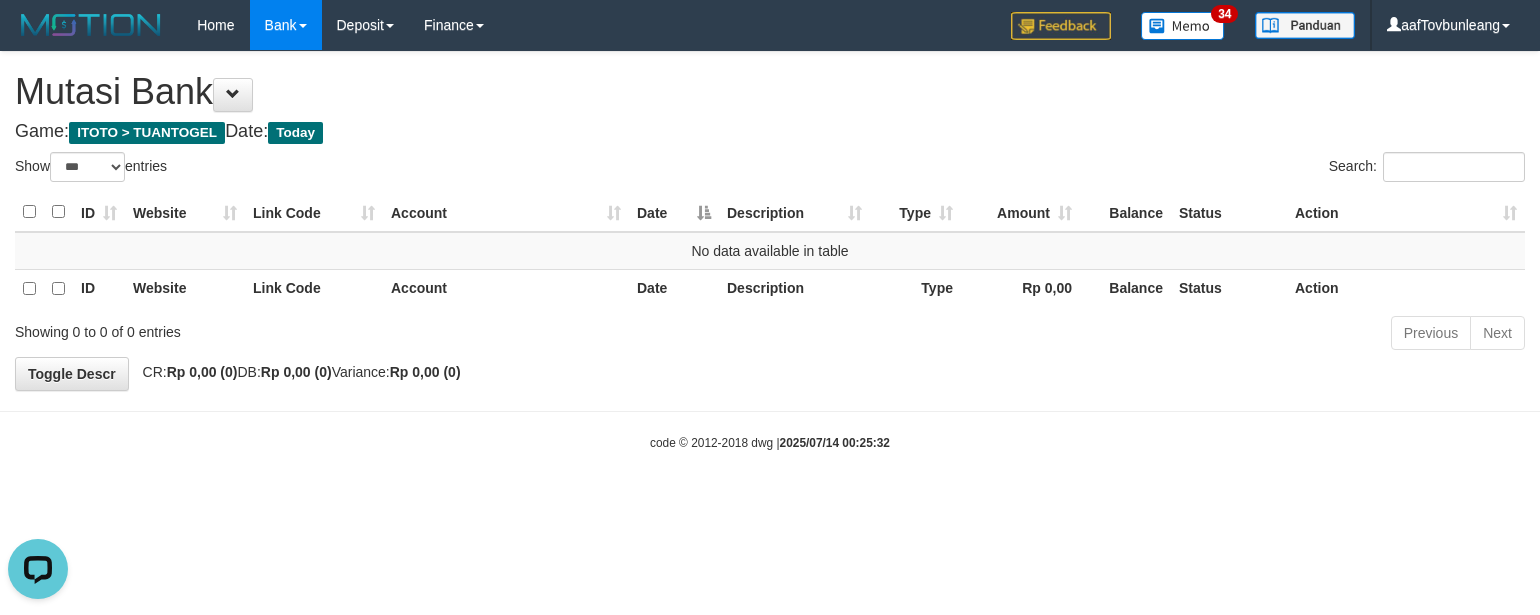 scroll, scrollTop: 0, scrollLeft: 0, axis: both 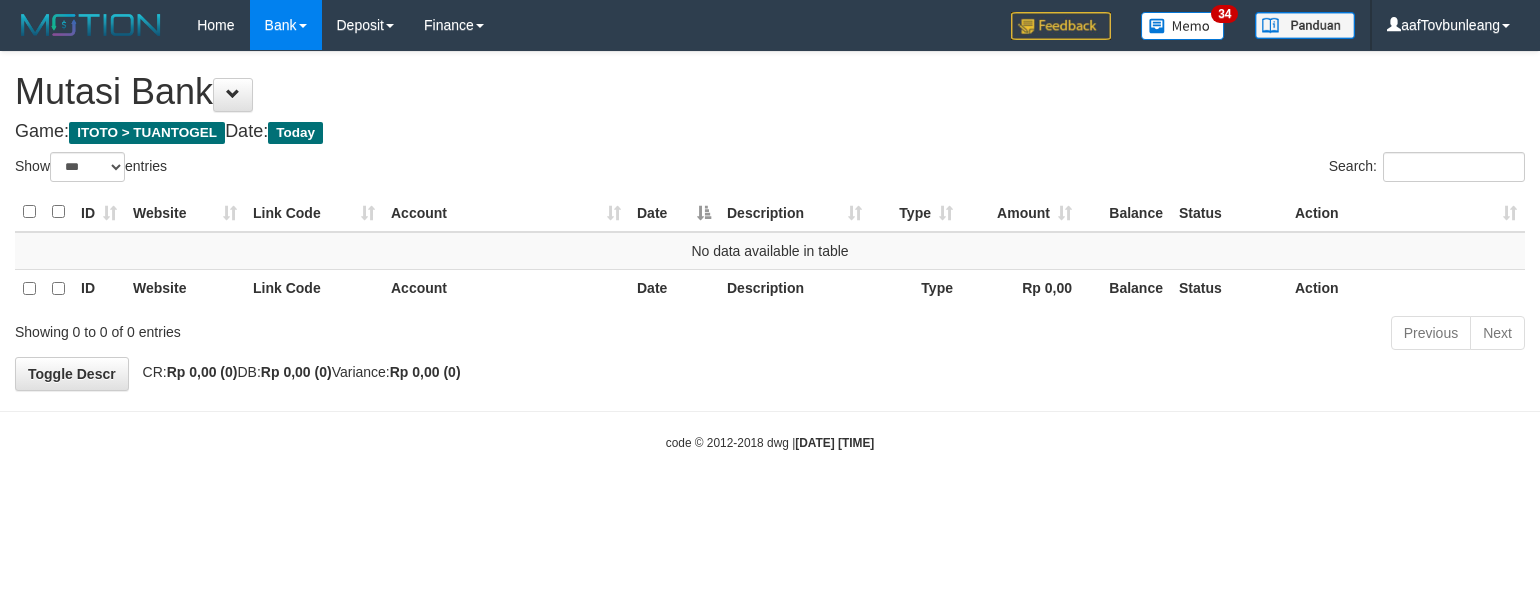 select on "***" 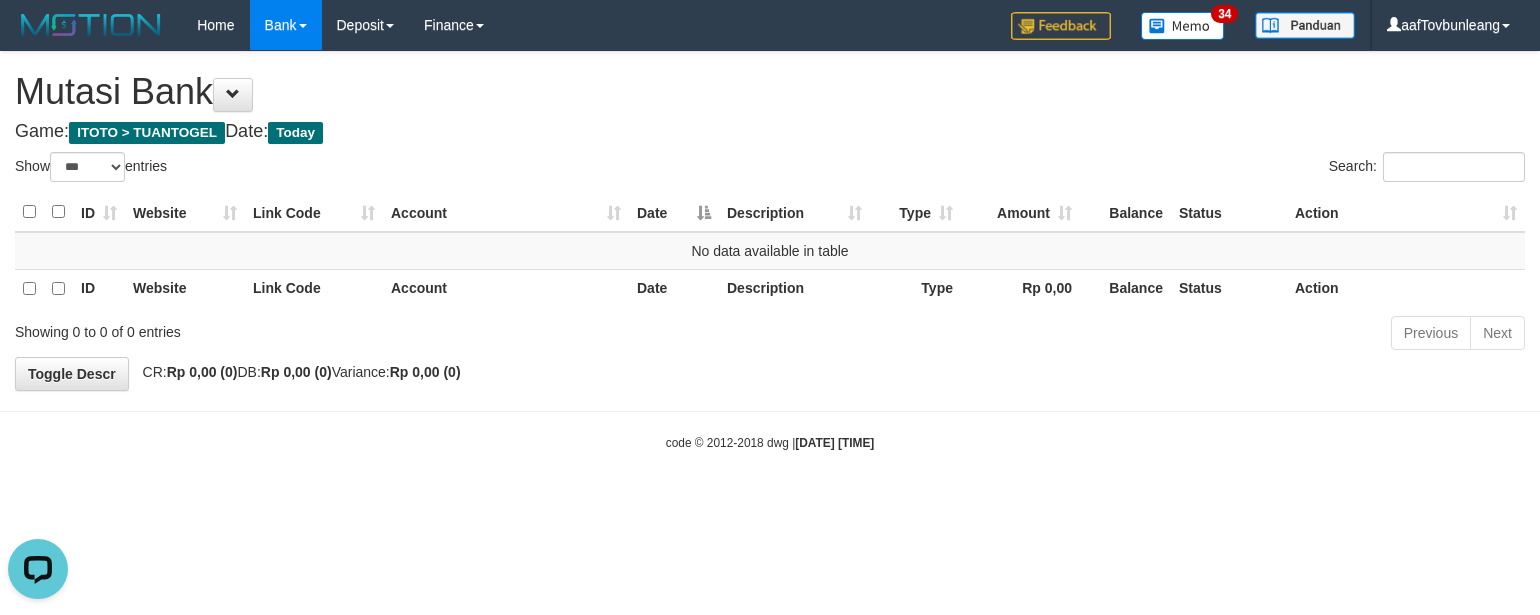 scroll, scrollTop: 0, scrollLeft: 0, axis: both 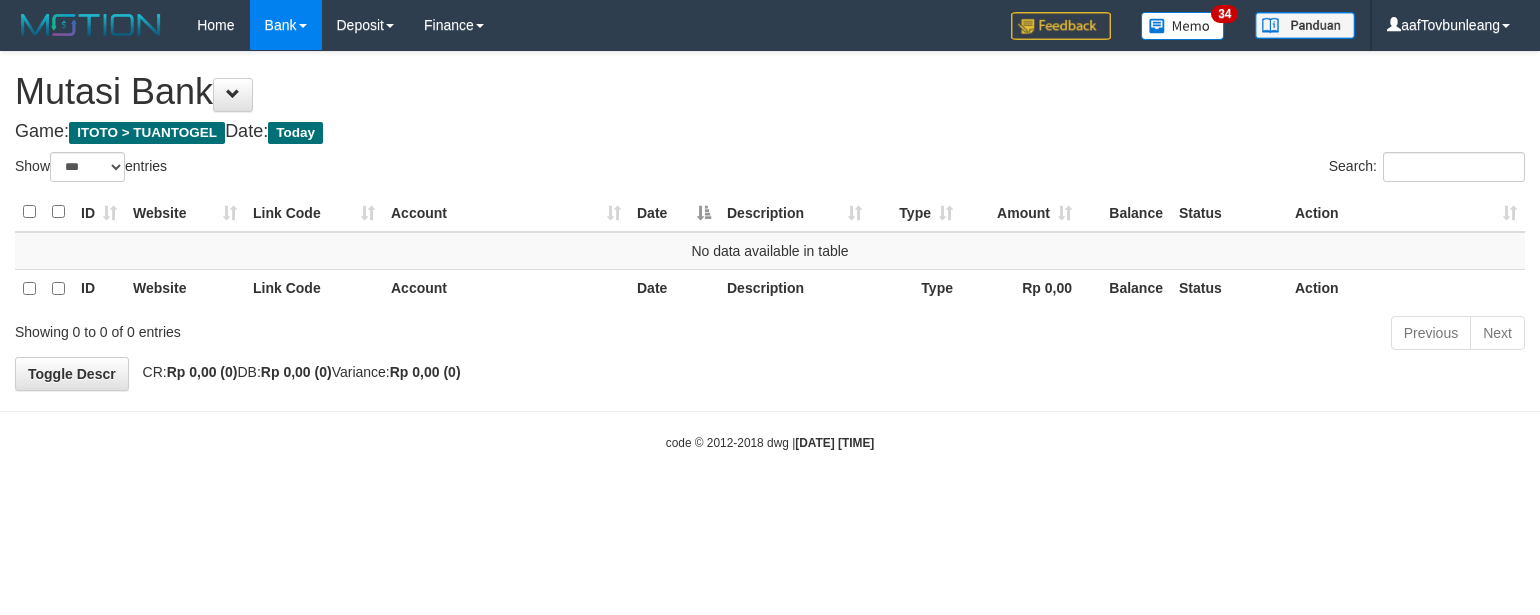 select on "***" 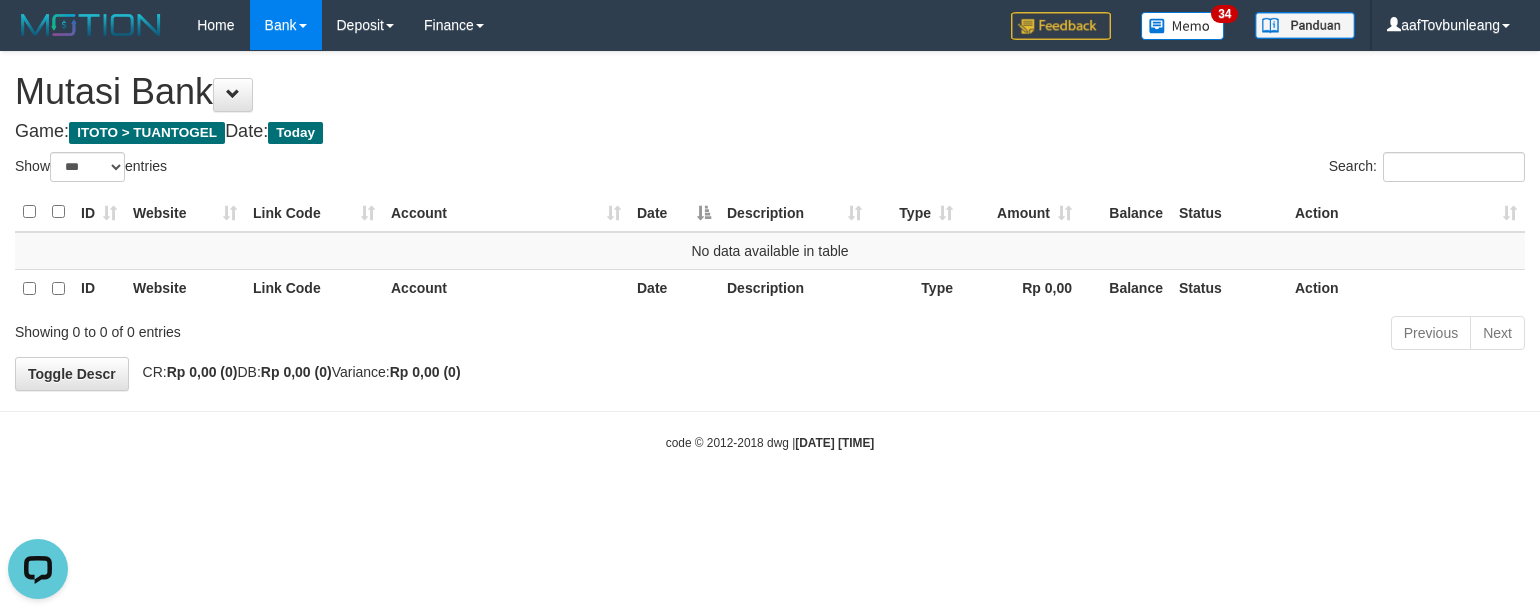 scroll, scrollTop: 0, scrollLeft: 0, axis: both 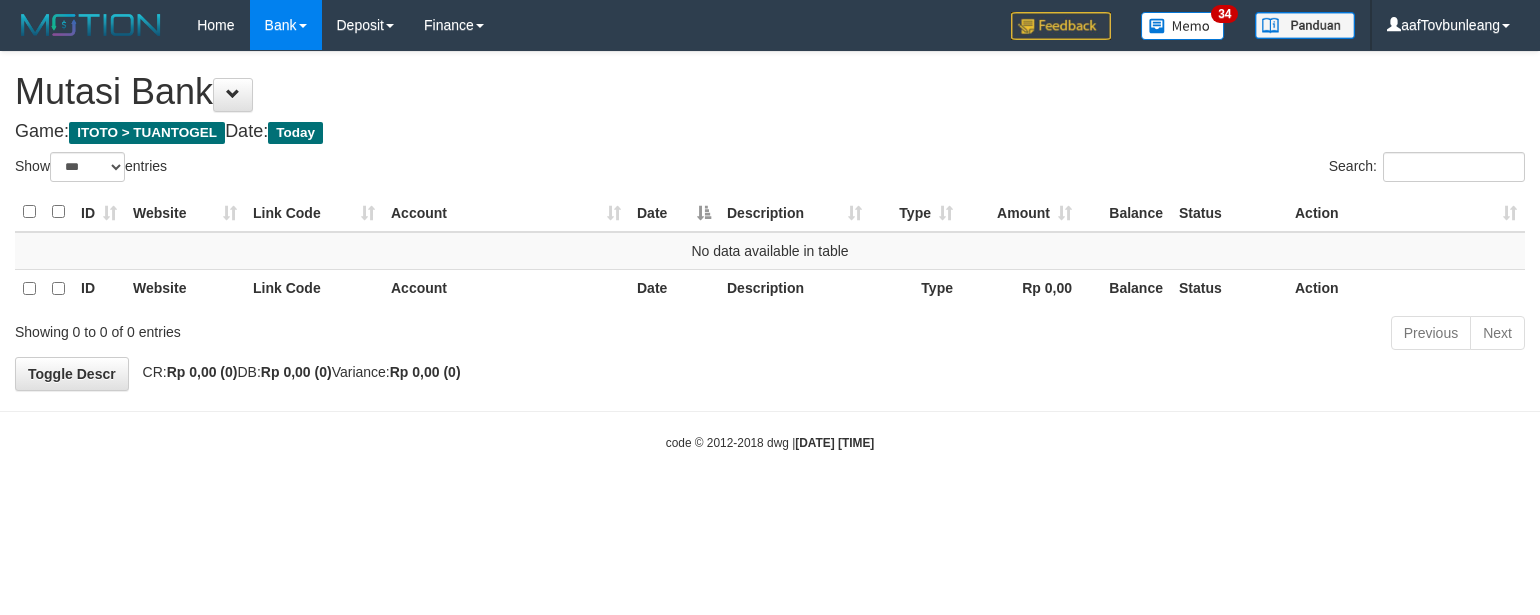 select on "***" 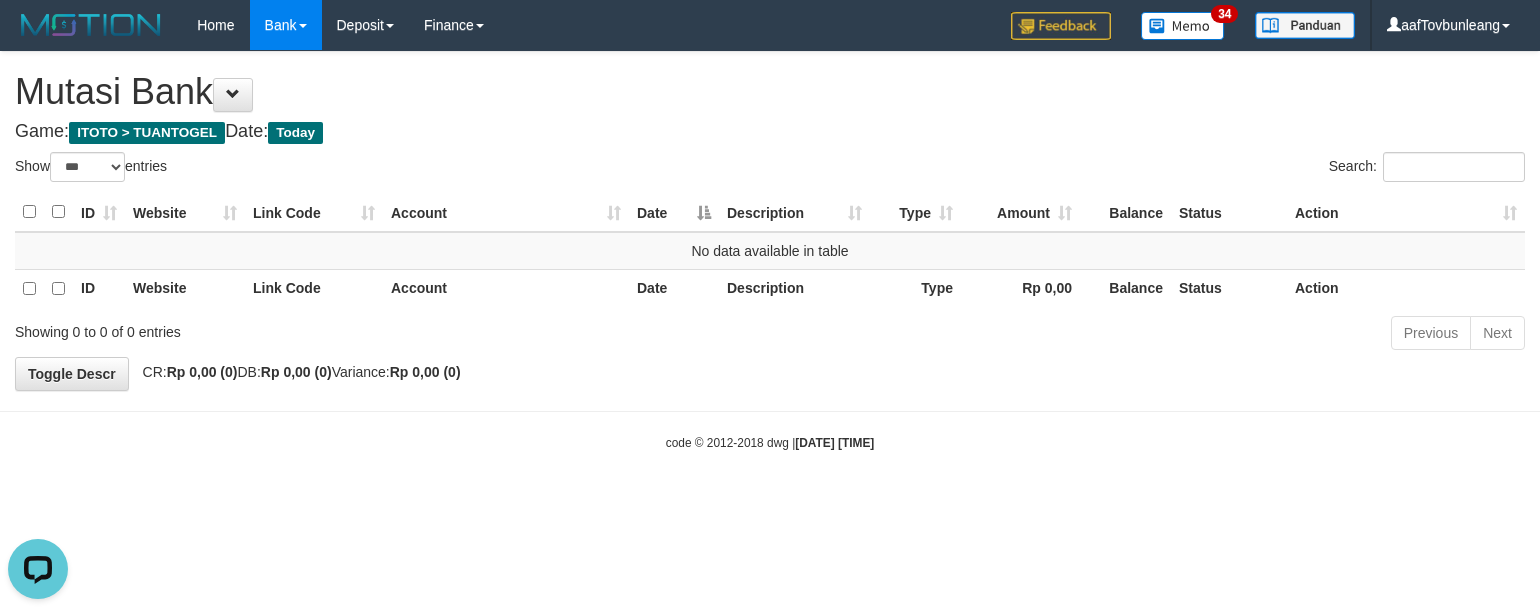 scroll, scrollTop: 0, scrollLeft: 0, axis: both 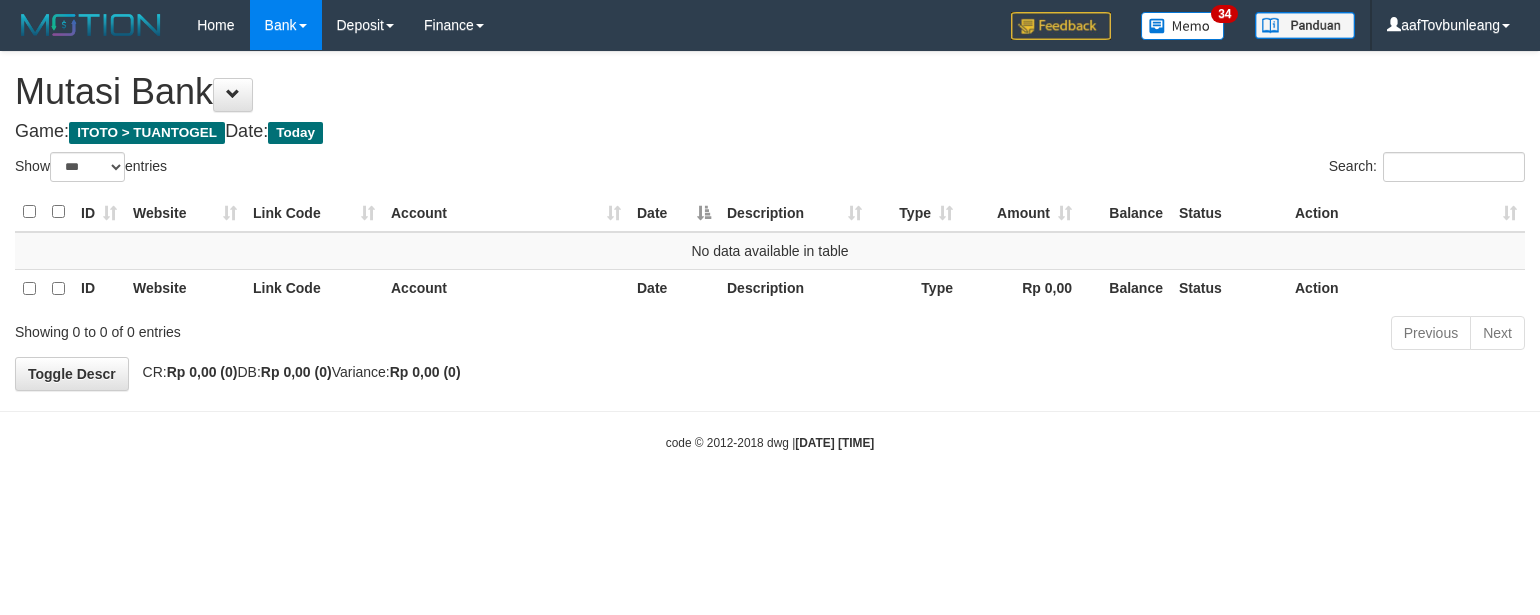 select on "***" 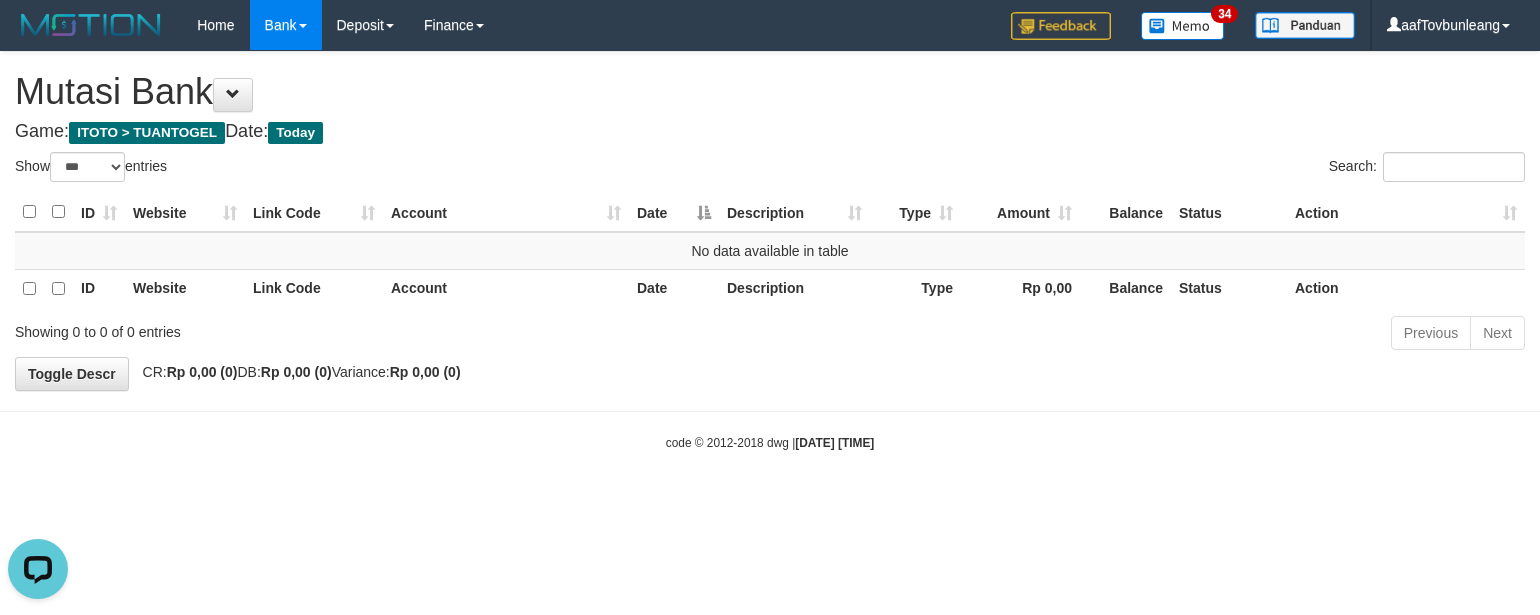 scroll, scrollTop: 0, scrollLeft: 0, axis: both 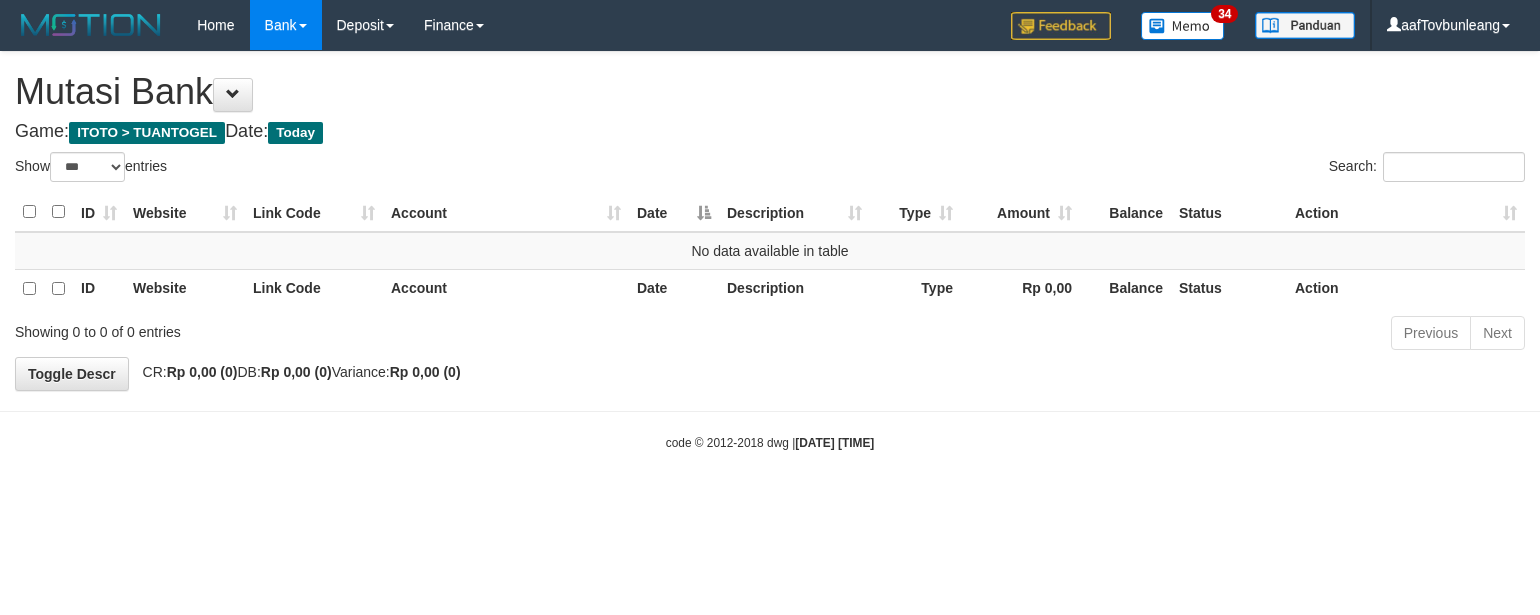select on "***" 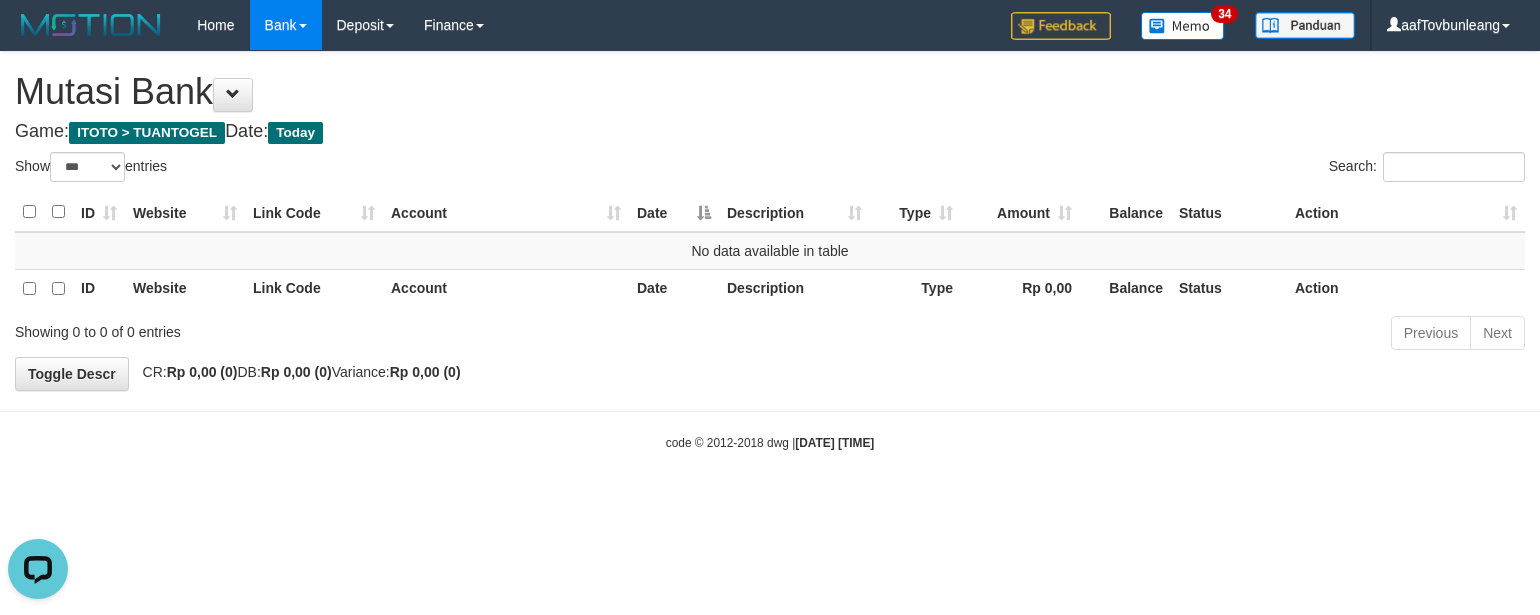 scroll, scrollTop: 0, scrollLeft: 0, axis: both 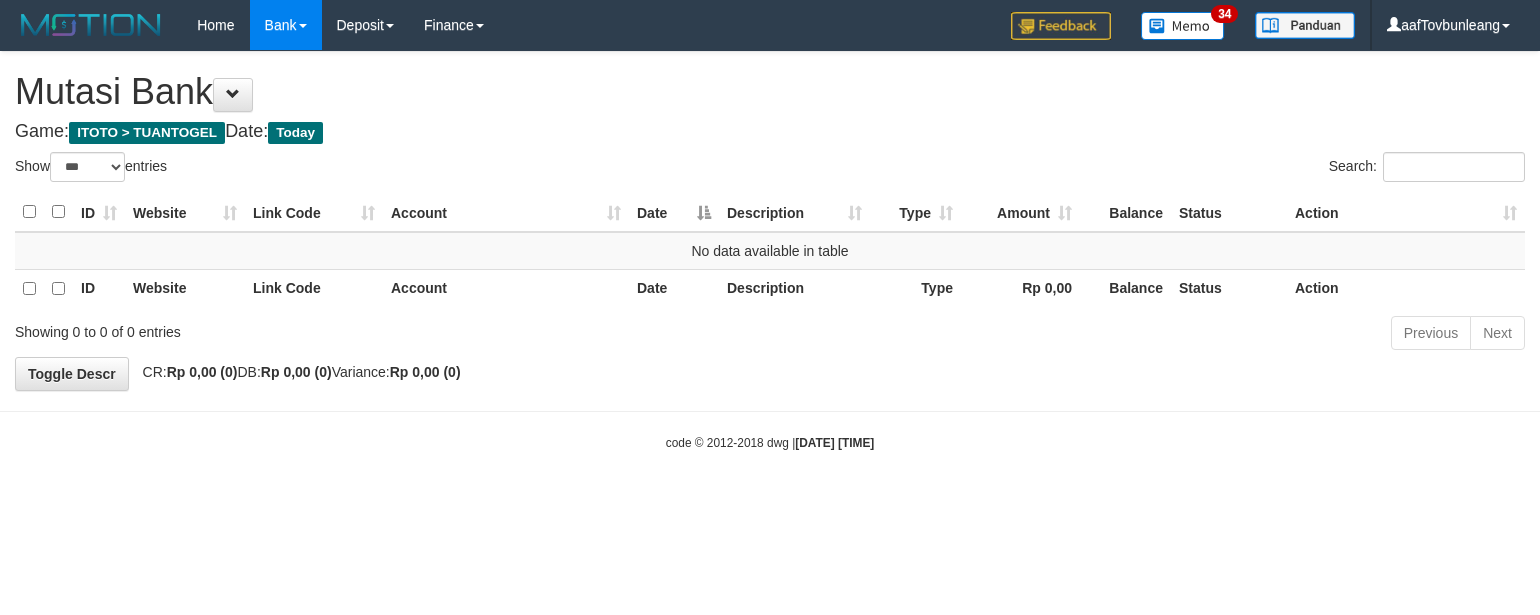select on "***" 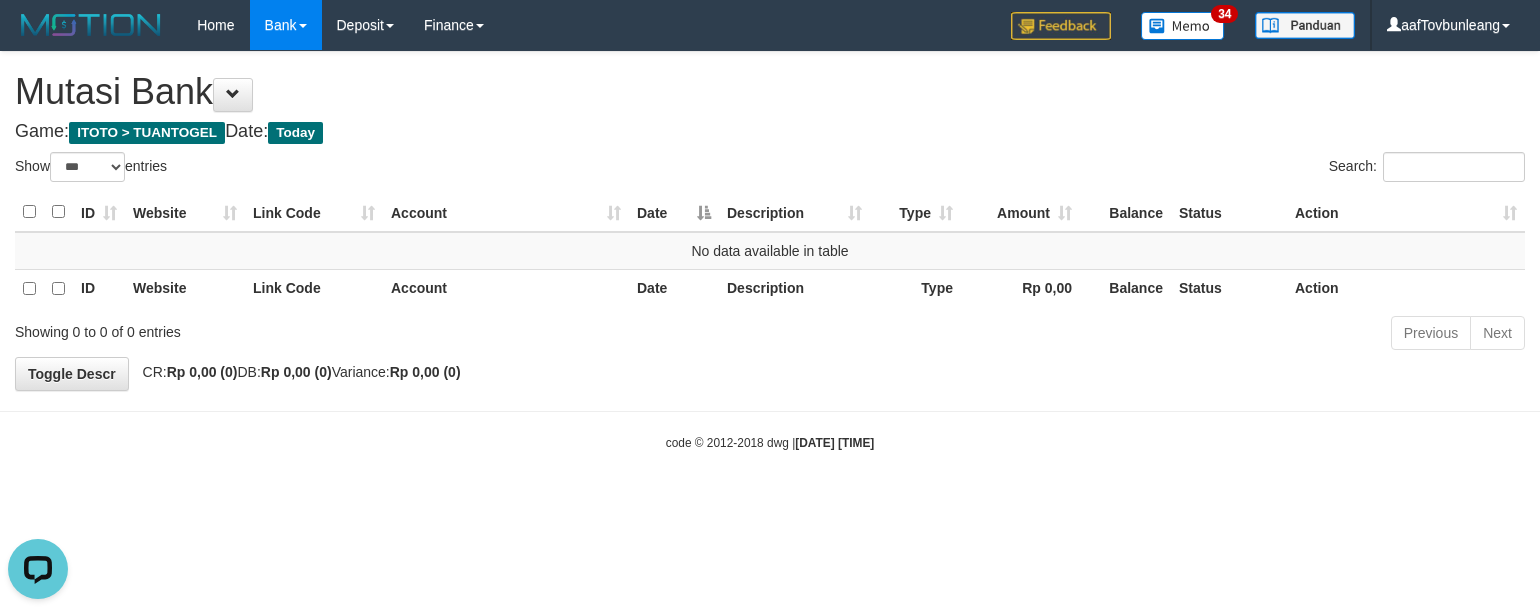 scroll, scrollTop: 0, scrollLeft: 0, axis: both 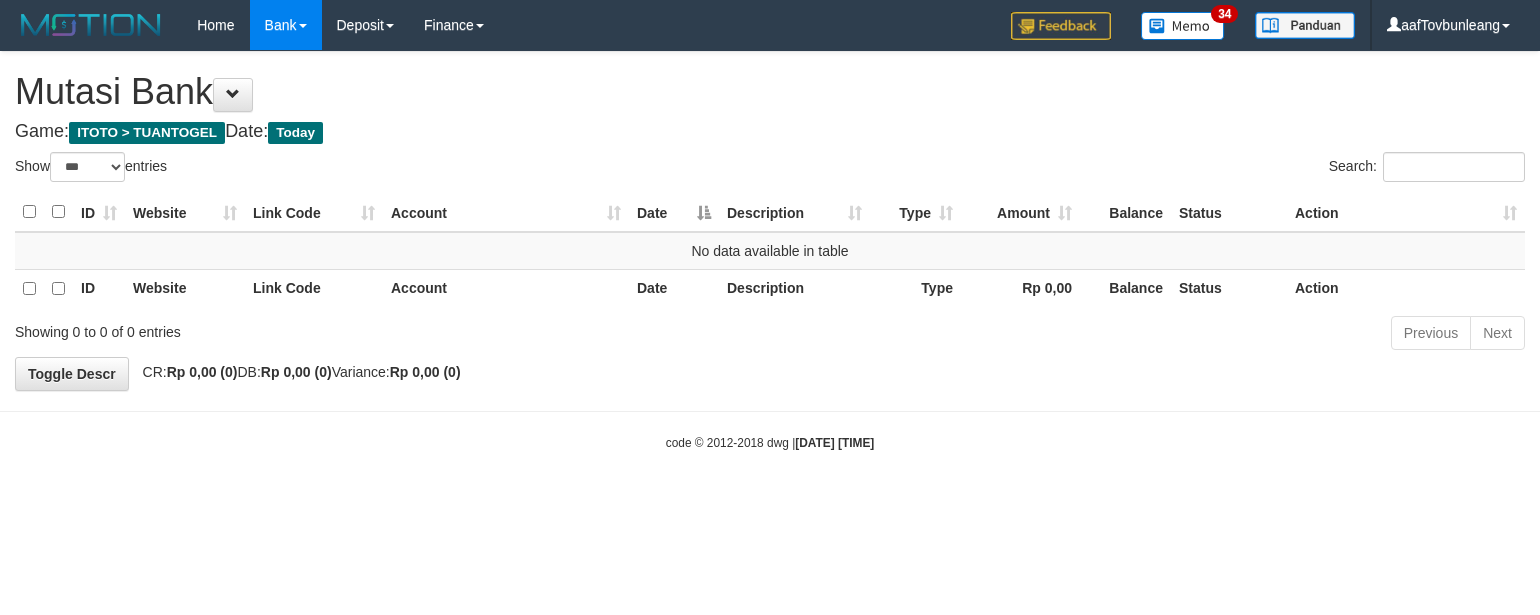 select on "***" 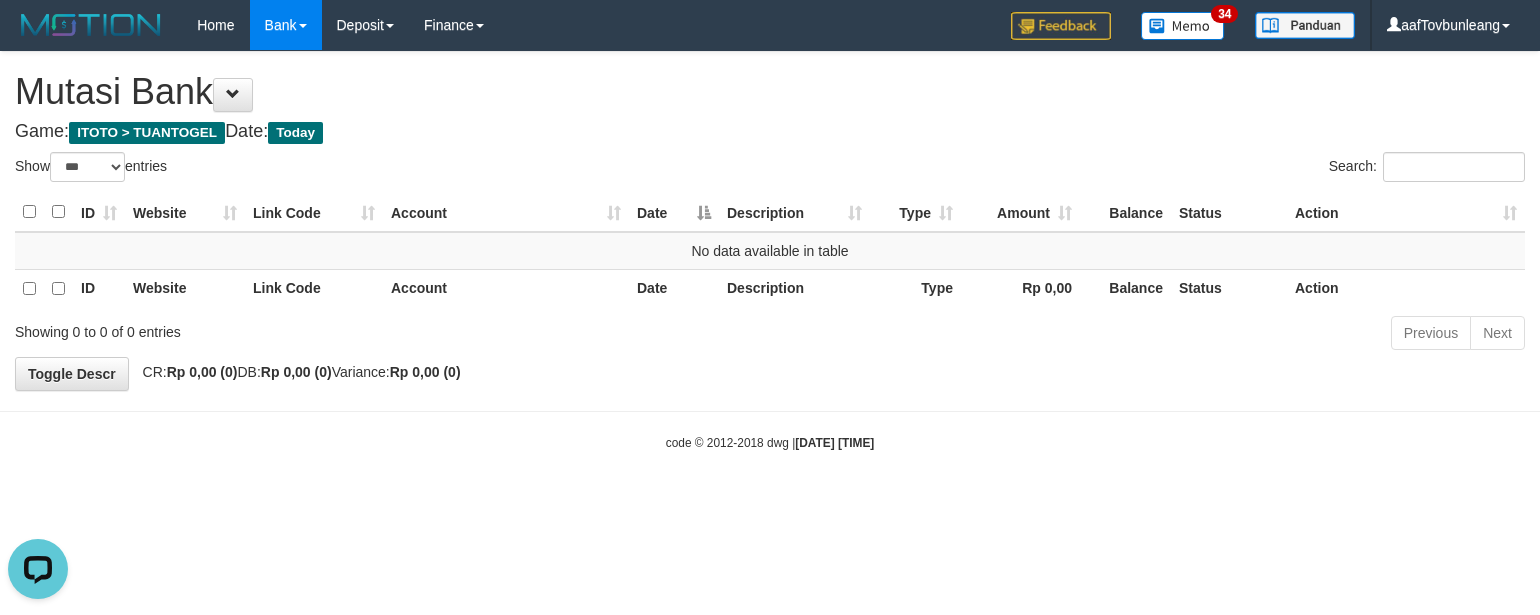 scroll, scrollTop: 0, scrollLeft: 0, axis: both 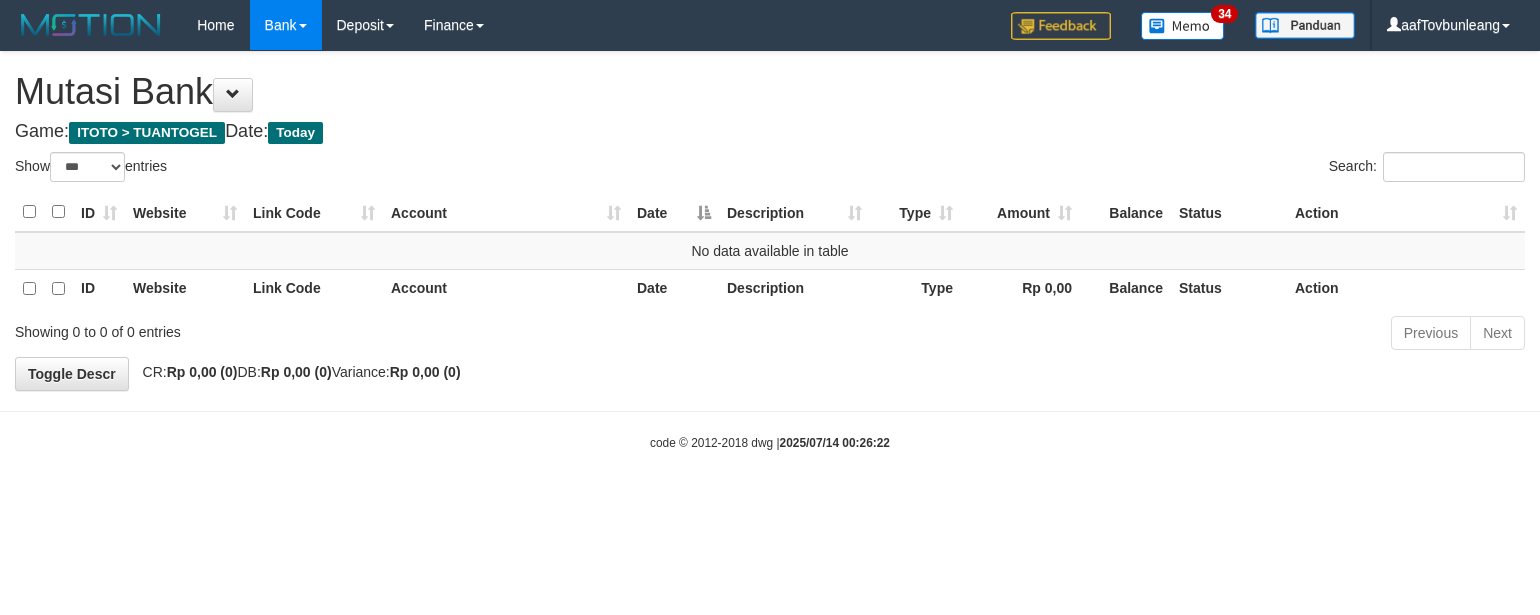 select on "***" 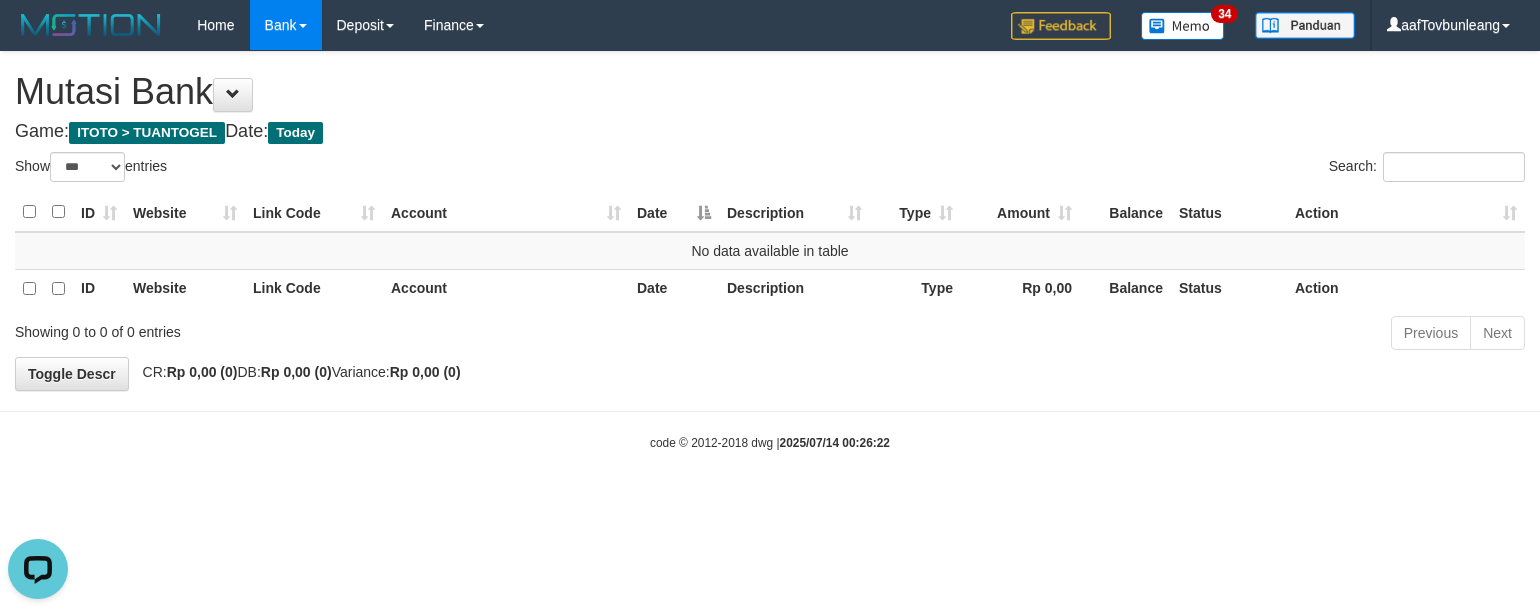 scroll, scrollTop: 0, scrollLeft: 0, axis: both 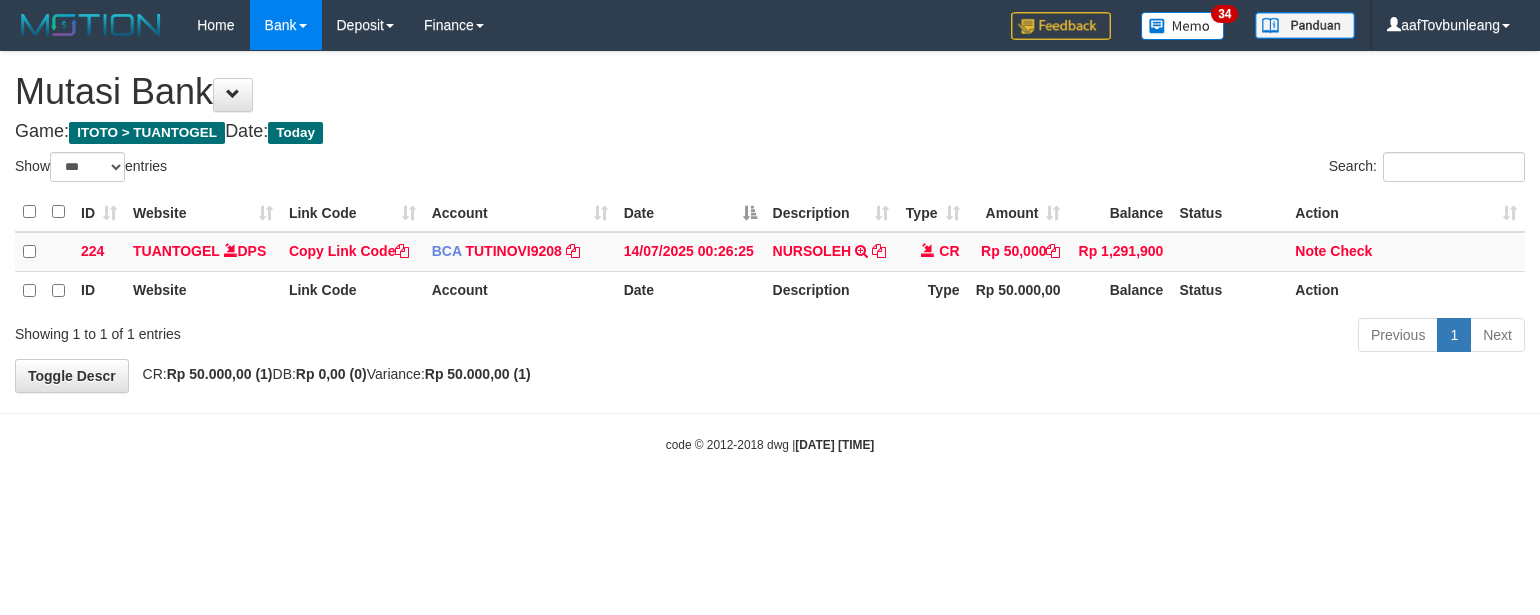 select on "***" 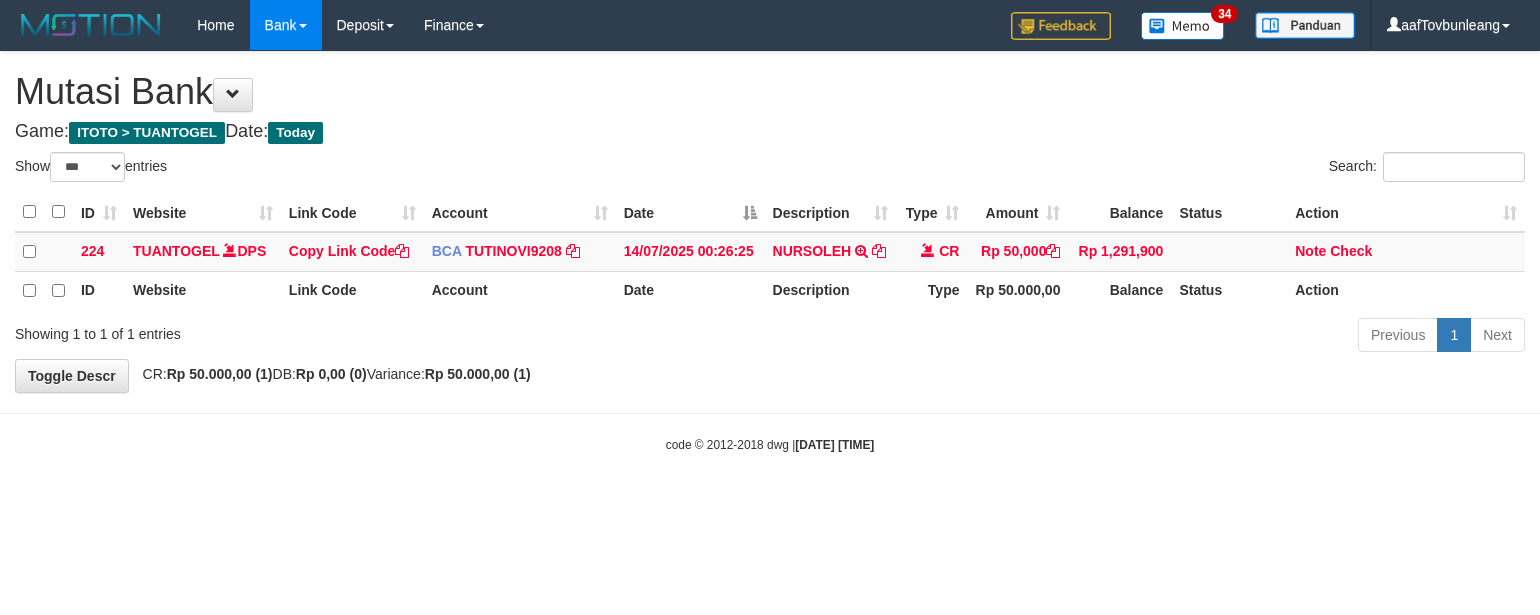 scroll, scrollTop: 0, scrollLeft: 0, axis: both 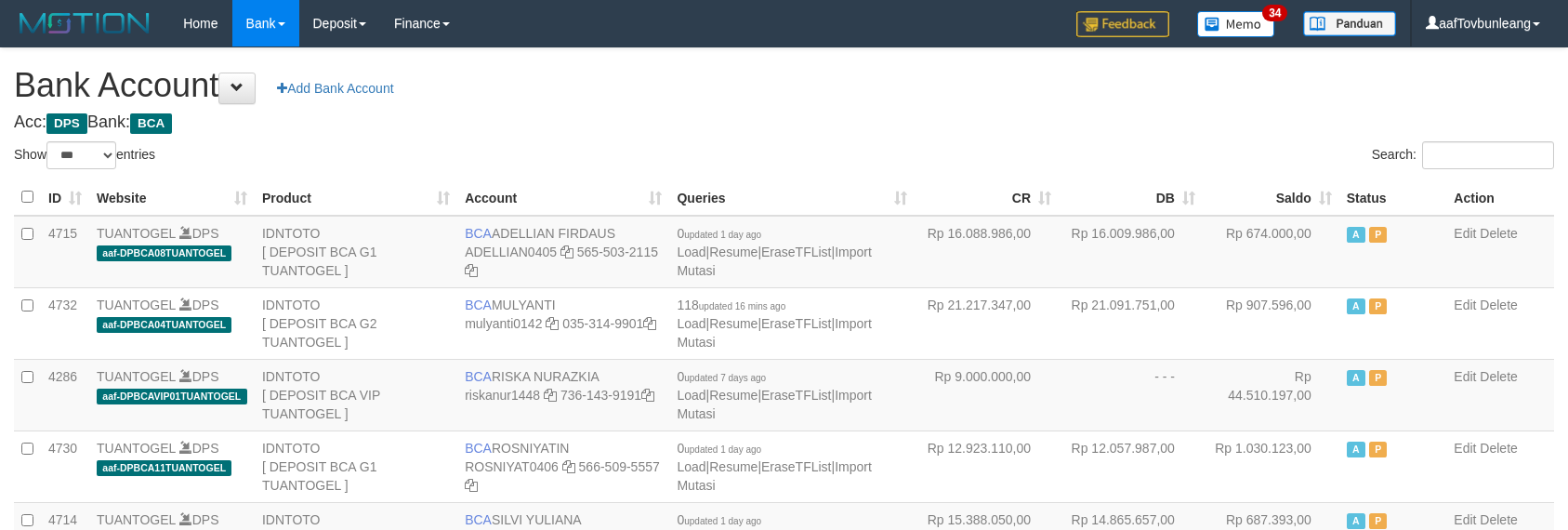 select on "***" 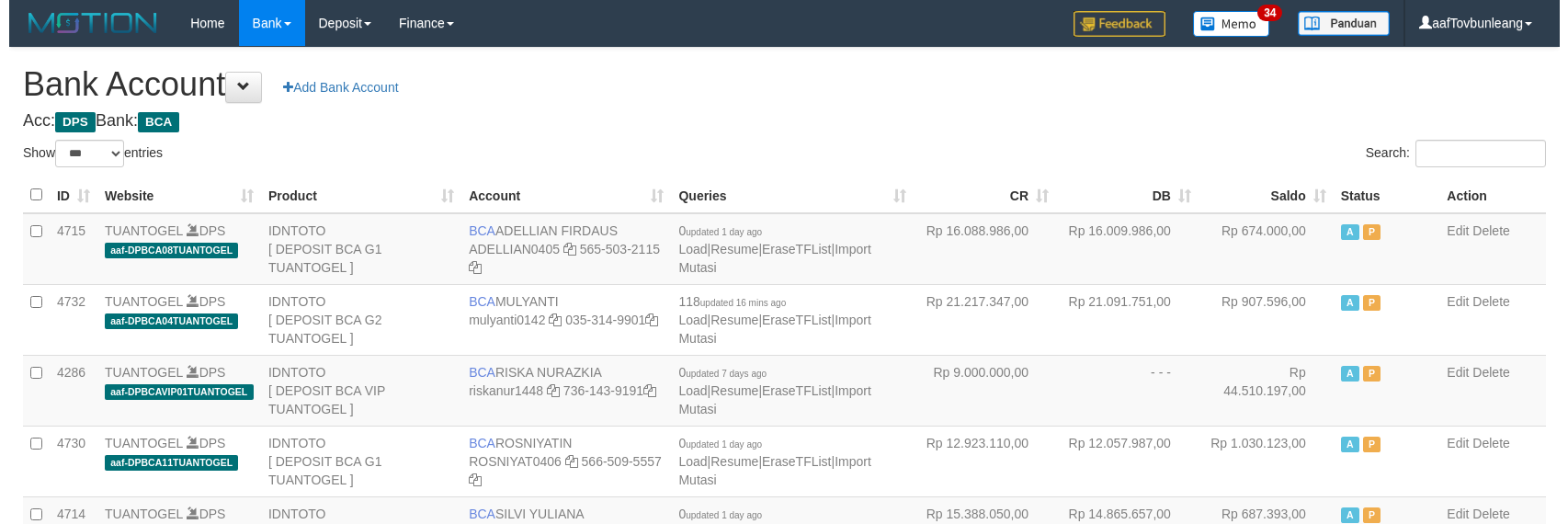 scroll, scrollTop: 579, scrollLeft: 0, axis: vertical 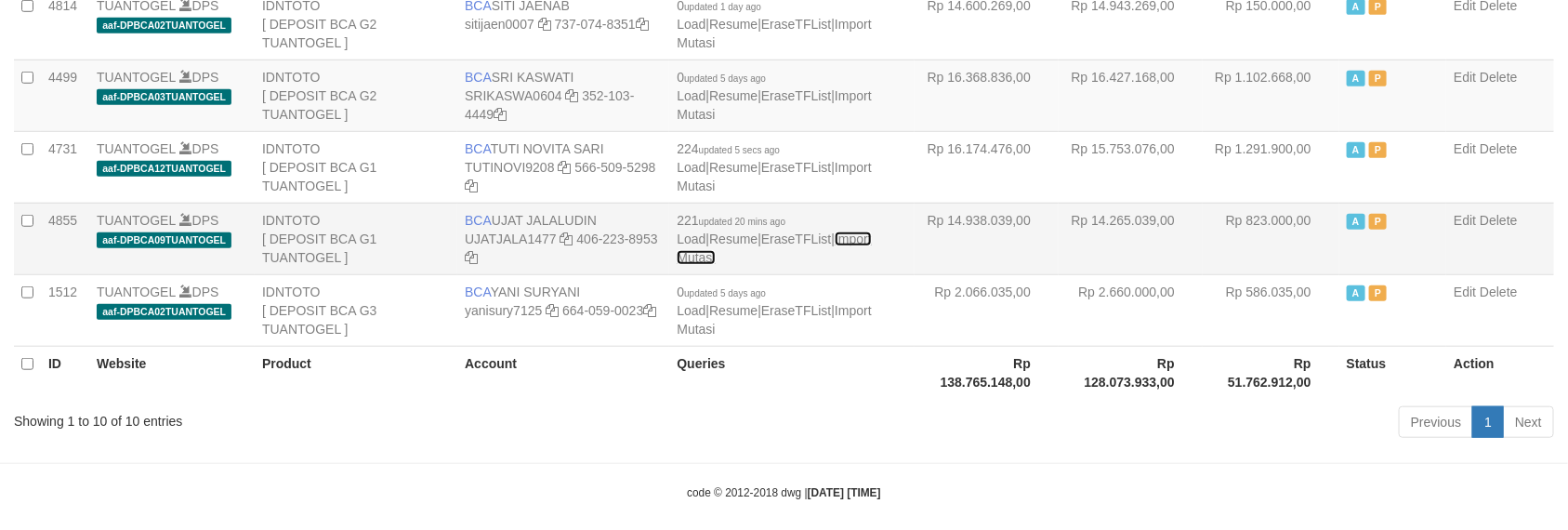 click on "Import Mutasi" at bounding box center (773, 248) 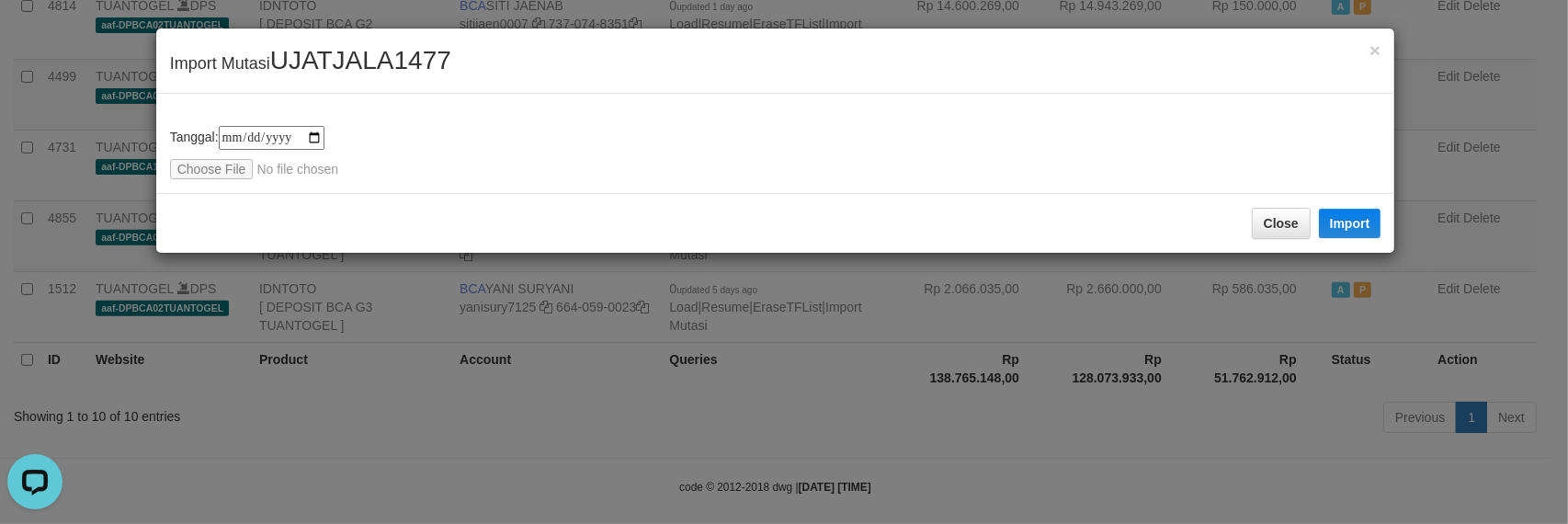 scroll, scrollTop: 0, scrollLeft: 0, axis: both 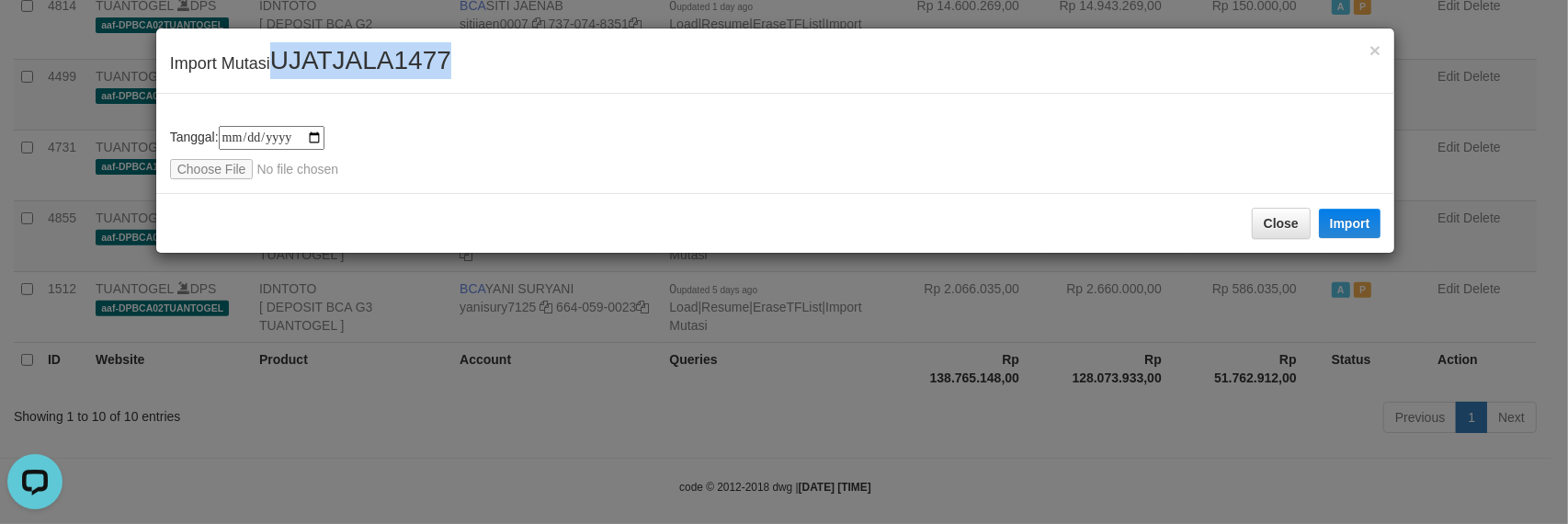 click on "×
Import Mutasi  UJATJALA1477" at bounding box center [776, 61] 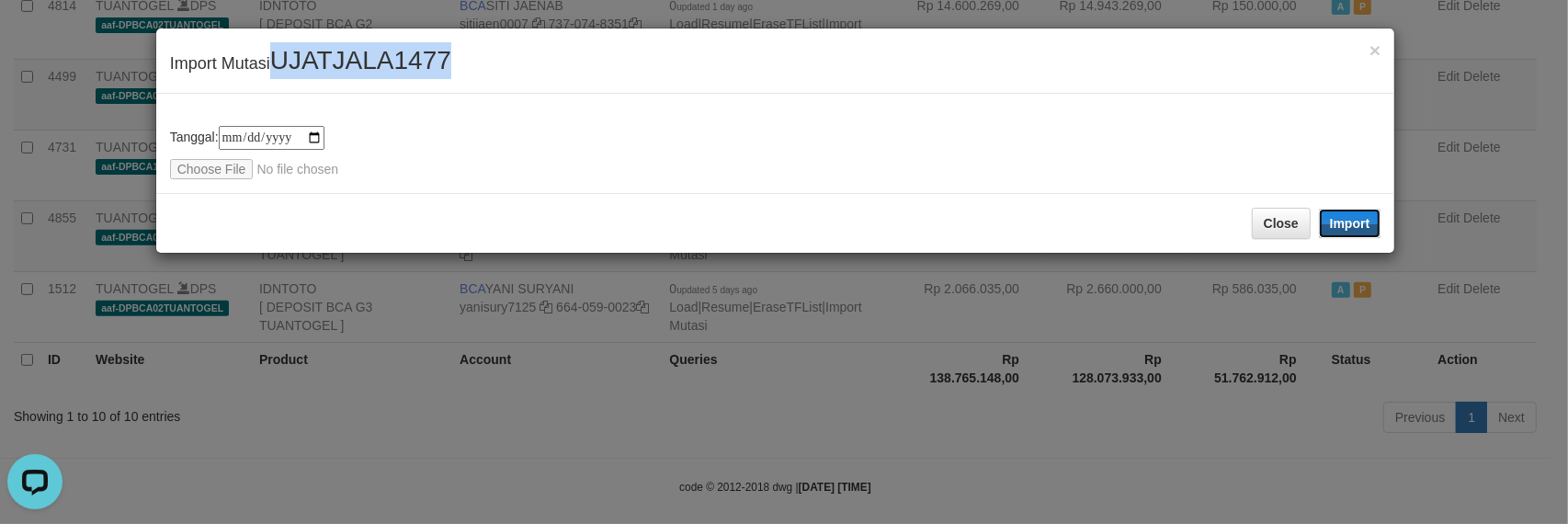 drag, startPoint x: 1344, startPoint y: 217, endPoint x: 1565, endPoint y: 276, distance: 228.74003 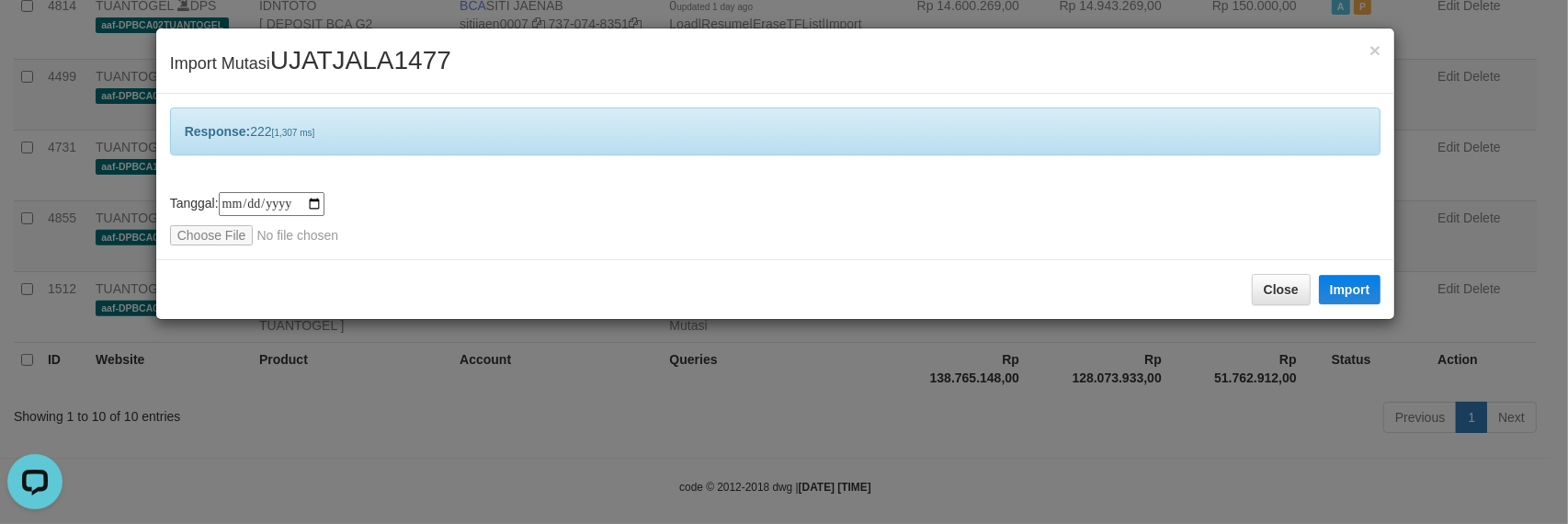click on "**********" at bounding box center (776, 177) 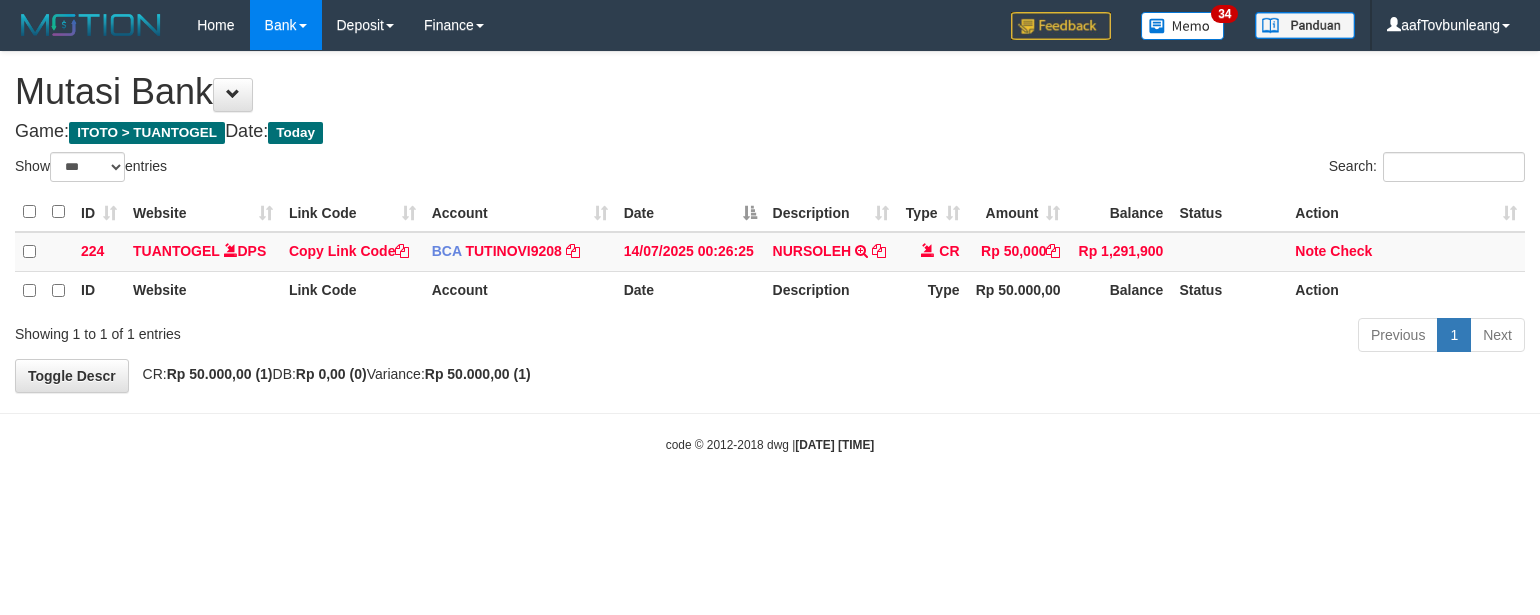 select on "***" 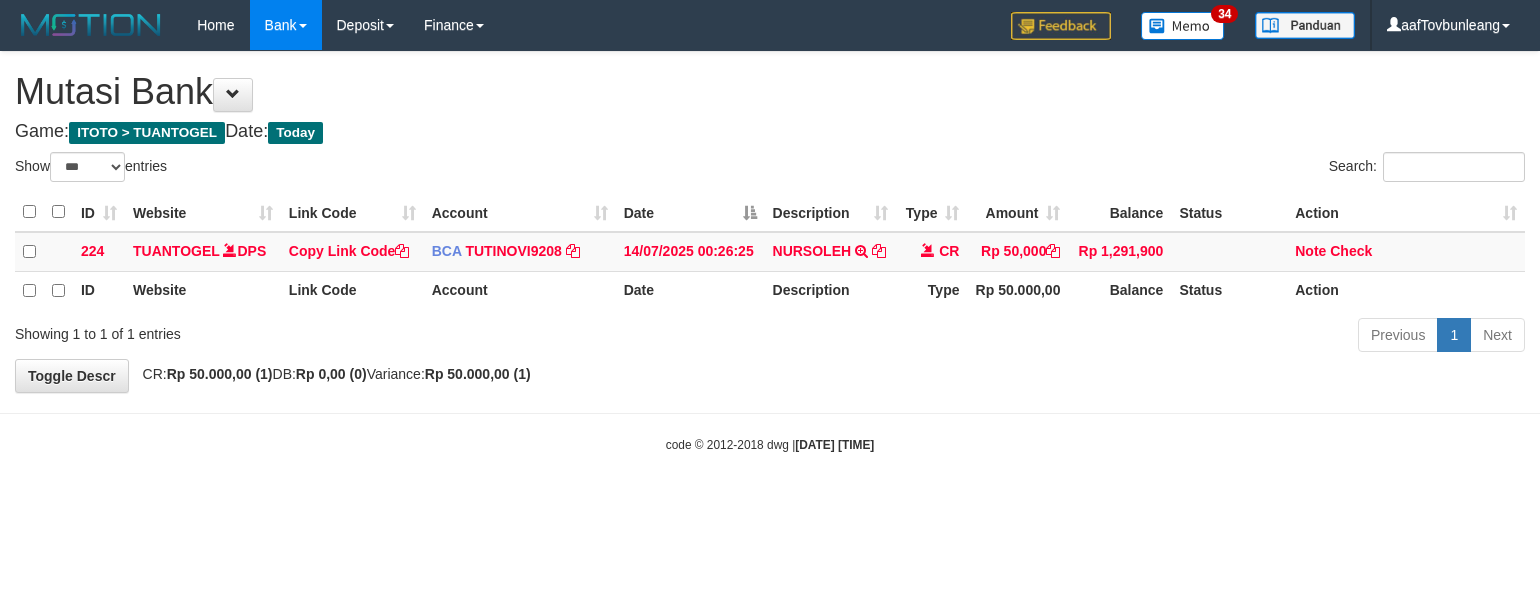 scroll, scrollTop: 0, scrollLeft: 0, axis: both 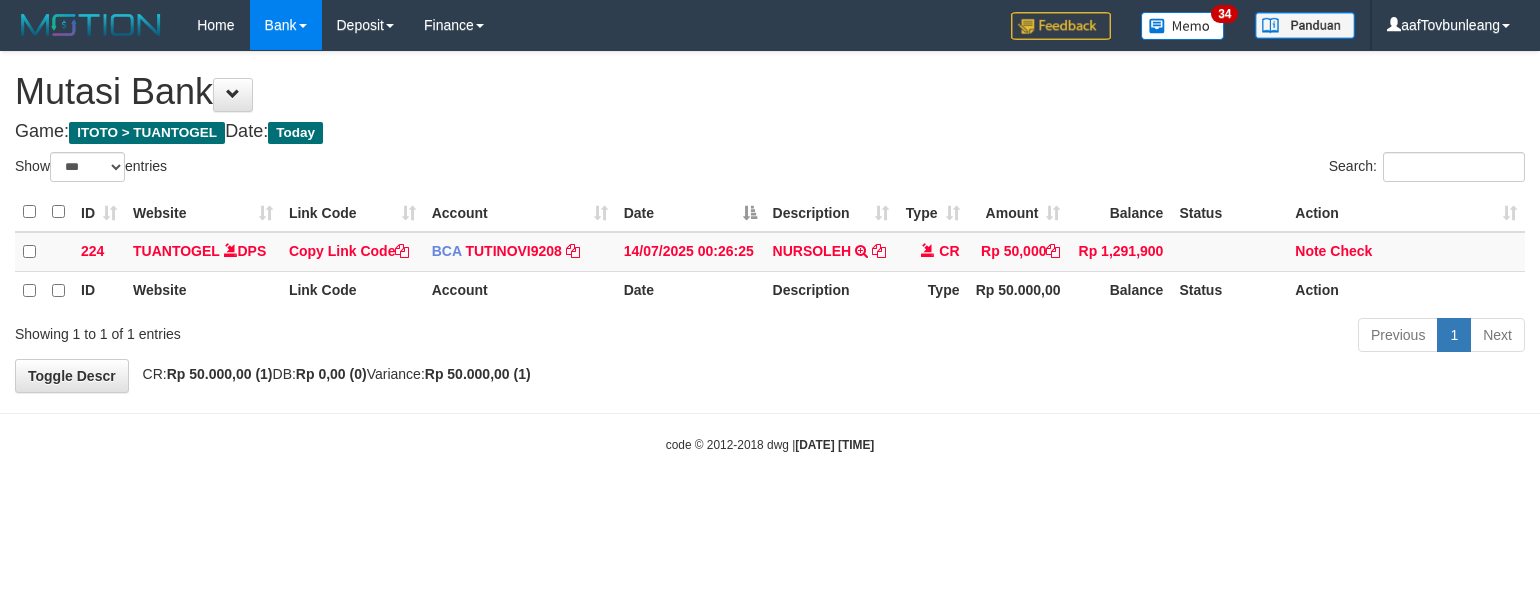 select on "***" 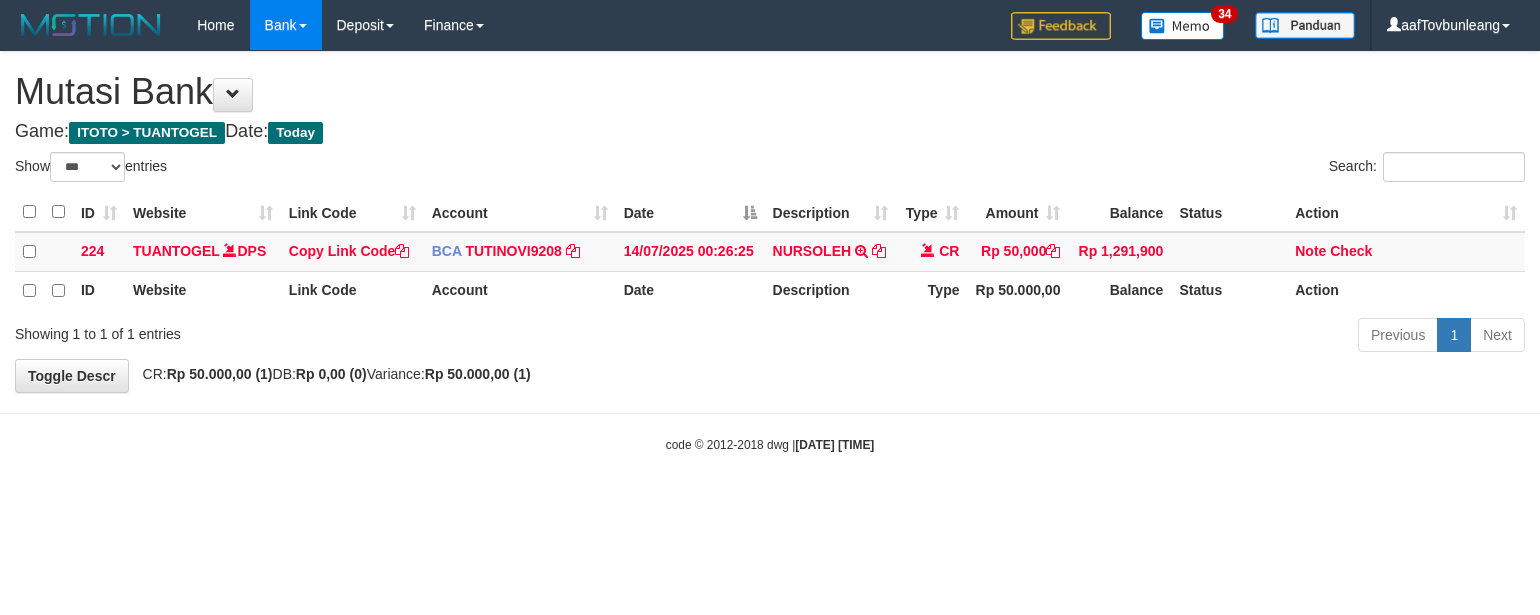 scroll, scrollTop: 0, scrollLeft: 0, axis: both 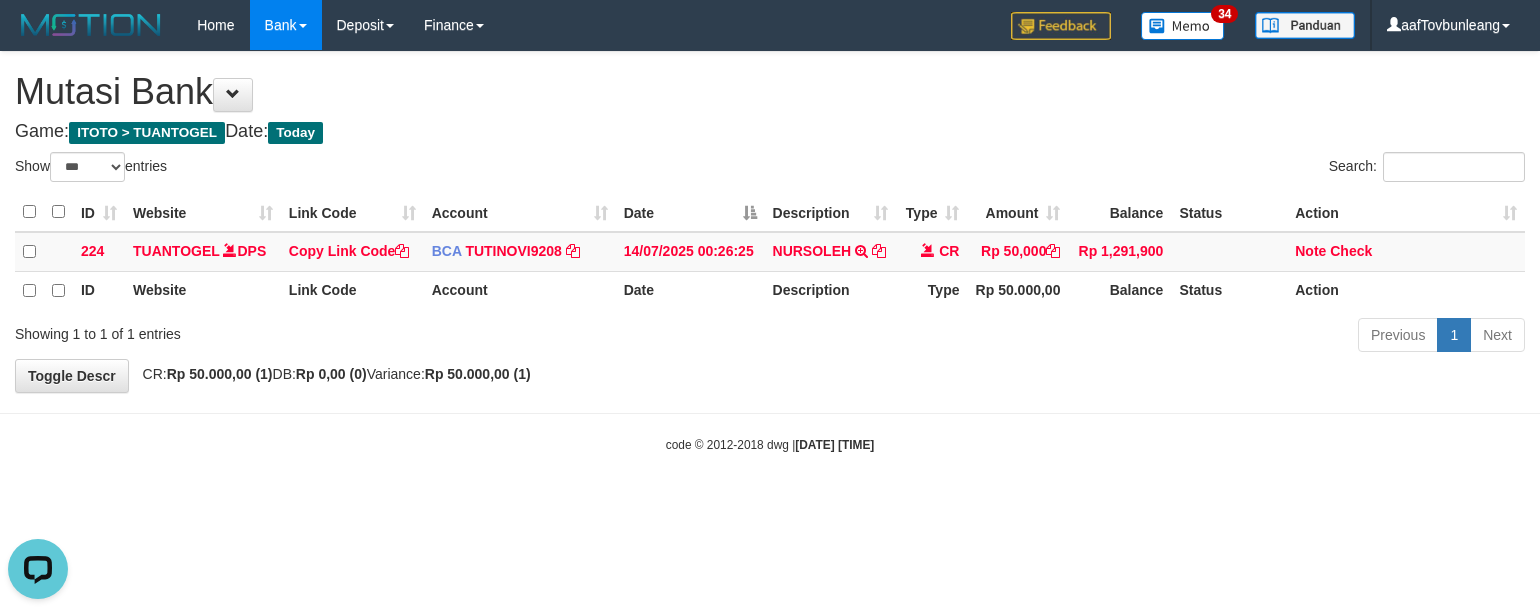 click on "Previous 1 Next" at bounding box center [1091, 337] 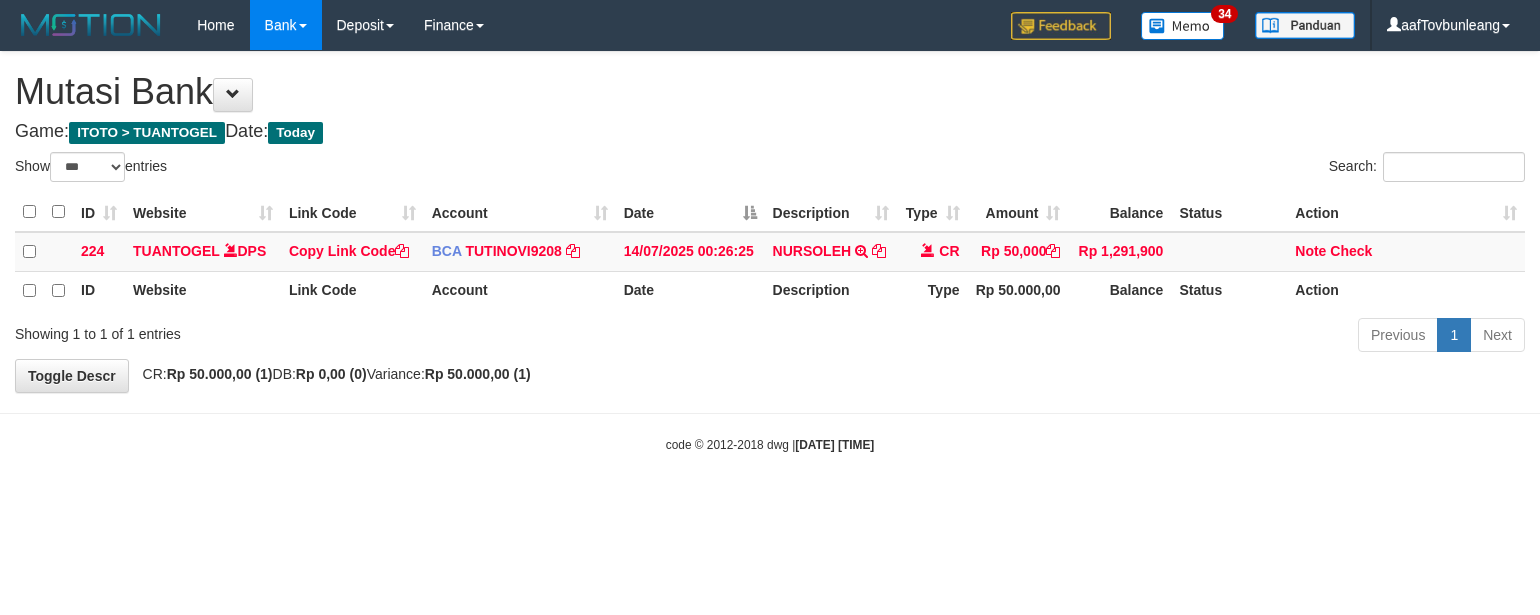 select on "***" 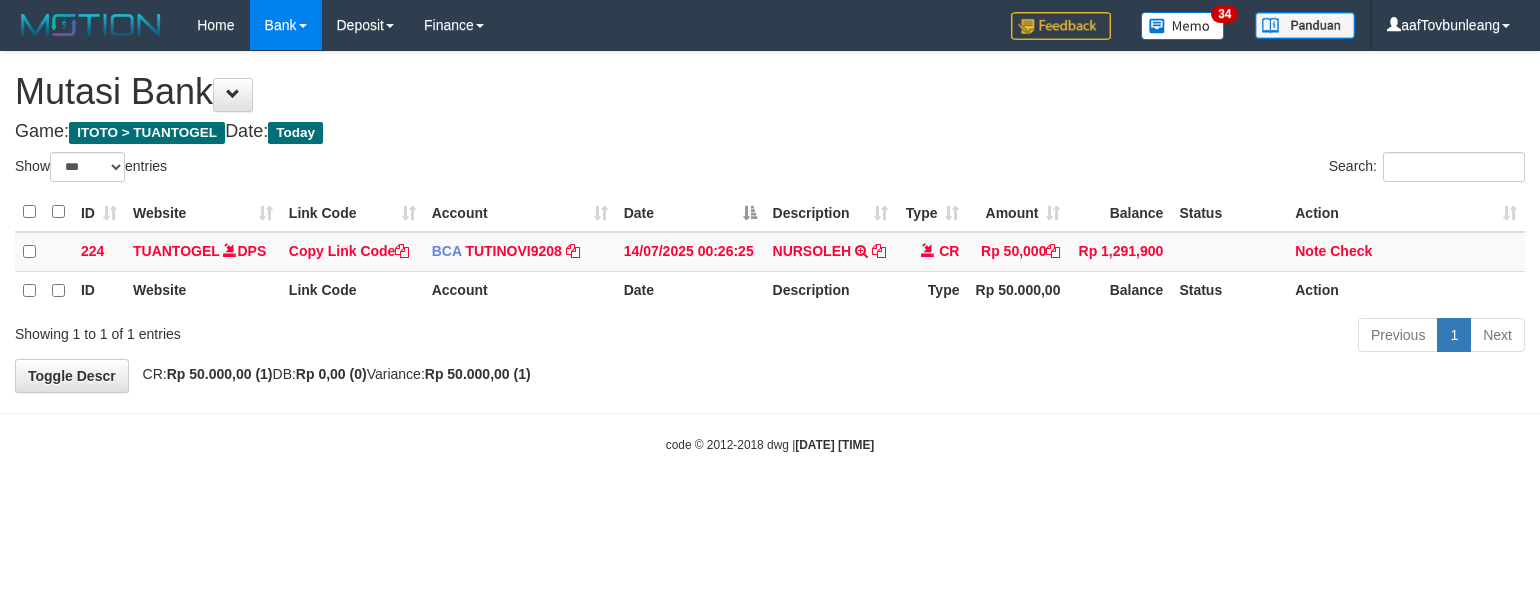 scroll, scrollTop: 0, scrollLeft: 0, axis: both 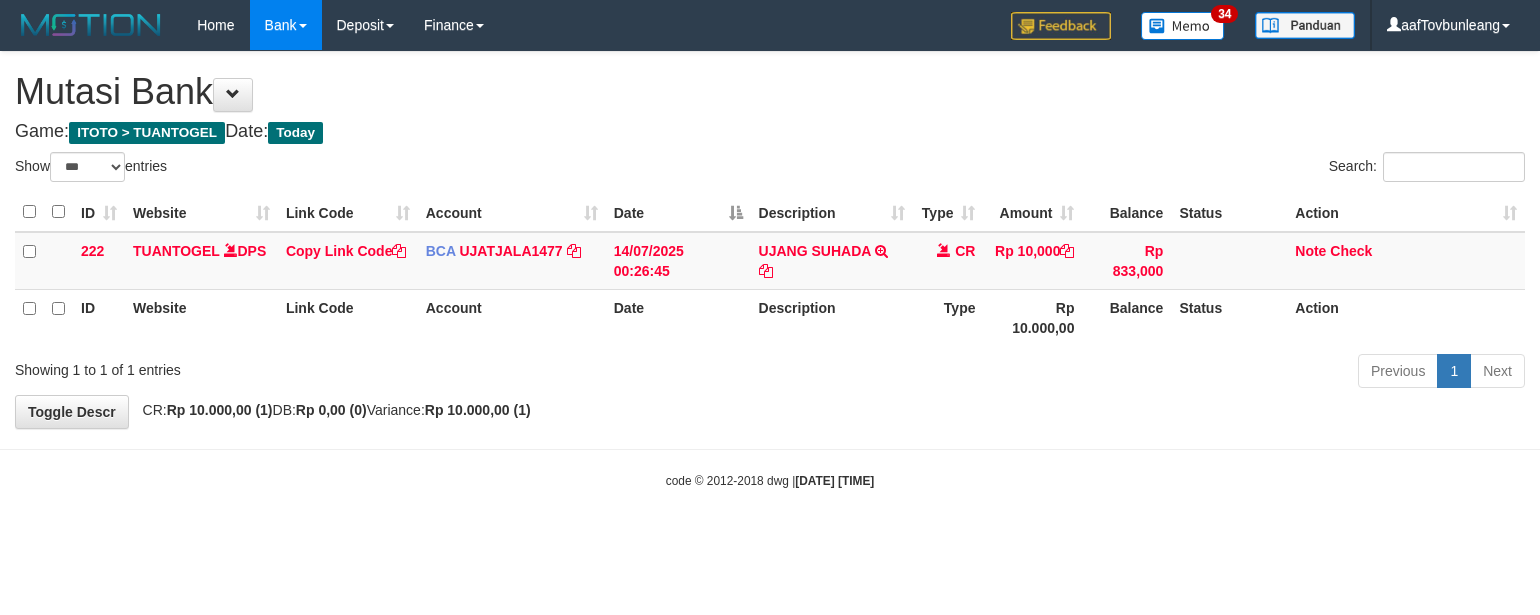 select on "***" 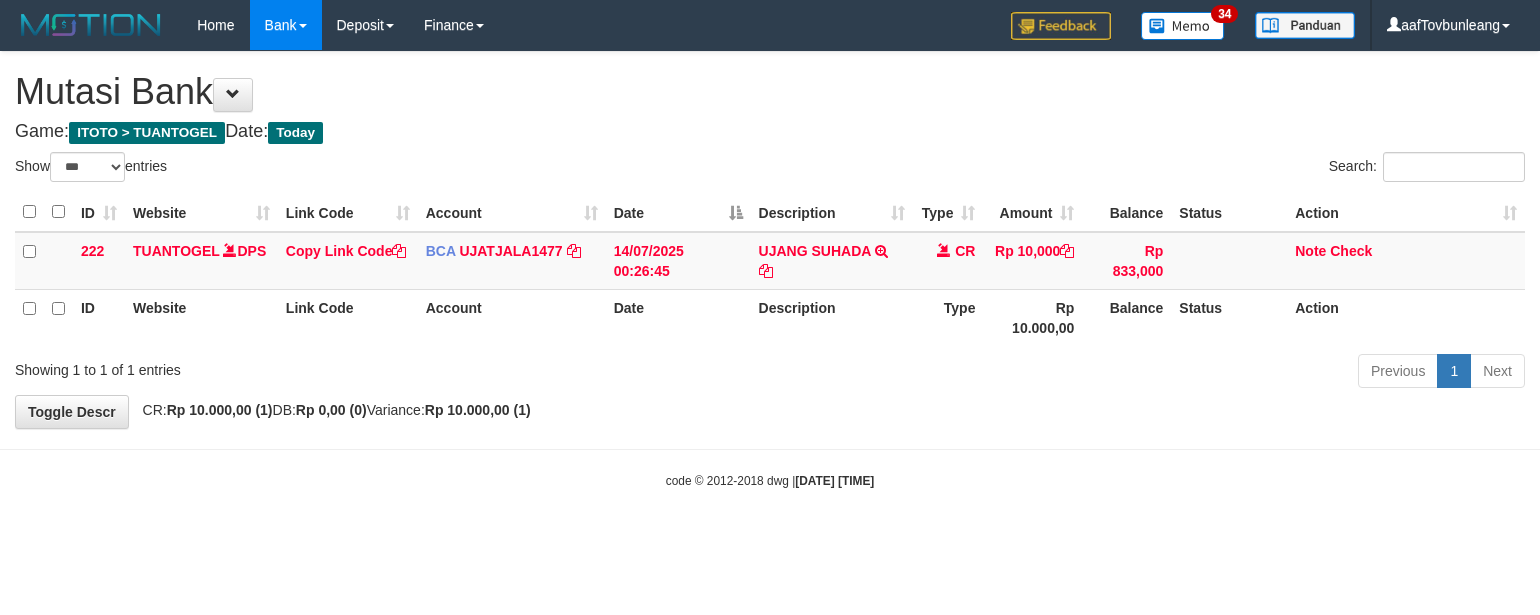 scroll, scrollTop: 0, scrollLeft: 0, axis: both 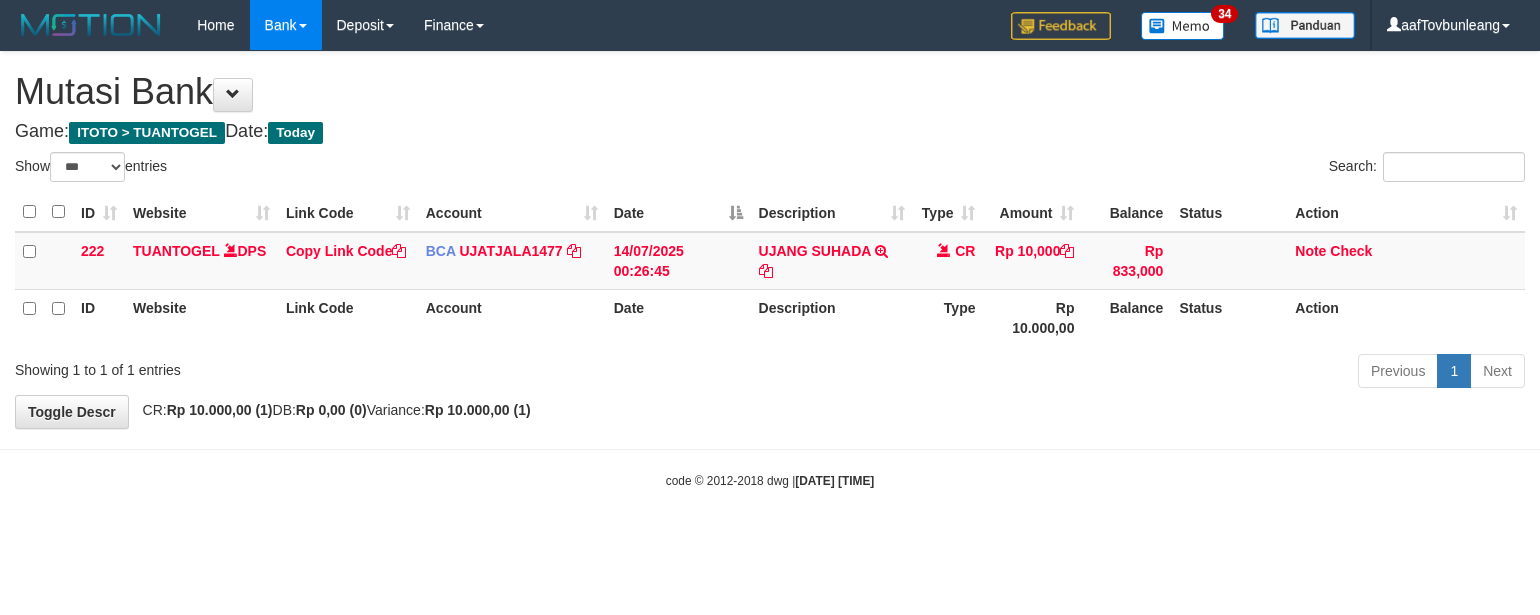 select on "***" 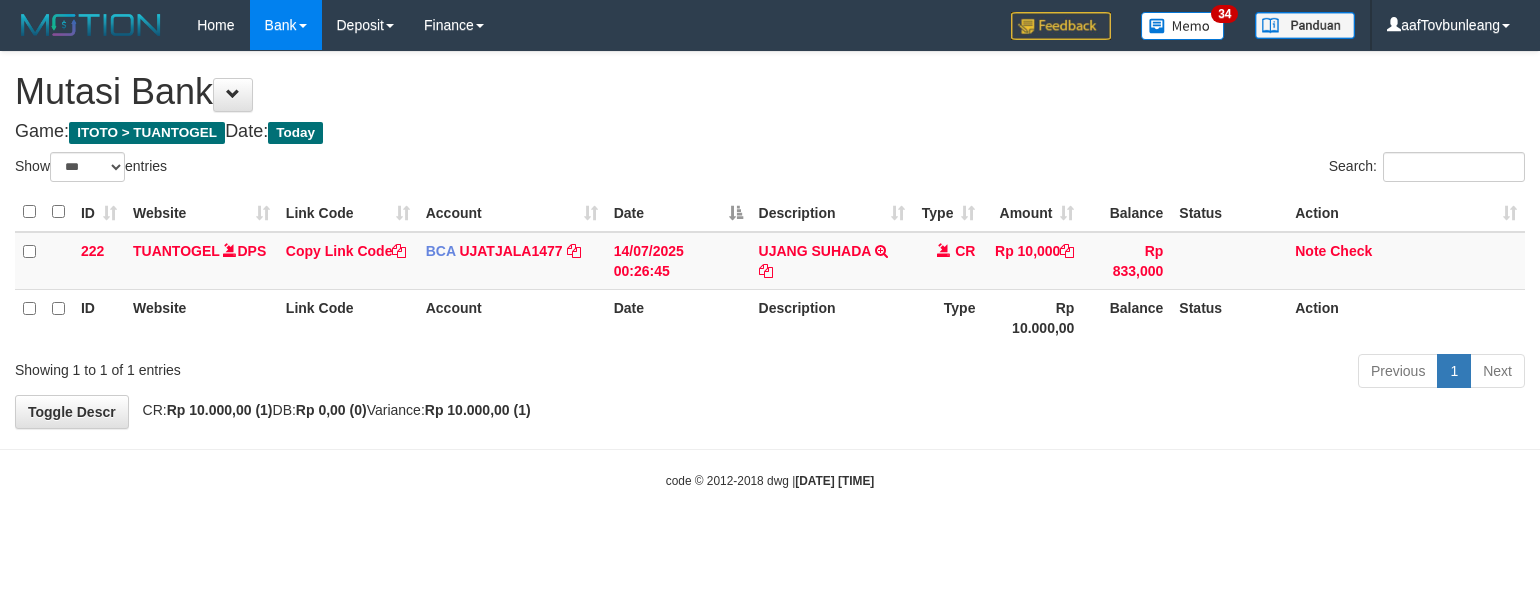 scroll, scrollTop: 0, scrollLeft: 0, axis: both 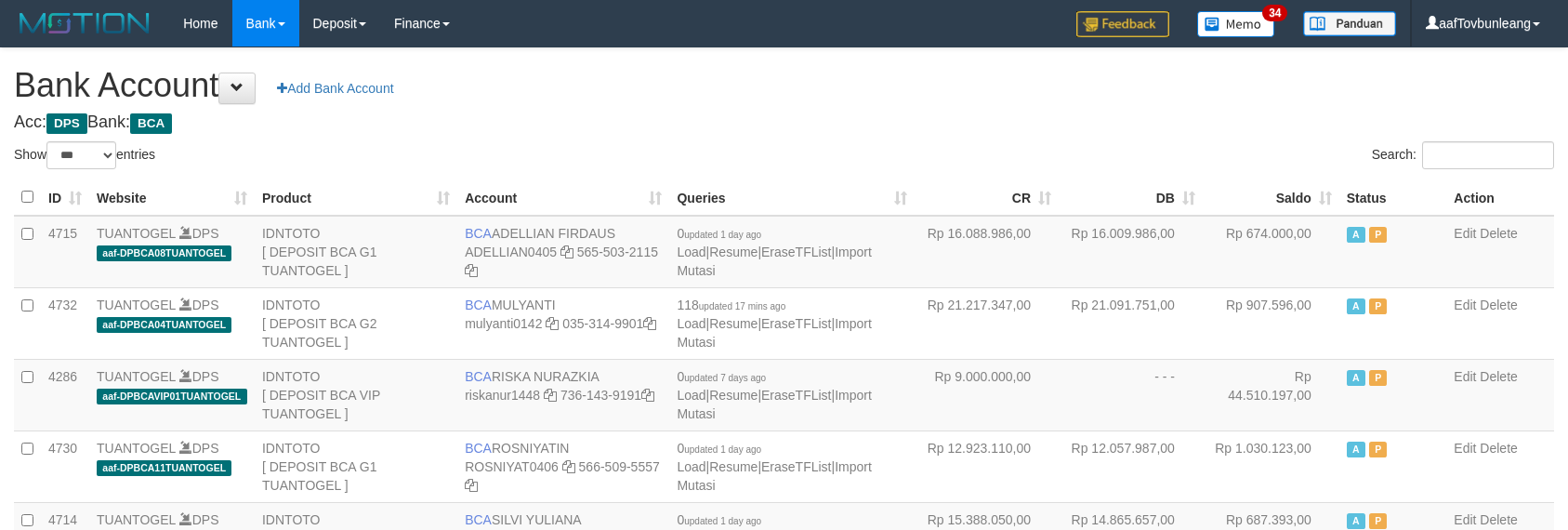 select on "***" 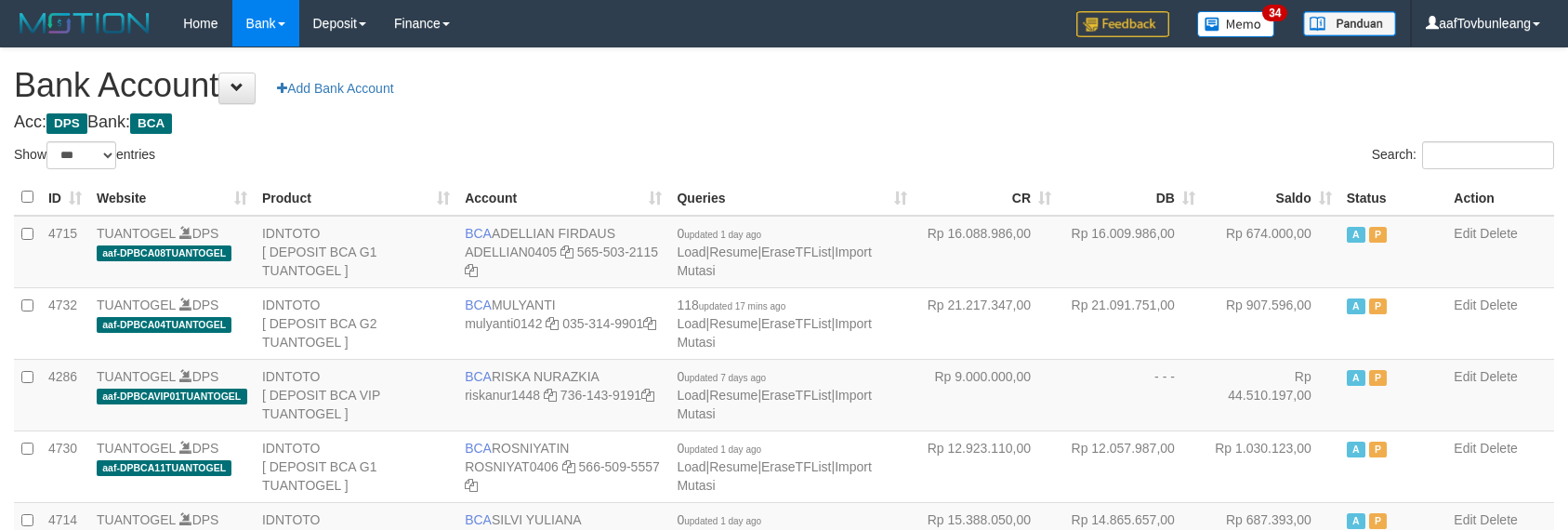 scroll, scrollTop: 586, scrollLeft: 0, axis: vertical 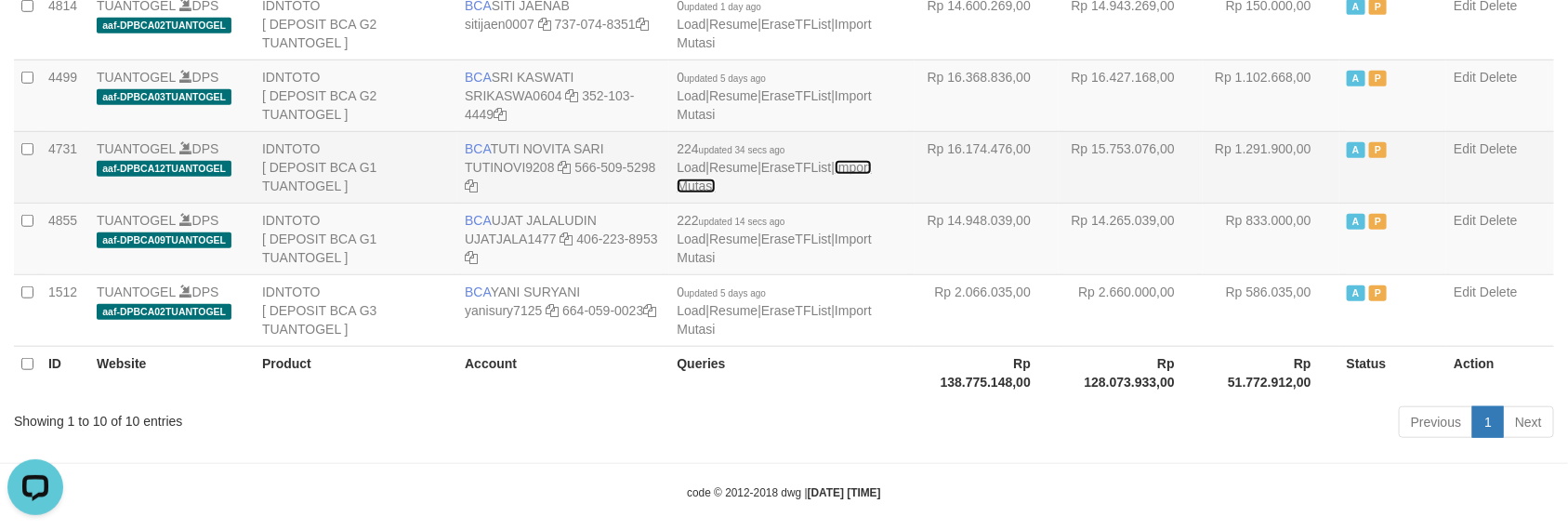 click on "Import Mutasi" at bounding box center [773, 177] 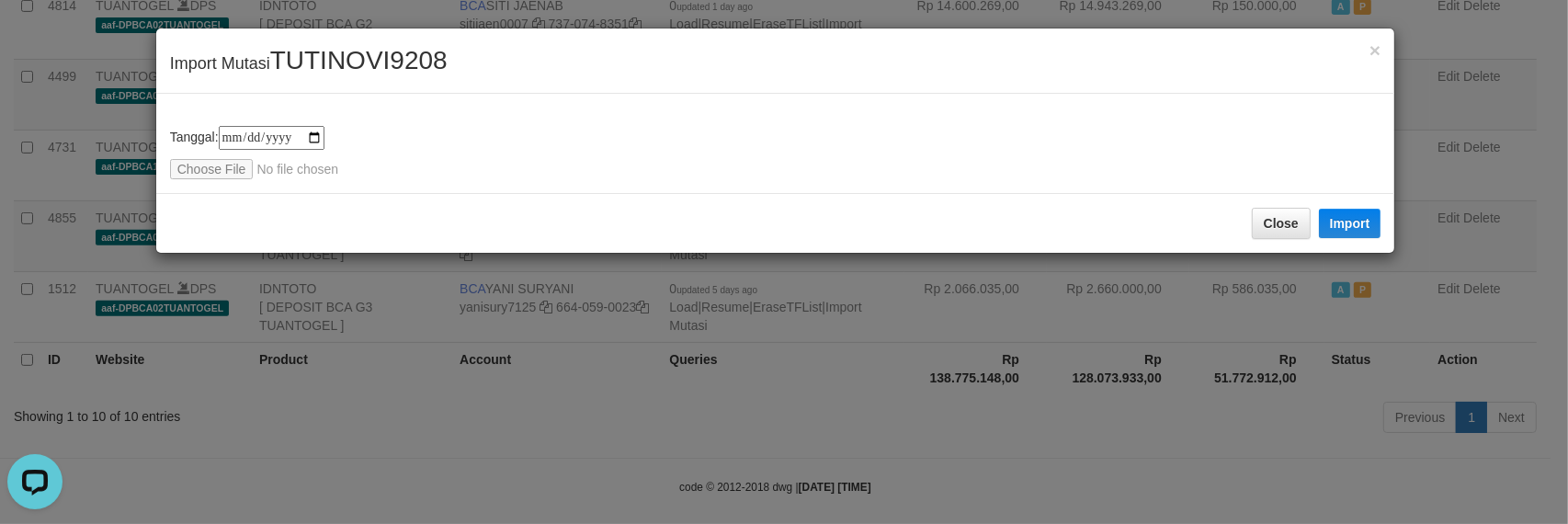 type on "**********" 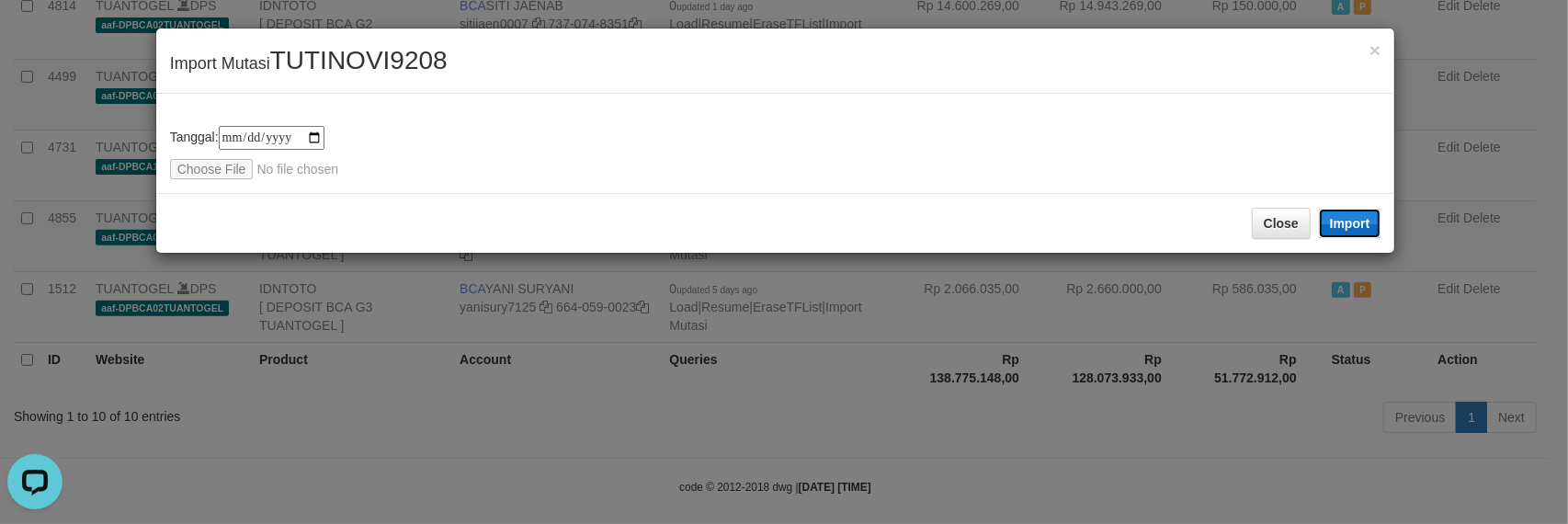 click on "Import" at bounding box center [1350, 223] 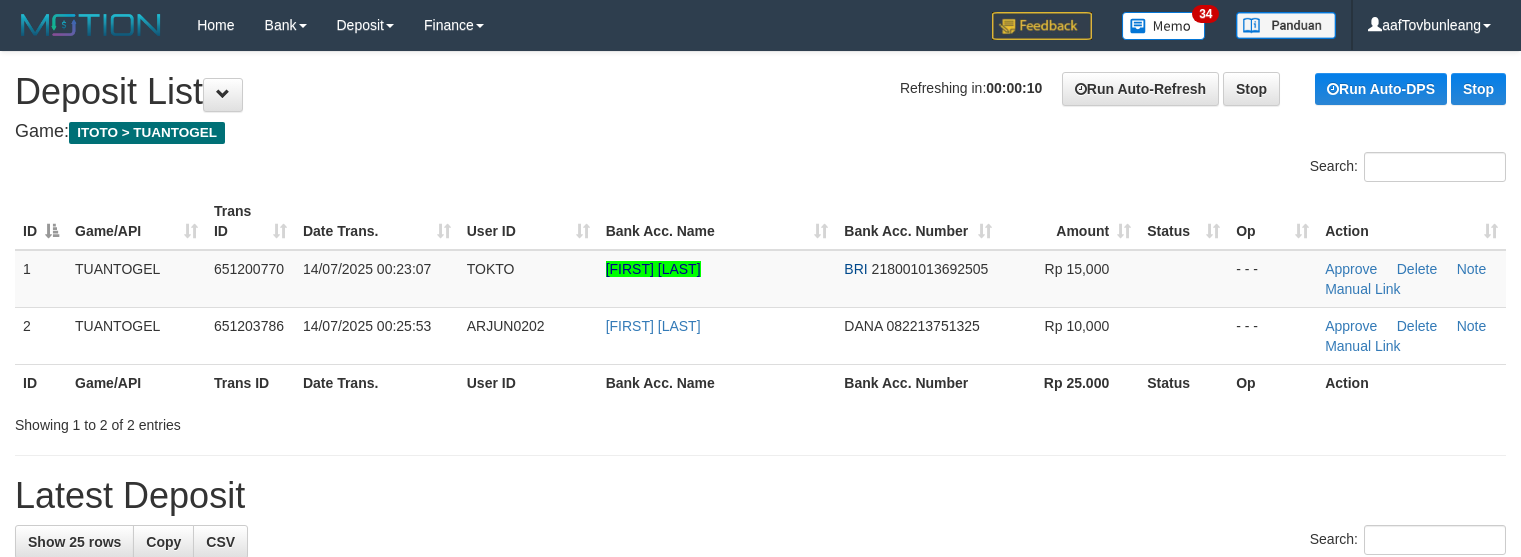 scroll, scrollTop: 0, scrollLeft: 0, axis: both 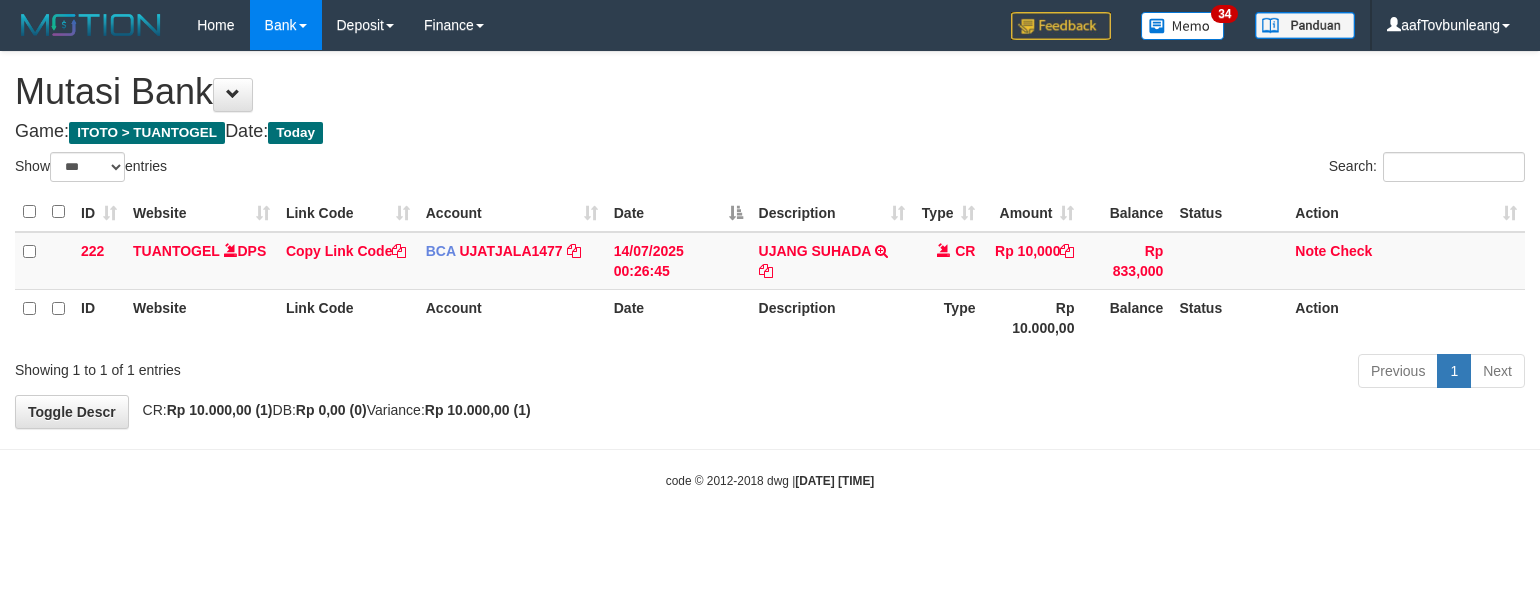 select on "***" 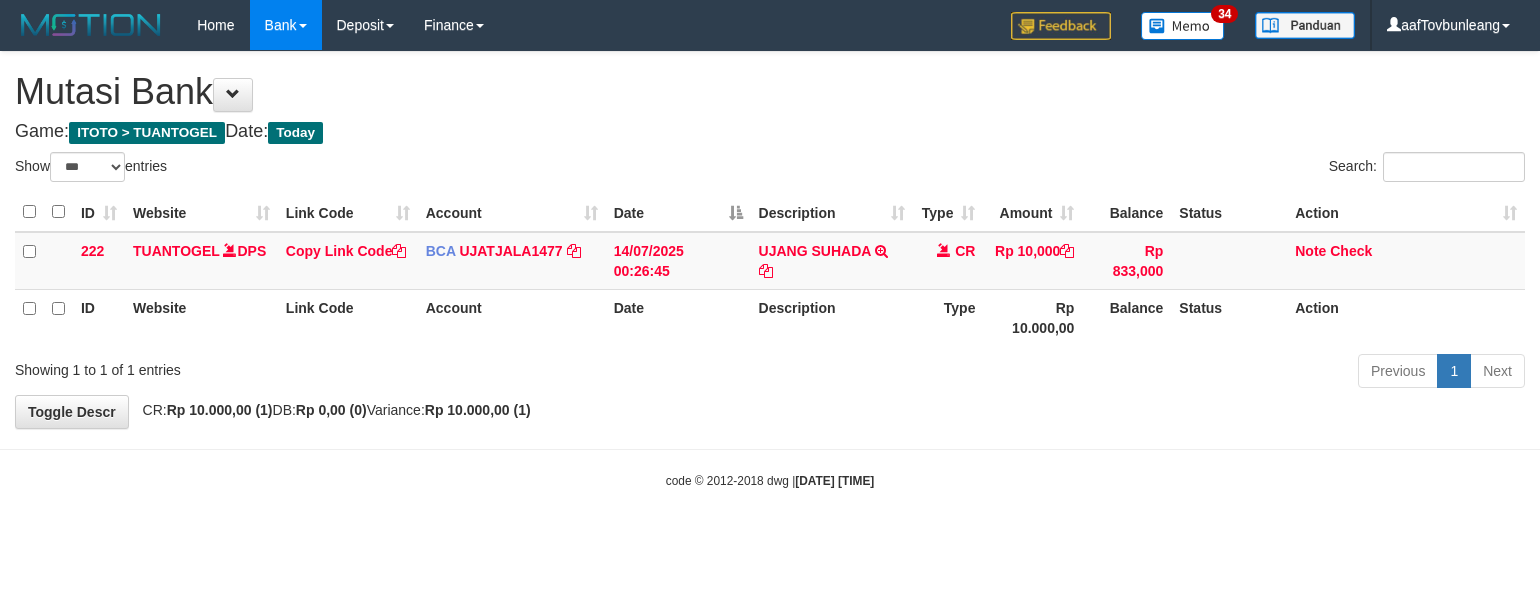 scroll, scrollTop: 0, scrollLeft: 0, axis: both 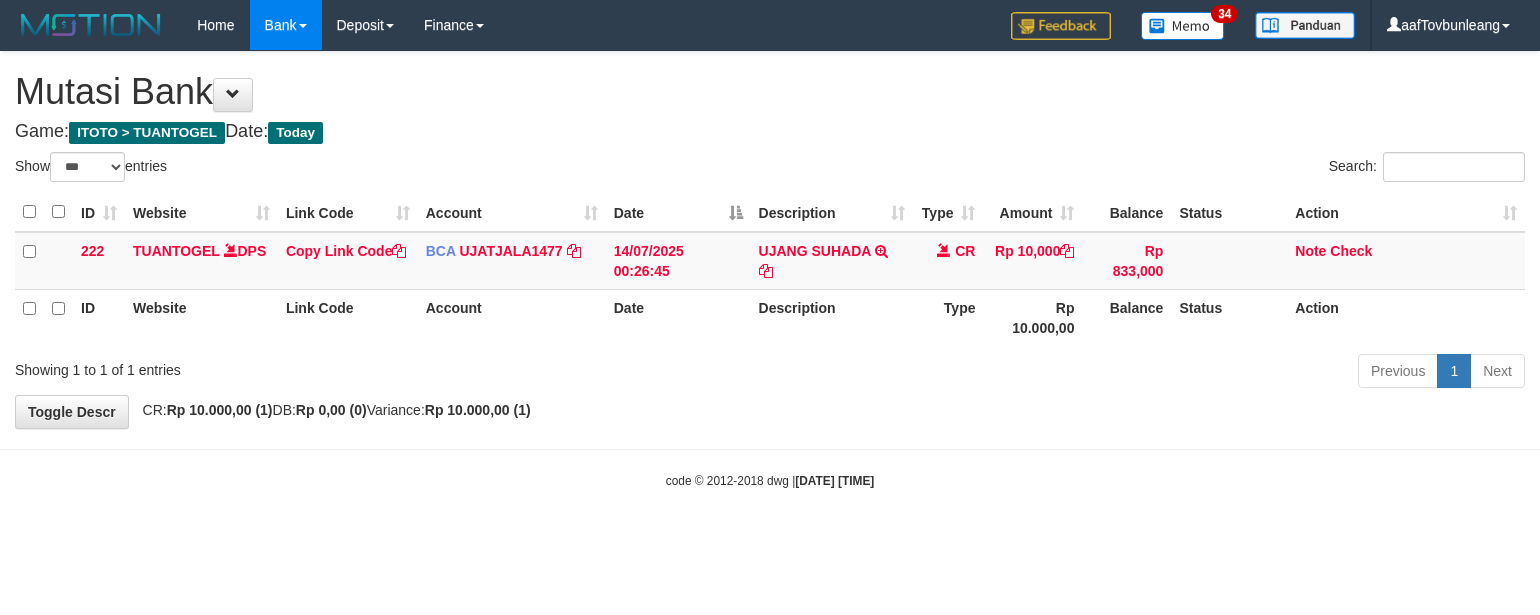 select on "***" 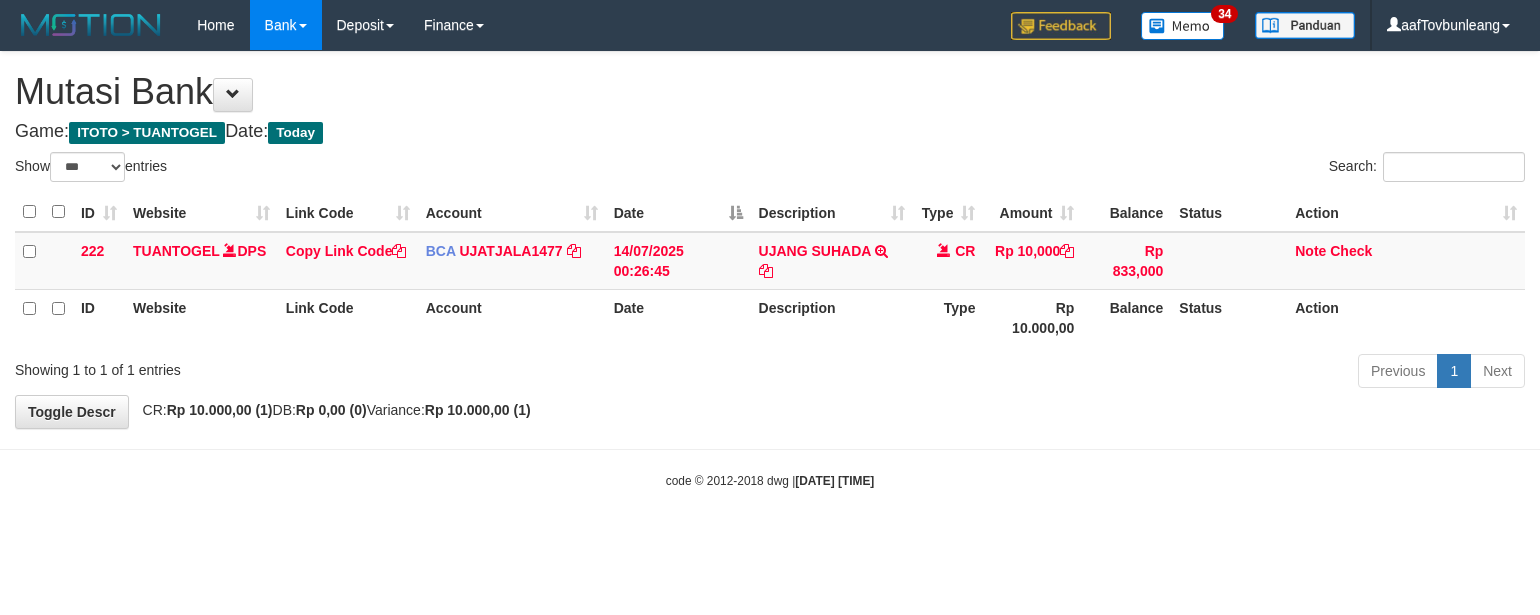 scroll, scrollTop: 0, scrollLeft: 0, axis: both 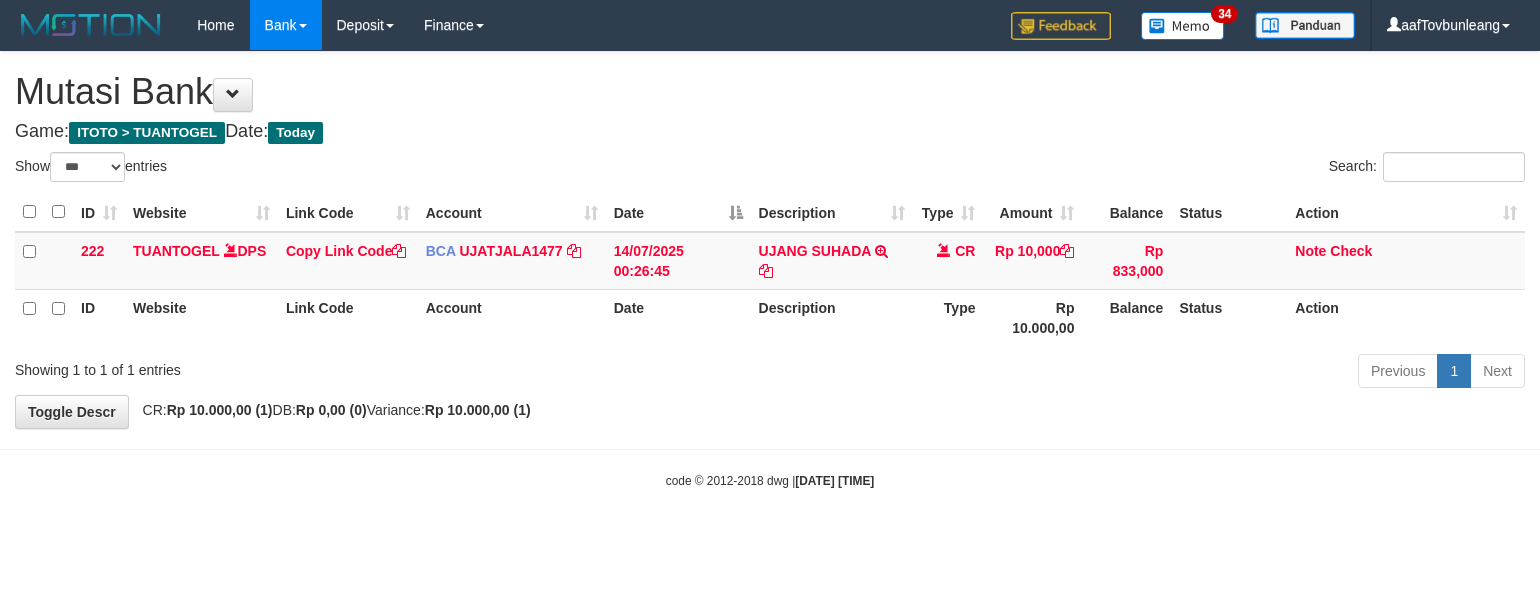 select on "***" 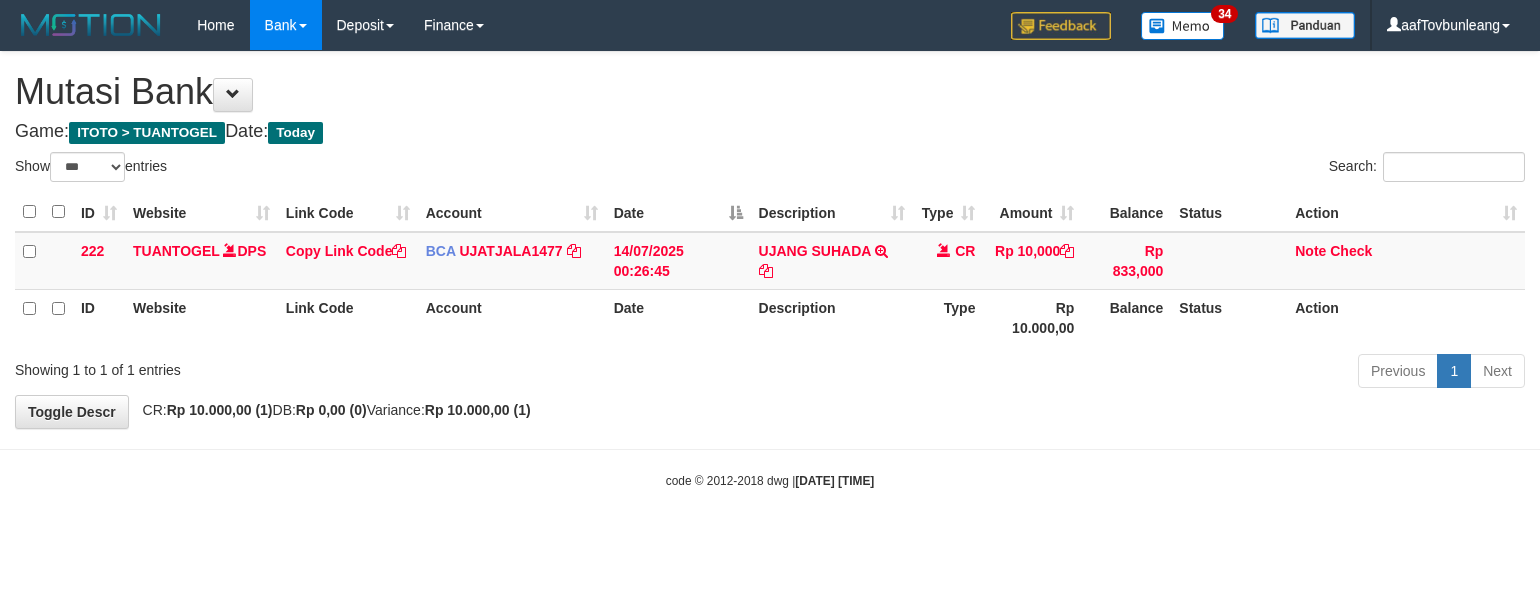 scroll, scrollTop: 0, scrollLeft: 0, axis: both 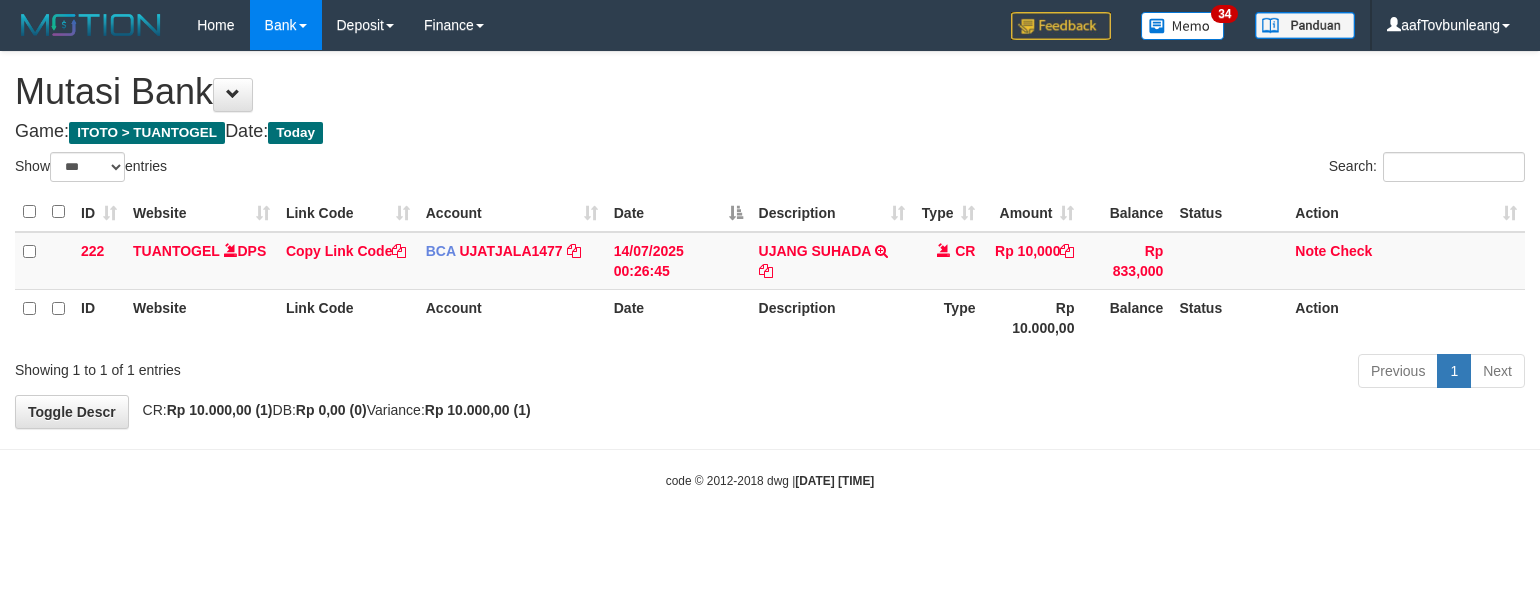select on "***" 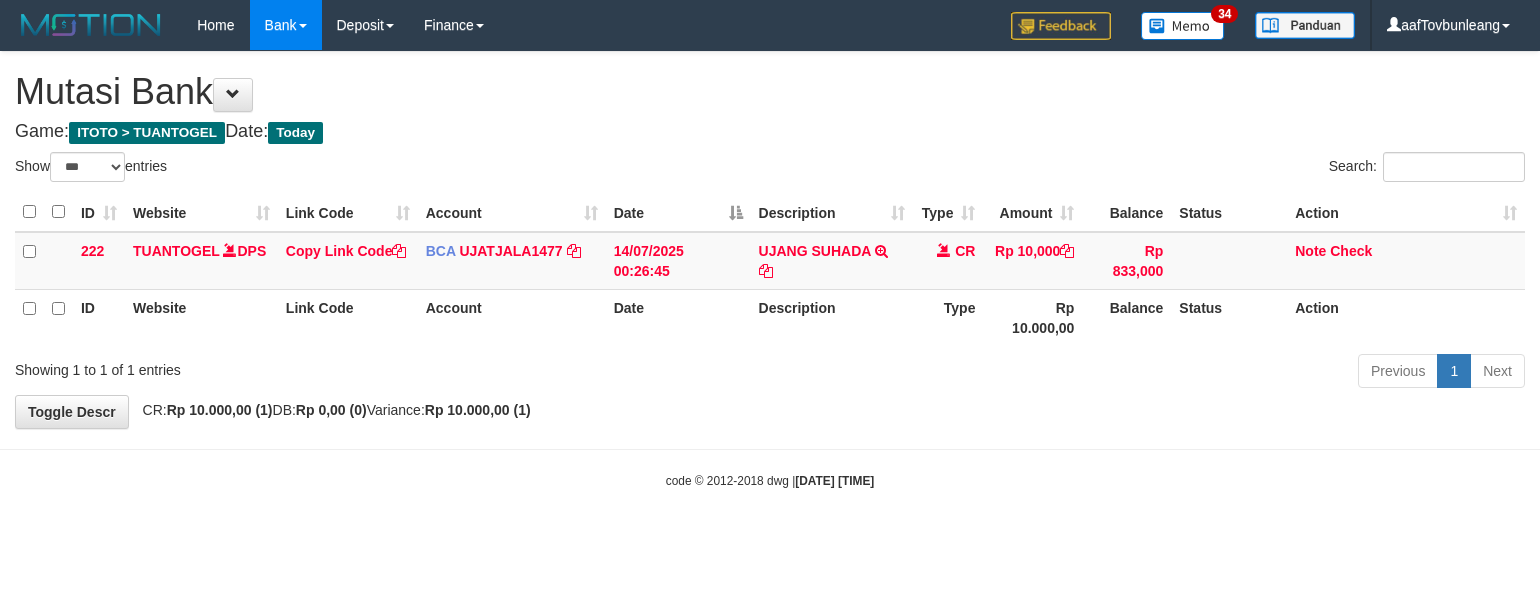 scroll, scrollTop: 0, scrollLeft: 0, axis: both 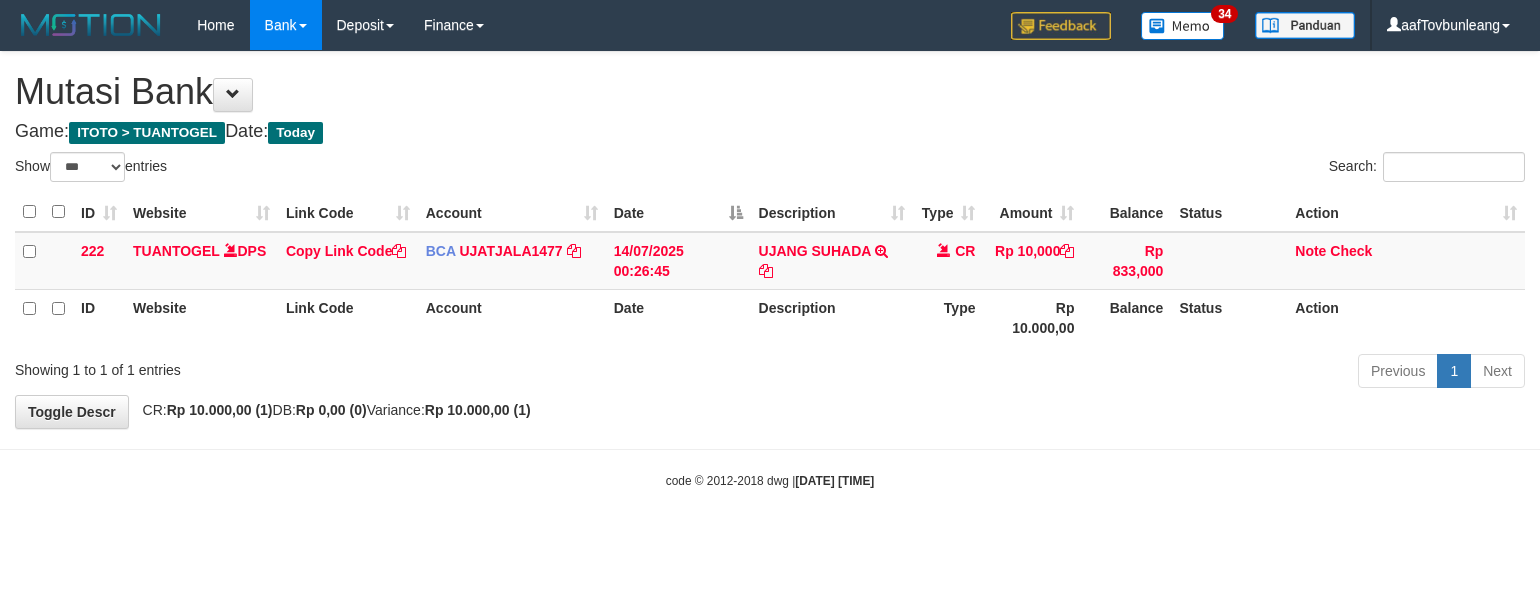 select on "***" 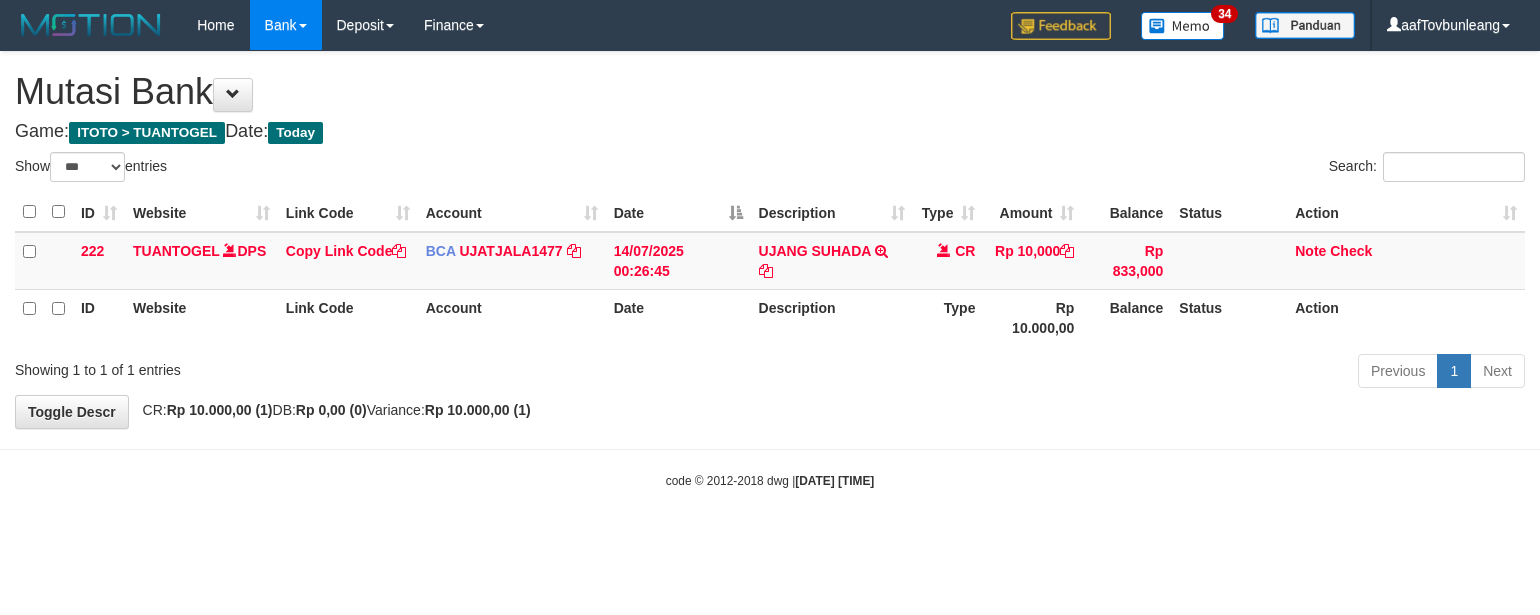 scroll, scrollTop: 0, scrollLeft: 0, axis: both 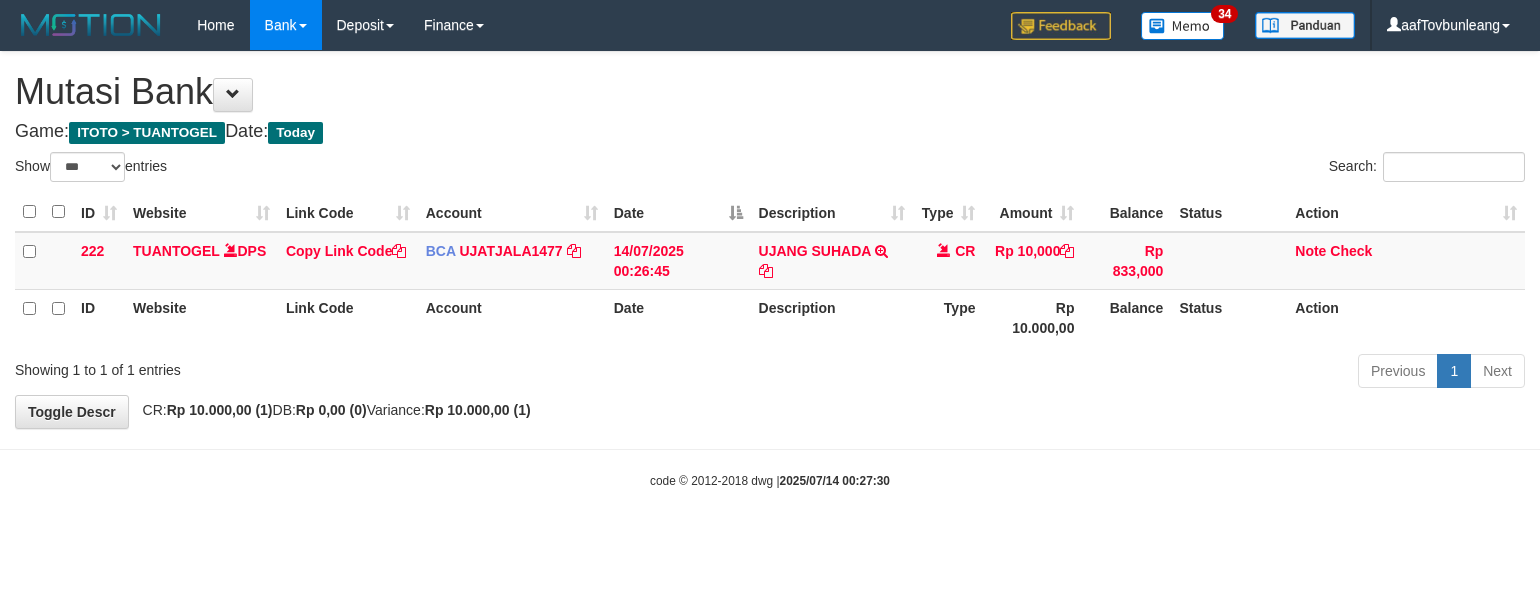 select on "***" 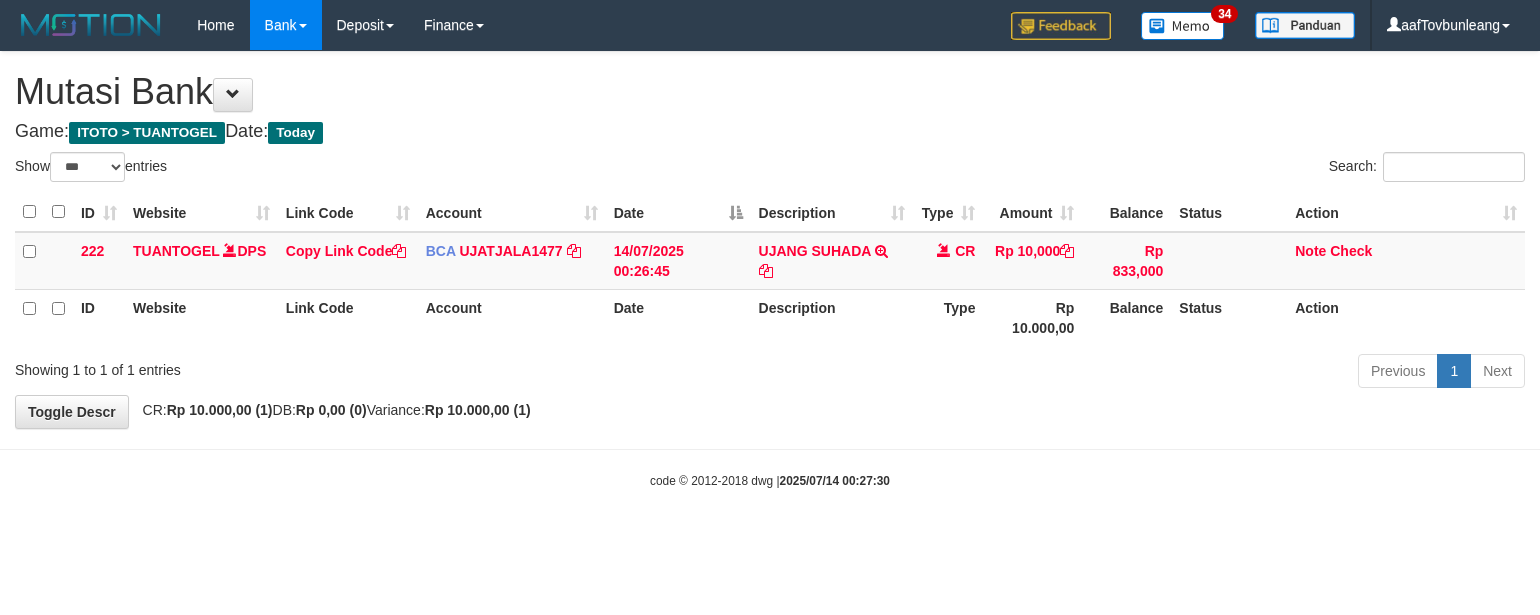 scroll, scrollTop: 0, scrollLeft: 0, axis: both 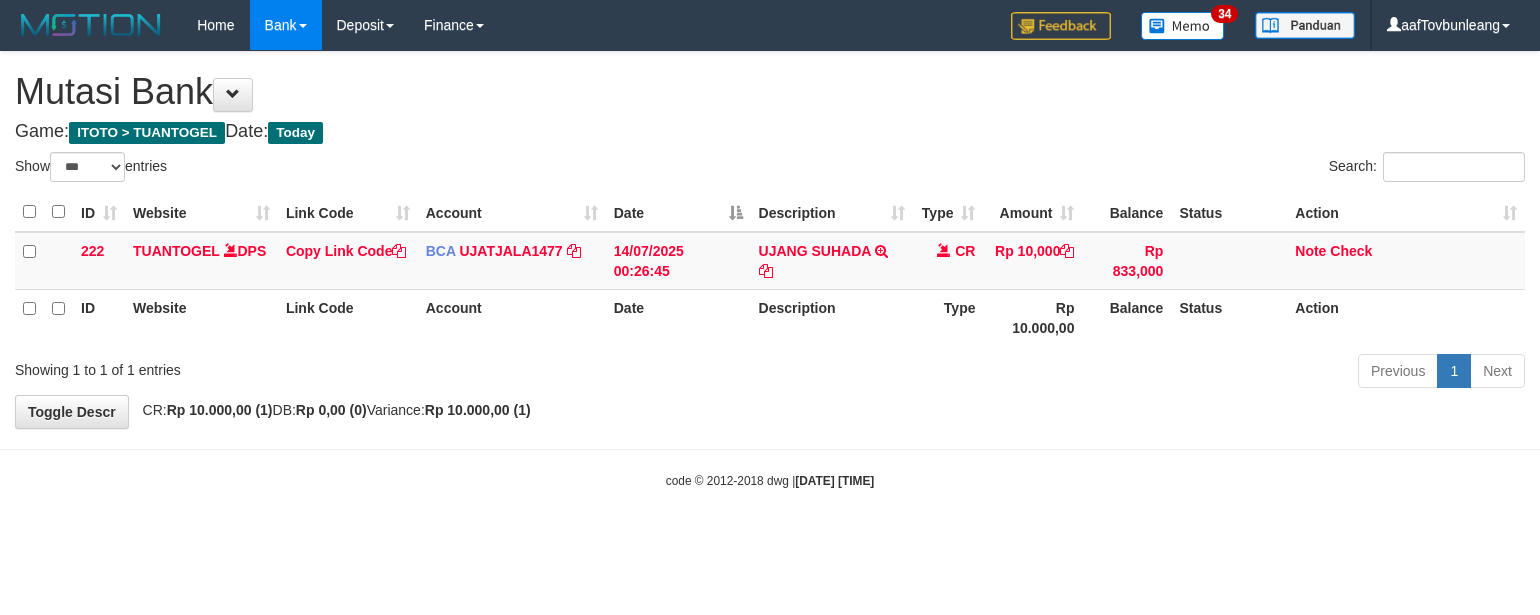 select on "***" 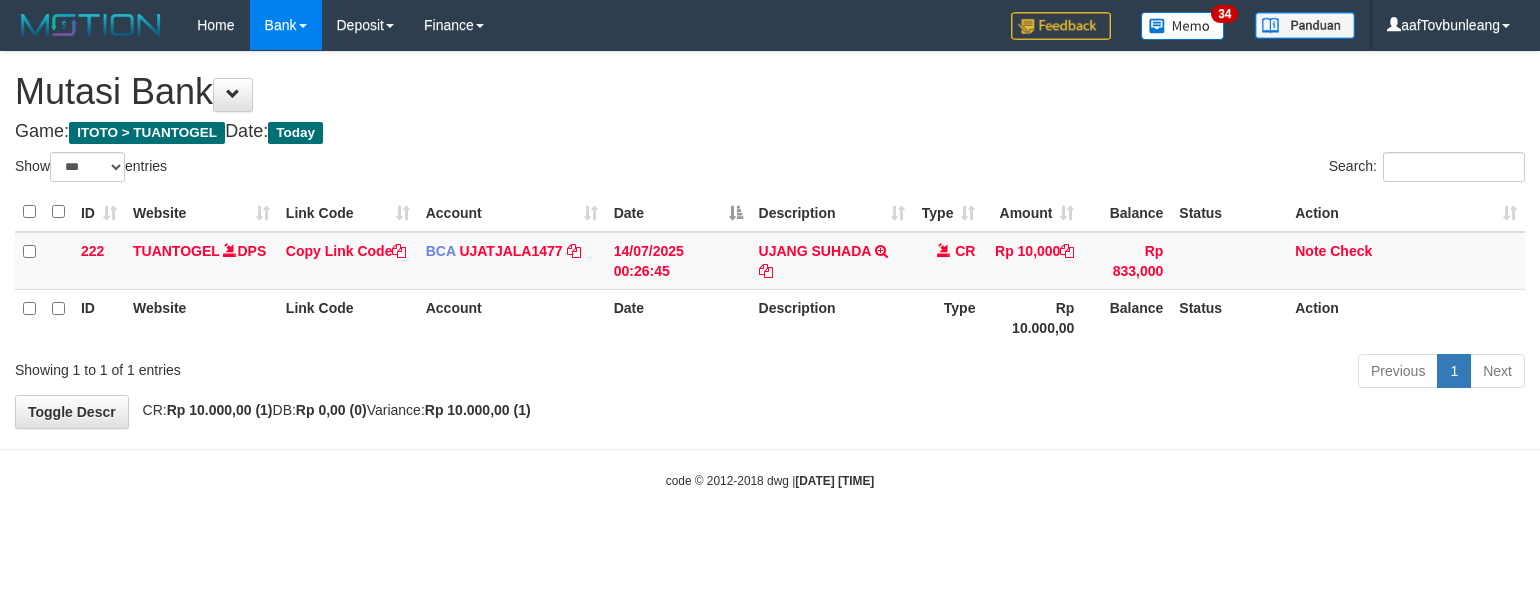 scroll, scrollTop: 0, scrollLeft: 0, axis: both 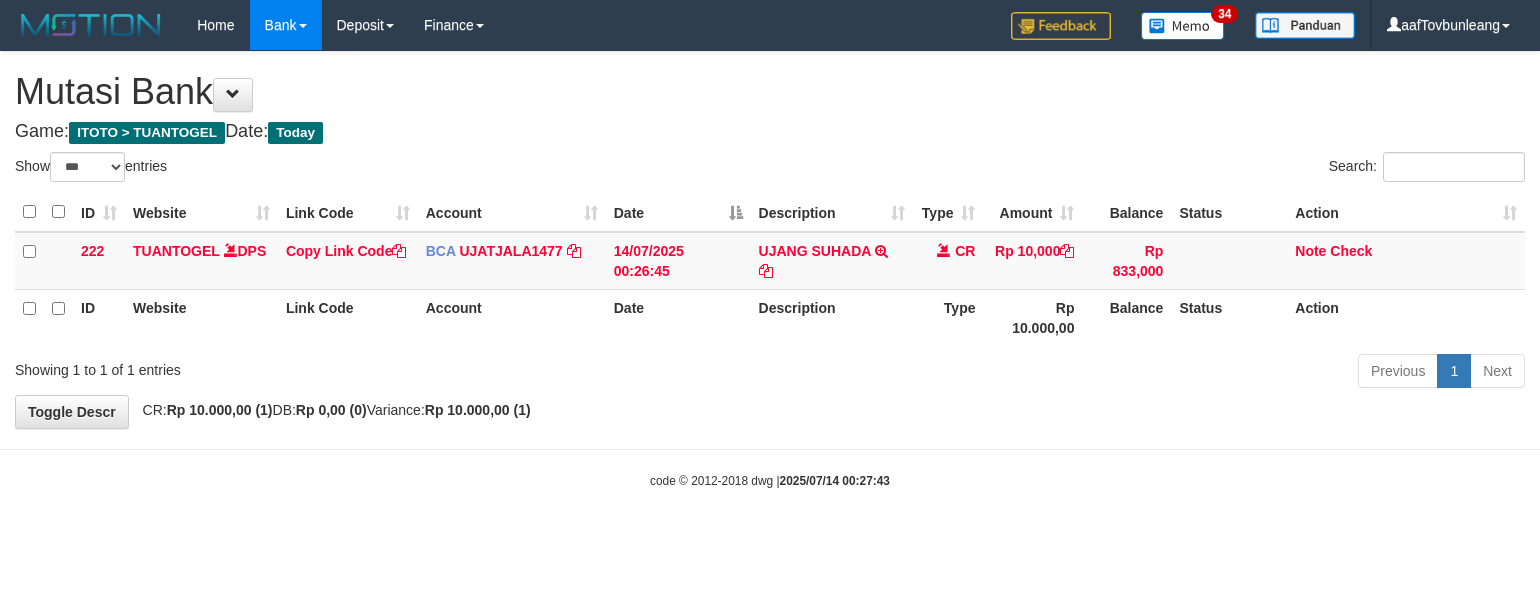select on "***" 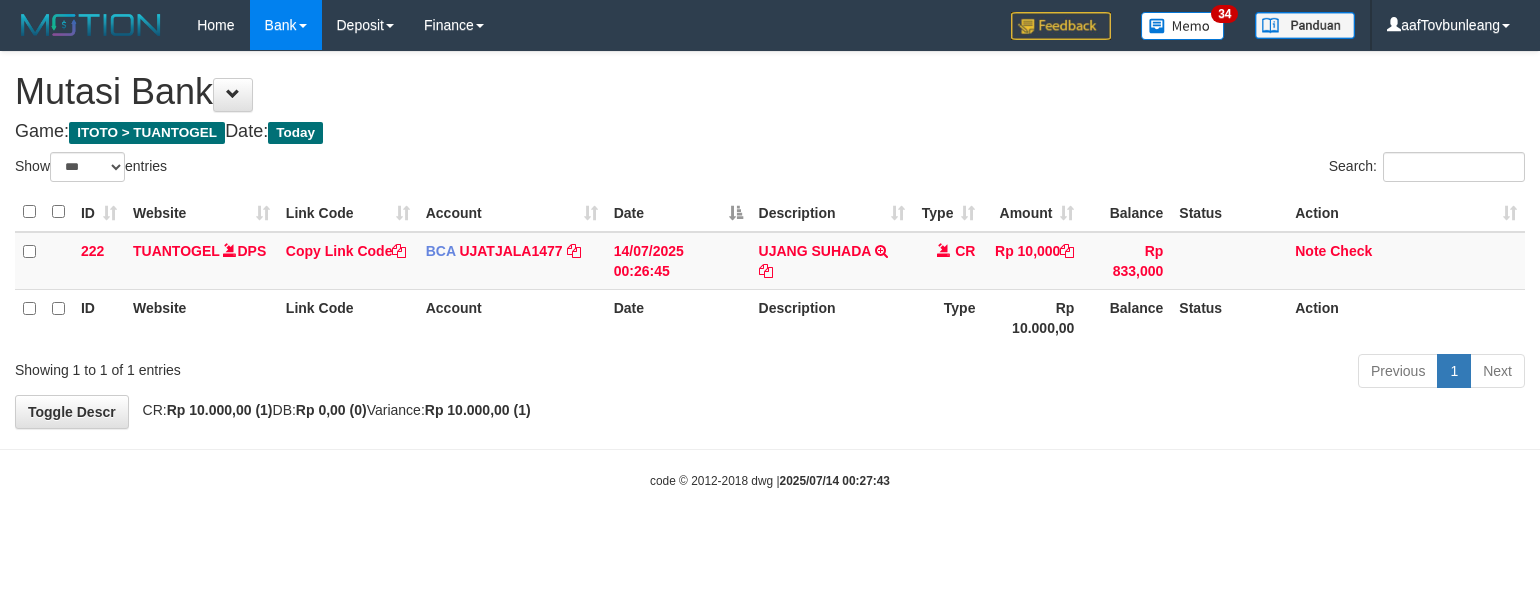 scroll, scrollTop: 0, scrollLeft: 0, axis: both 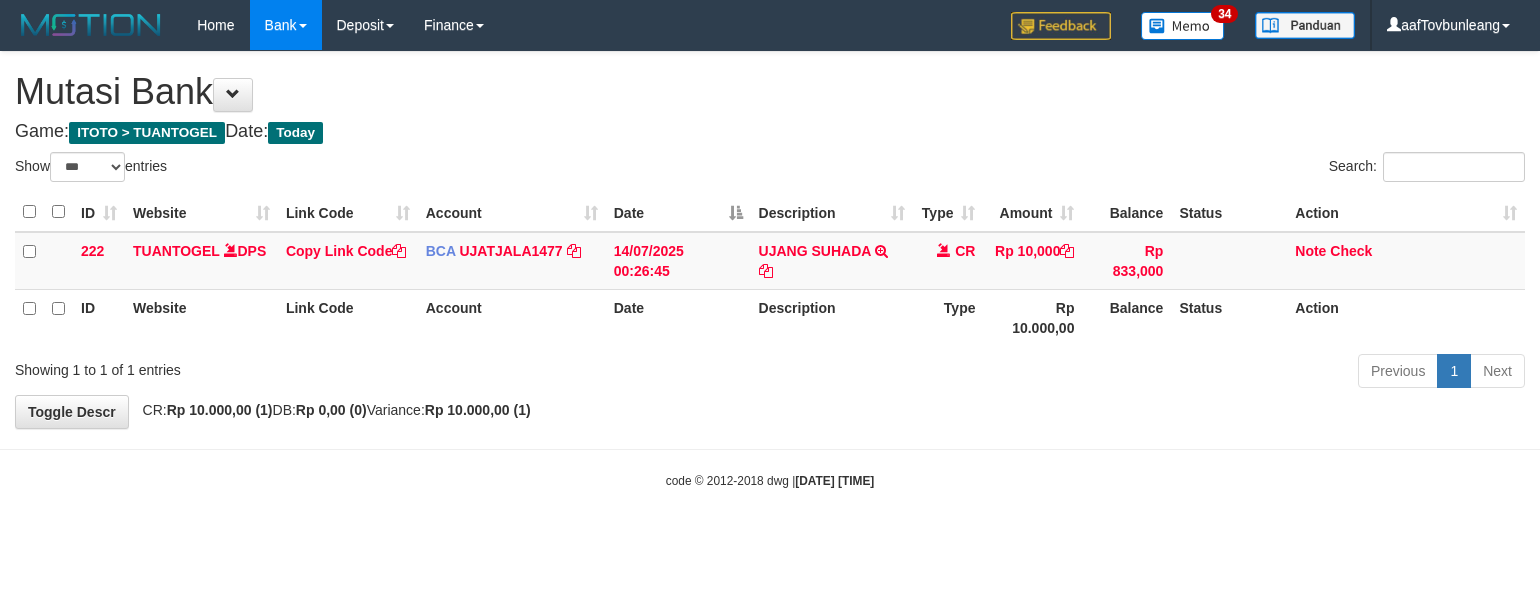 select on "***" 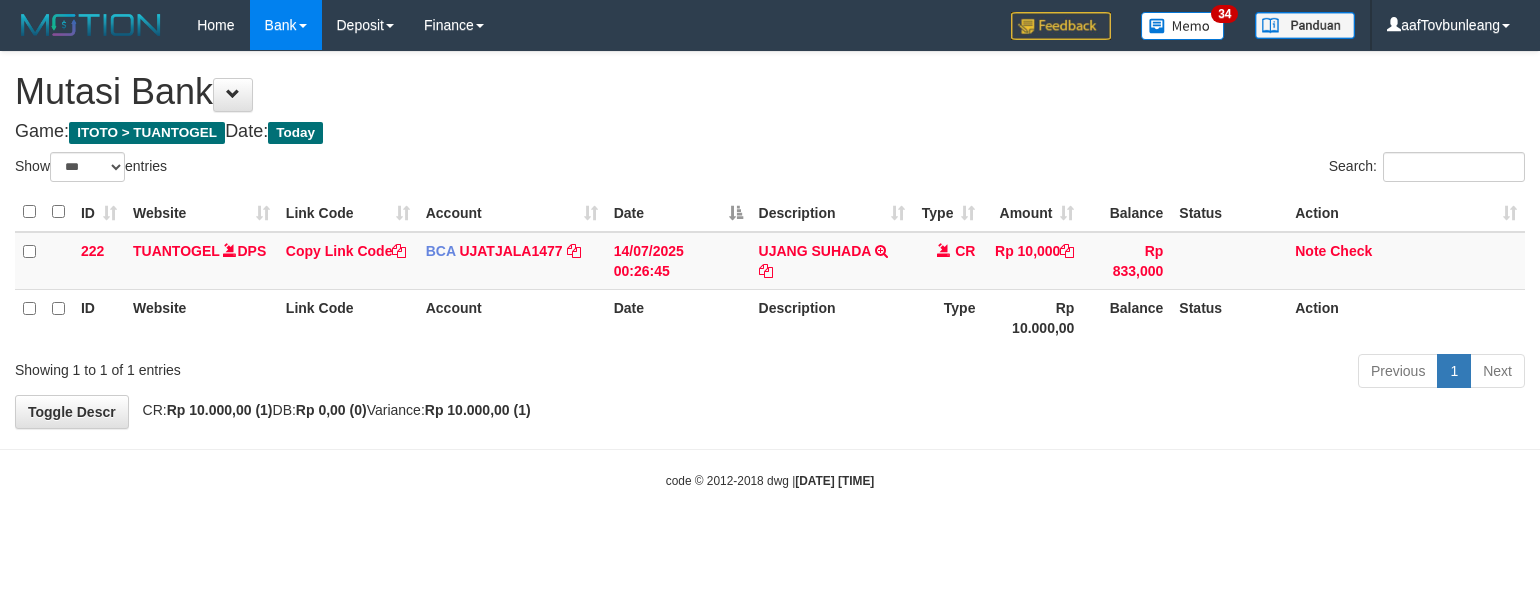 scroll, scrollTop: 0, scrollLeft: 0, axis: both 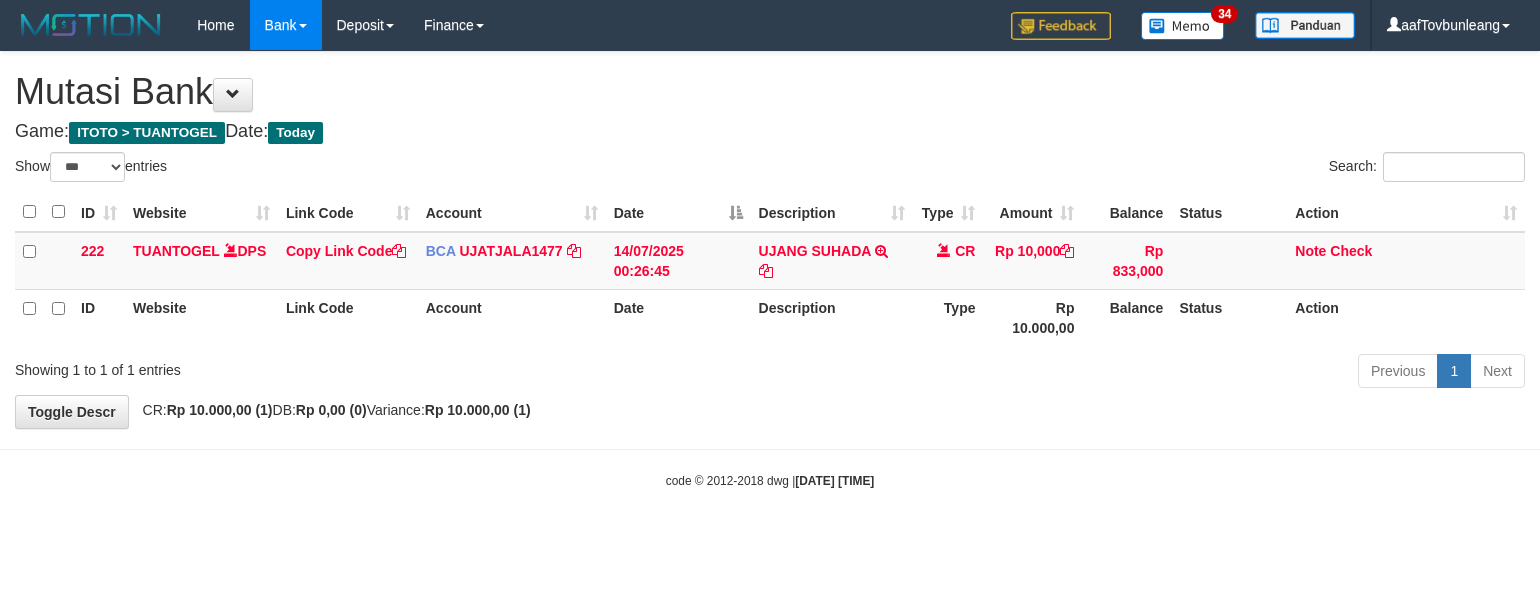 select on "***" 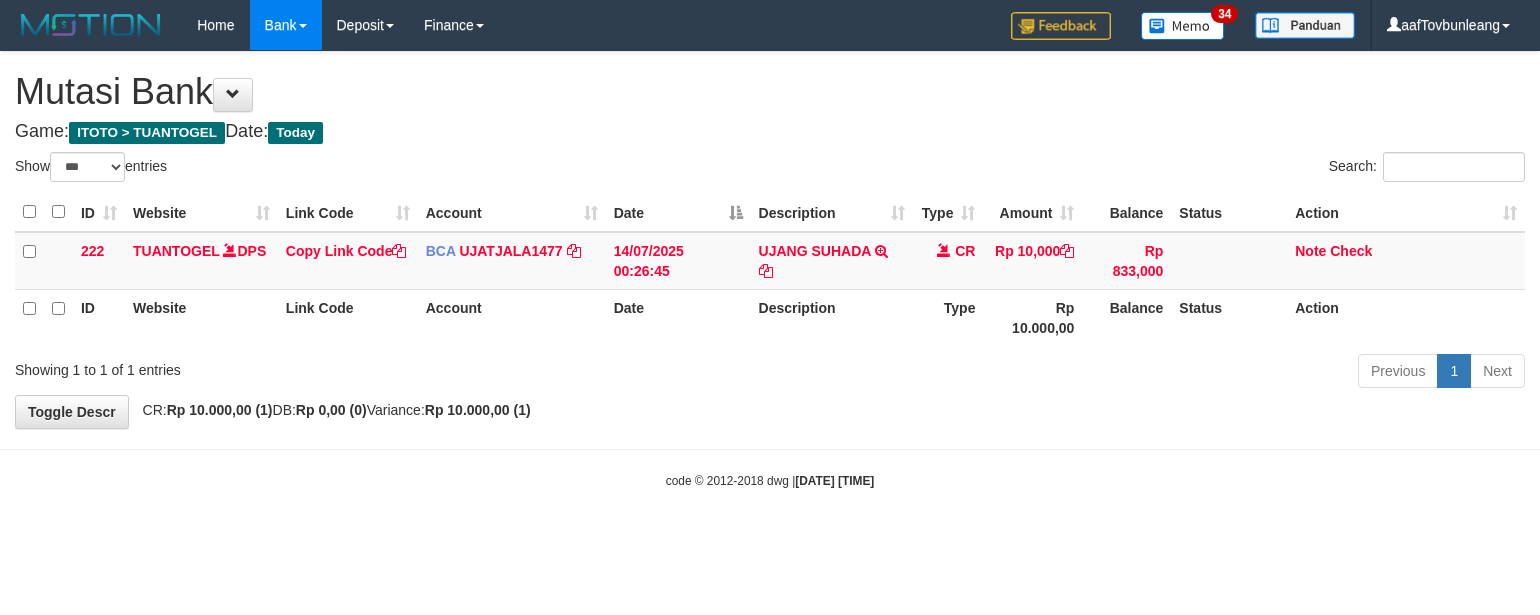 scroll, scrollTop: 0, scrollLeft: 0, axis: both 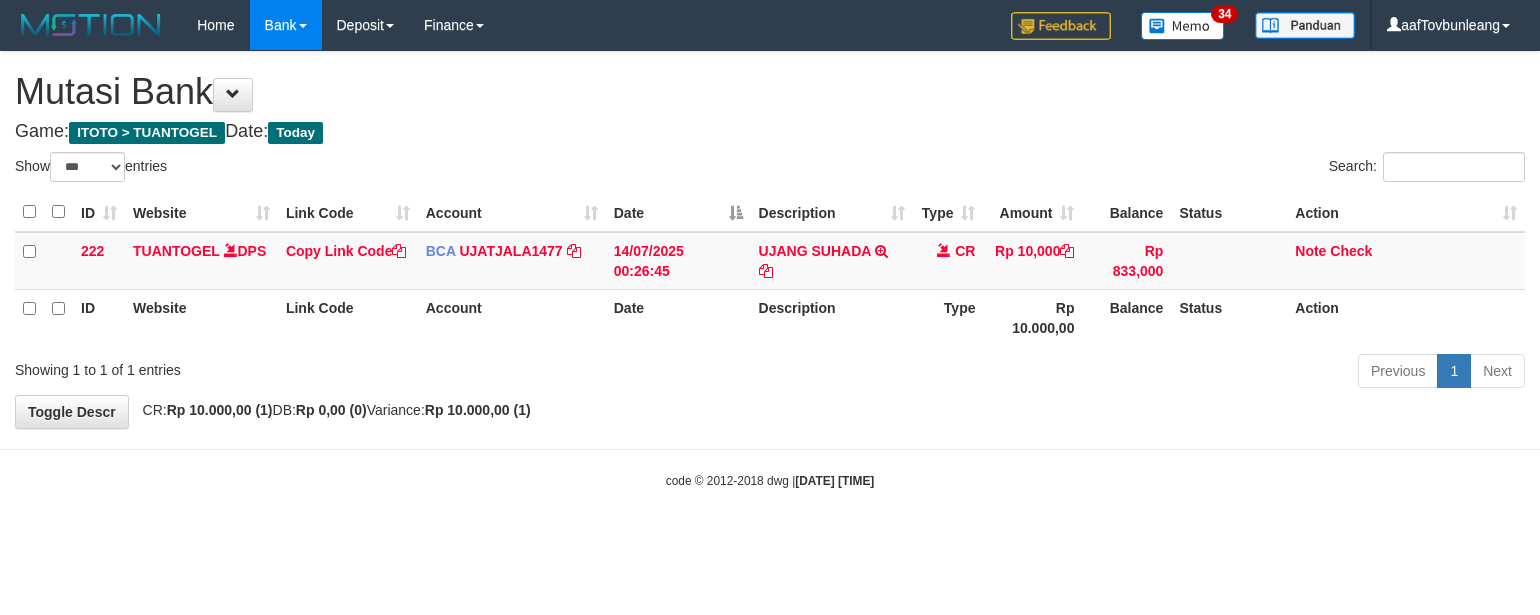 select on "***" 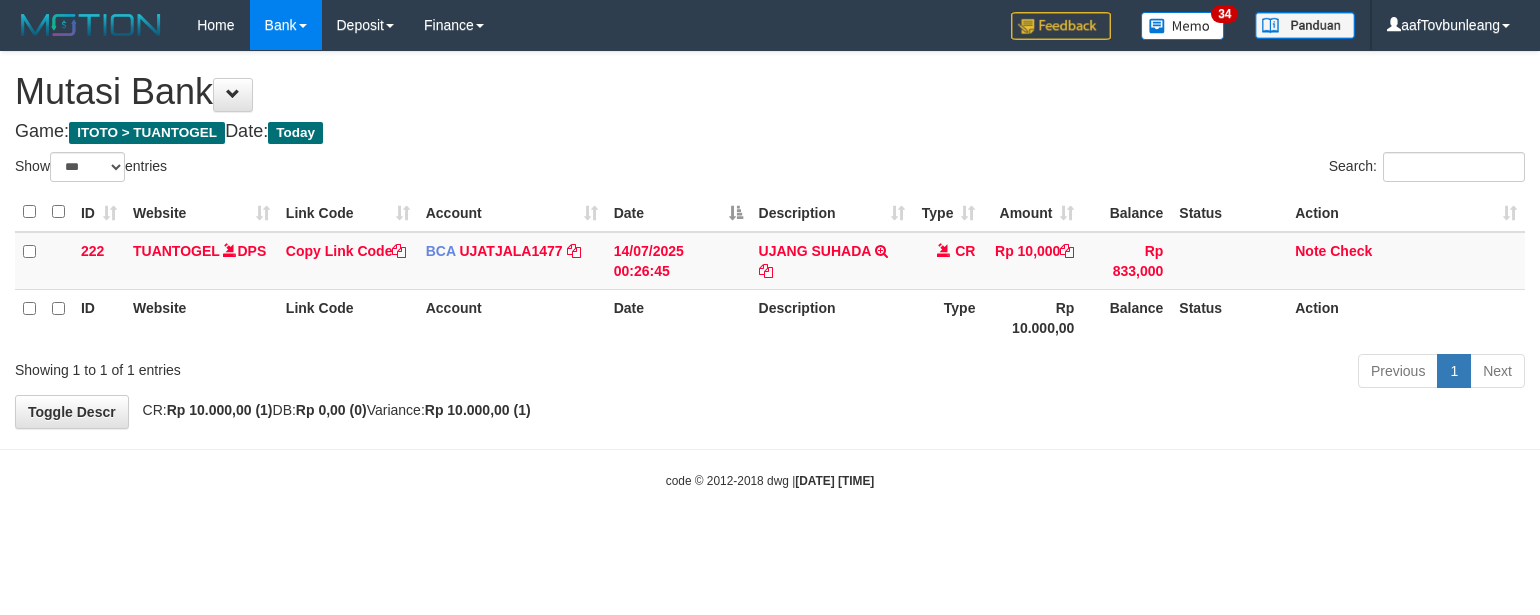 scroll, scrollTop: 0, scrollLeft: 0, axis: both 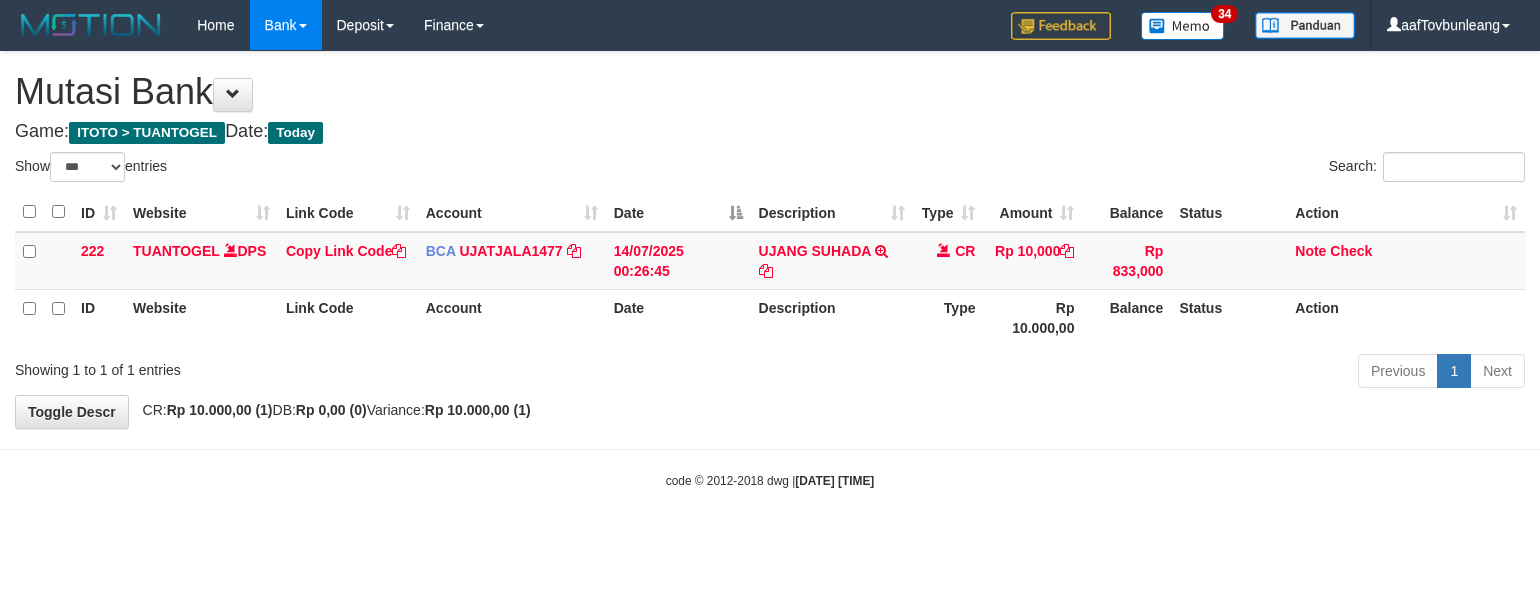 select on "***" 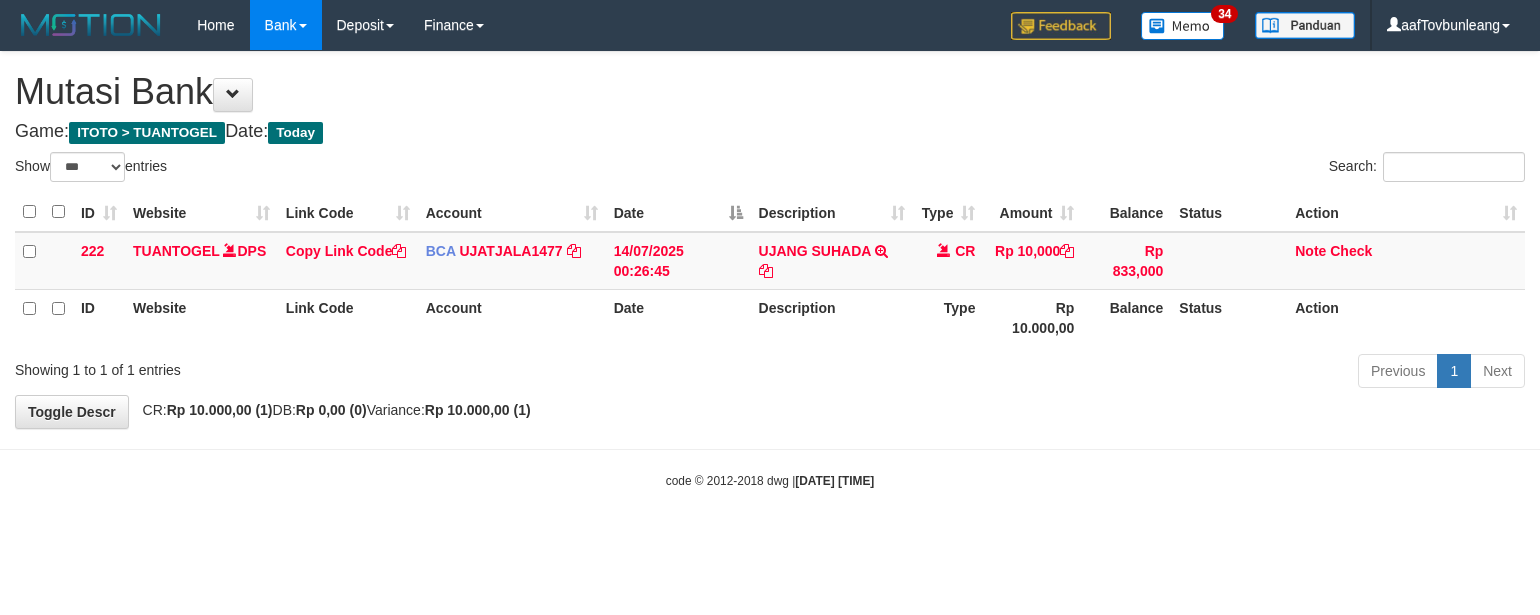 scroll, scrollTop: 0, scrollLeft: 0, axis: both 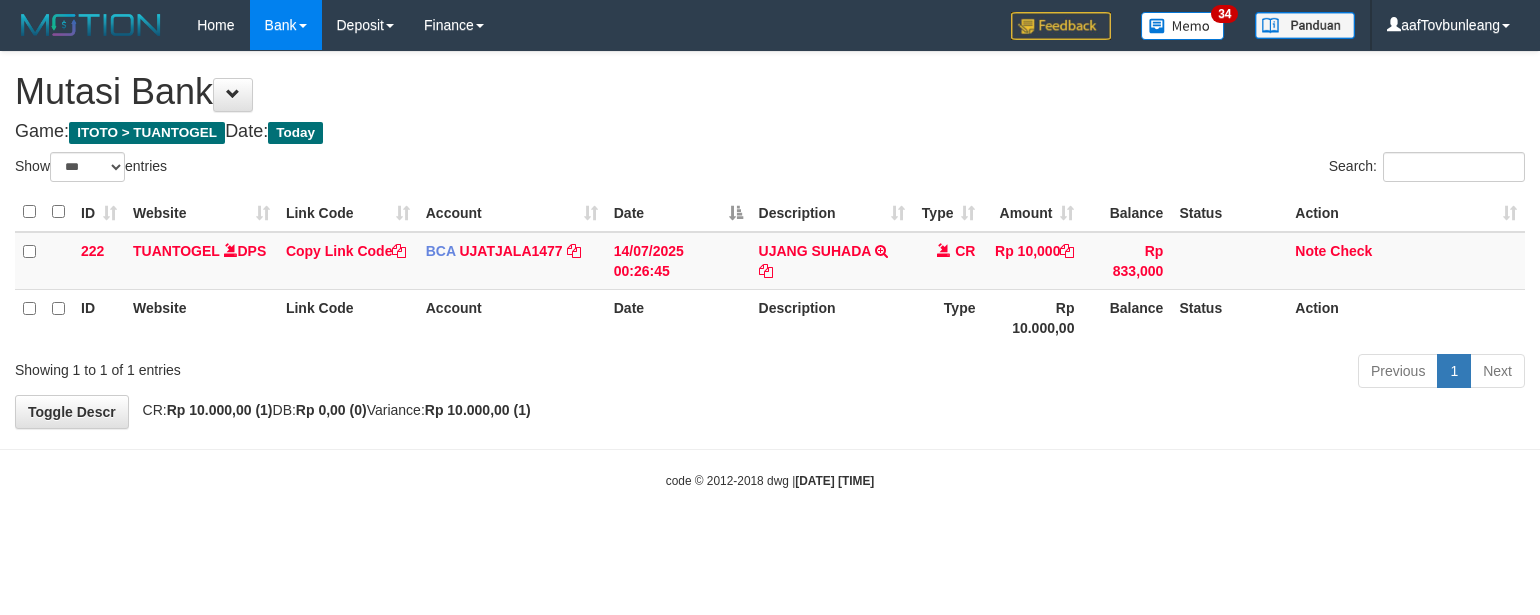 select on "***" 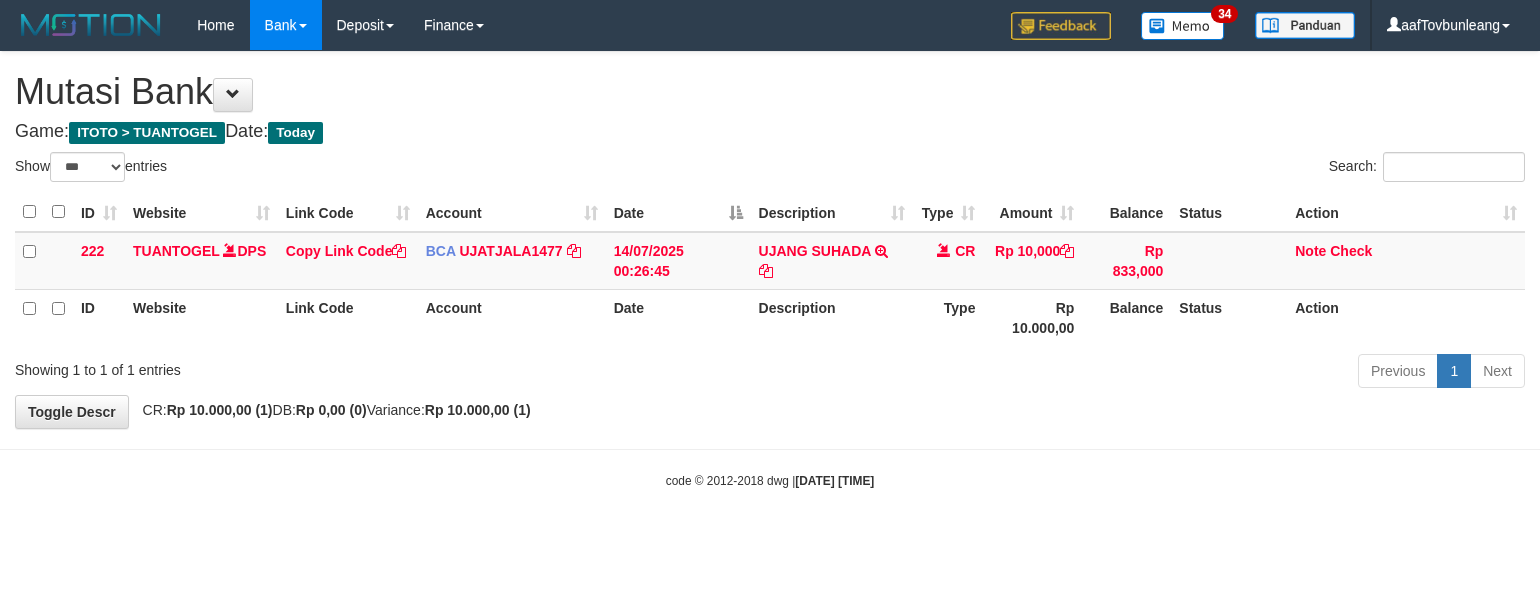 scroll, scrollTop: 0, scrollLeft: 0, axis: both 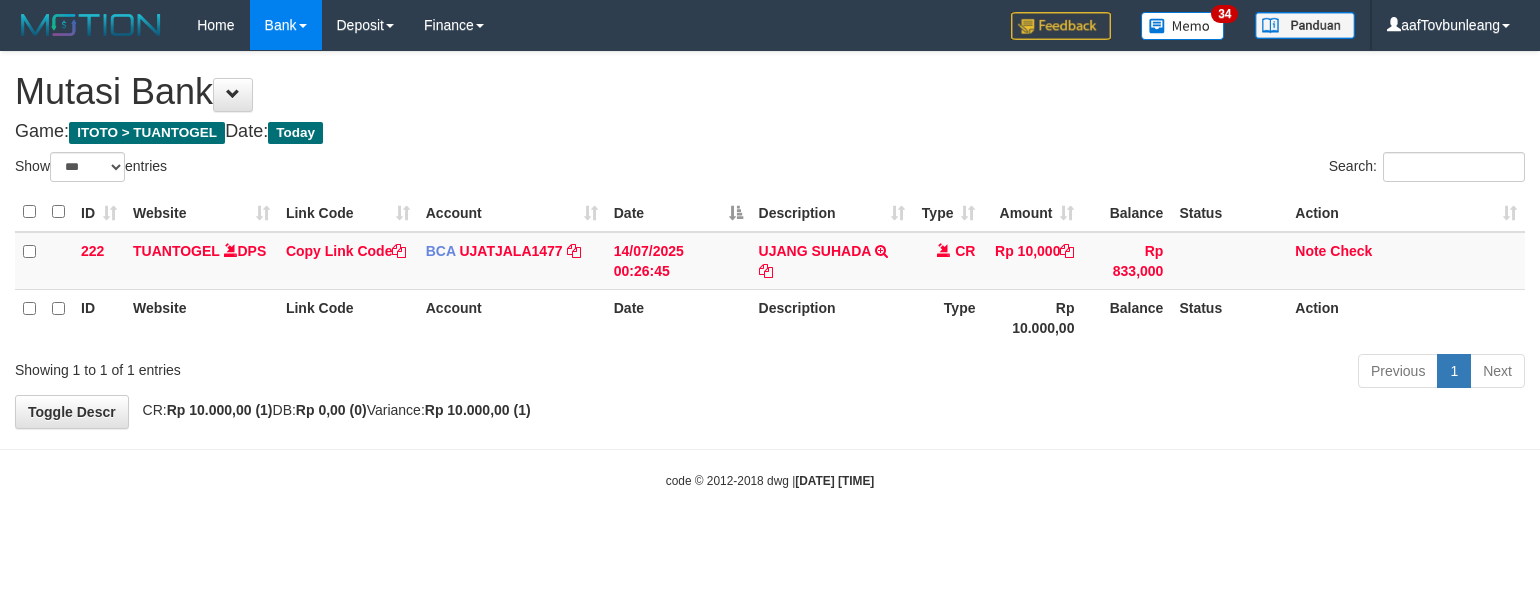 select on "***" 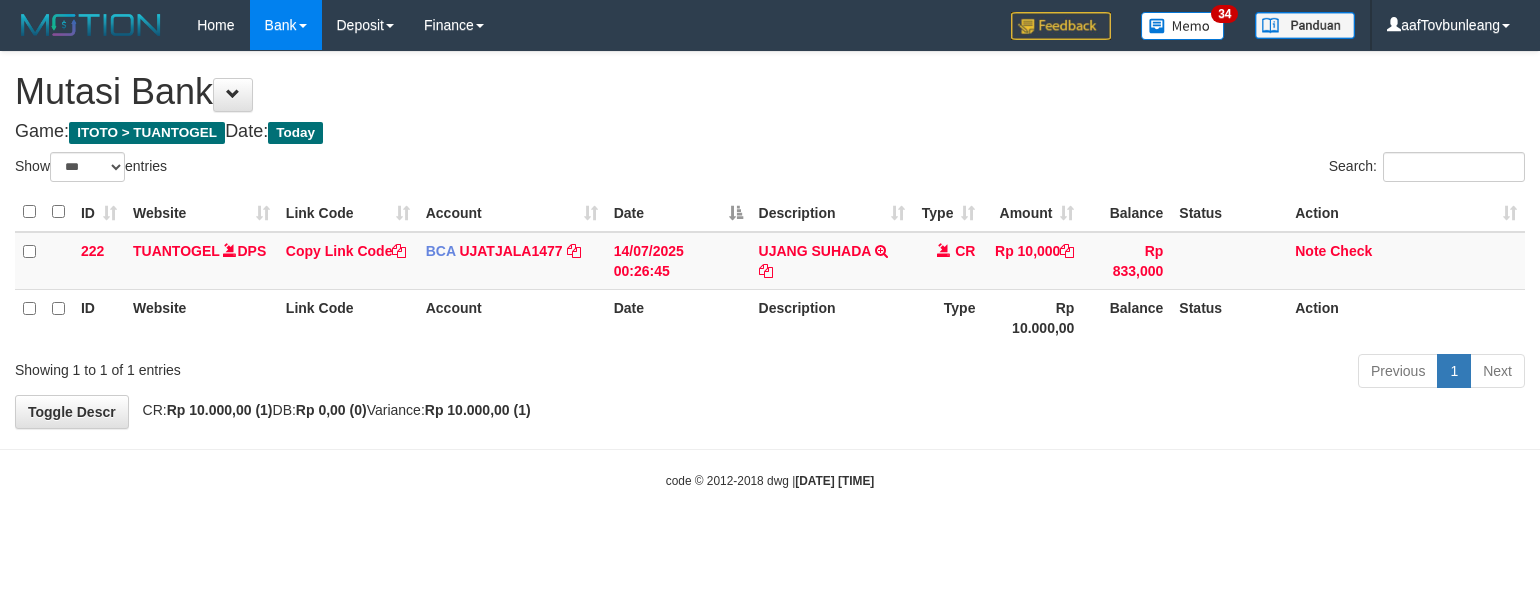 scroll, scrollTop: 0, scrollLeft: 0, axis: both 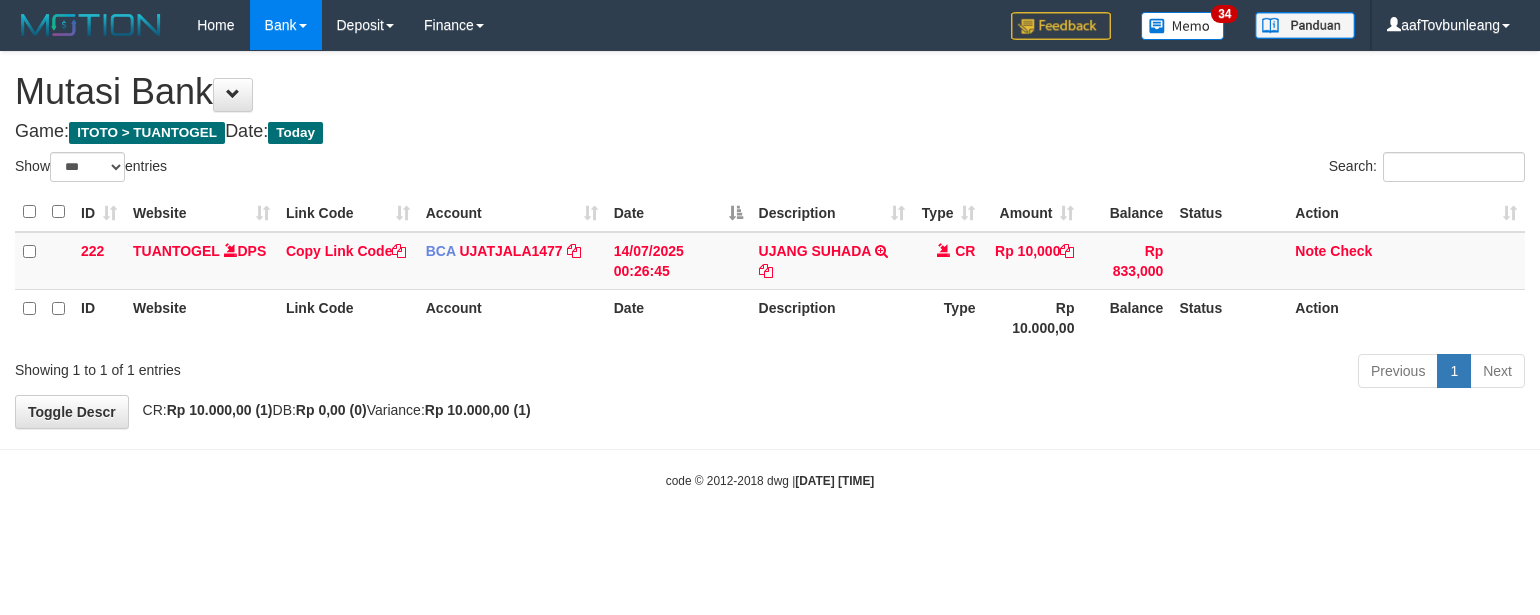 select on "***" 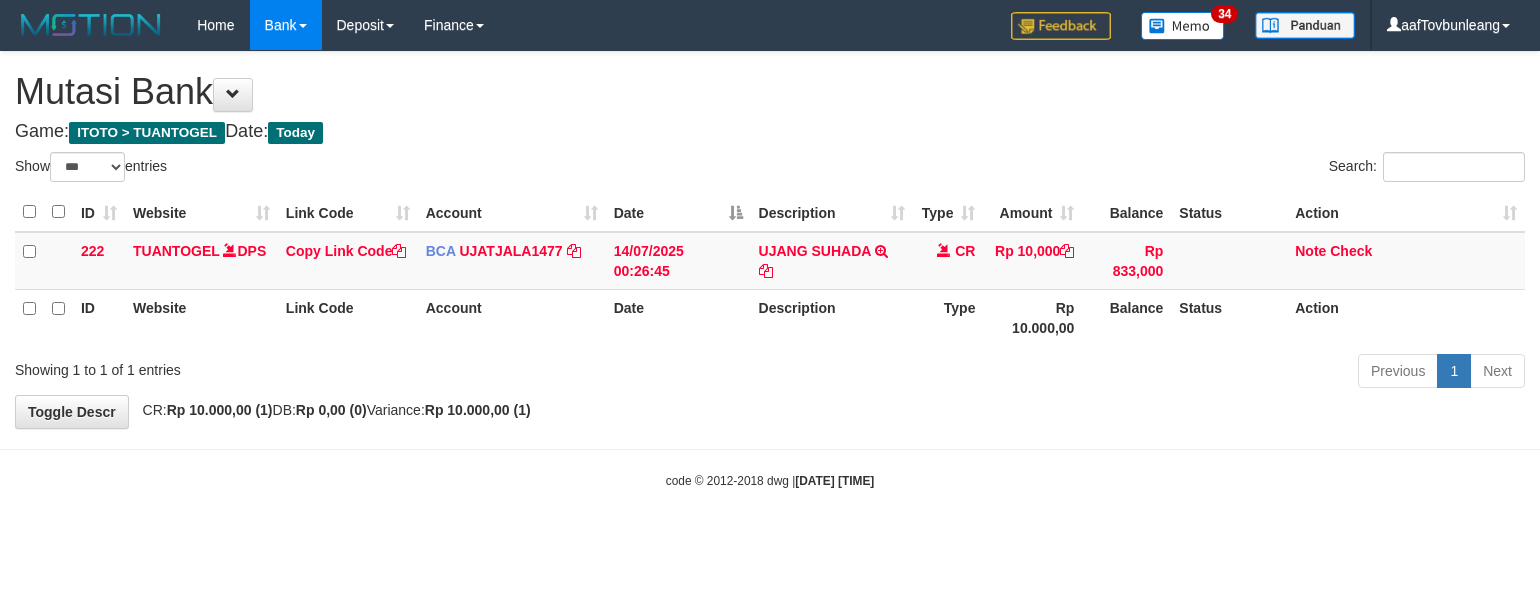 scroll, scrollTop: 0, scrollLeft: 0, axis: both 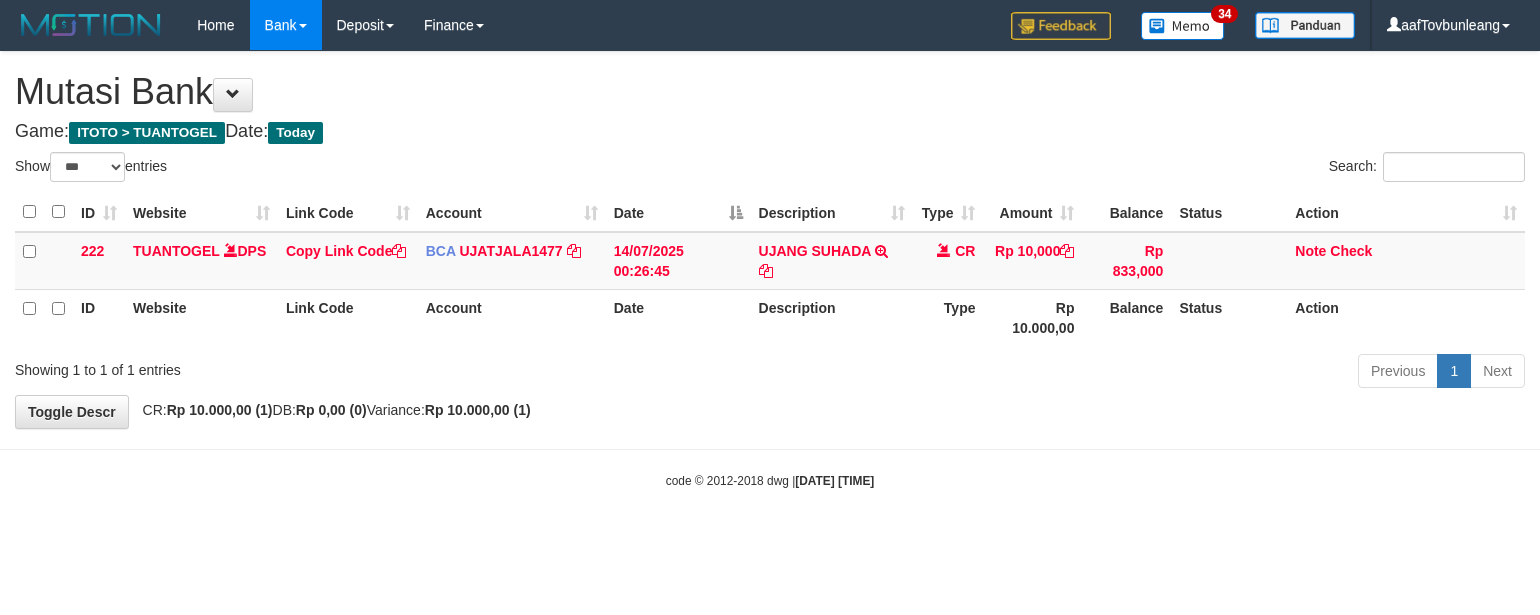 select on "***" 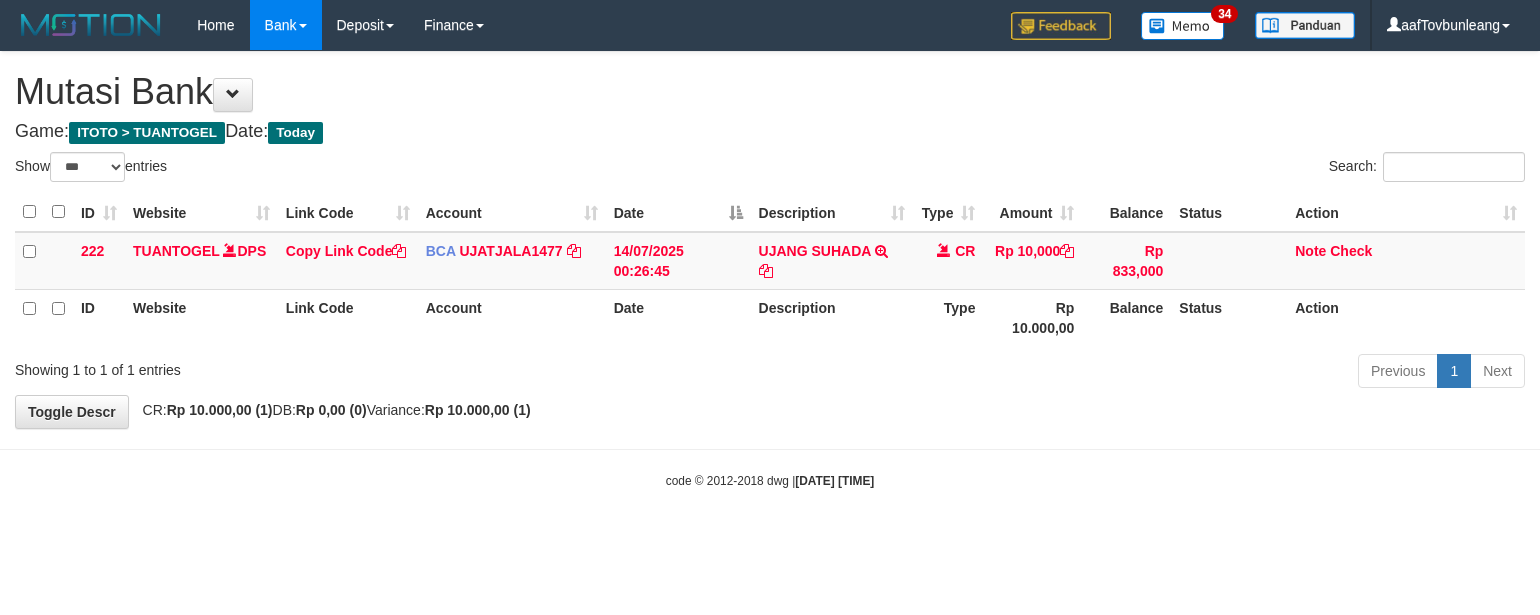 scroll, scrollTop: 0, scrollLeft: 0, axis: both 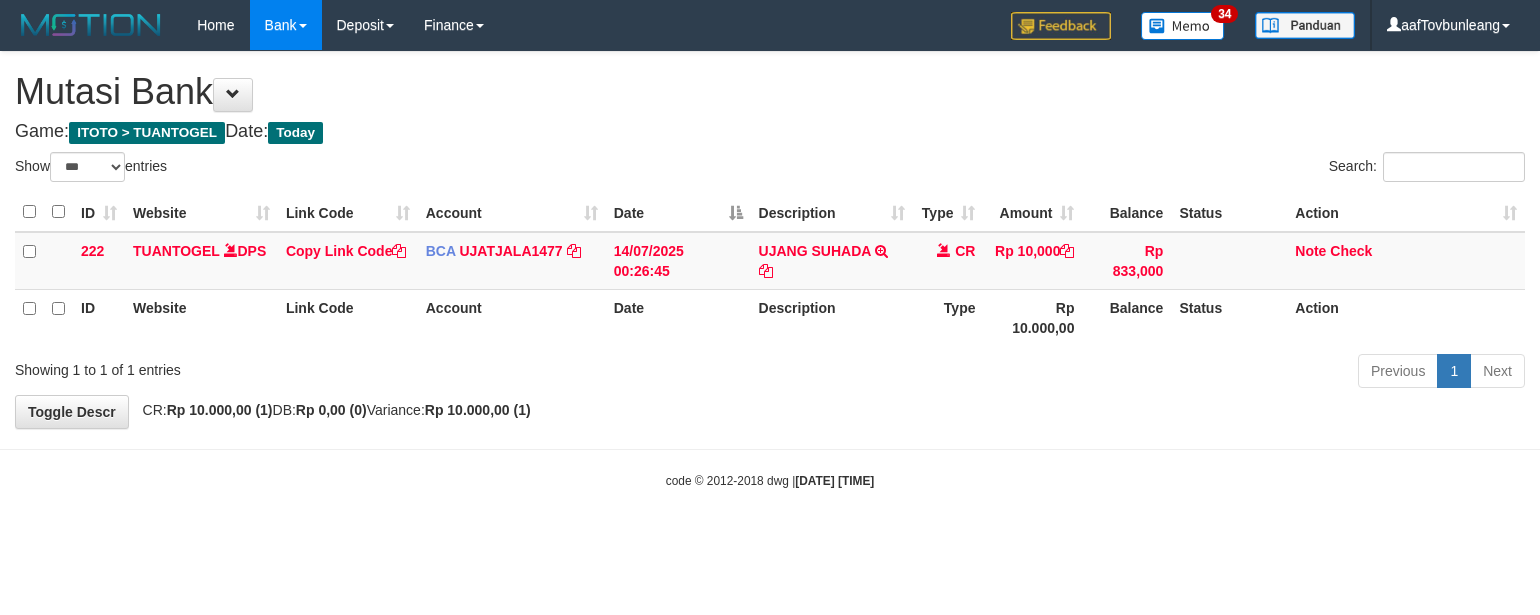 select on "***" 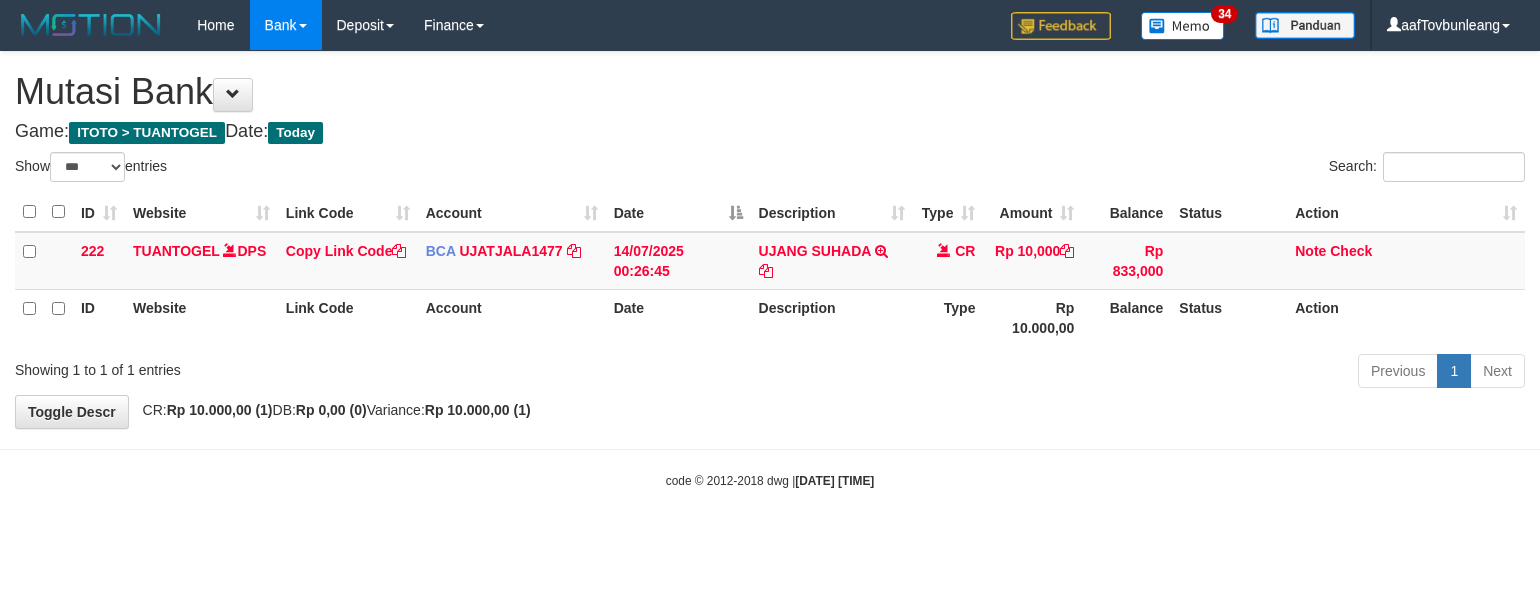scroll, scrollTop: 0, scrollLeft: 0, axis: both 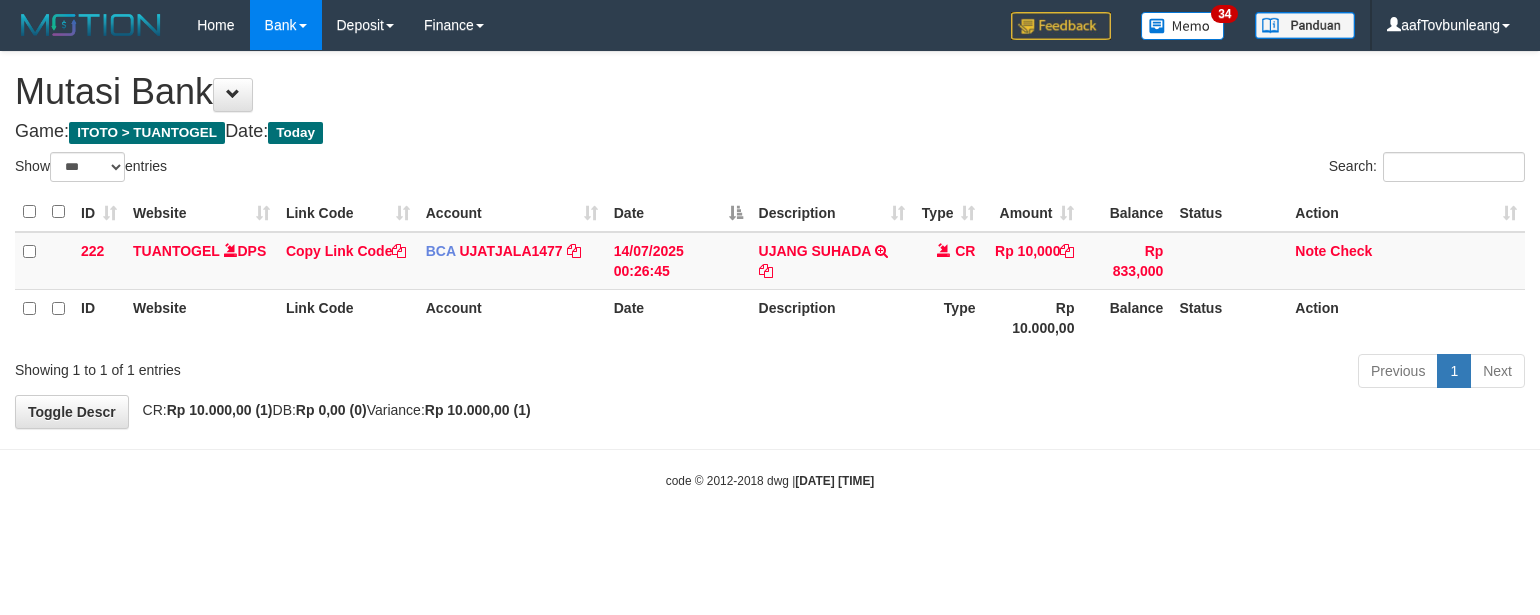 select on "***" 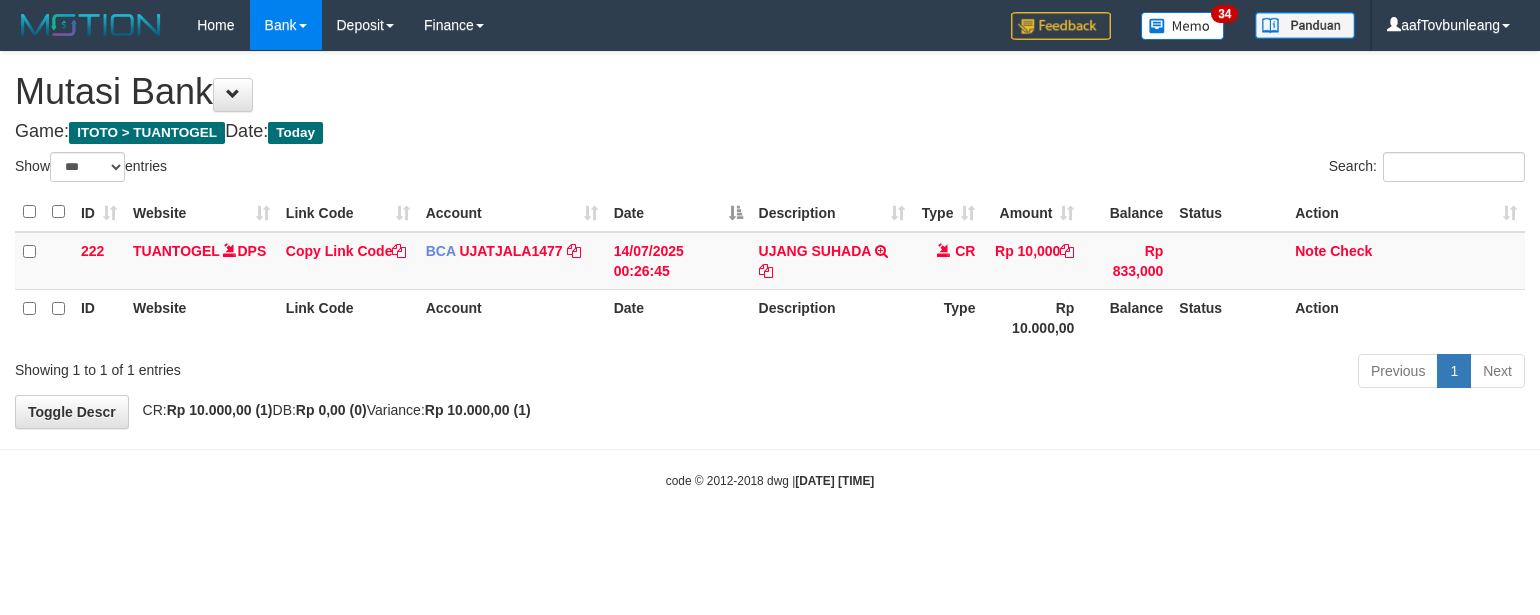 scroll, scrollTop: 0, scrollLeft: 0, axis: both 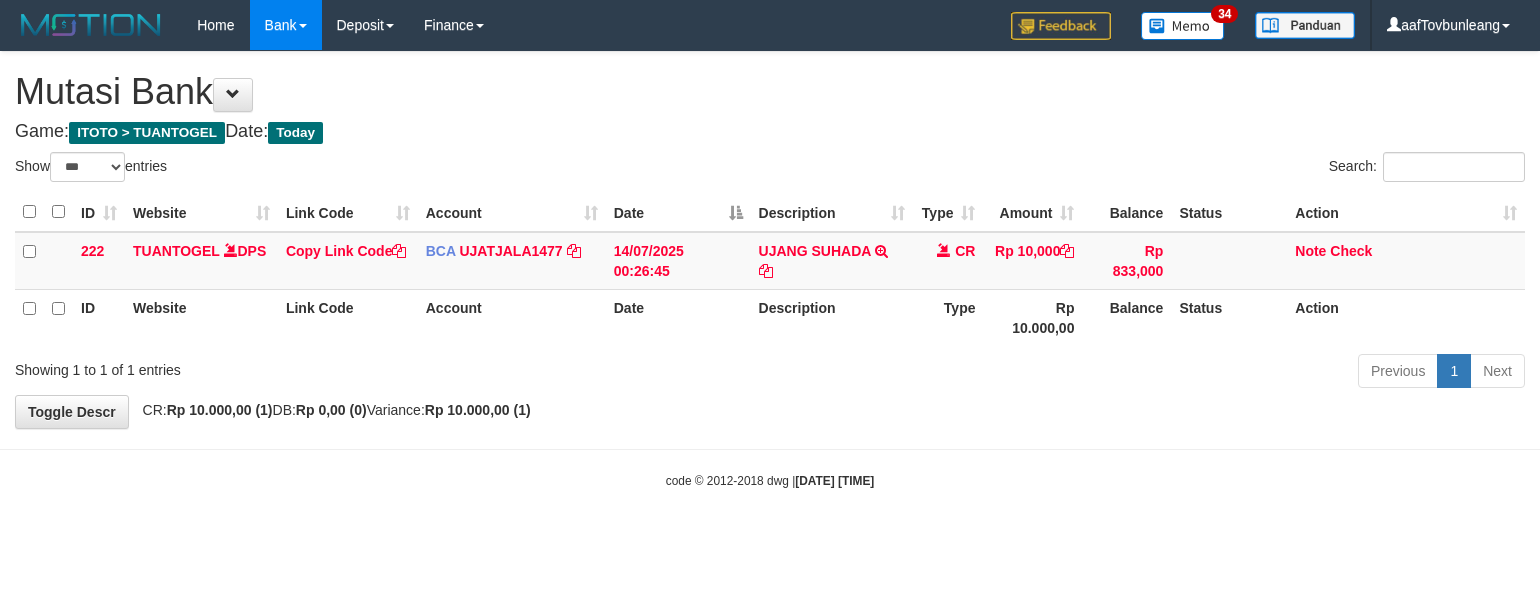 select on "***" 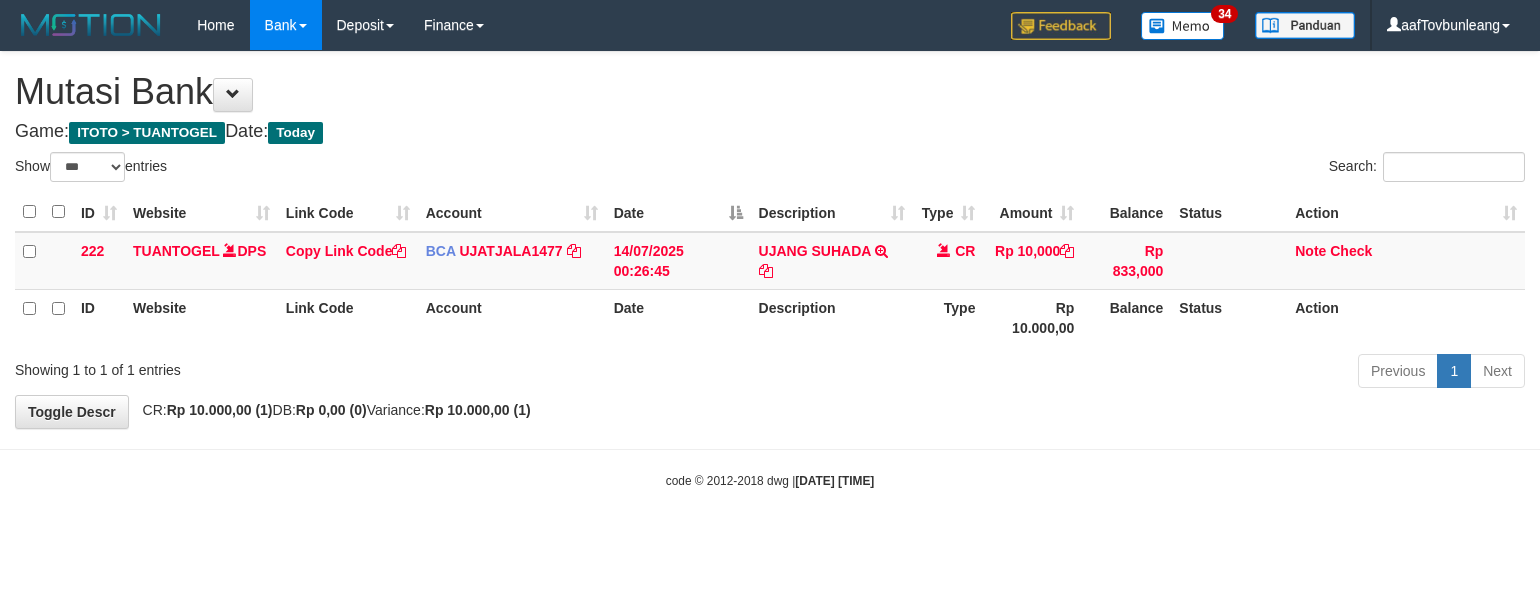 scroll, scrollTop: 0, scrollLeft: 0, axis: both 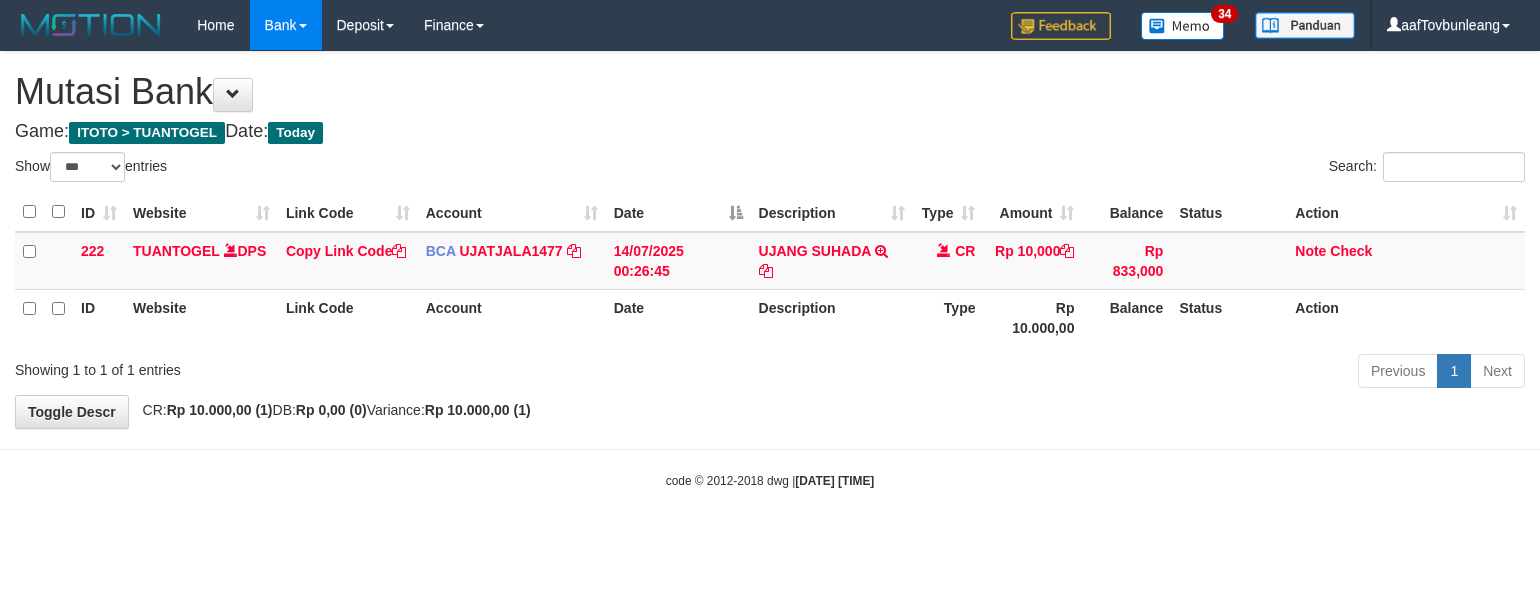 select on "***" 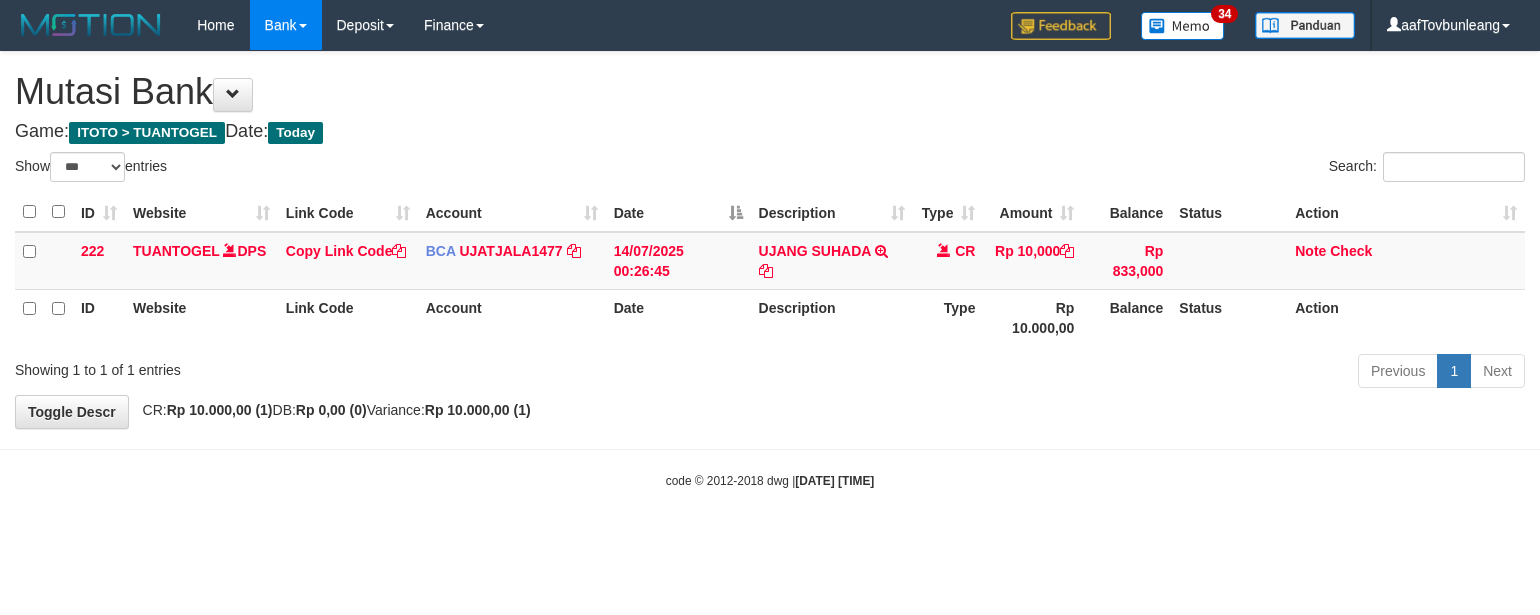 scroll, scrollTop: 0, scrollLeft: 0, axis: both 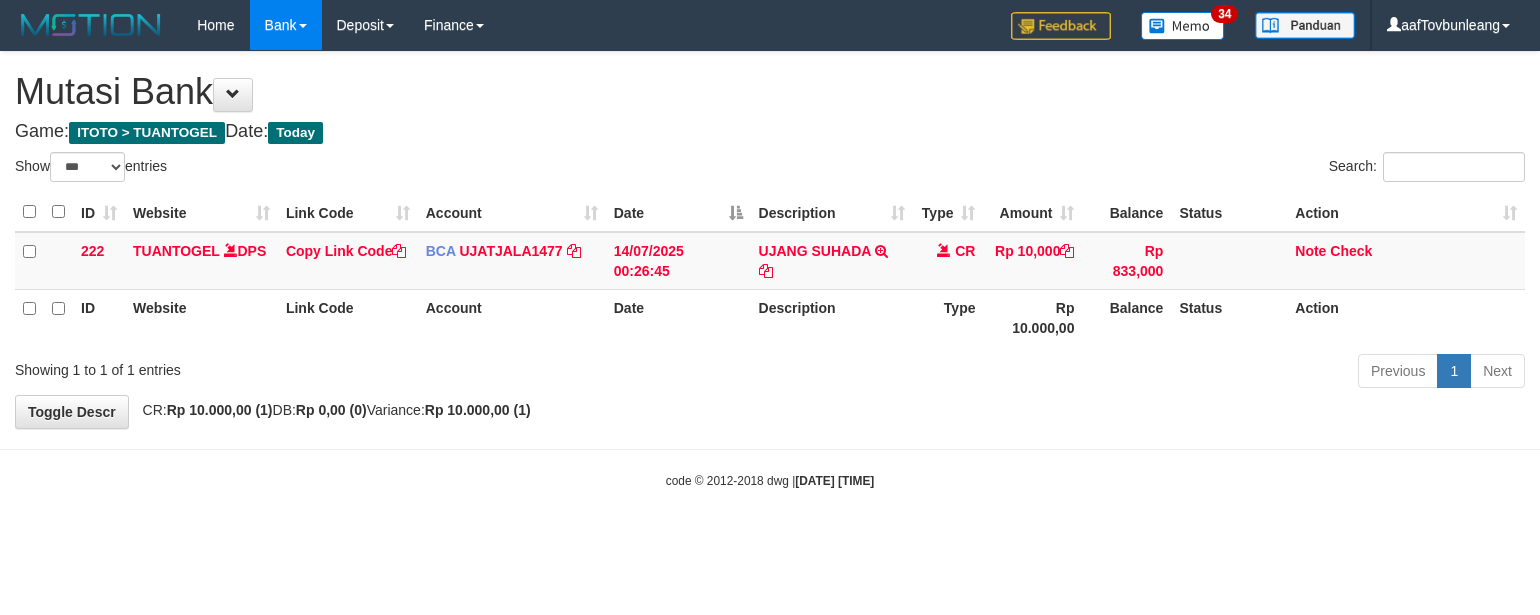 select on "***" 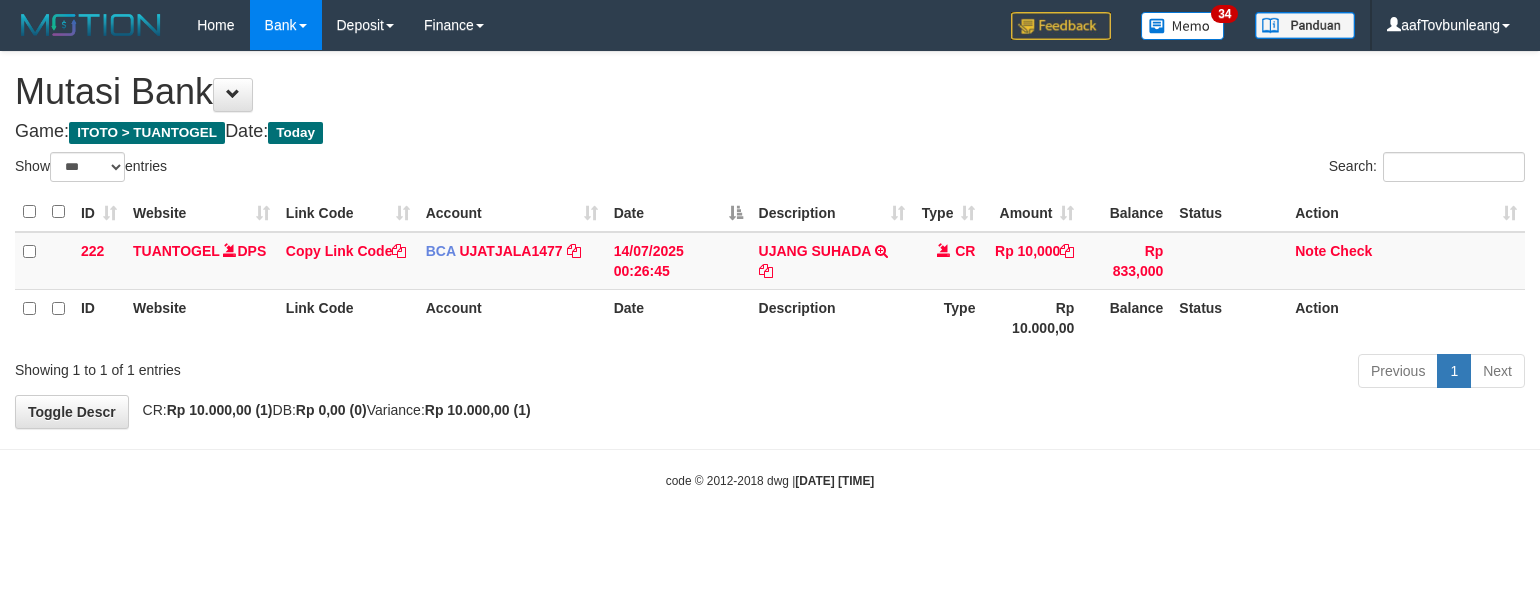 scroll, scrollTop: 0, scrollLeft: 0, axis: both 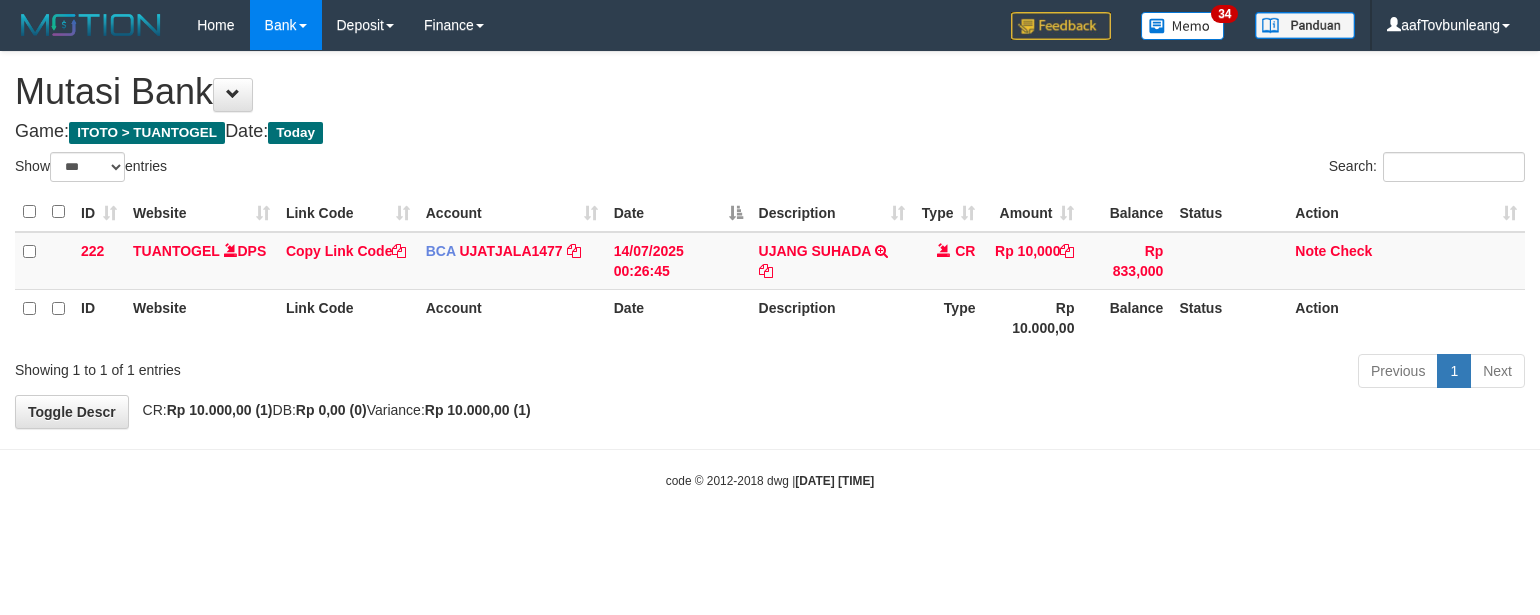 select on "***" 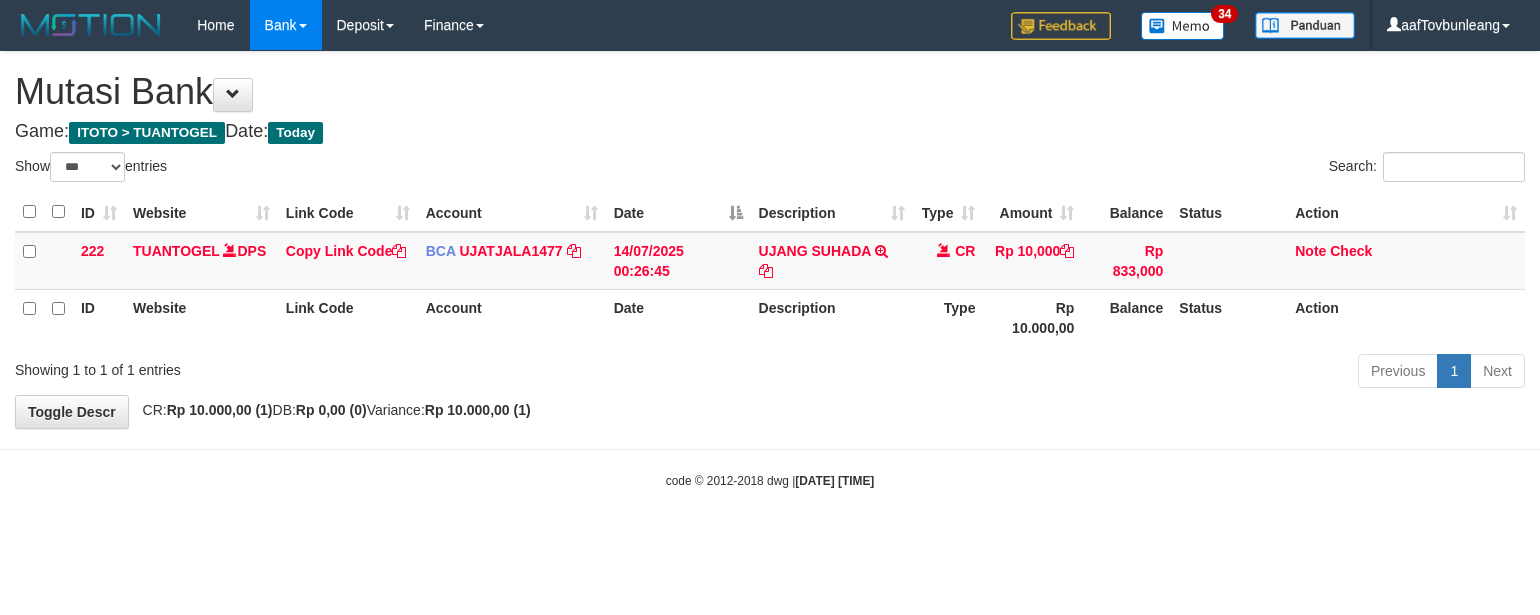 scroll, scrollTop: 0, scrollLeft: 0, axis: both 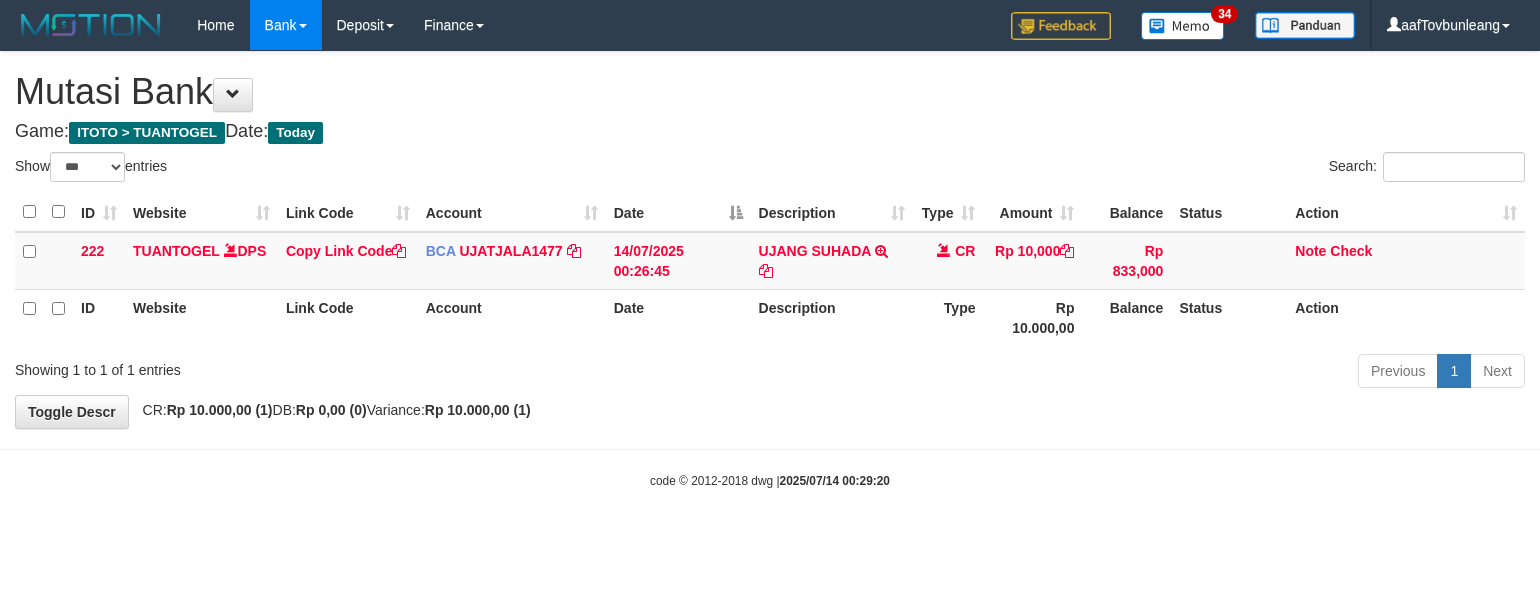 select on "***" 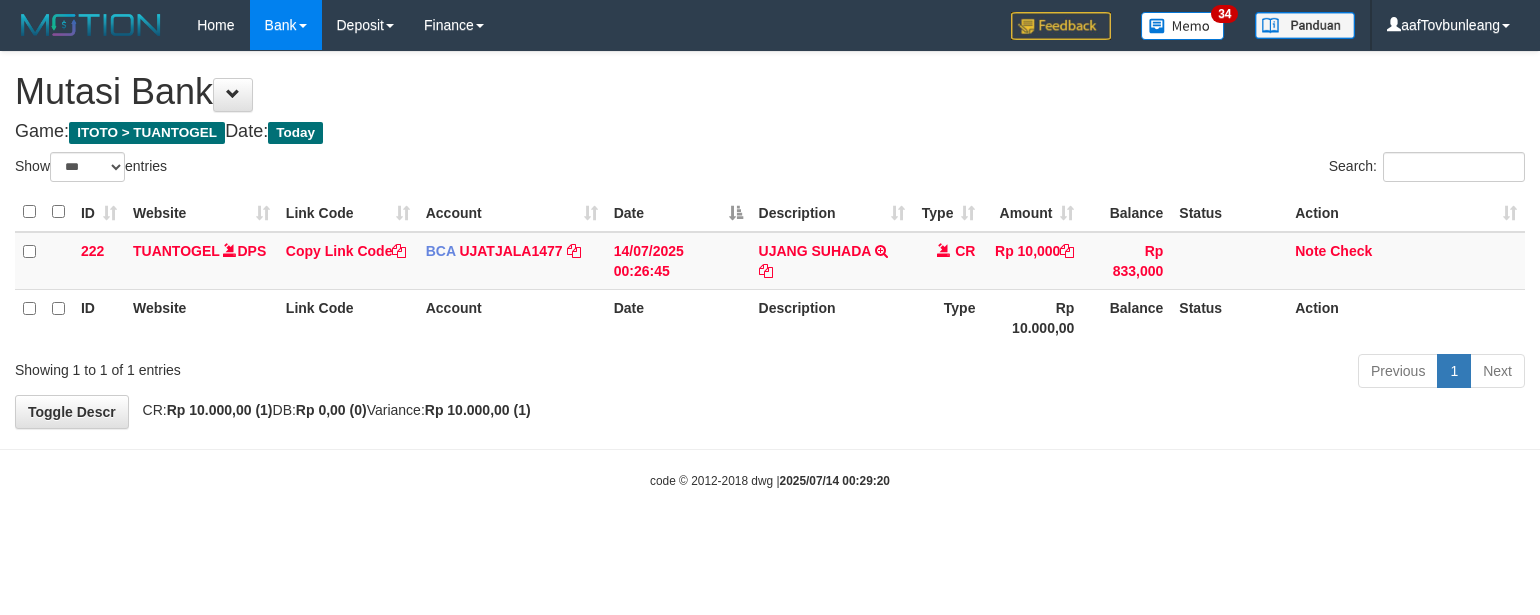 scroll, scrollTop: 0, scrollLeft: 0, axis: both 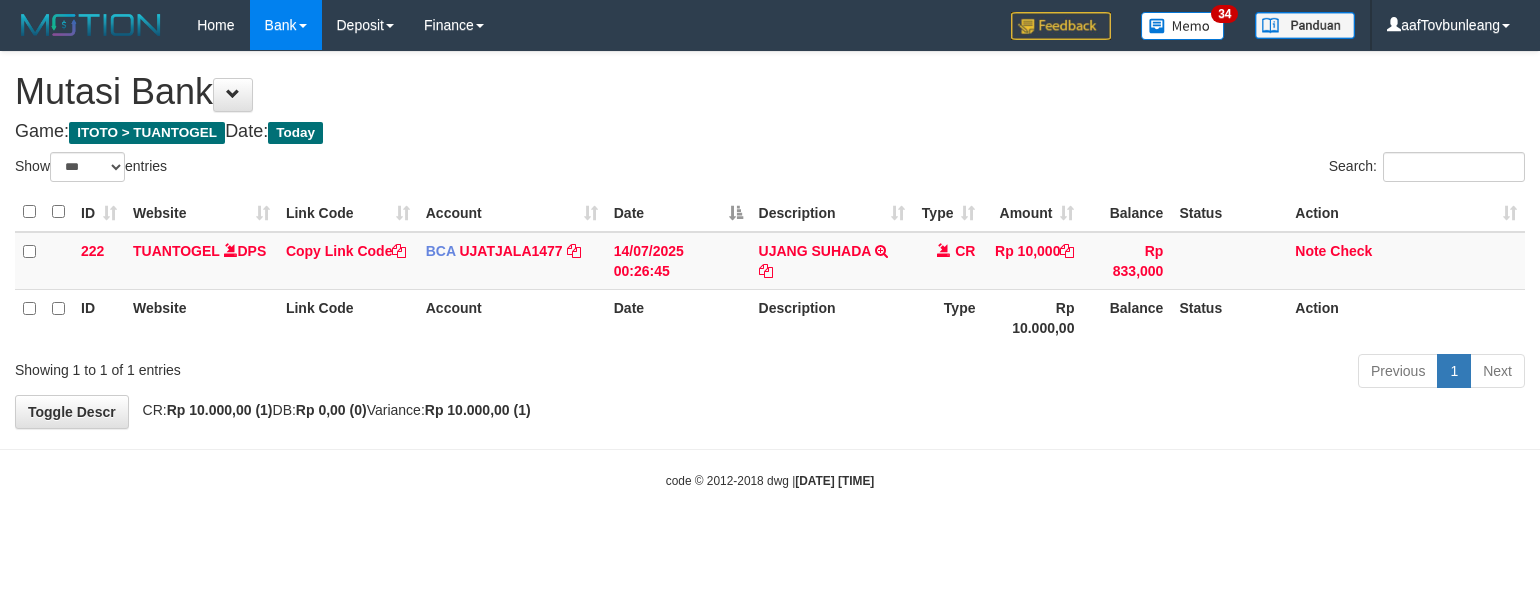 select on "***" 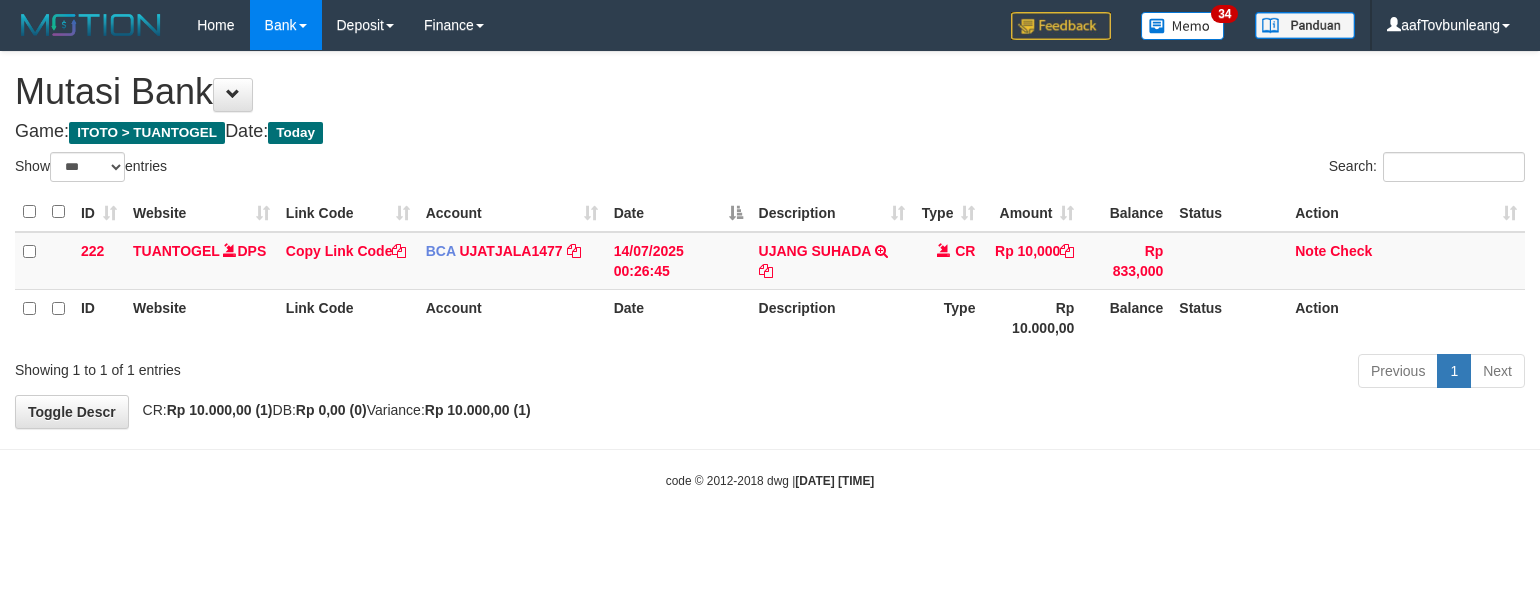 scroll, scrollTop: 0, scrollLeft: 0, axis: both 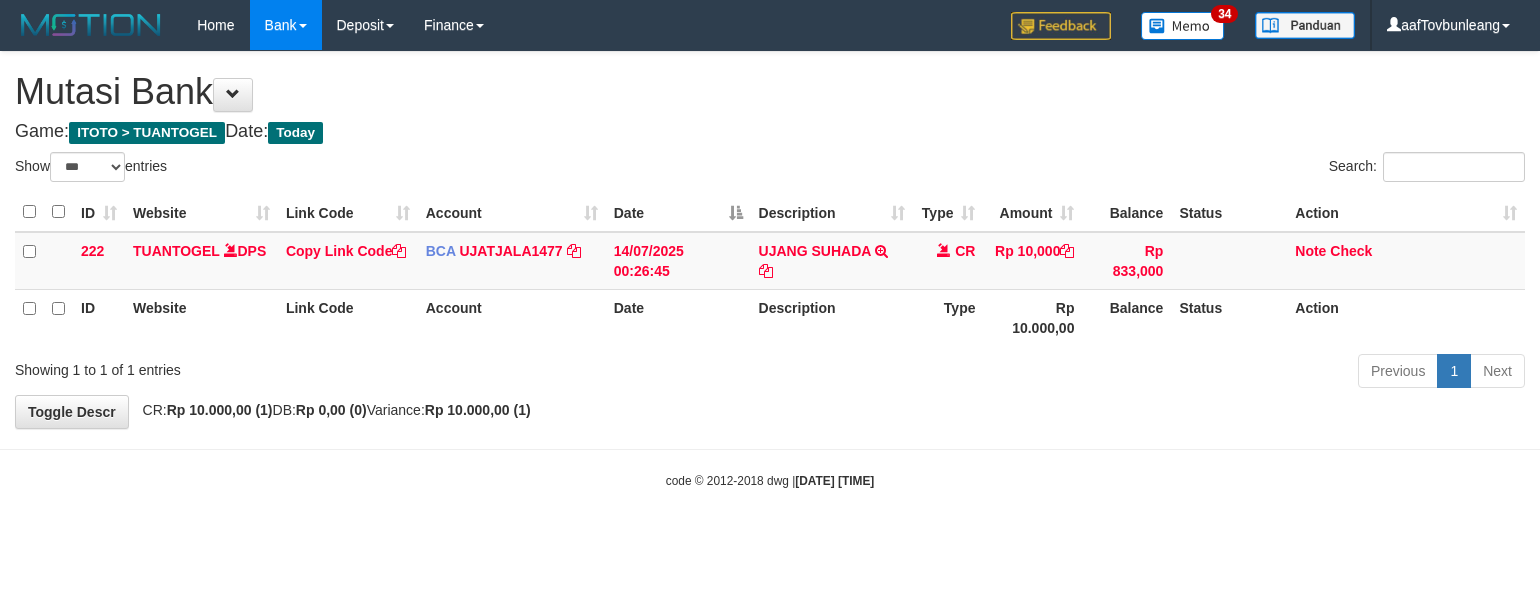 select on "***" 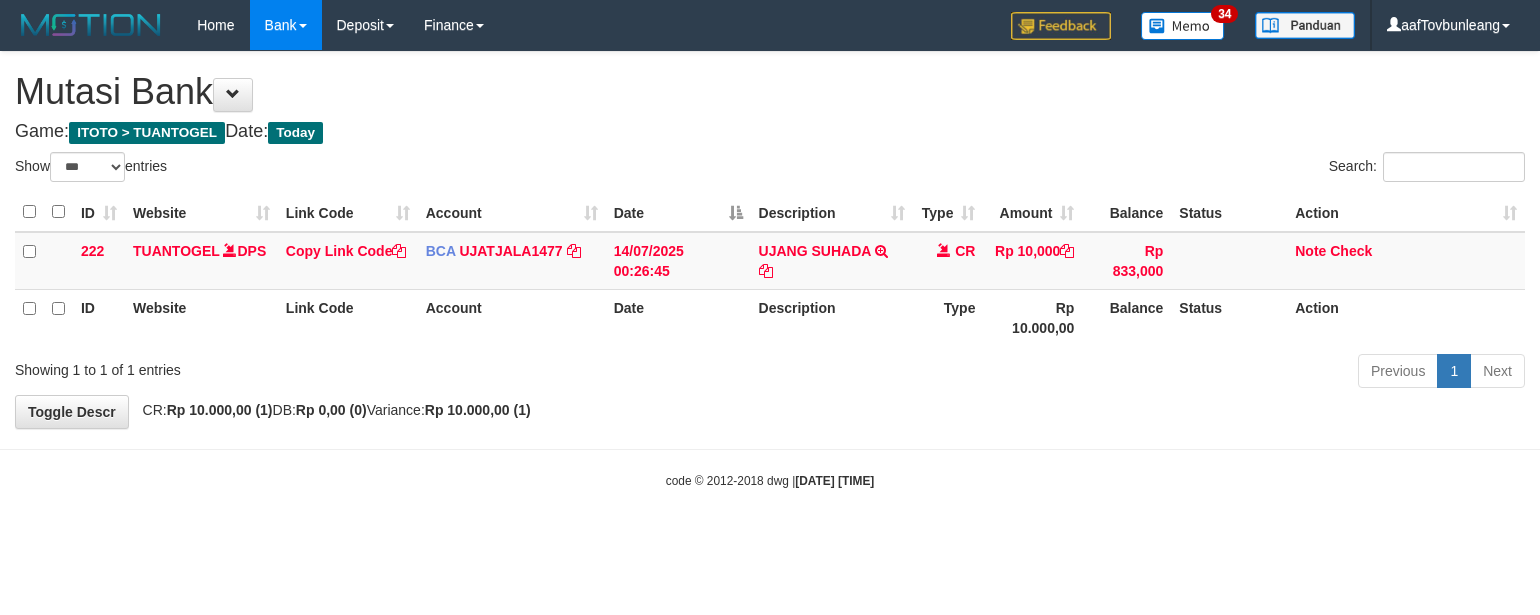 scroll, scrollTop: 0, scrollLeft: 0, axis: both 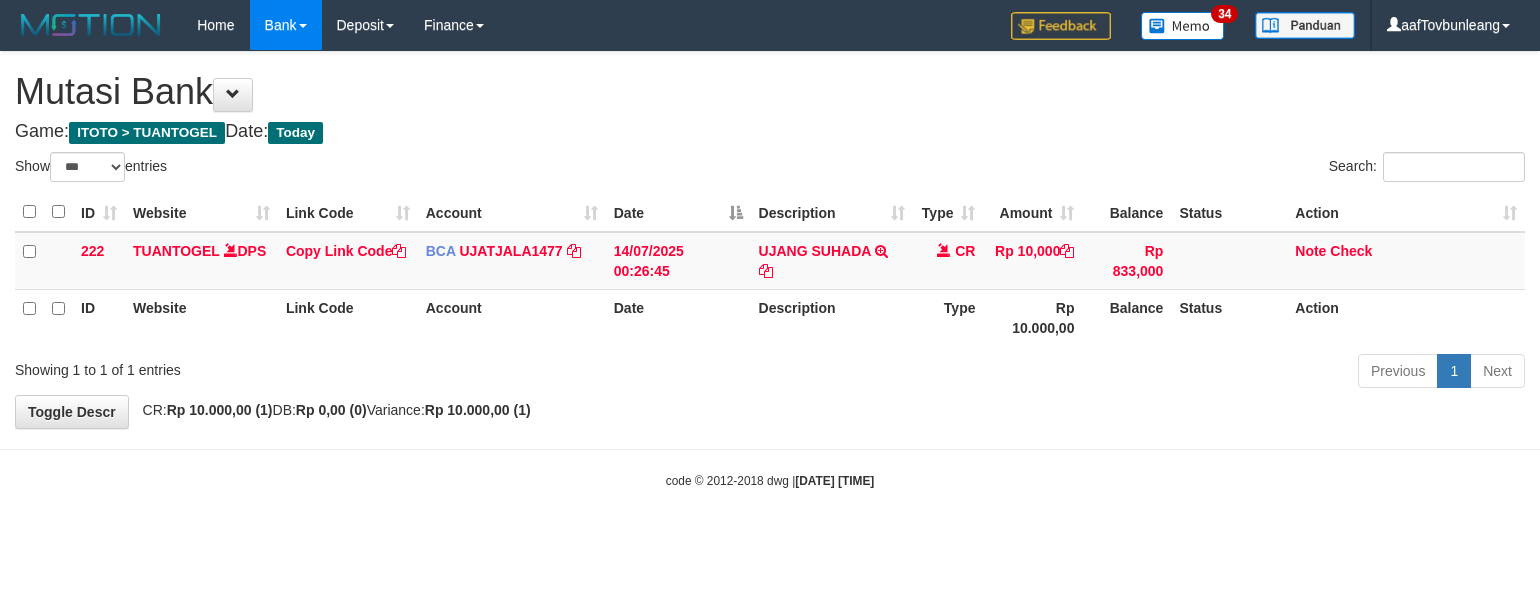 select on "***" 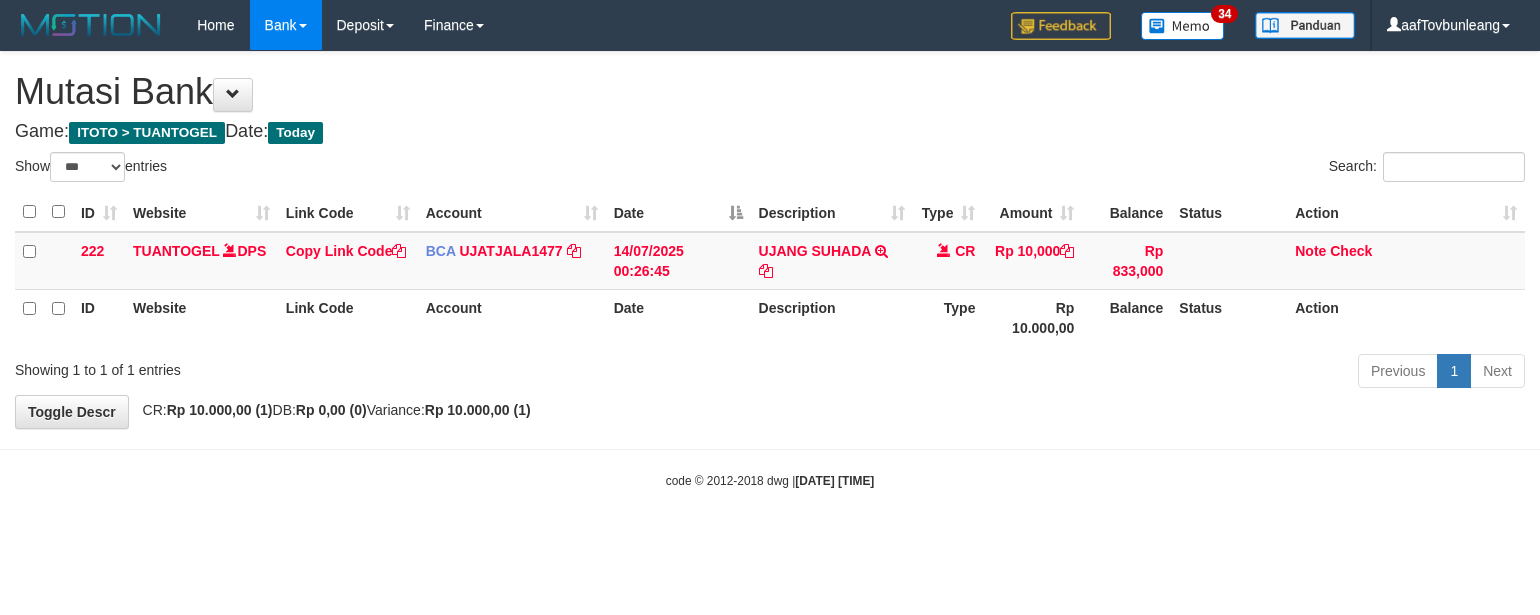 scroll, scrollTop: 0, scrollLeft: 0, axis: both 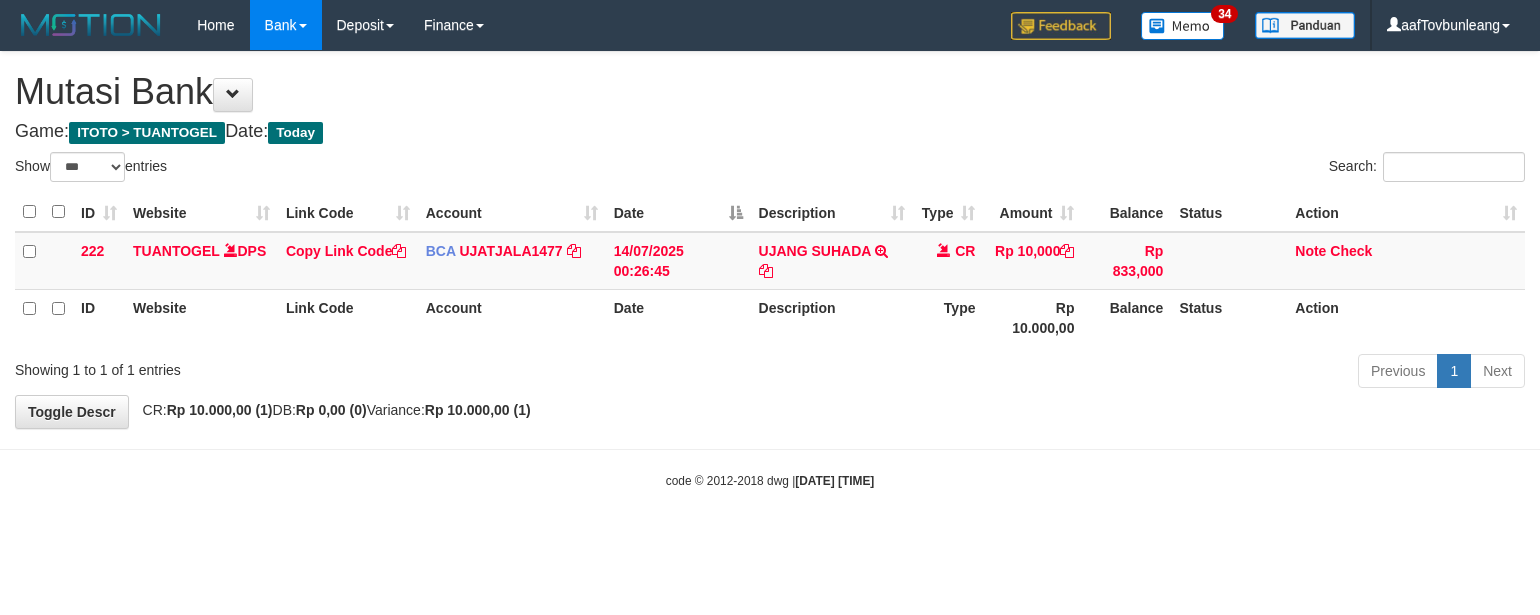 select on "***" 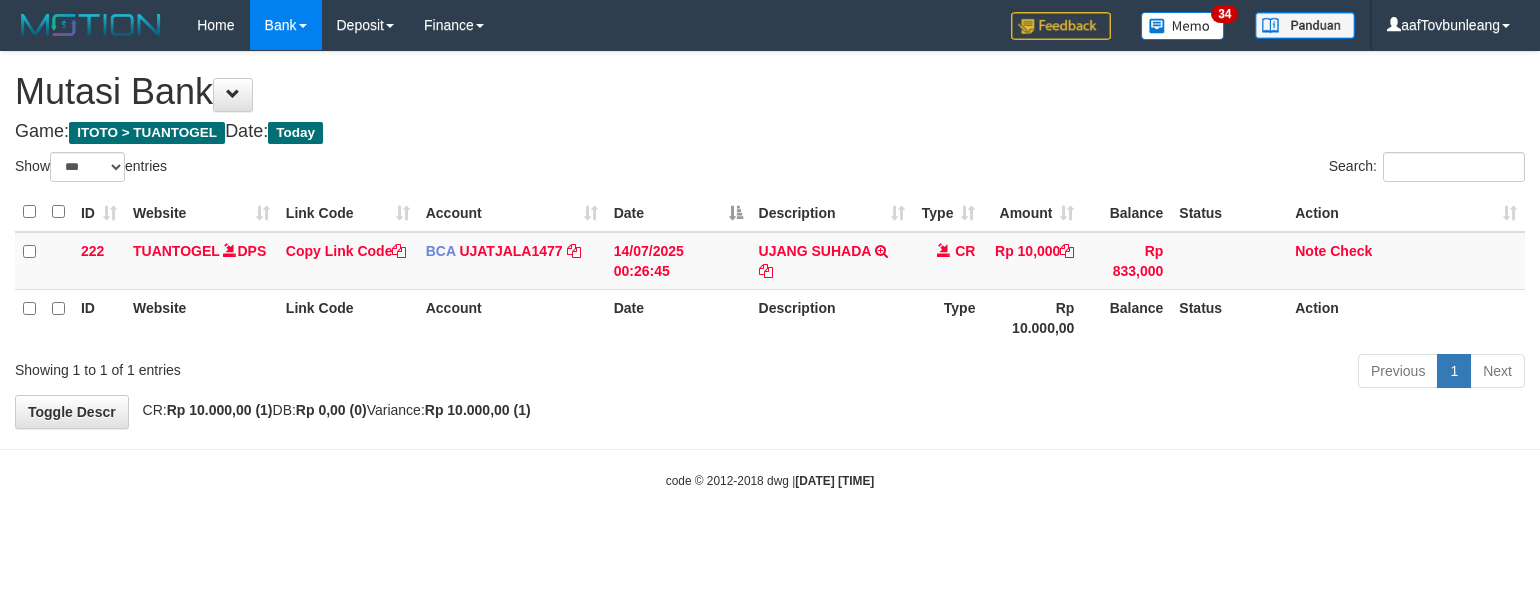 scroll, scrollTop: 0, scrollLeft: 0, axis: both 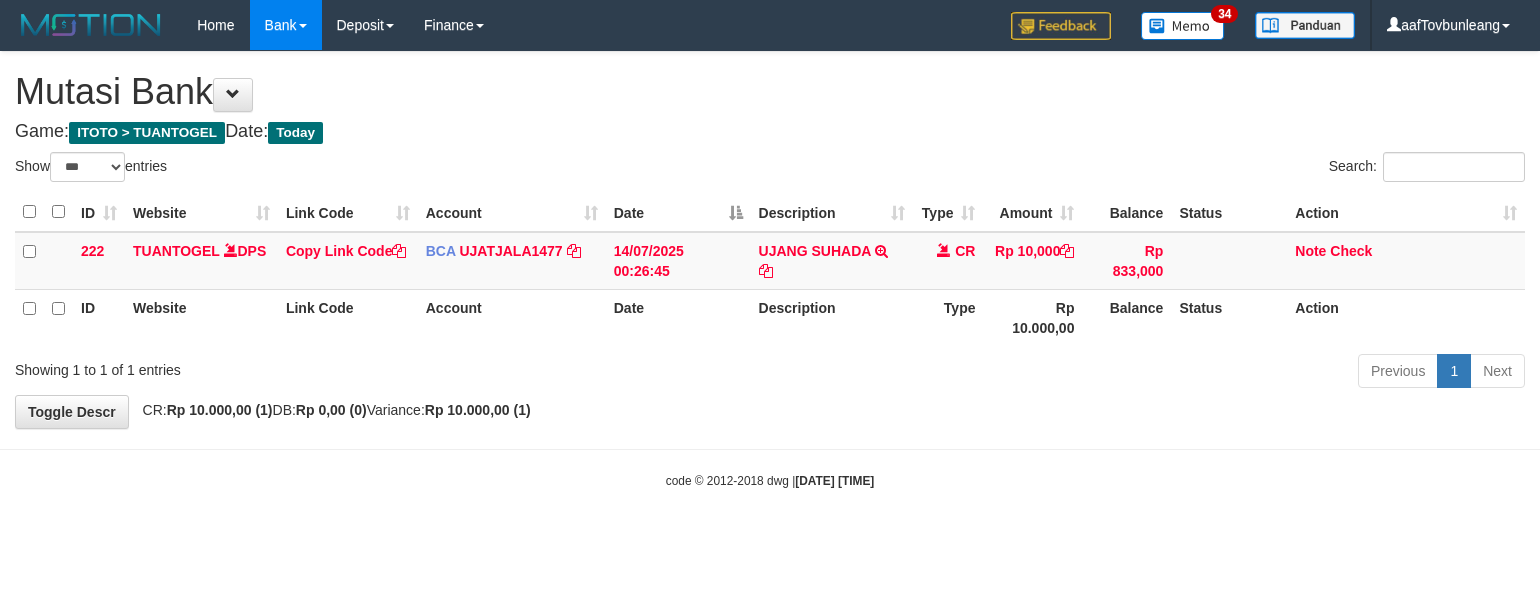 select on "***" 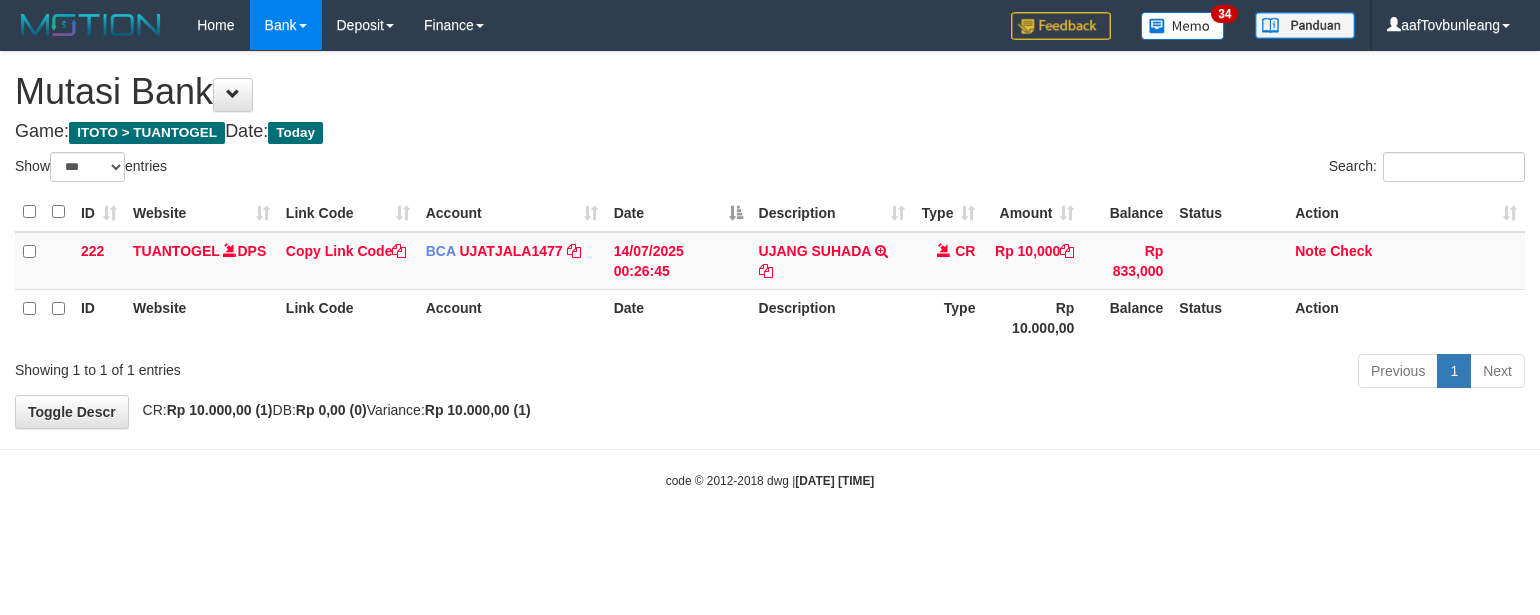 scroll, scrollTop: 0, scrollLeft: 0, axis: both 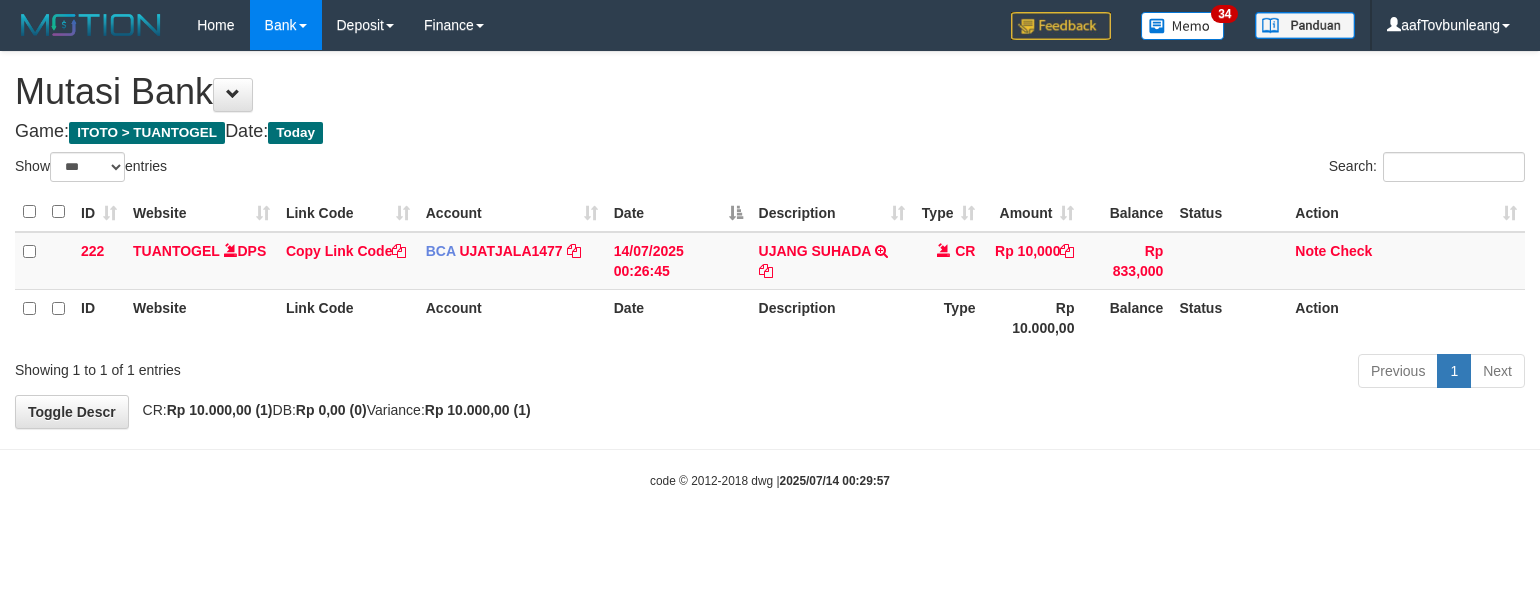 select on "***" 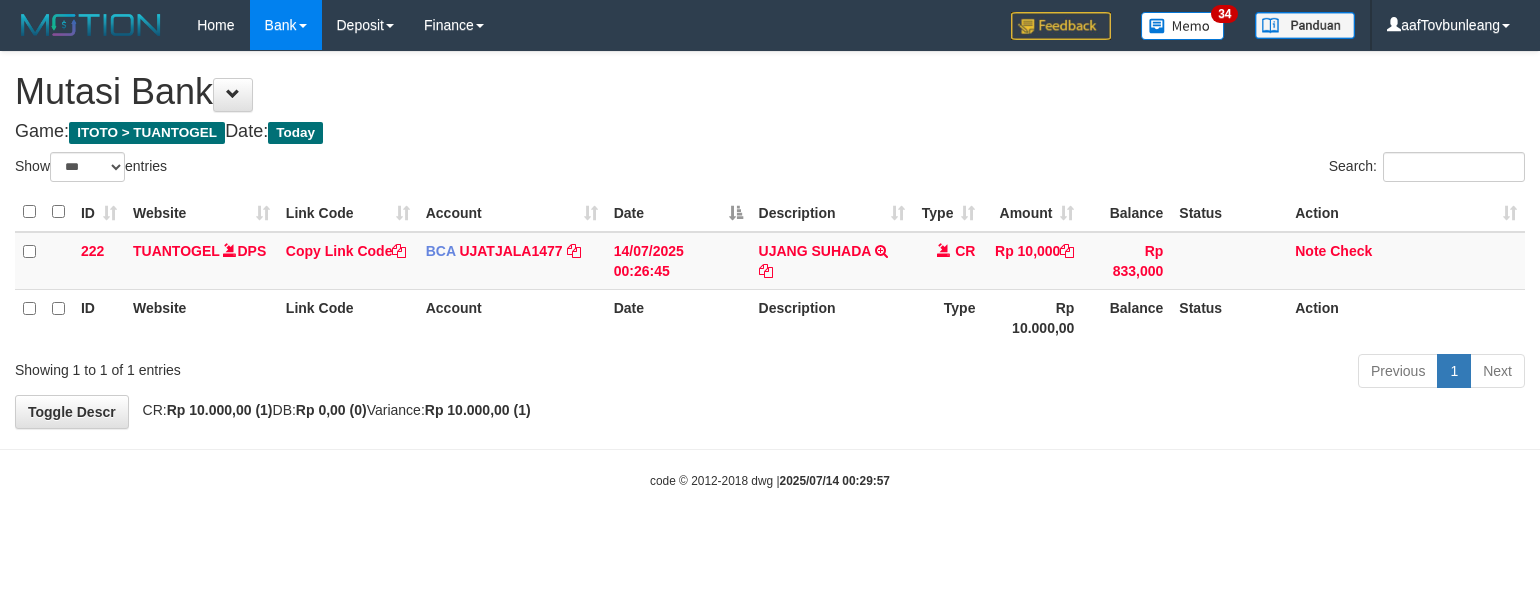 scroll, scrollTop: 0, scrollLeft: 0, axis: both 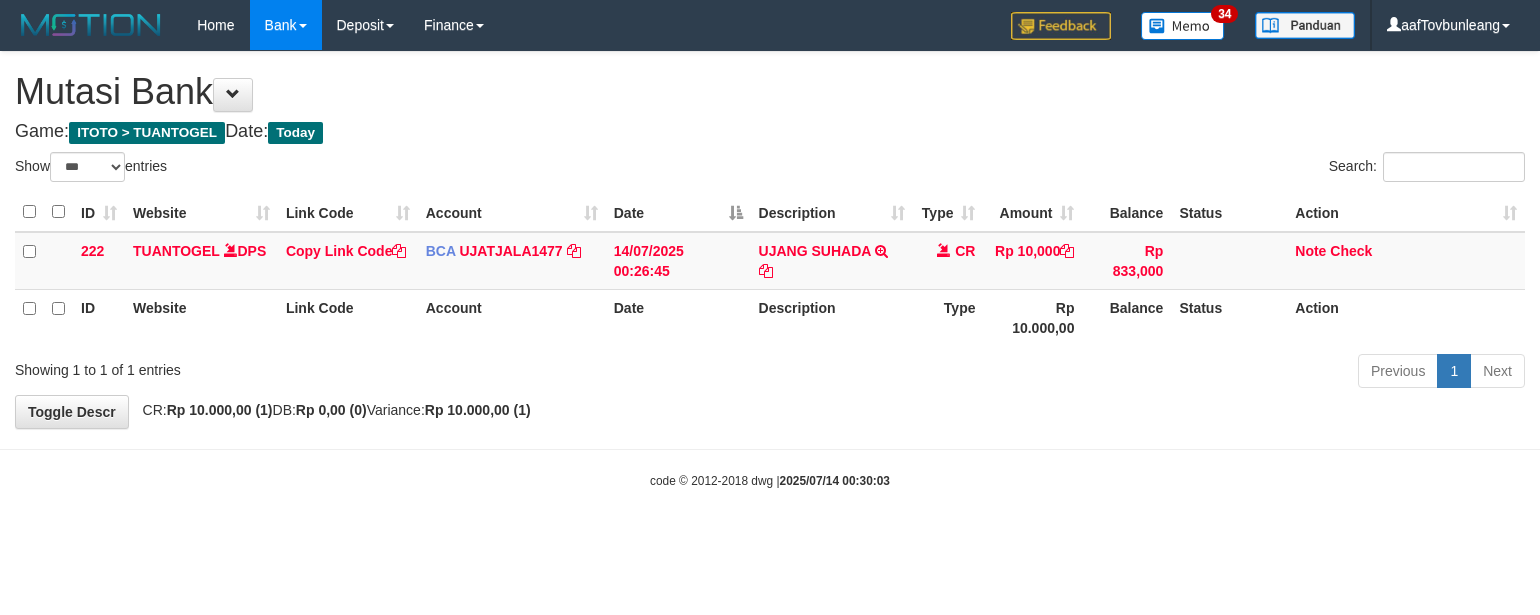 select on "***" 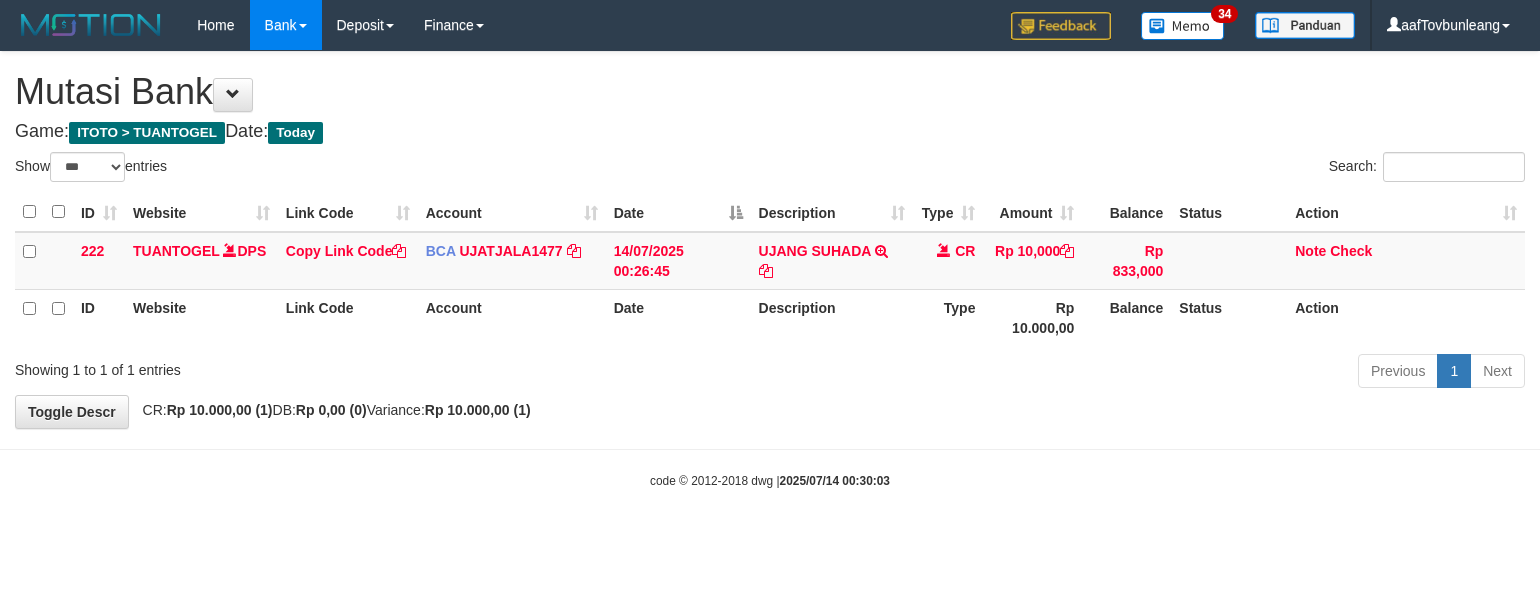 scroll, scrollTop: 0, scrollLeft: 0, axis: both 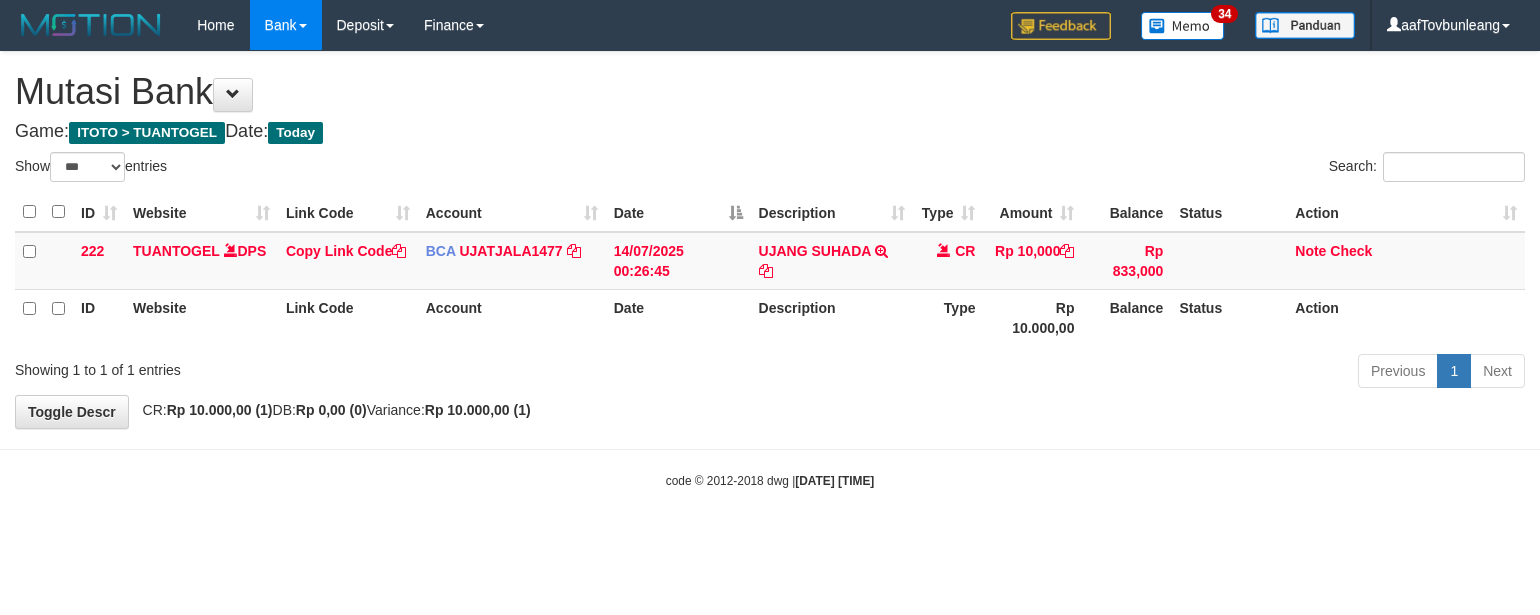 select on "***" 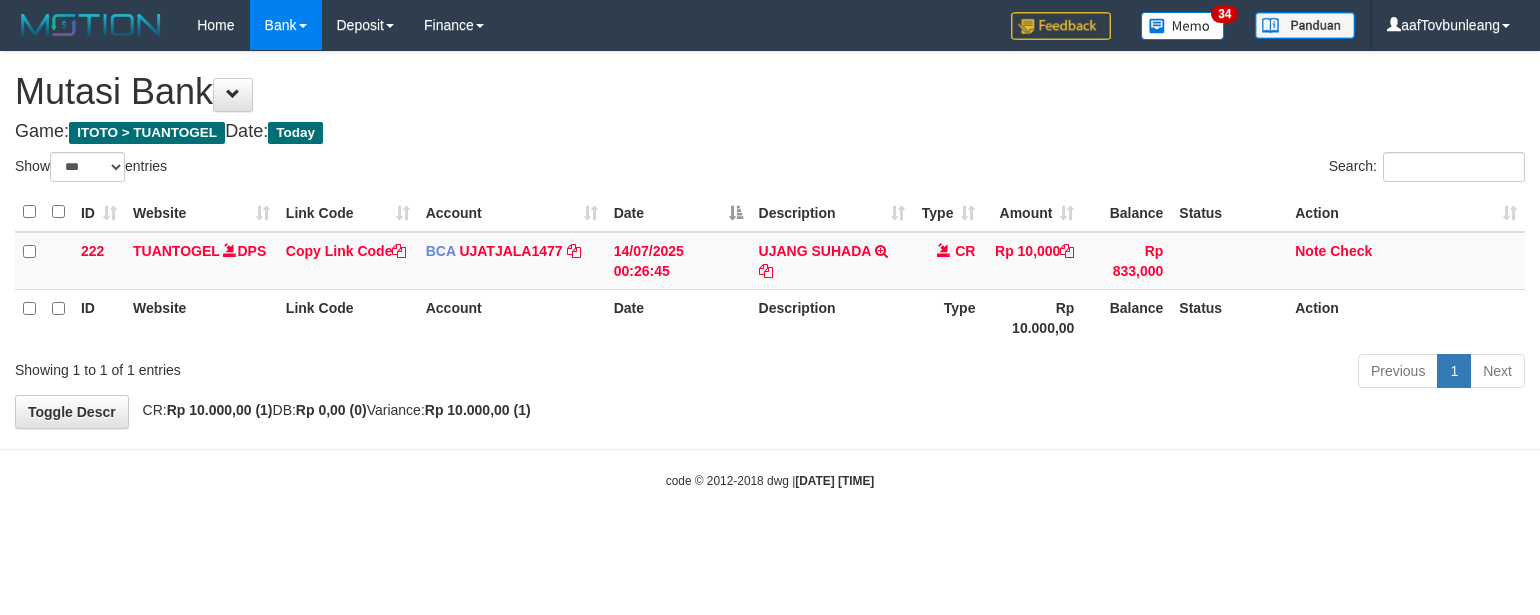 scroll, scrollTop: 0, scrollLeft: 0, axis: both 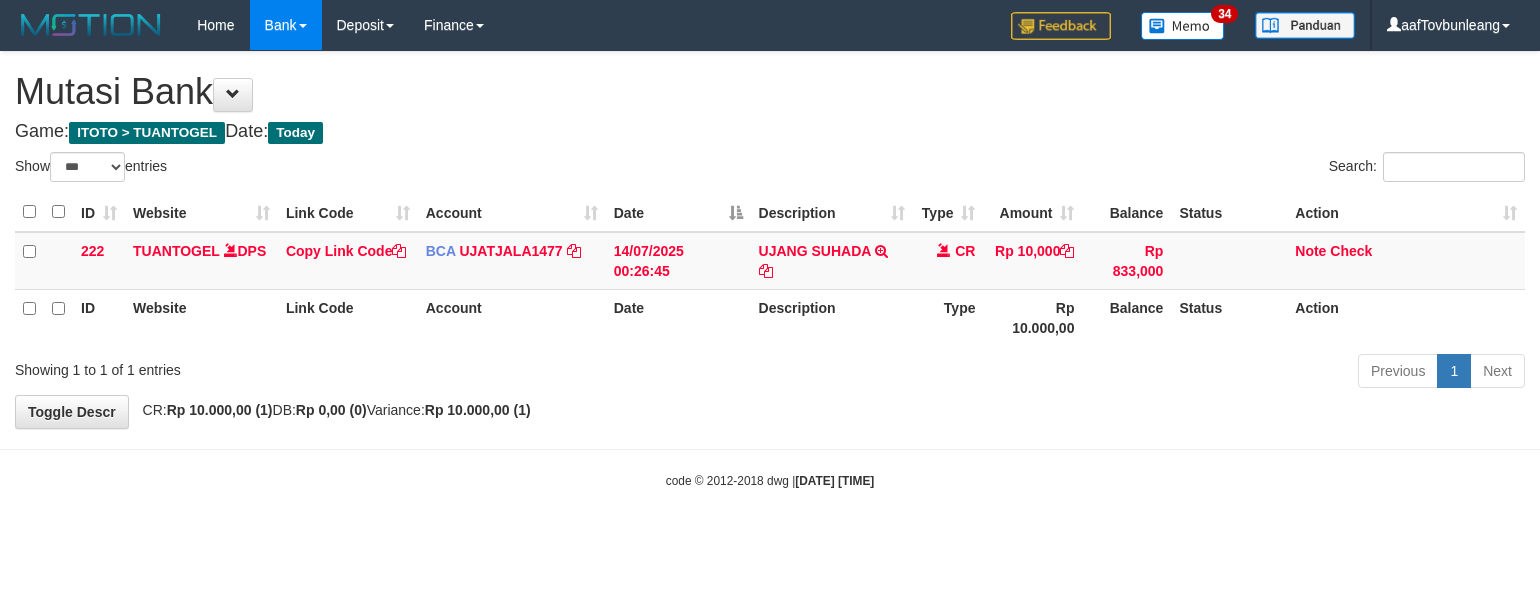 select on "***" 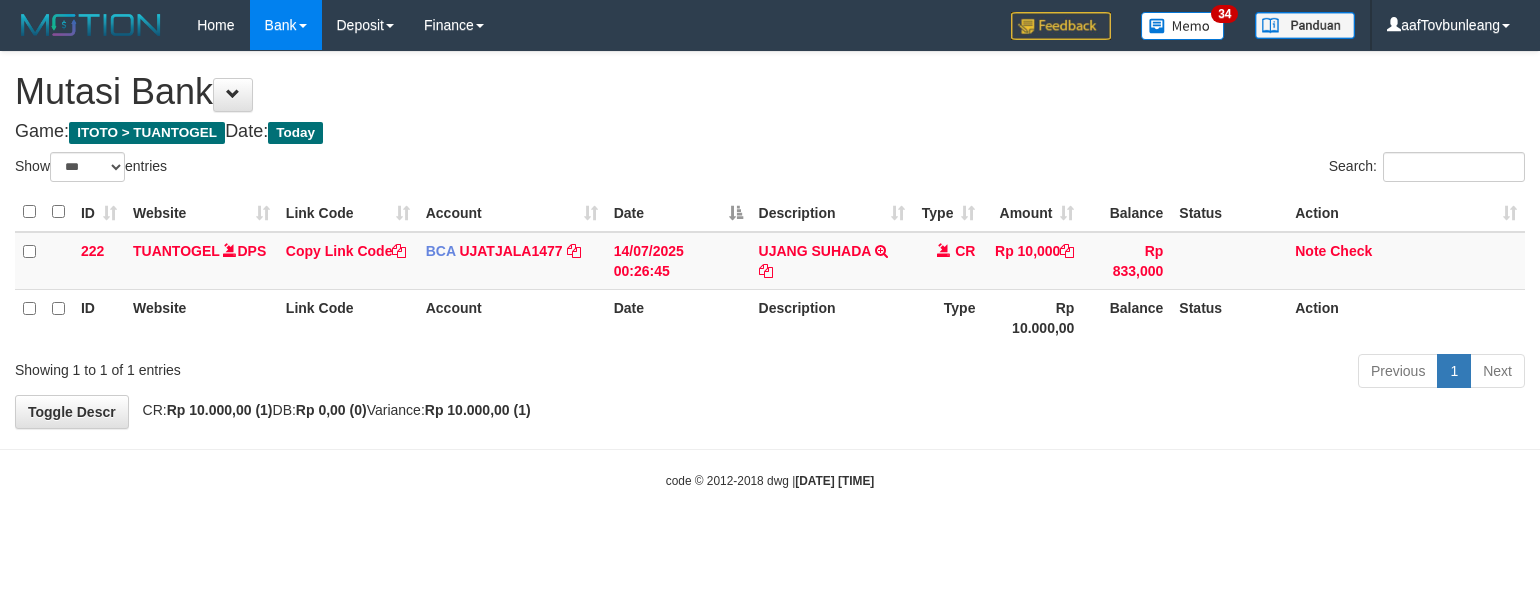 scroll, scrollTop: 0, scrollLeft: 0, axis: both 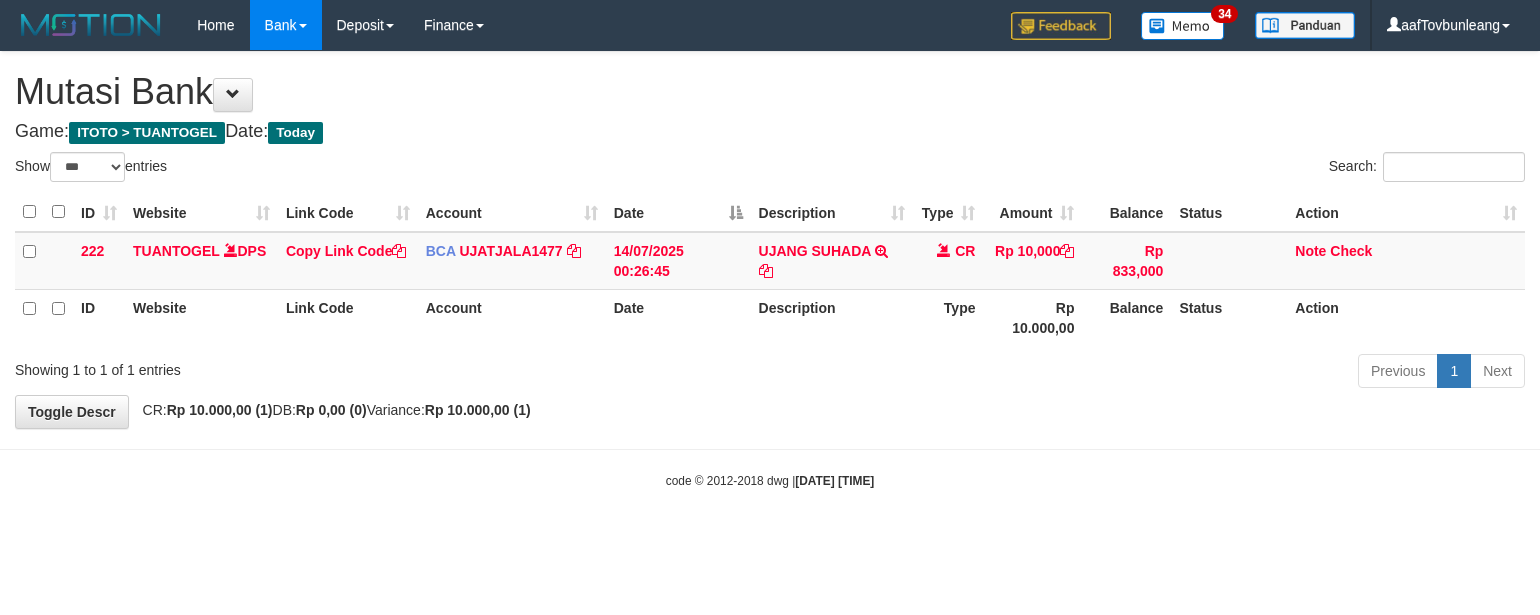 select on "***" 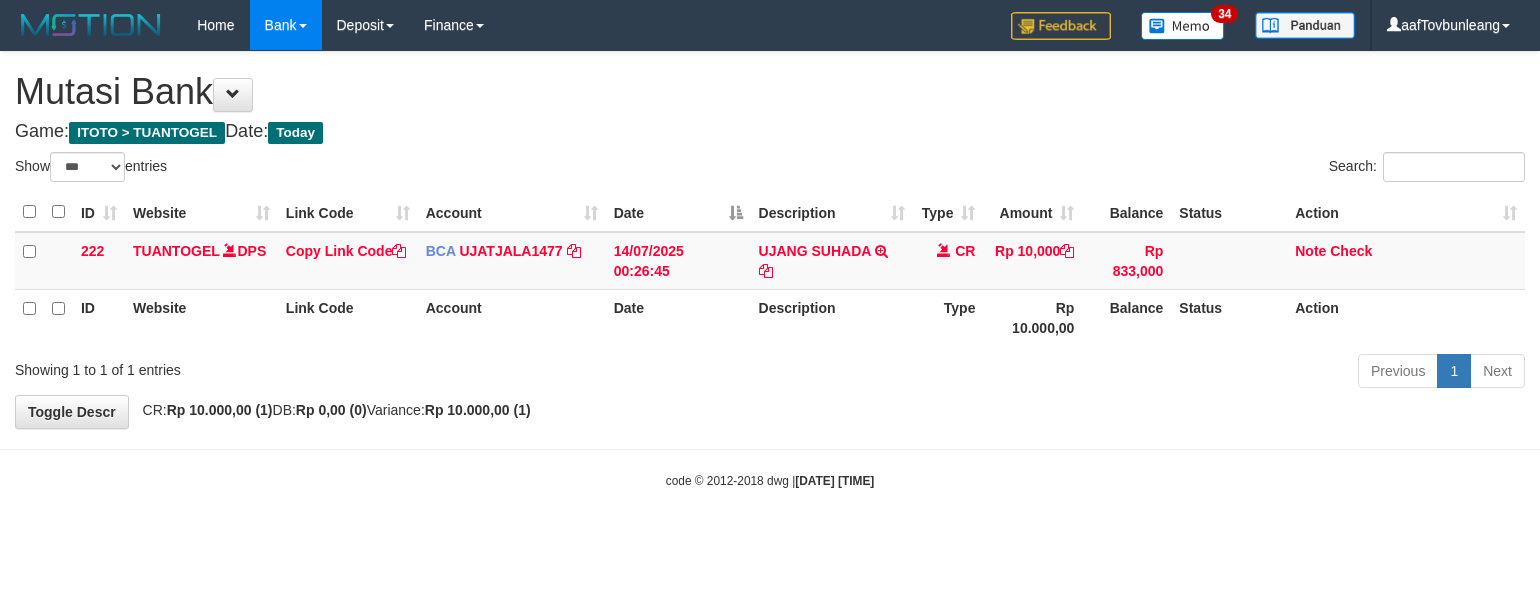 scroll, scrollTop: 0, scrollLeft: 0, axis: both 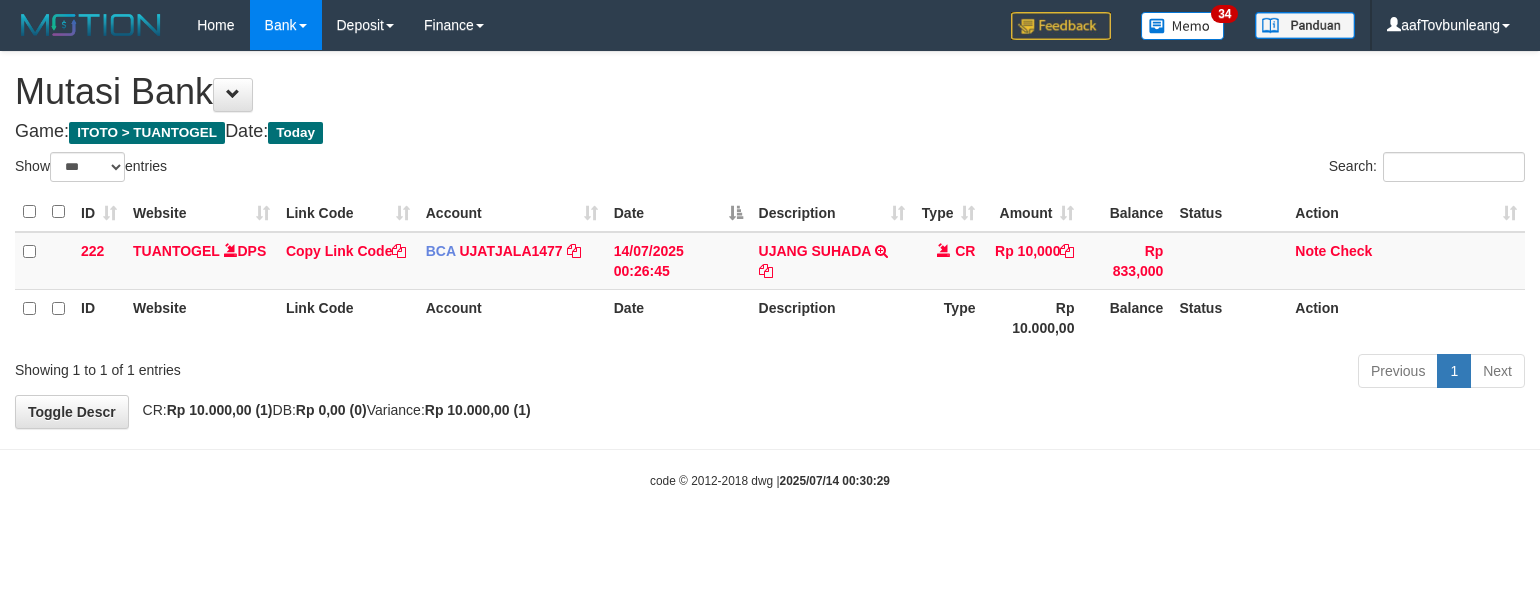 select on "***" 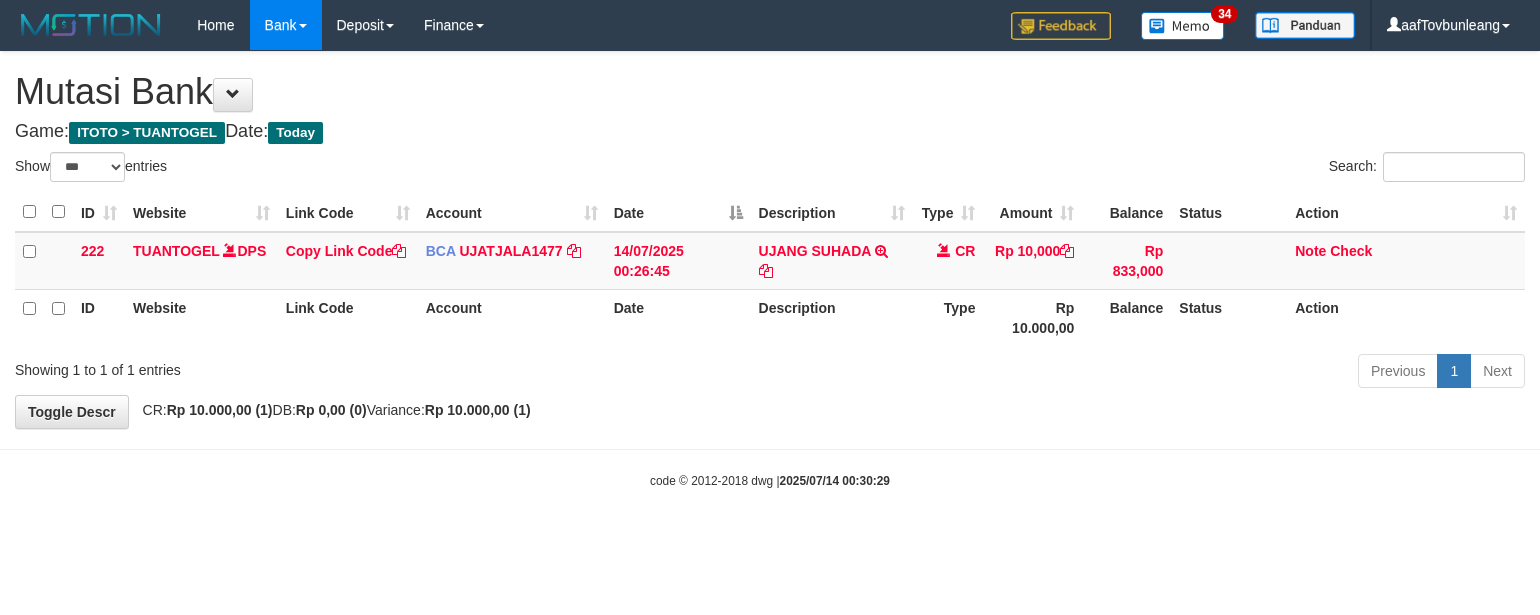 scroll, scrollTop: 0, scrollLeft: 0, axis: both 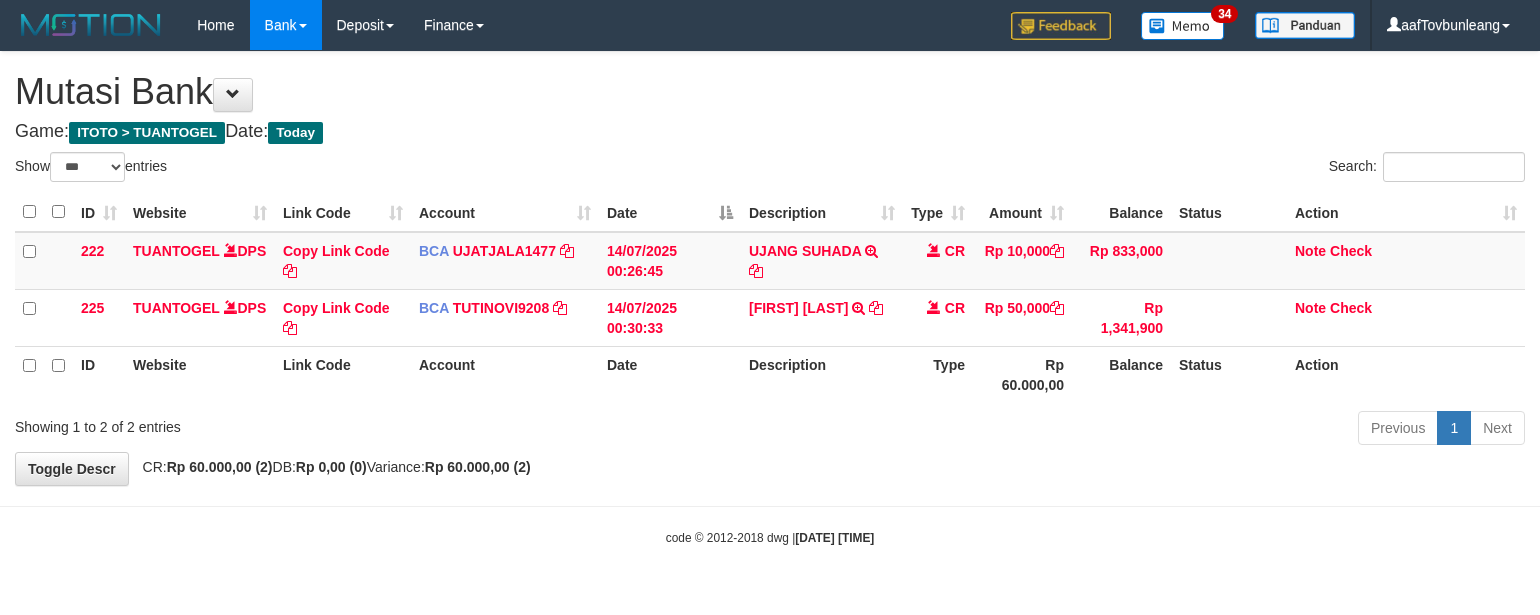 select on "***" 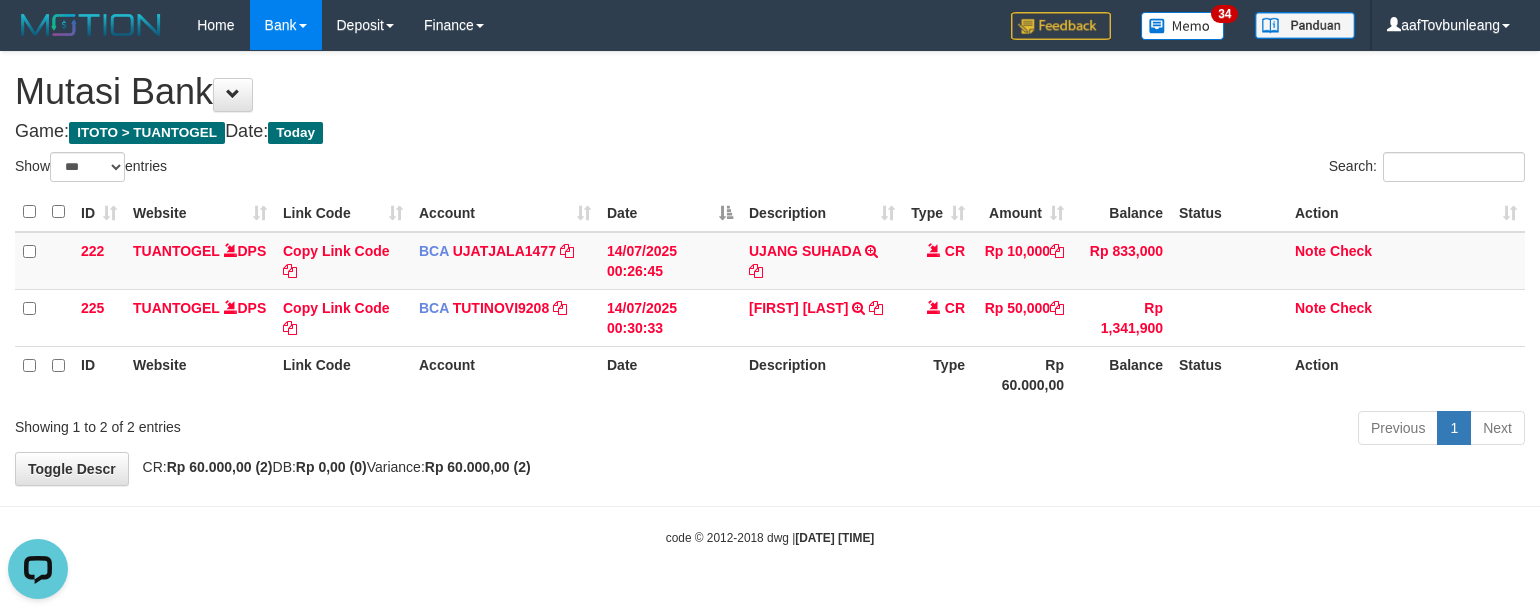 scroll, scrollTop: 0, scrollLeft: 0, axis: both 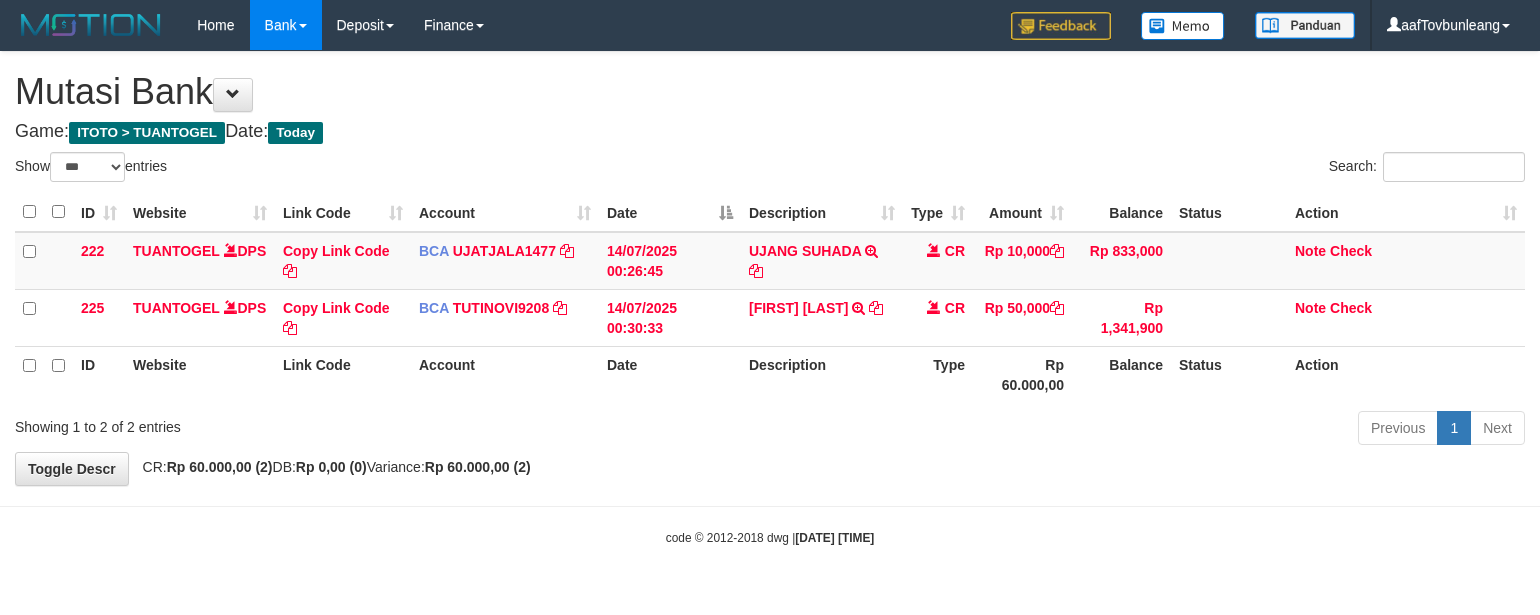 select on "***" 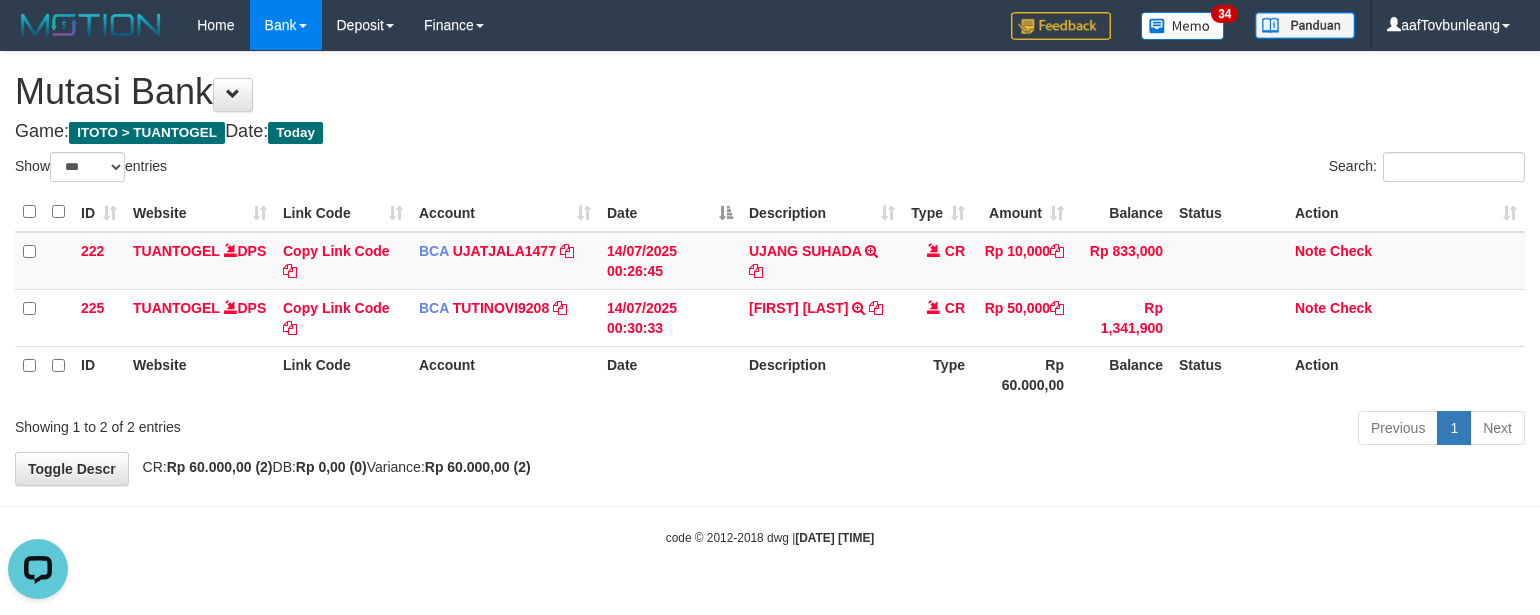 scroll, scrollTop: 0, scrollLeft: 0, axis: both 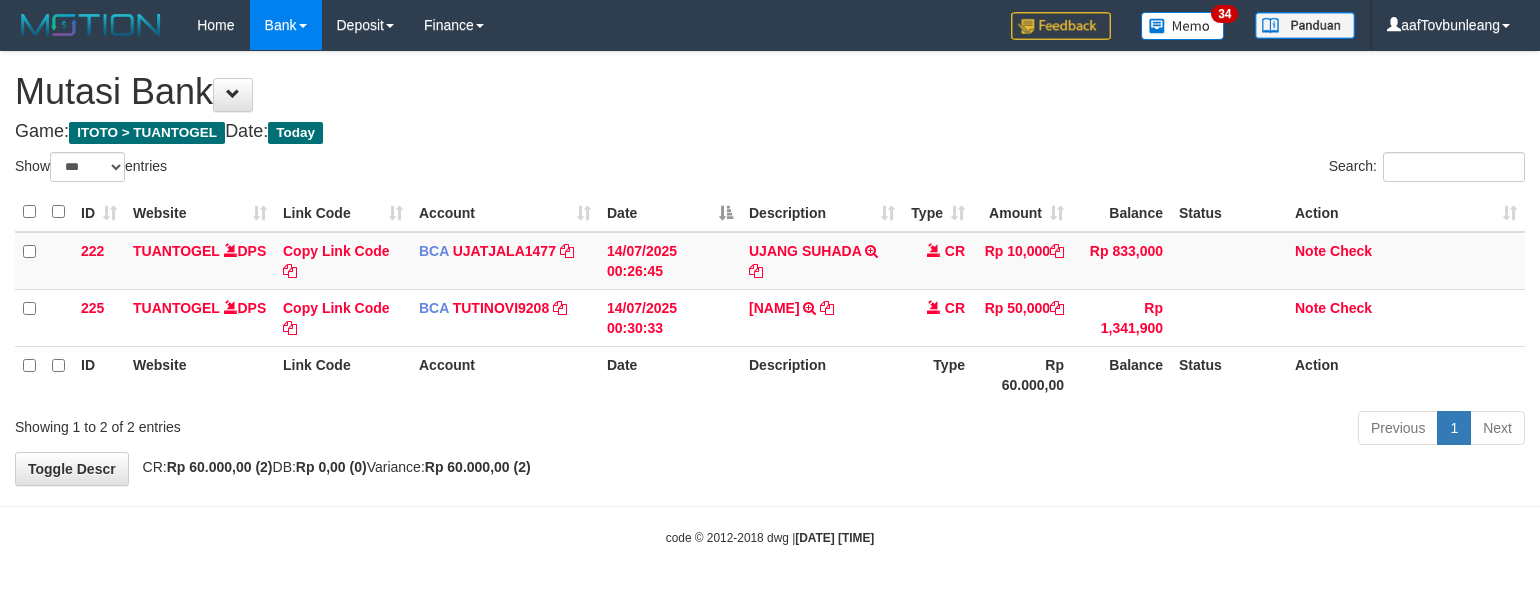select on "***" 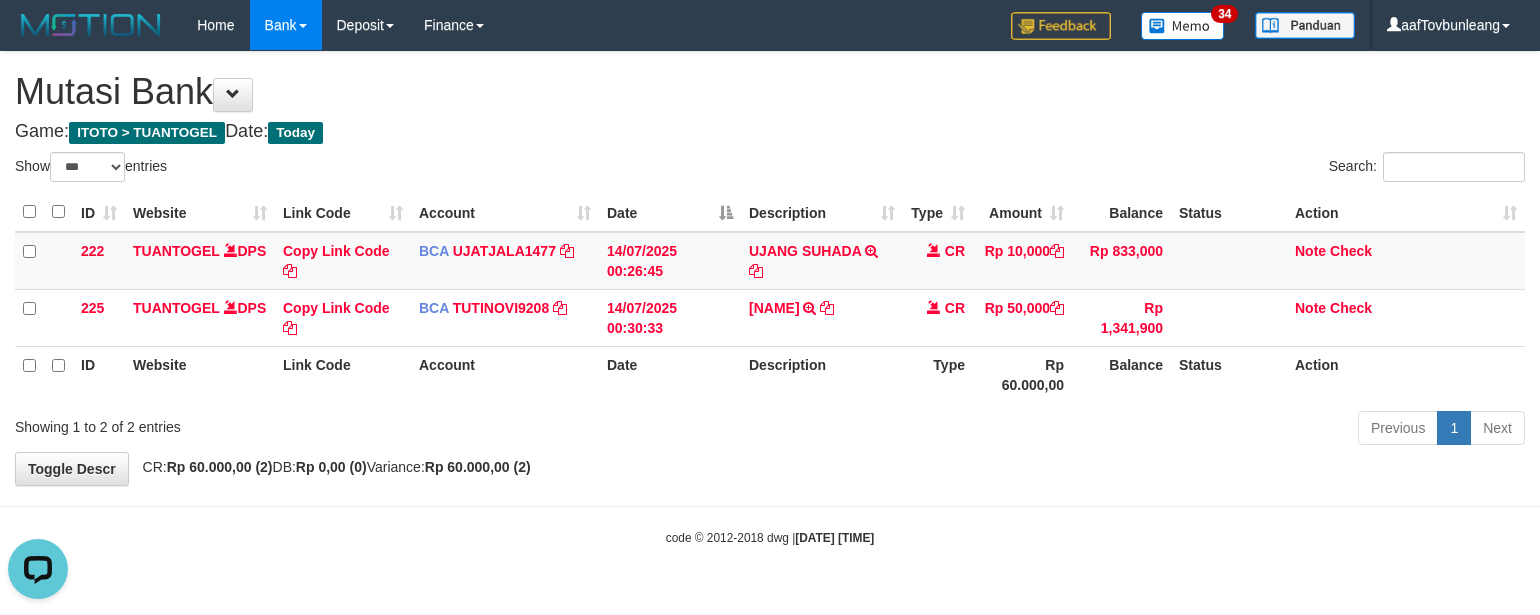 scroll, scrollTop: 0, scrollLeft: 0, axis: both 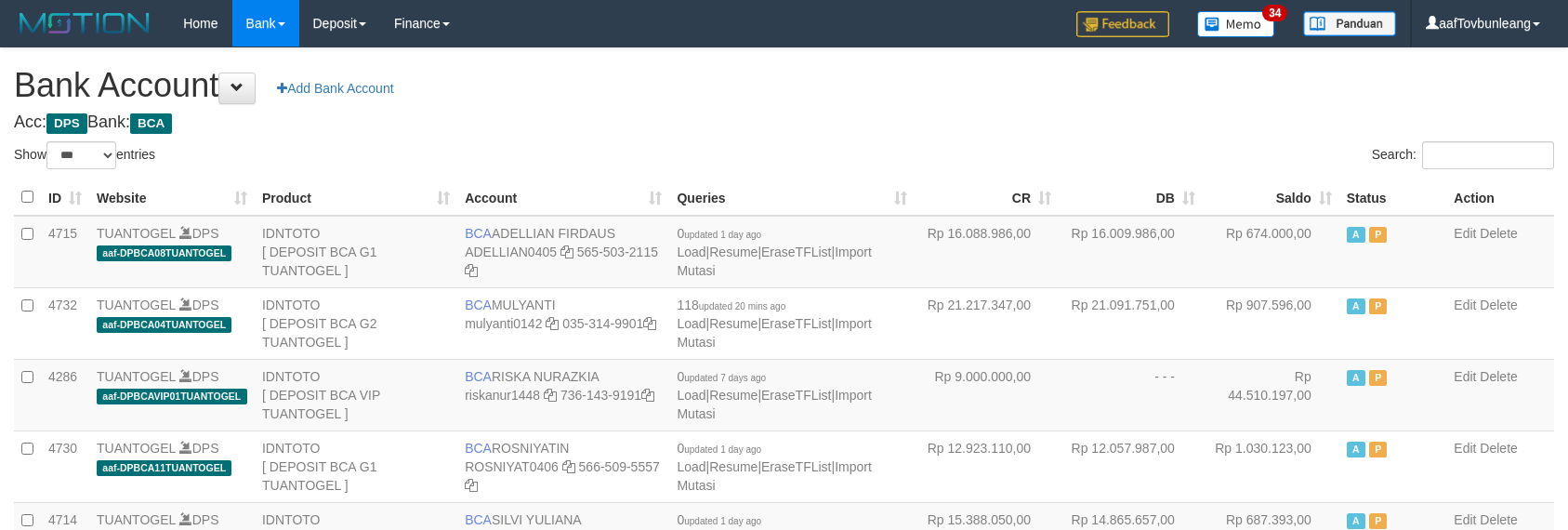 select on "***" 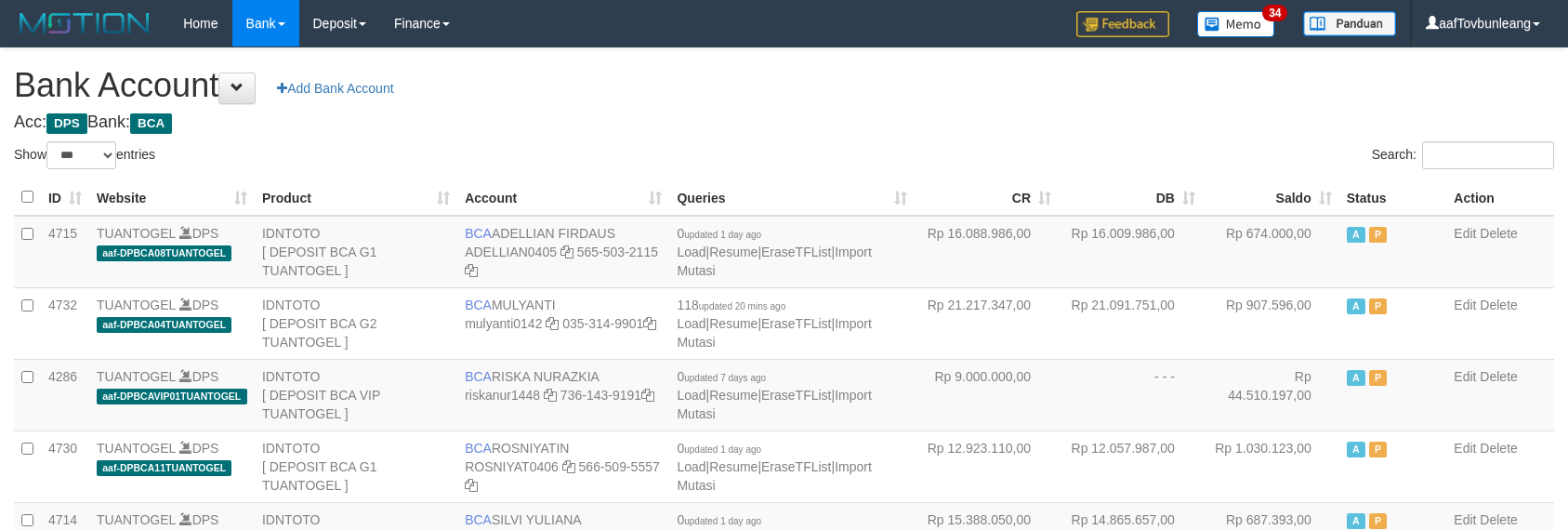 scroll, scrollTop: 586, scrollLeft: 0, axis: vertical 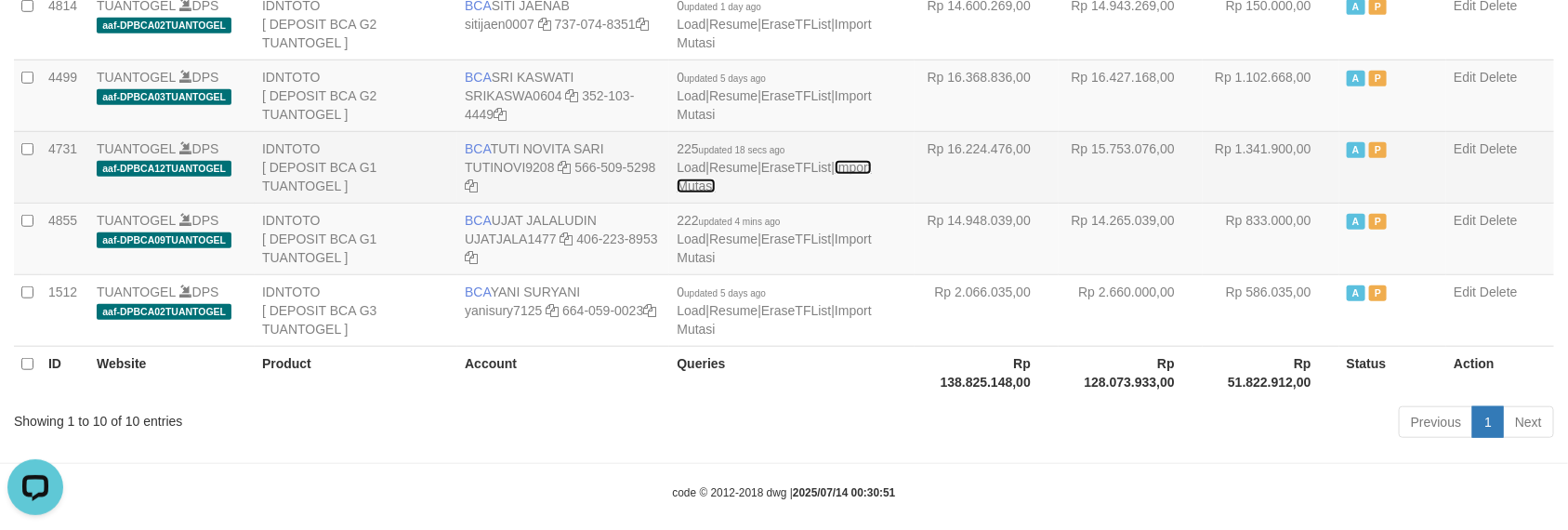 click on "Import Mutasi" at bounding box center (773, 177) 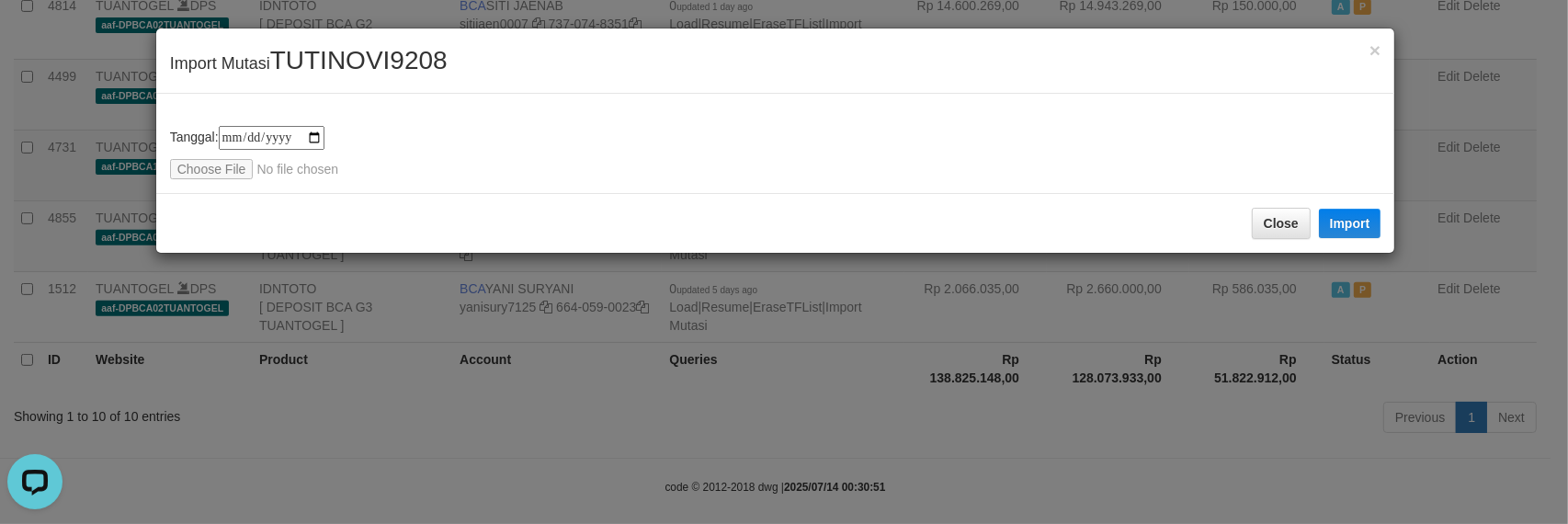 type on "**********" 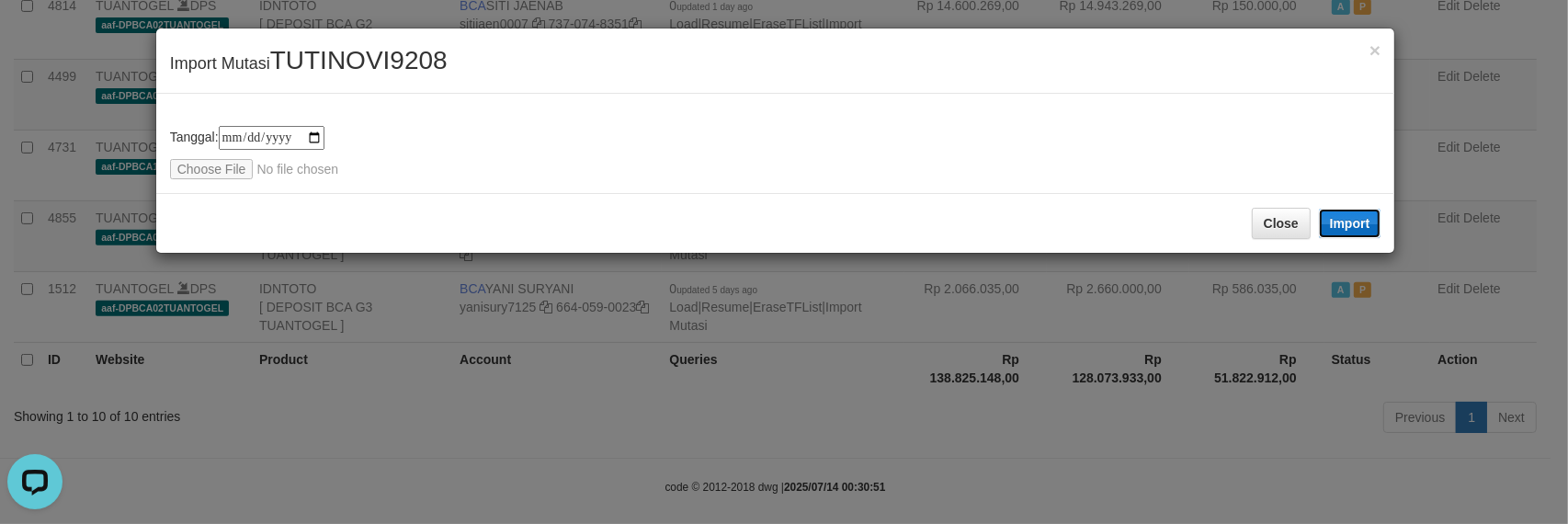 click on "Import" at bounding box center [1350, 223] 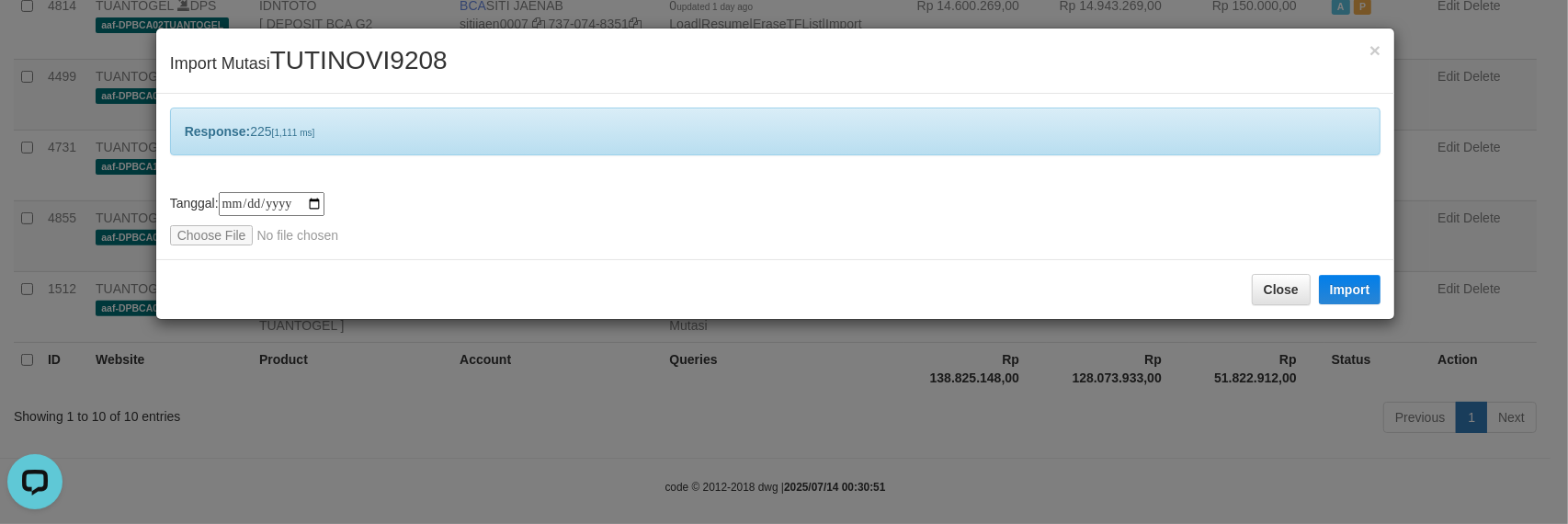 click on "**********" at bounding box center (776, 177) 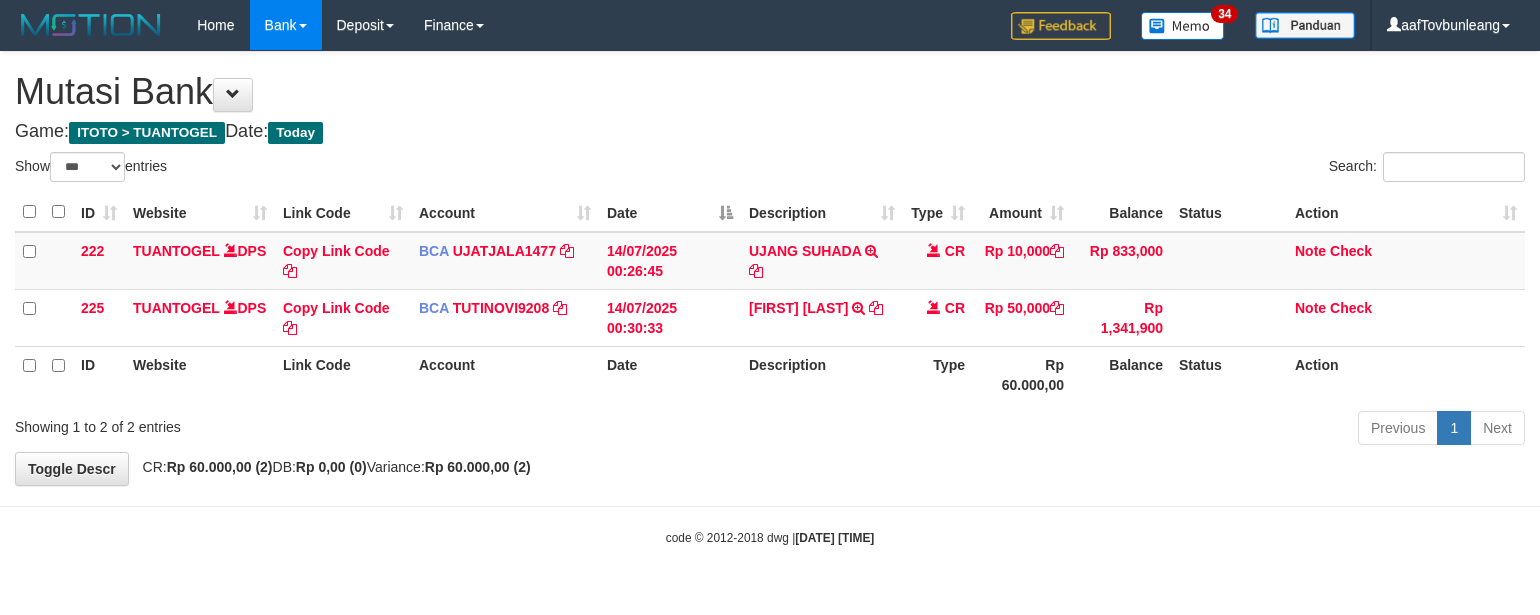 select on "***" 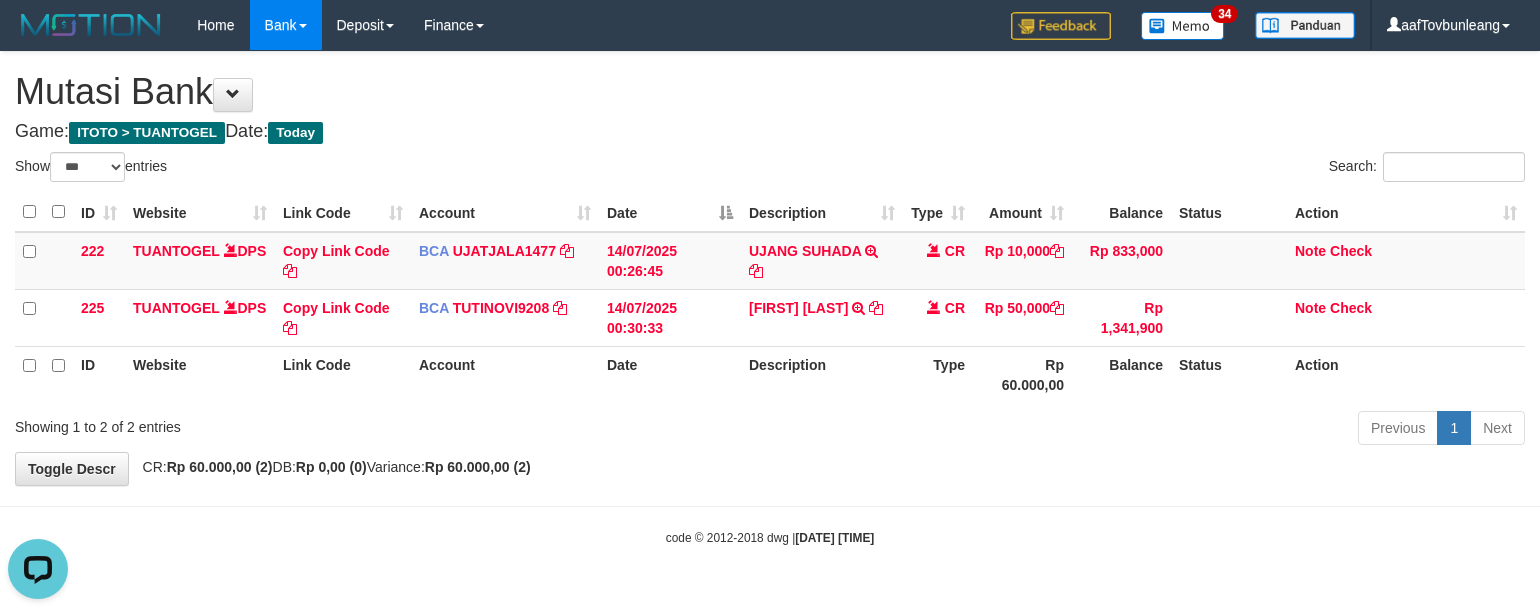scroll, scrollTop: 0, scrollLeft: 0, axis: both 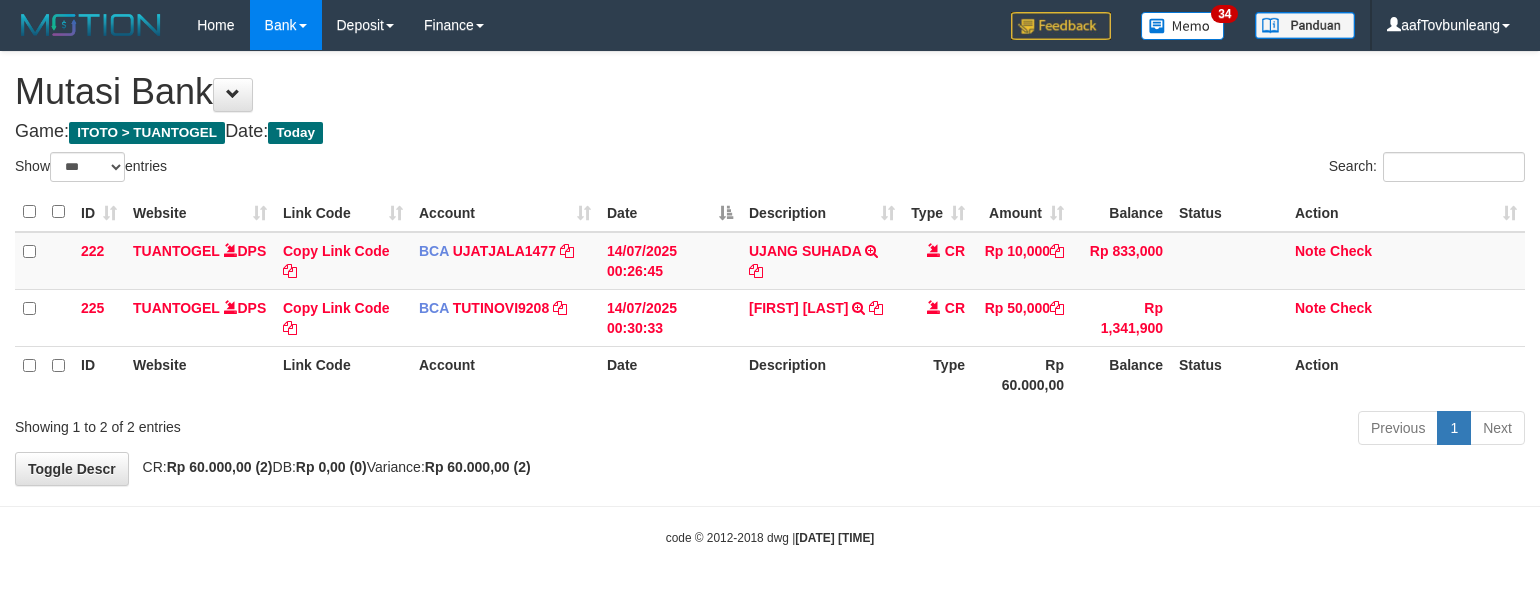 select on "***" 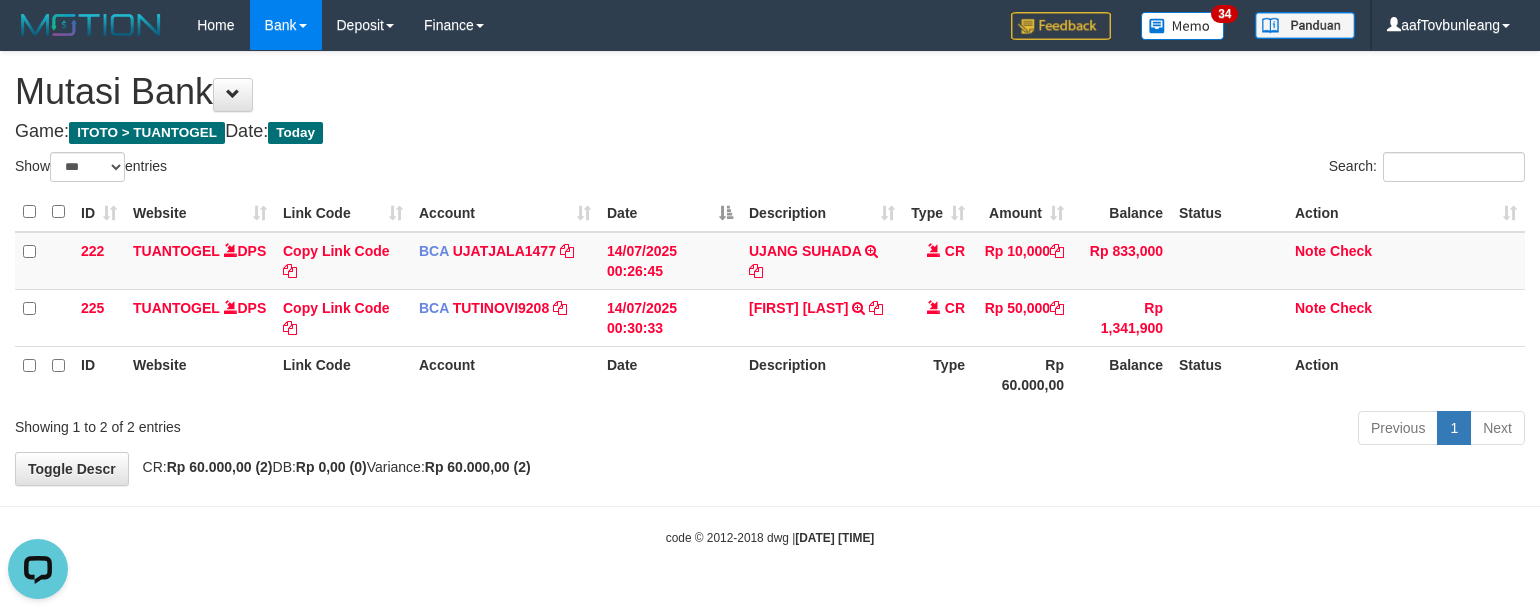 scroll, scrollTop: 0, scrollLeft: 0, axis: both 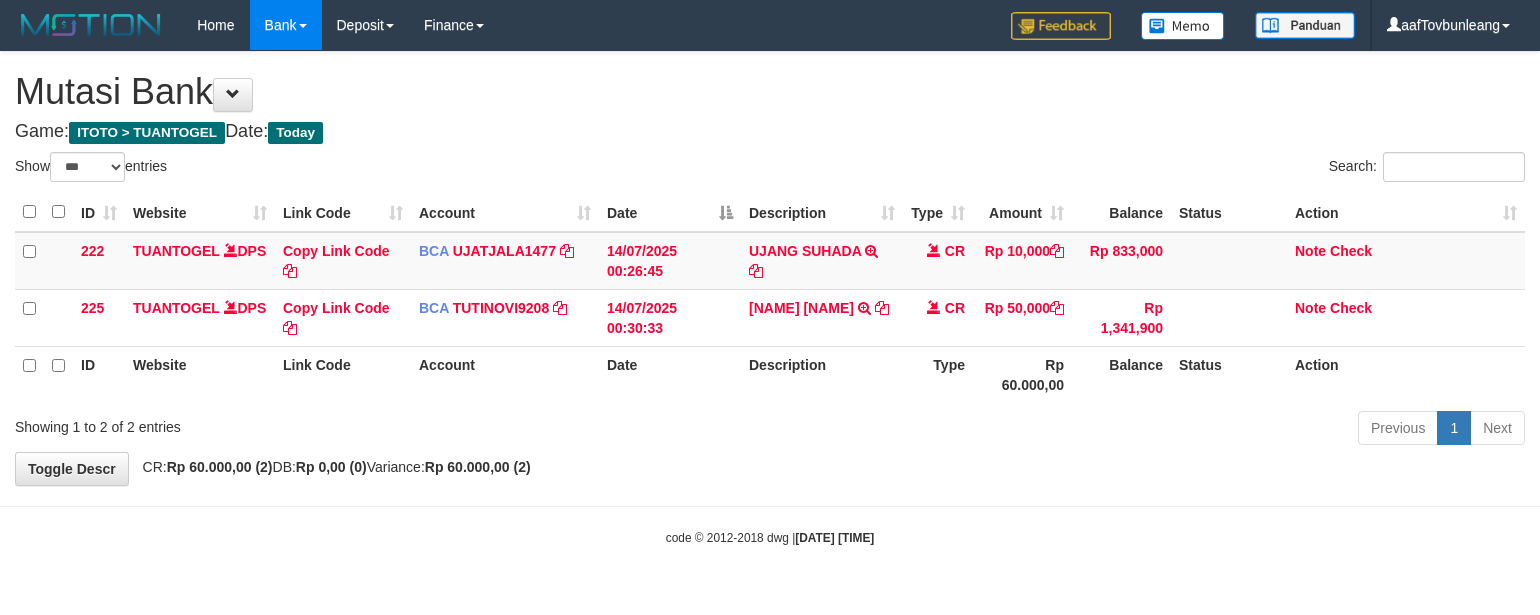 select on "***" 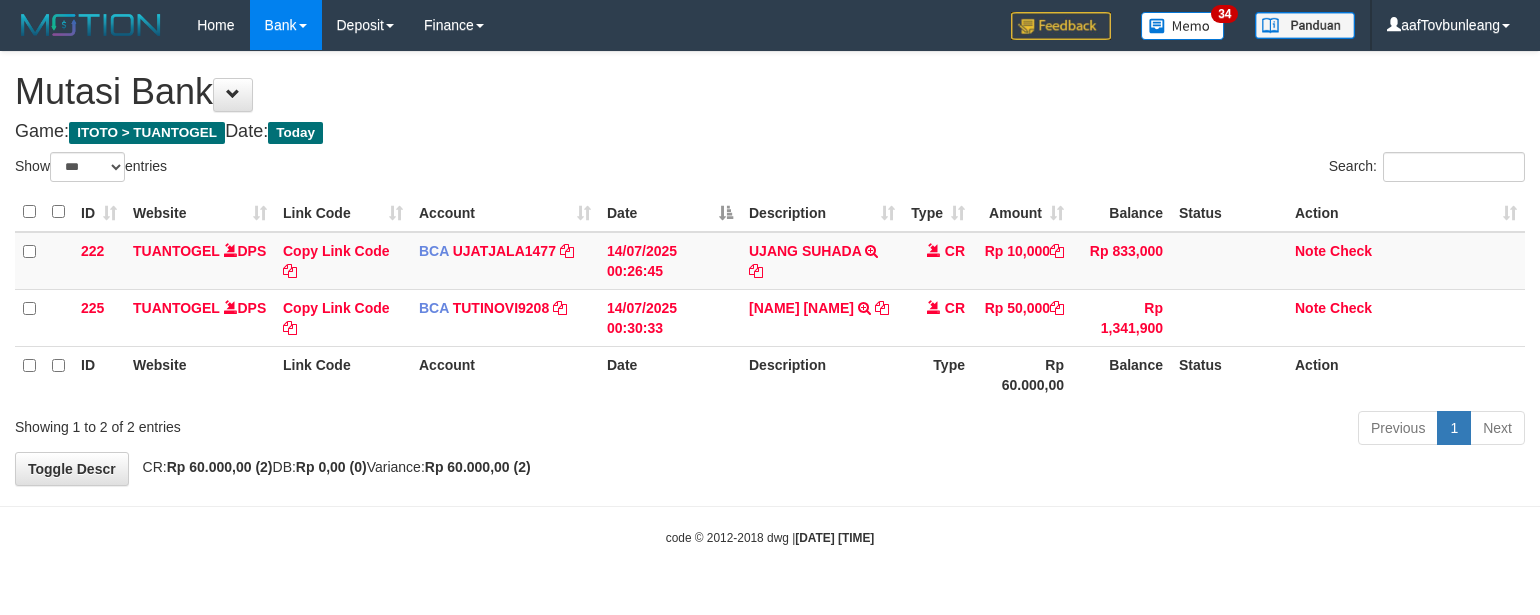 click on "Previous 1 Next" at bounding box center (1091, 430) 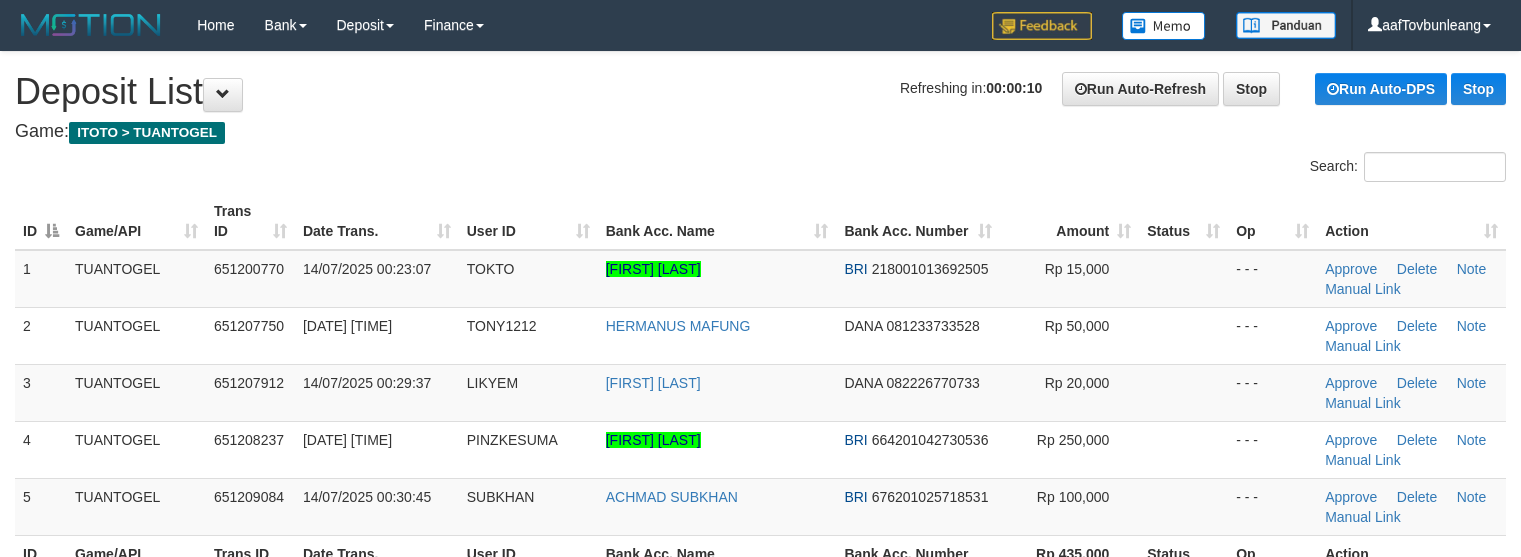 scroll, scrollTop: 0, scrollLeft: 0, axis: both 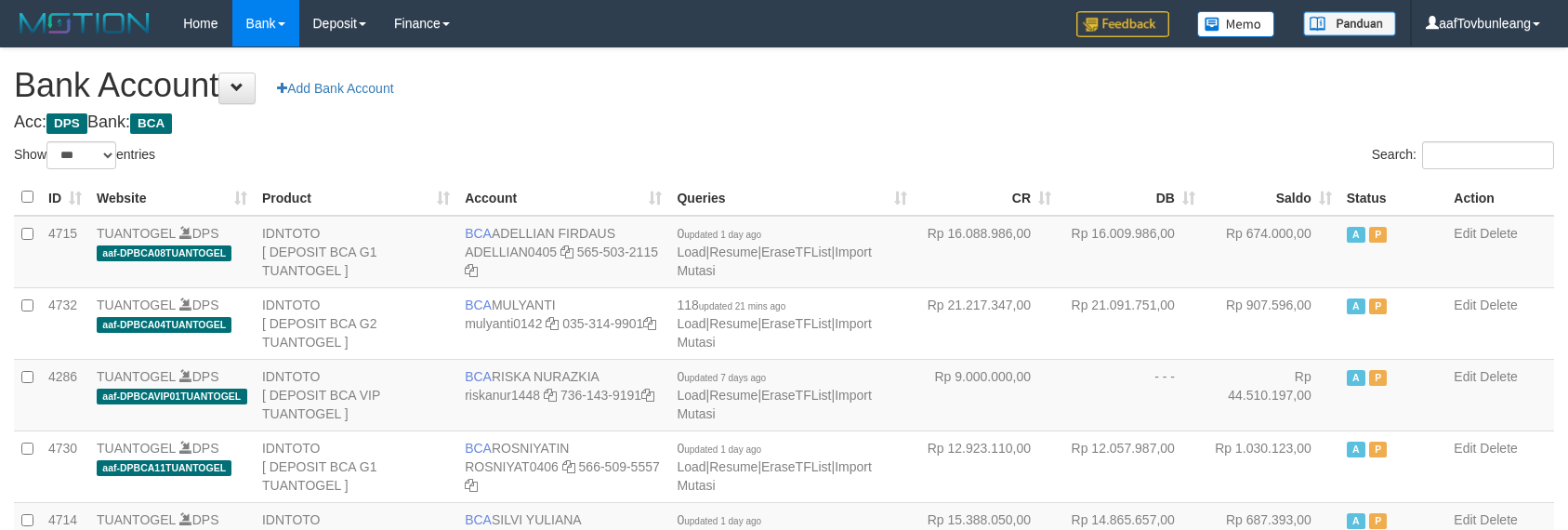 select on "***" 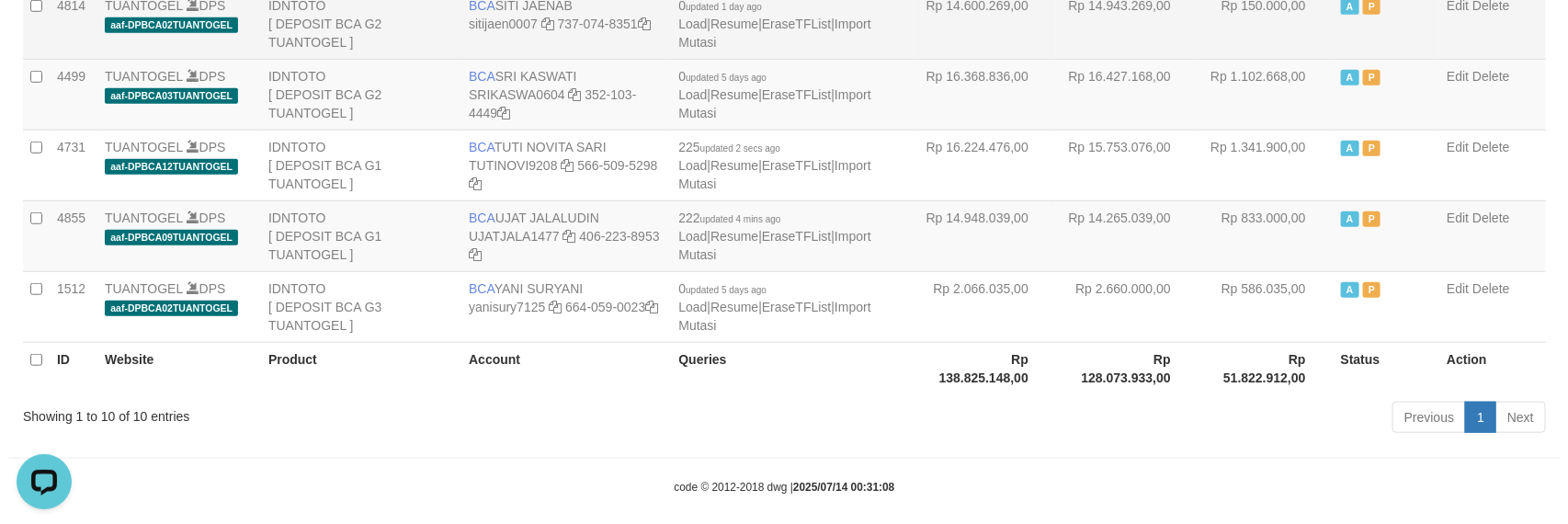 scroll, scrollTop: 0, scrollLeft: 0, axis: both 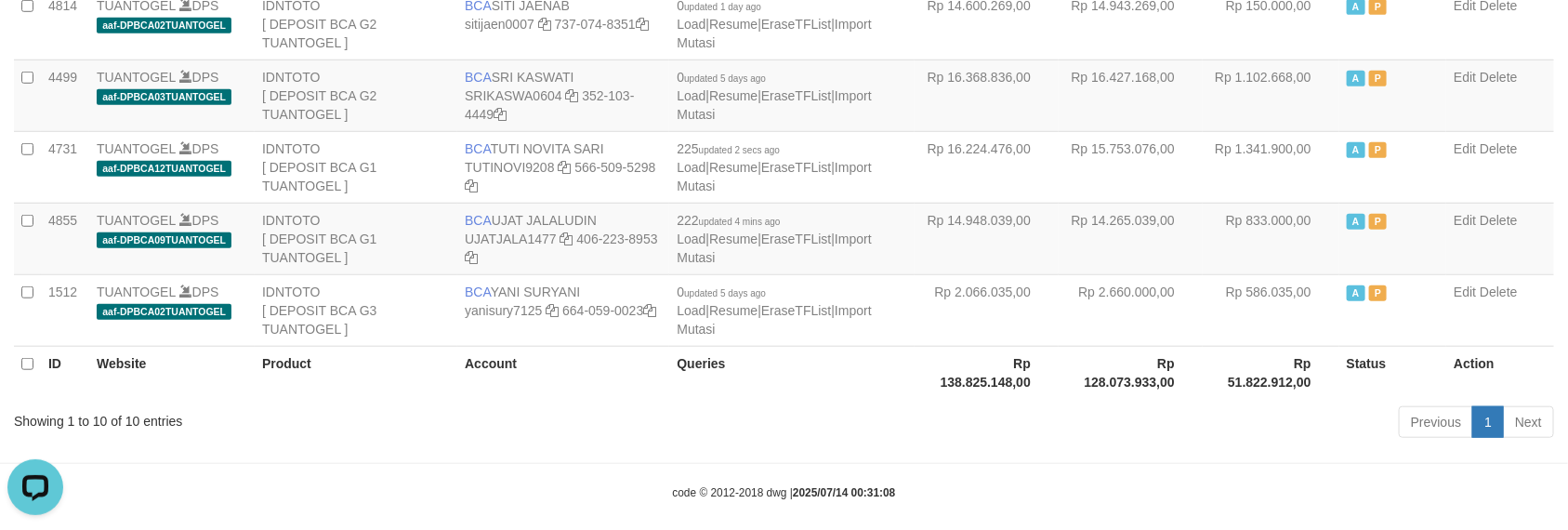 click on "Toggle navigation
Home
Bank
Account List
Load
By Website
Group
[ITOTO]													TUANTOGEL
By Load Group (DPS)
Group aaf-DPBCA02TUANTOGEL" at bounding box center [784, -20] 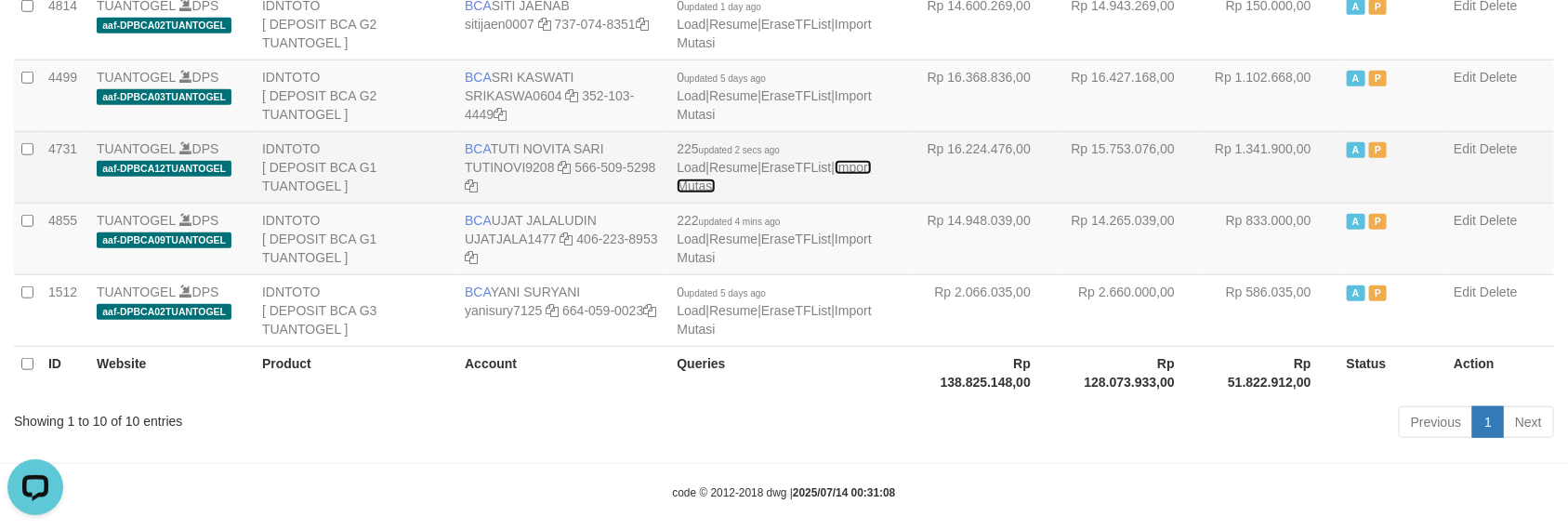 click on "Import Mutasi" at bounding box center [773, 177] 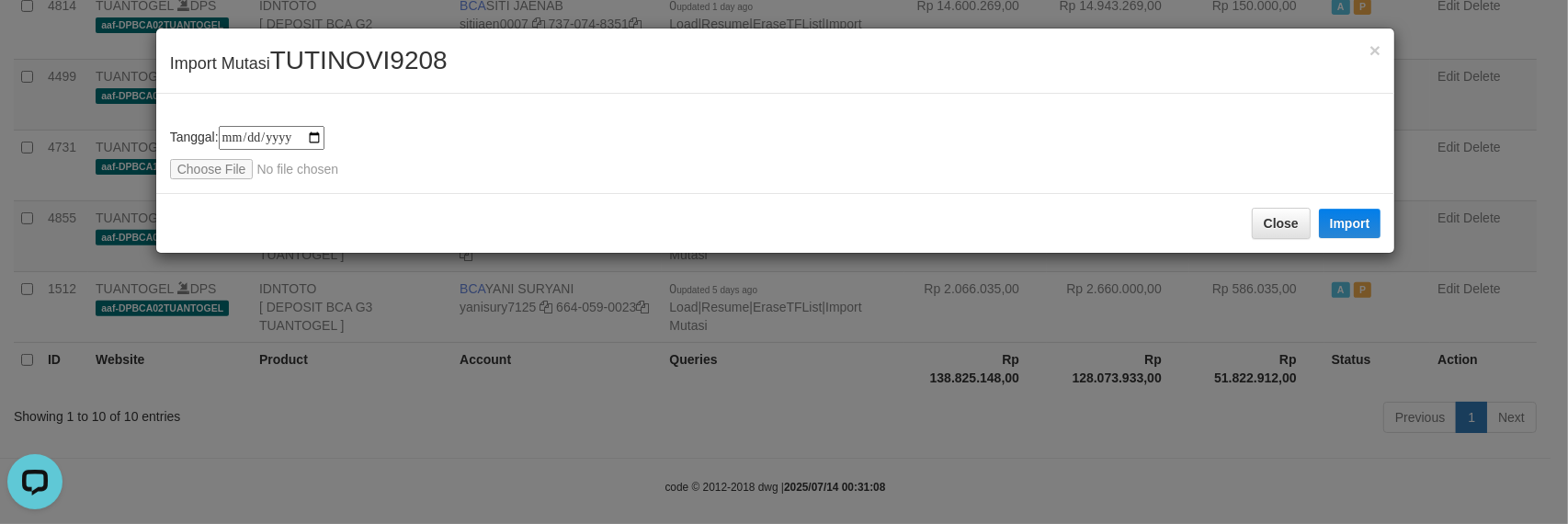 click on "TUTINOVI9208" at bounding box center (358, 60) 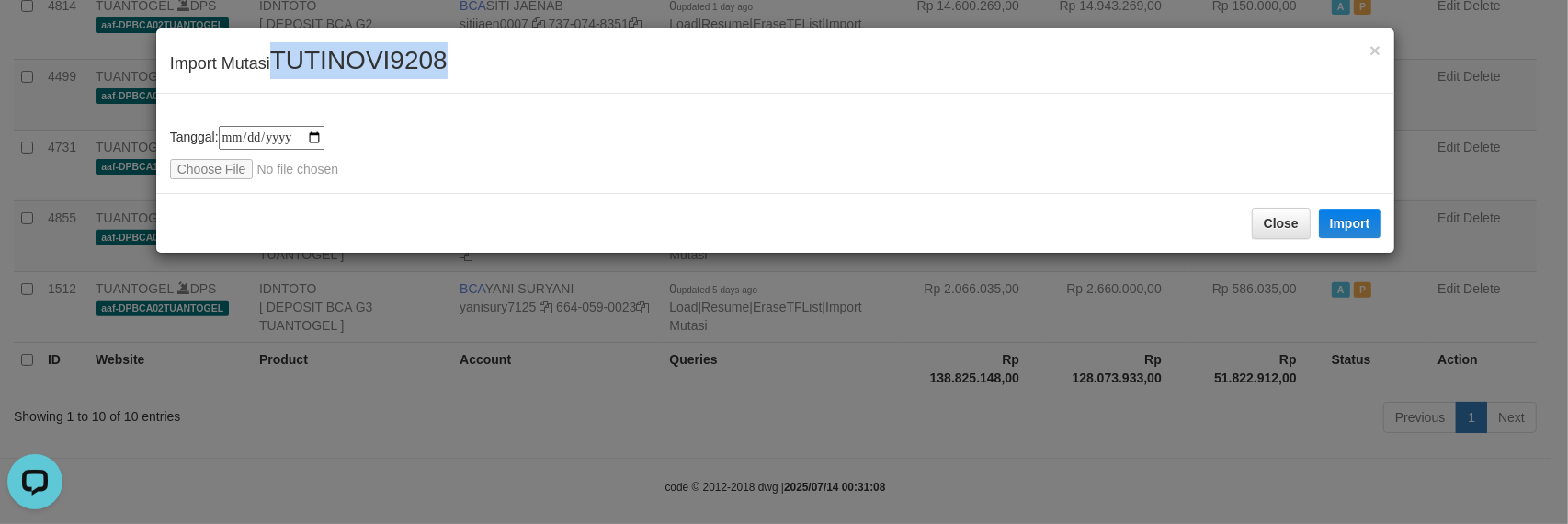 click on "TUTINOVI9208" at bounding box center [358, 60] 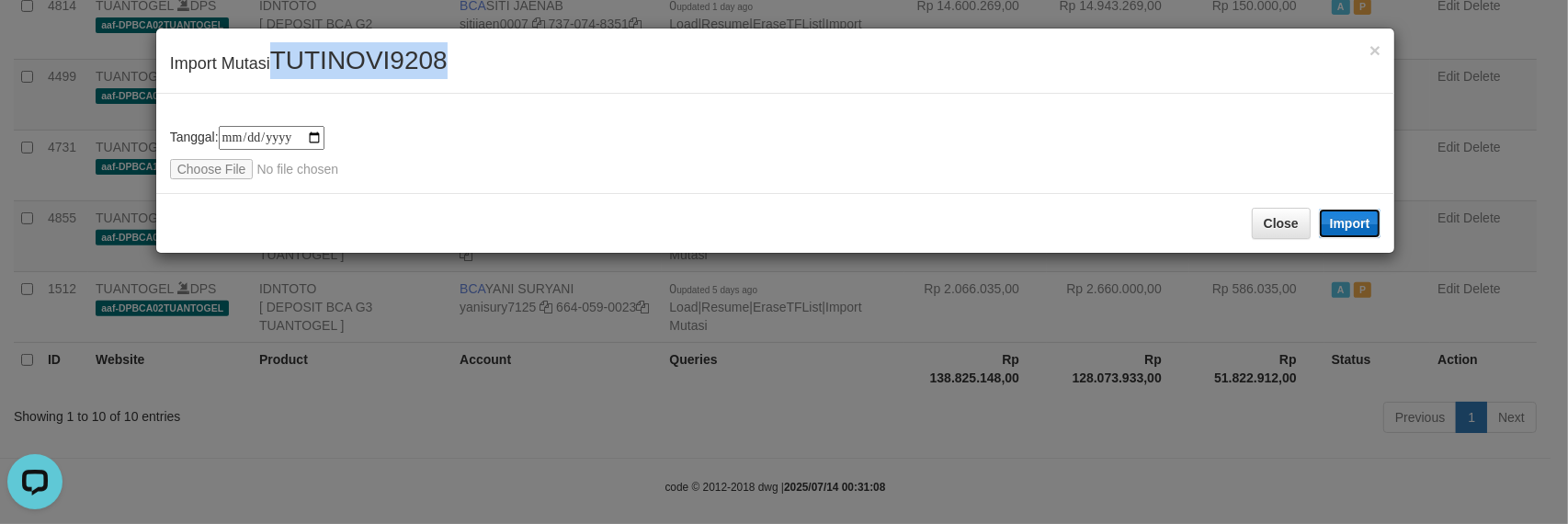 click on "Import" at bounding box center (1350, 223) 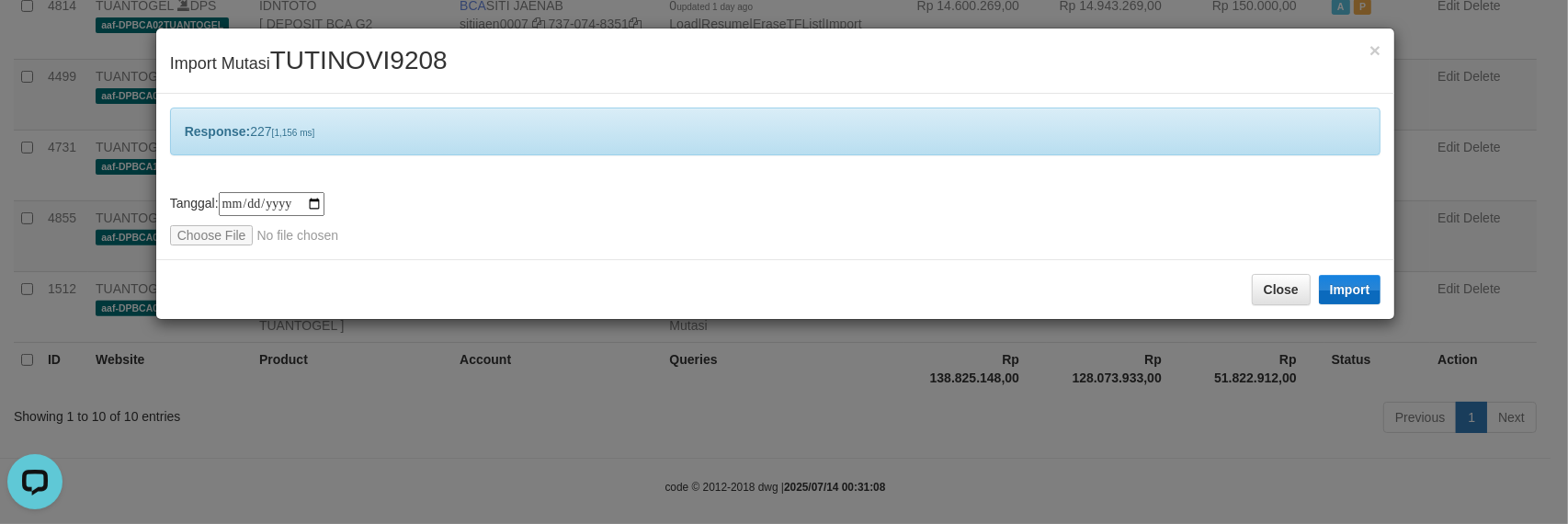 click on "Response:  227  [1,156 ms]" at bounding box center (776, 131) 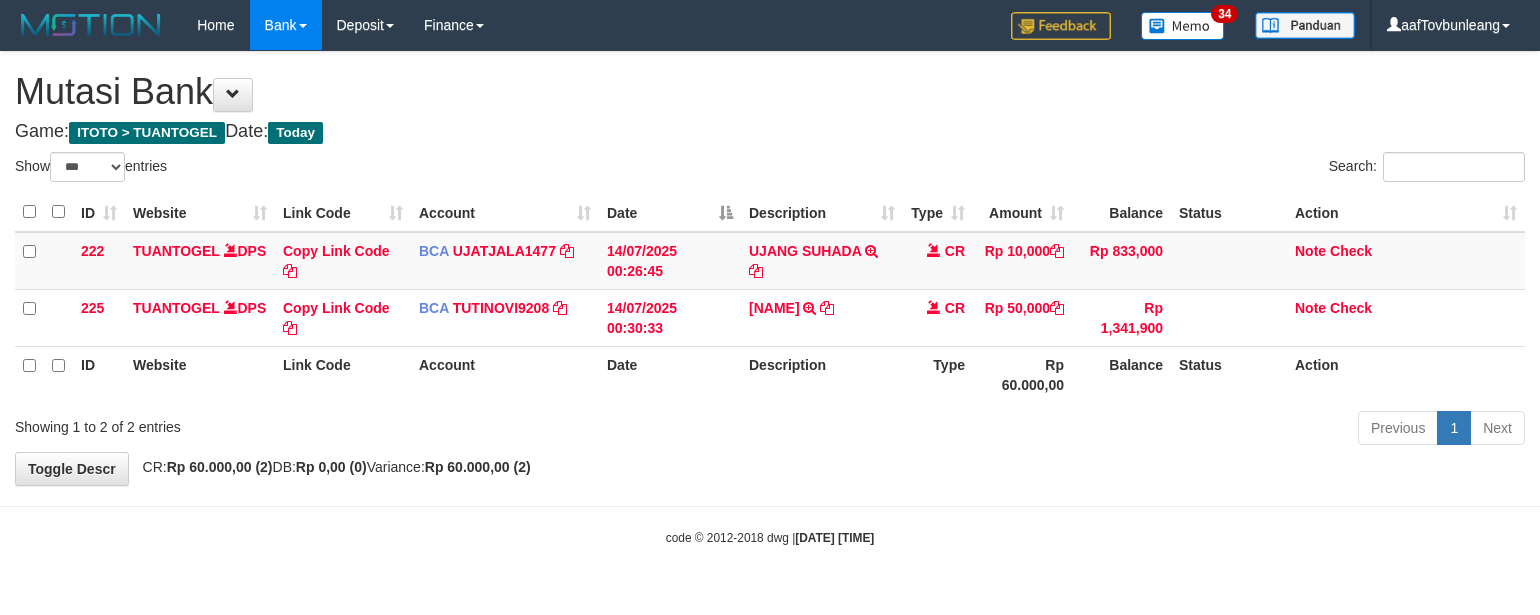 select on "***" 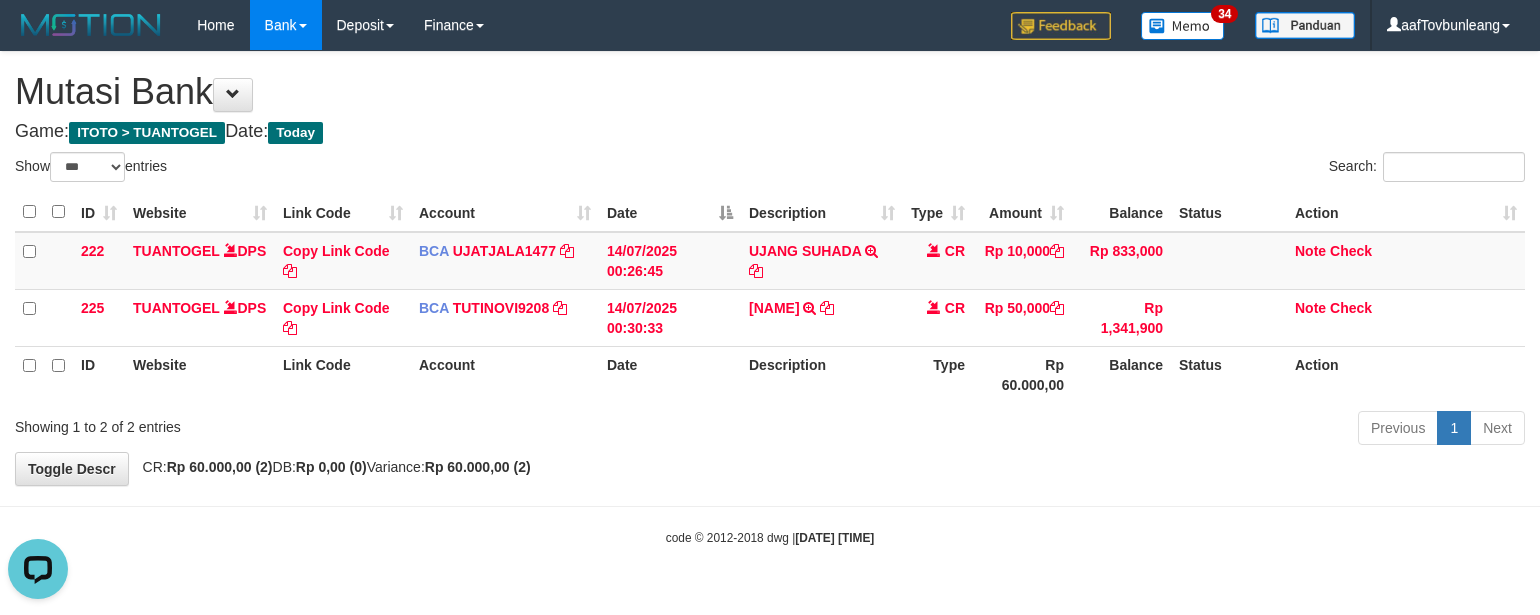 scroll, scrollTop: 0, scrollLeft: 0, axis: both 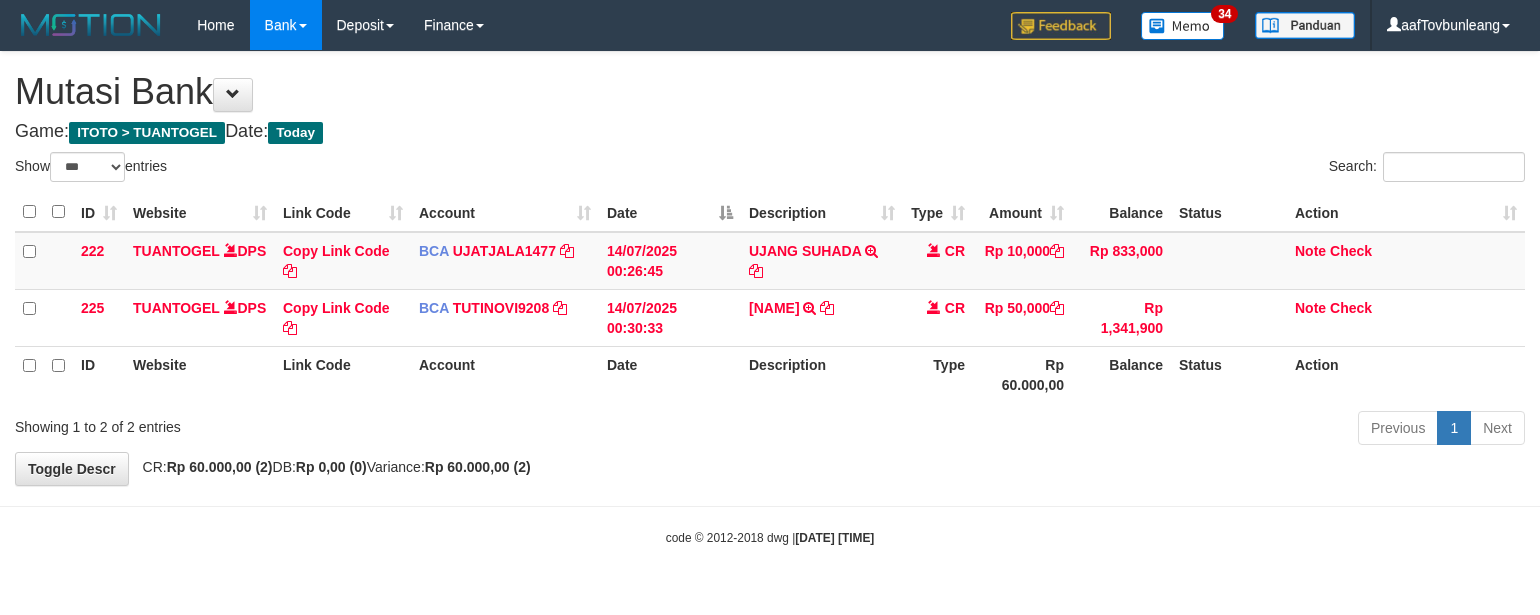 select on "***" 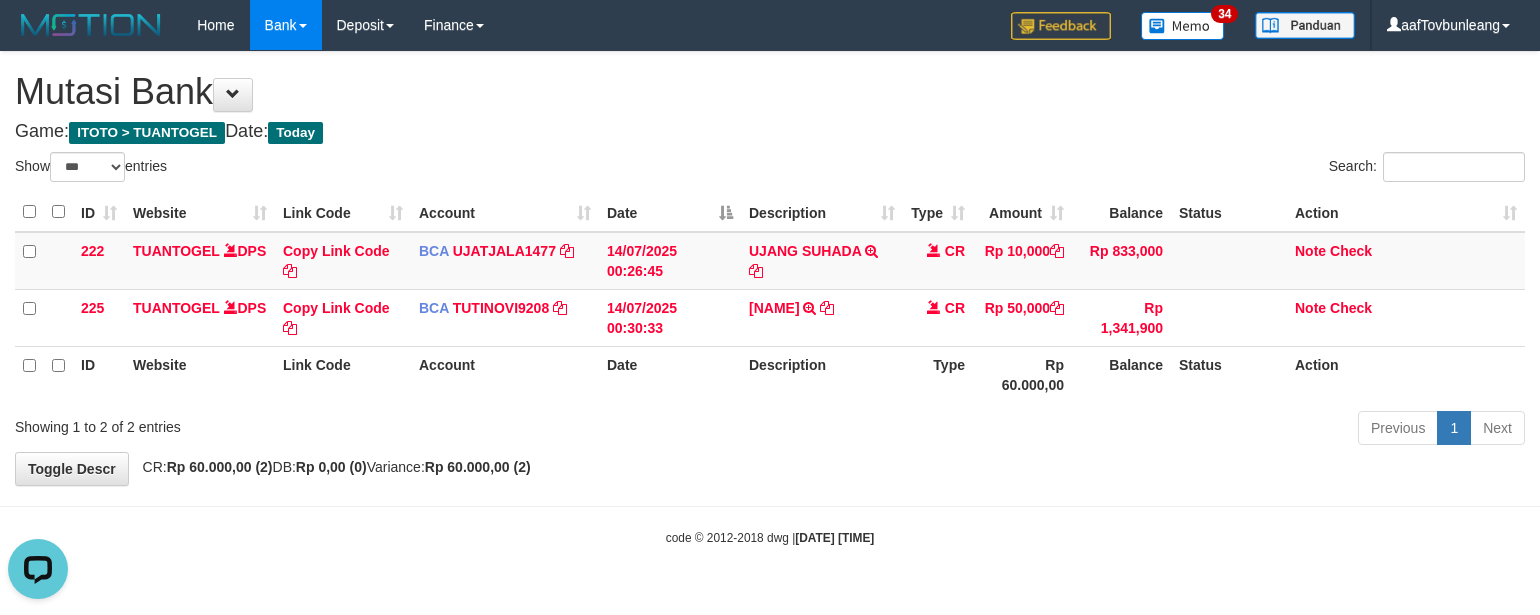 scroll, scrollTop: 0, scrollLeft: 0, axis: both 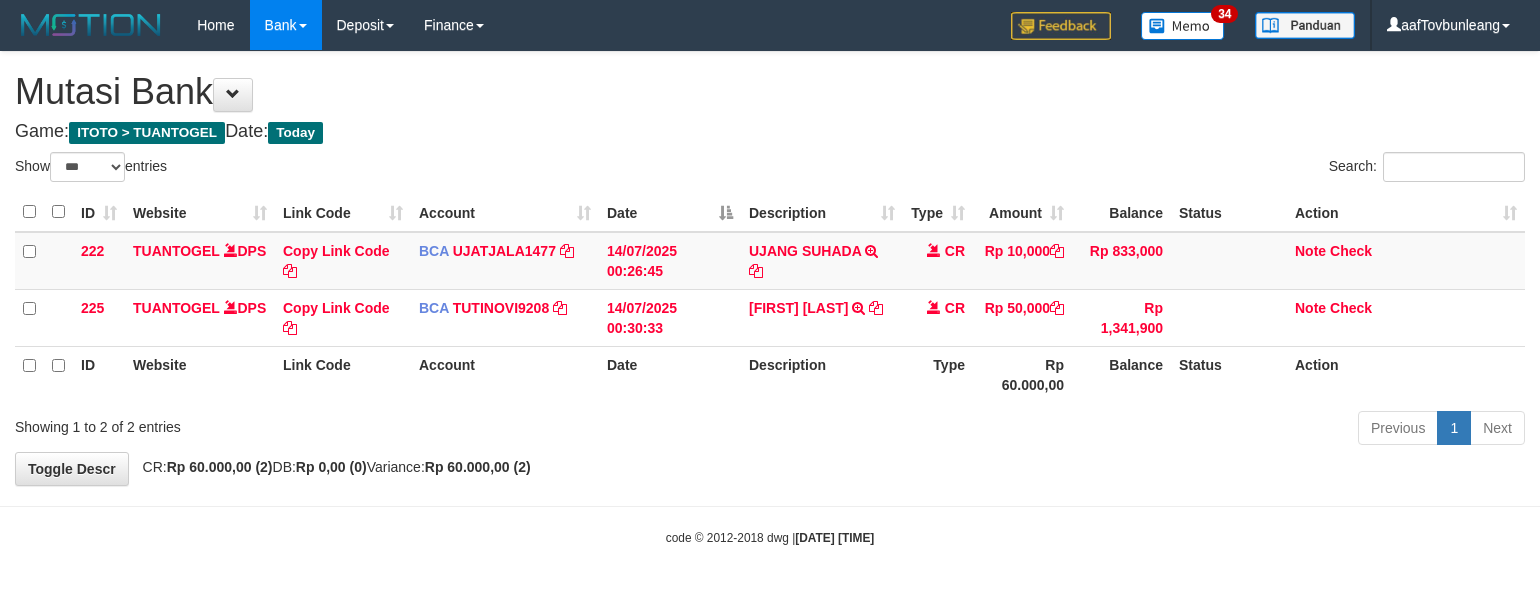 select on "***" 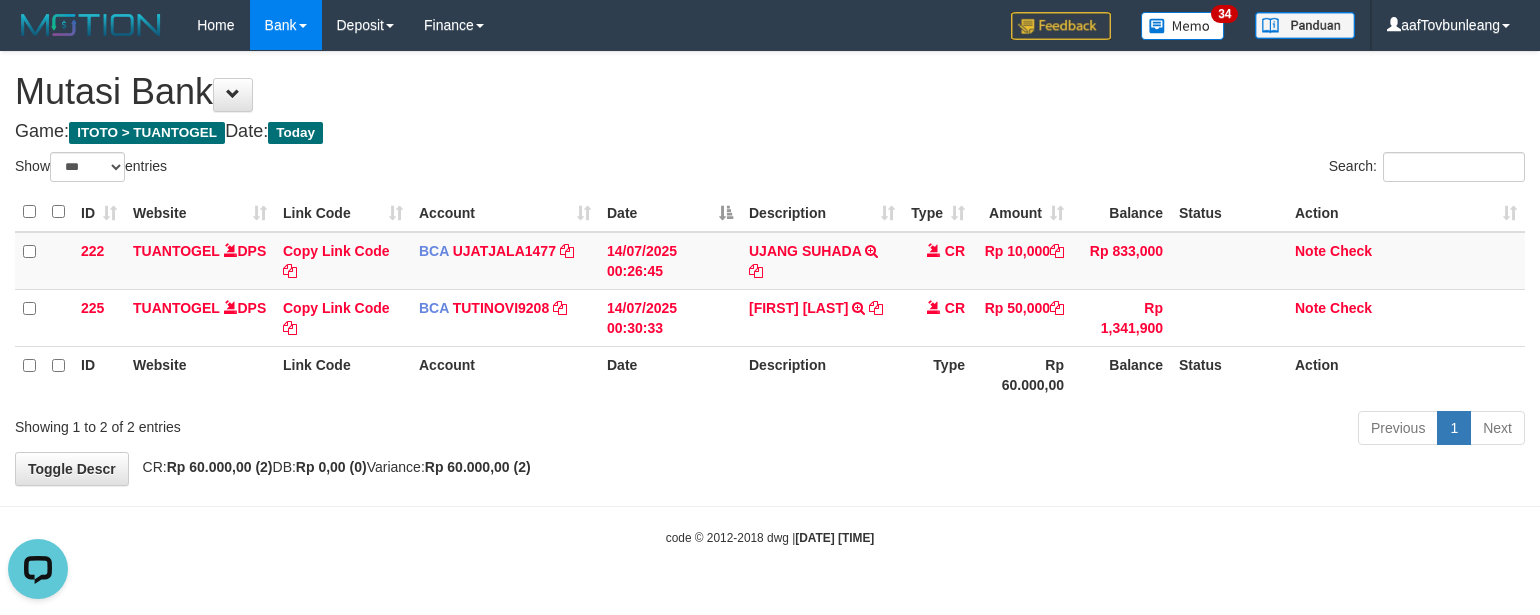 scroll, scrollTop: 0, scrollLeft: 0, axis: both 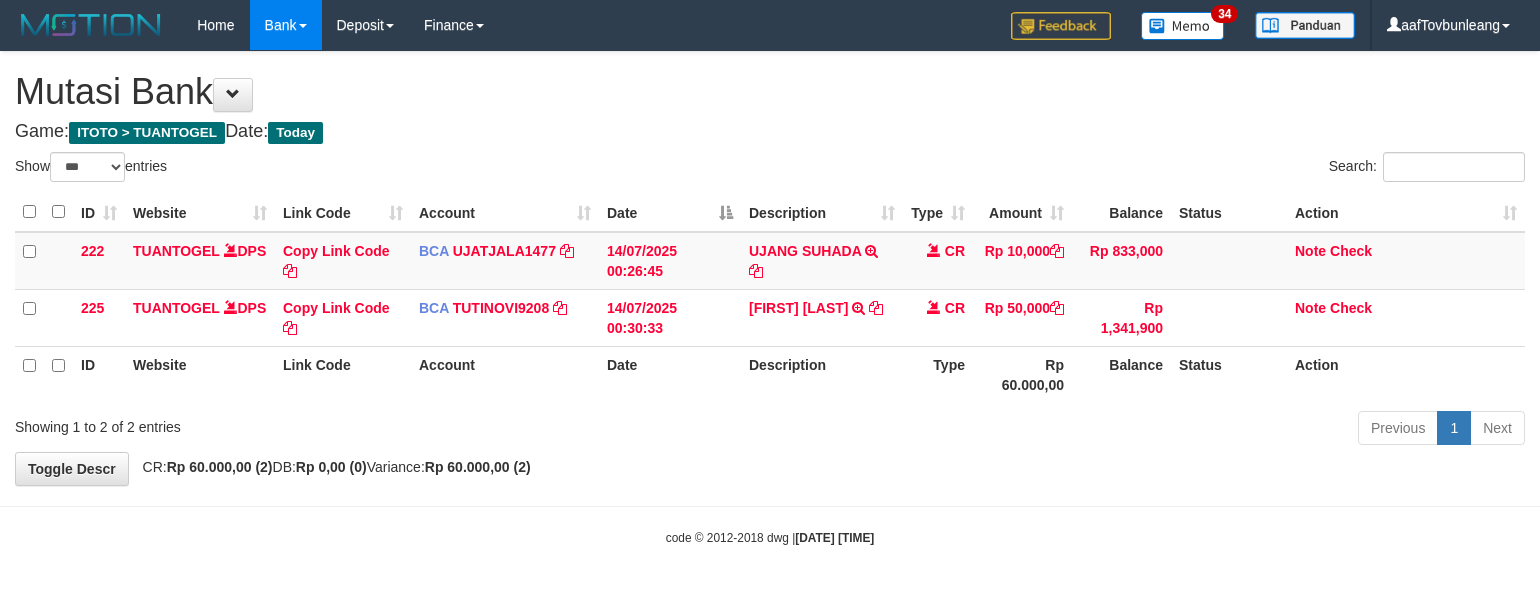 select on "***" 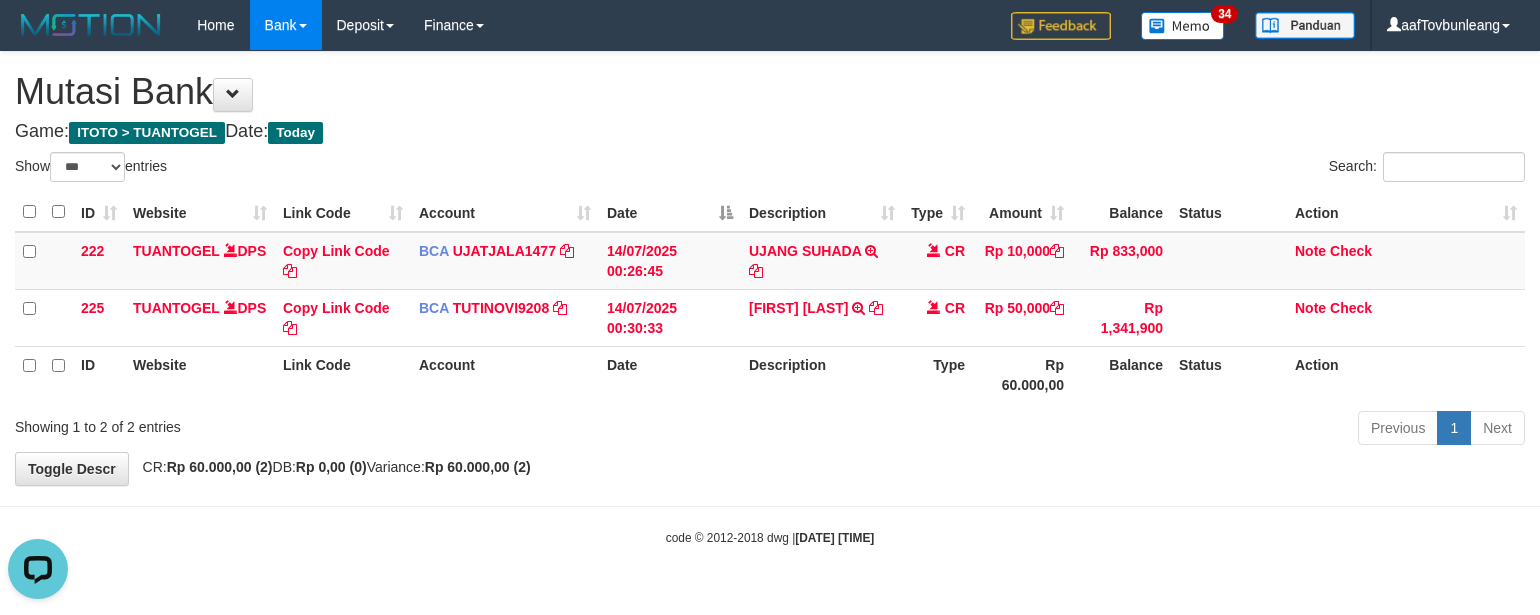 scroll, scrollTop: 0, scrollLeft: 0, axis: both 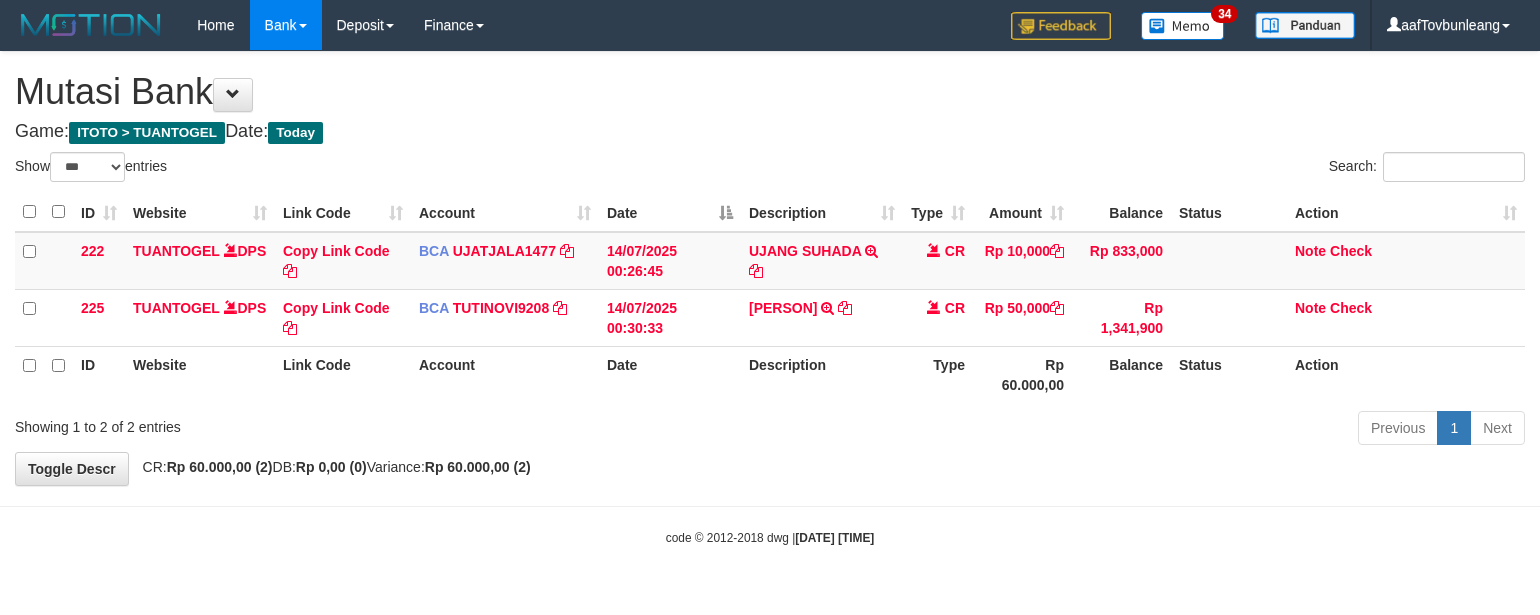 select on "***" 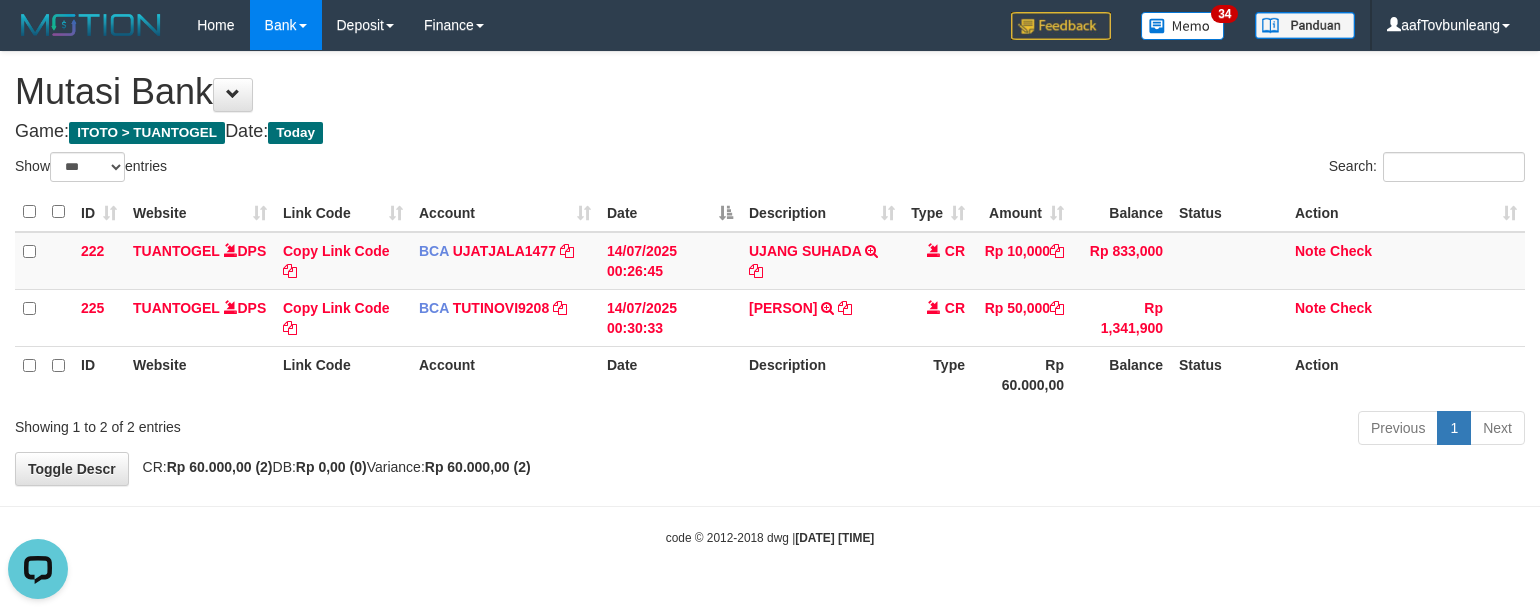 scroll, scrollTop: 0, scrollLeft: 0, axis: both 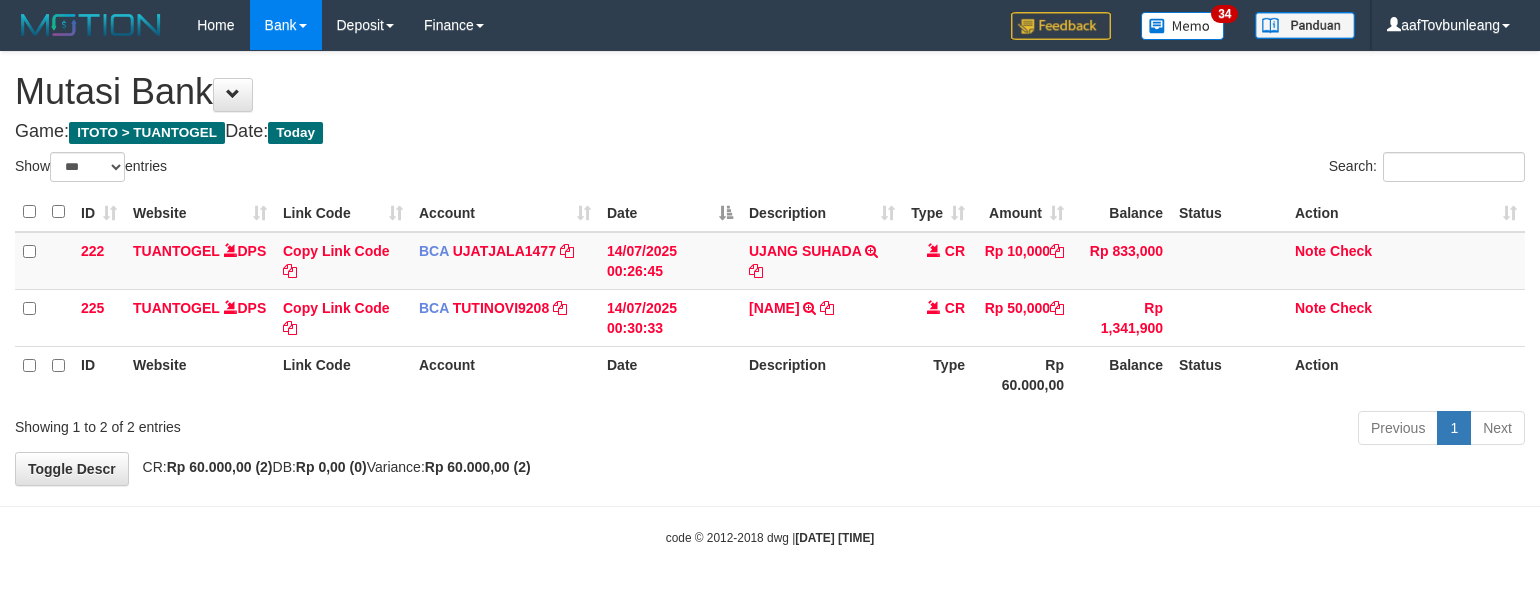 select on "***" 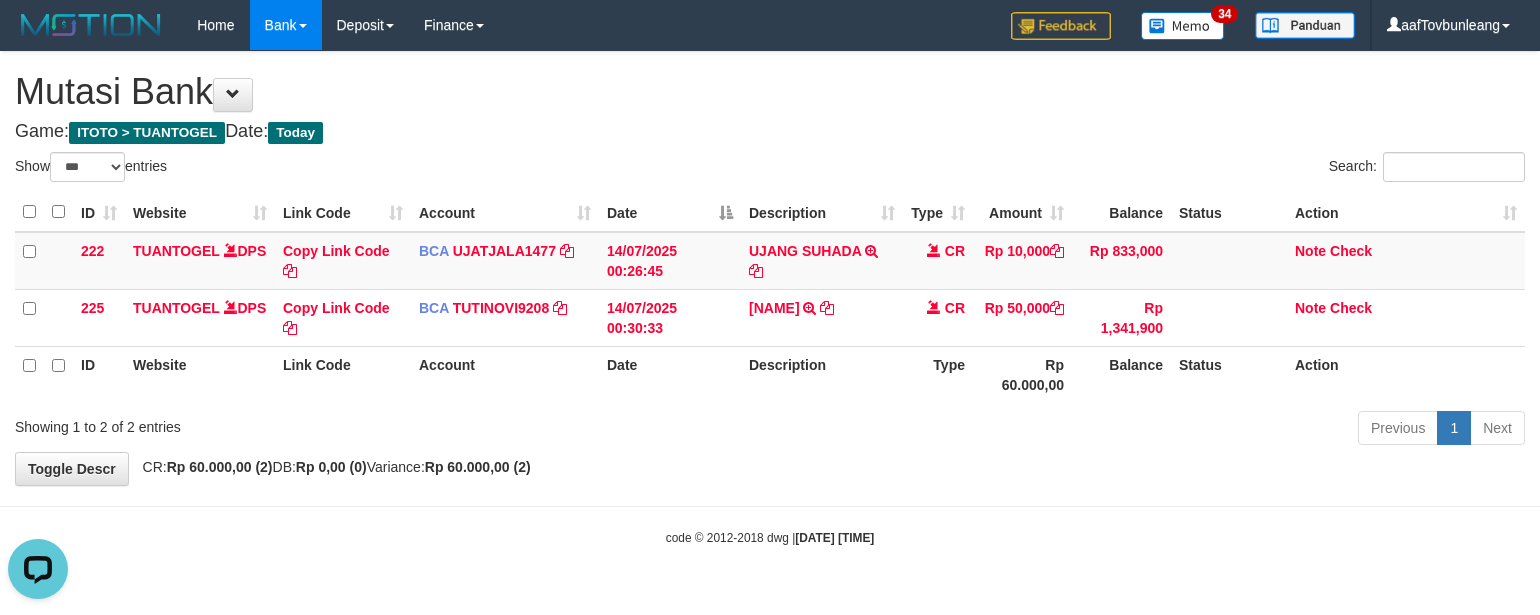 scroll, scrollTop: 0, scrollLeft: 0, axis: both 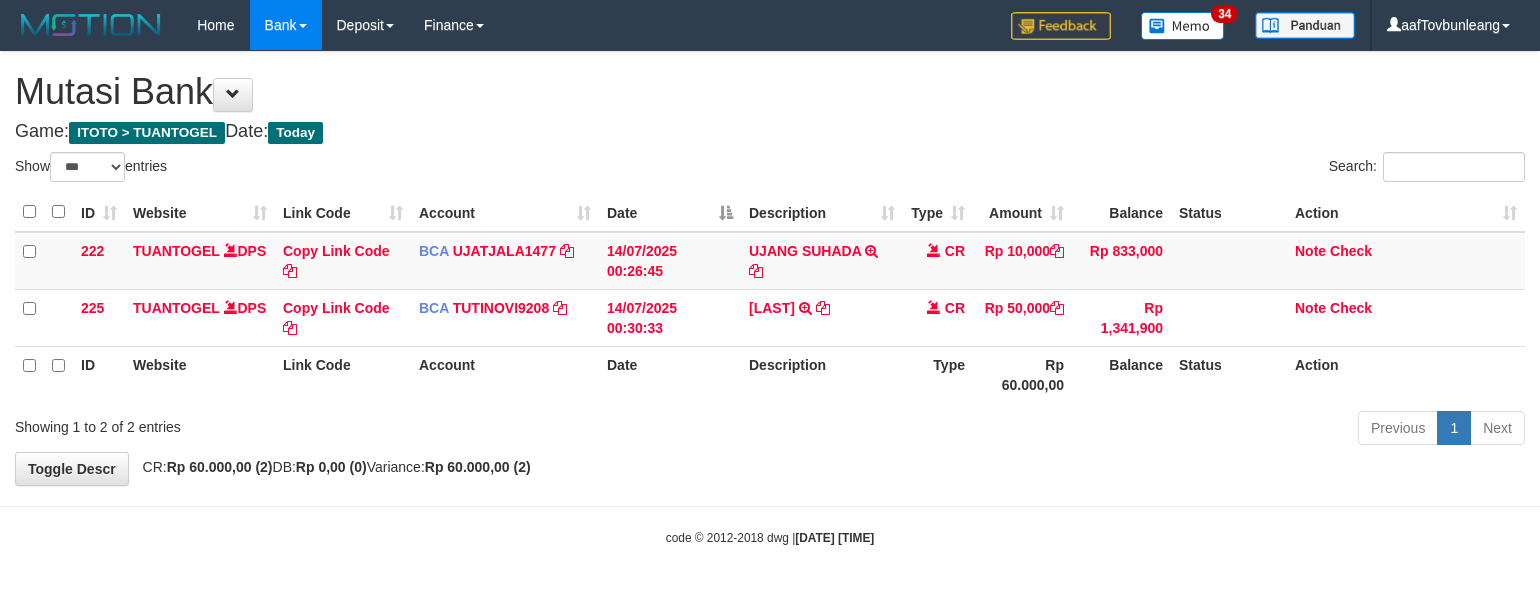 select on "***" 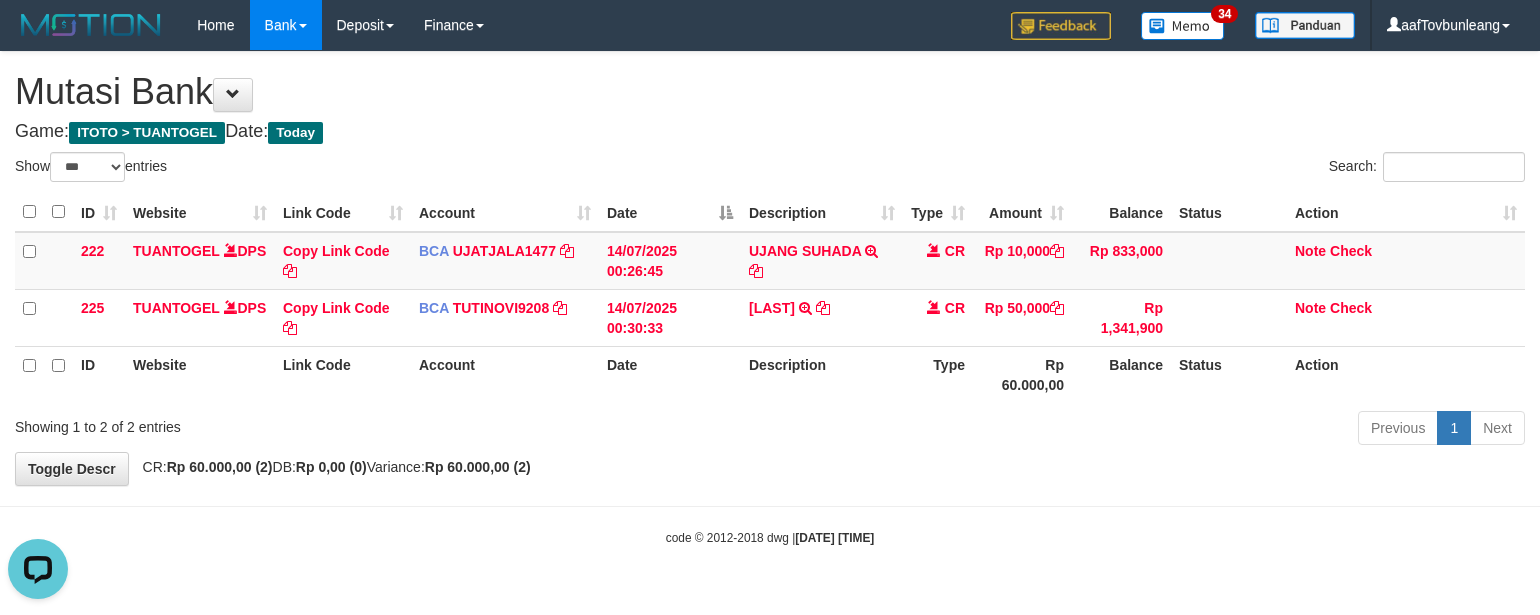 scroll, scrollTop: 0, scrollLeft: 0, axis: both 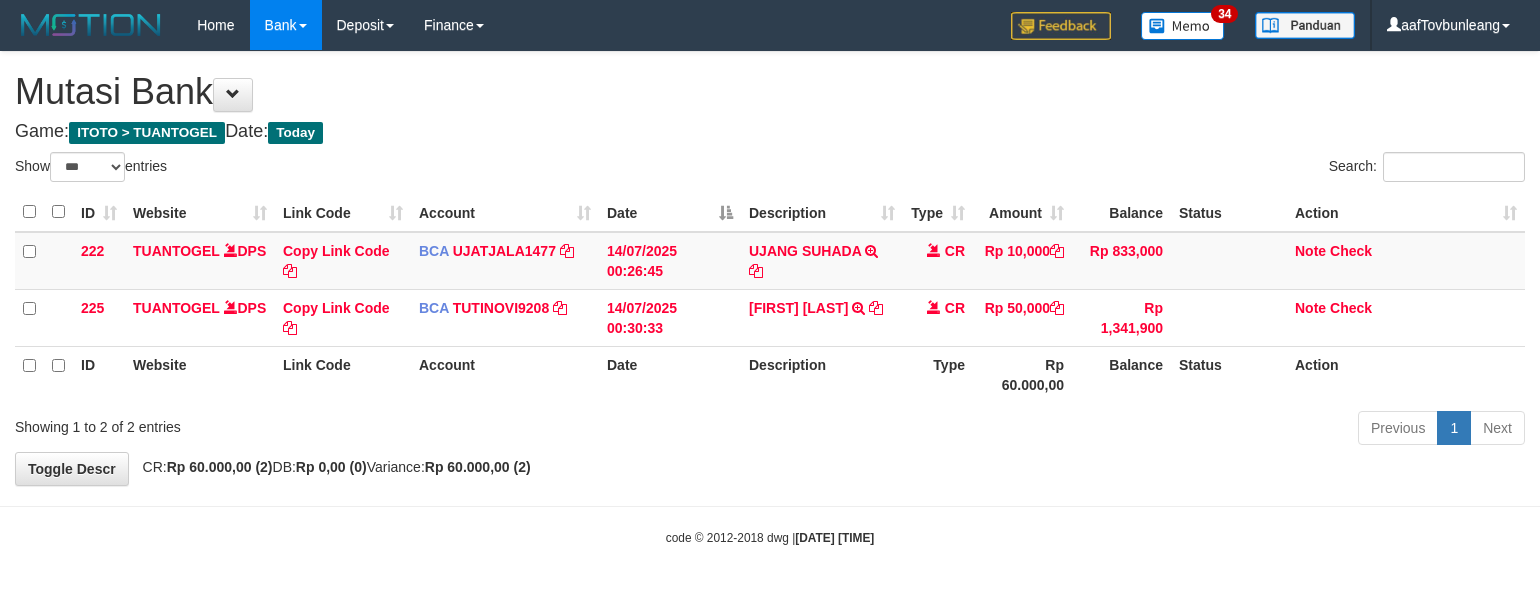 select on "***" 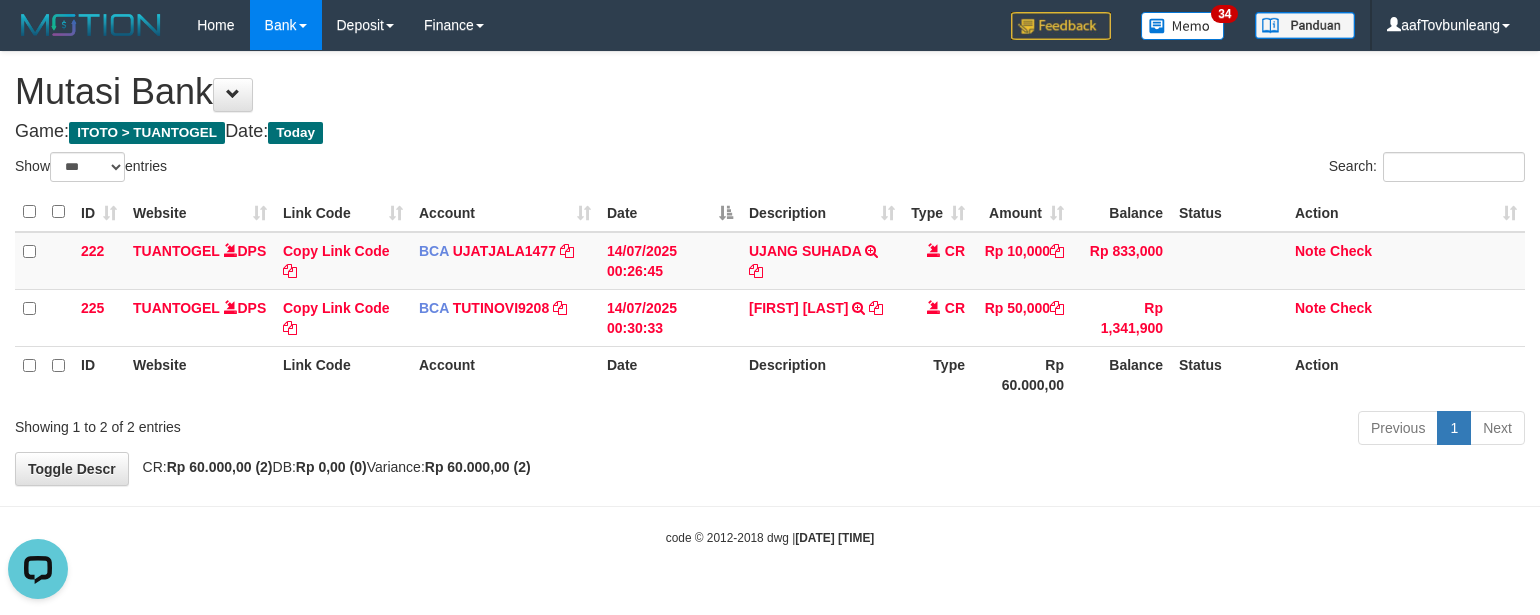 scroll, scrollTop: 0, scrollLeft: 0, axis: both 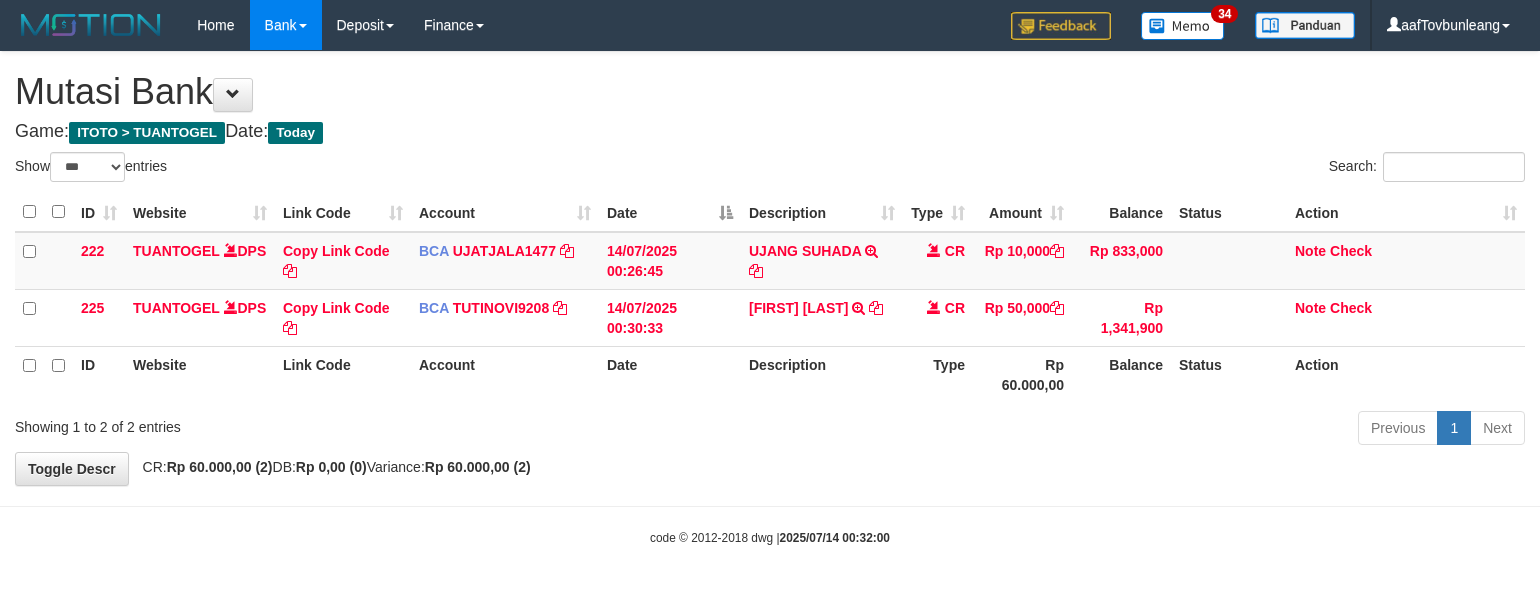 select on "***" 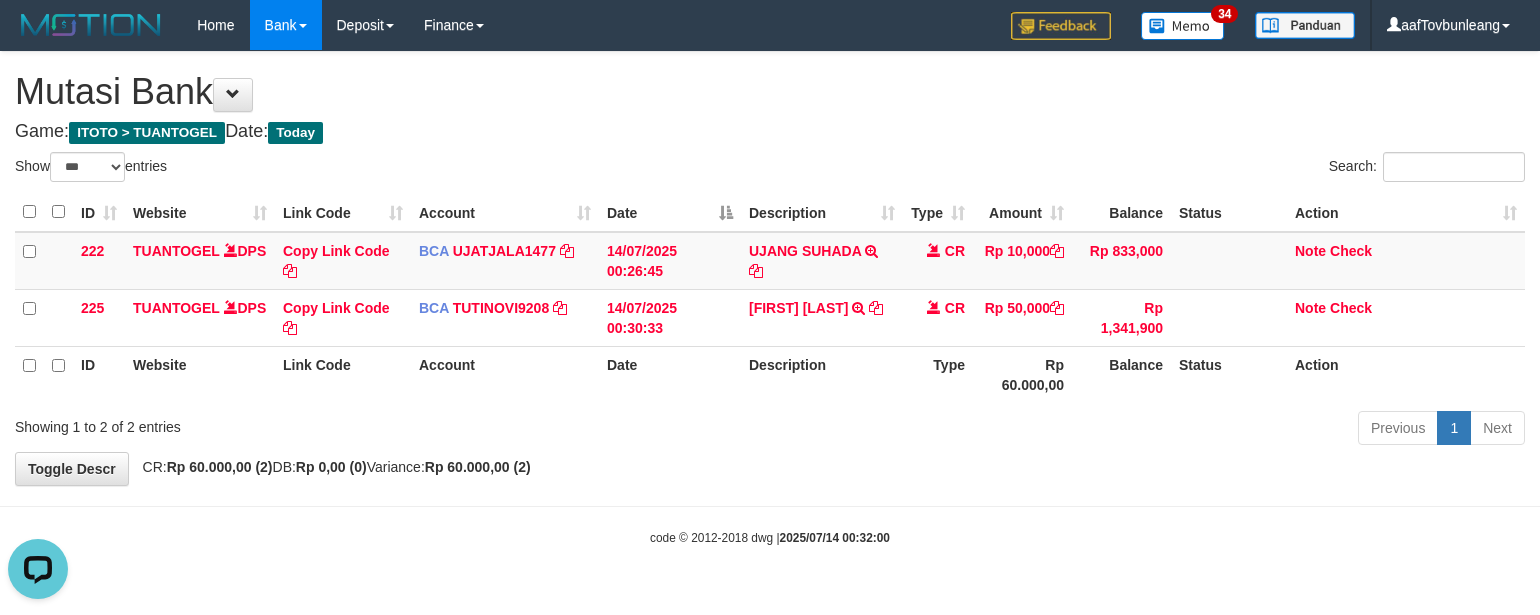 scroll, scrollTop: 0, scrollLeft: 0, axis: both 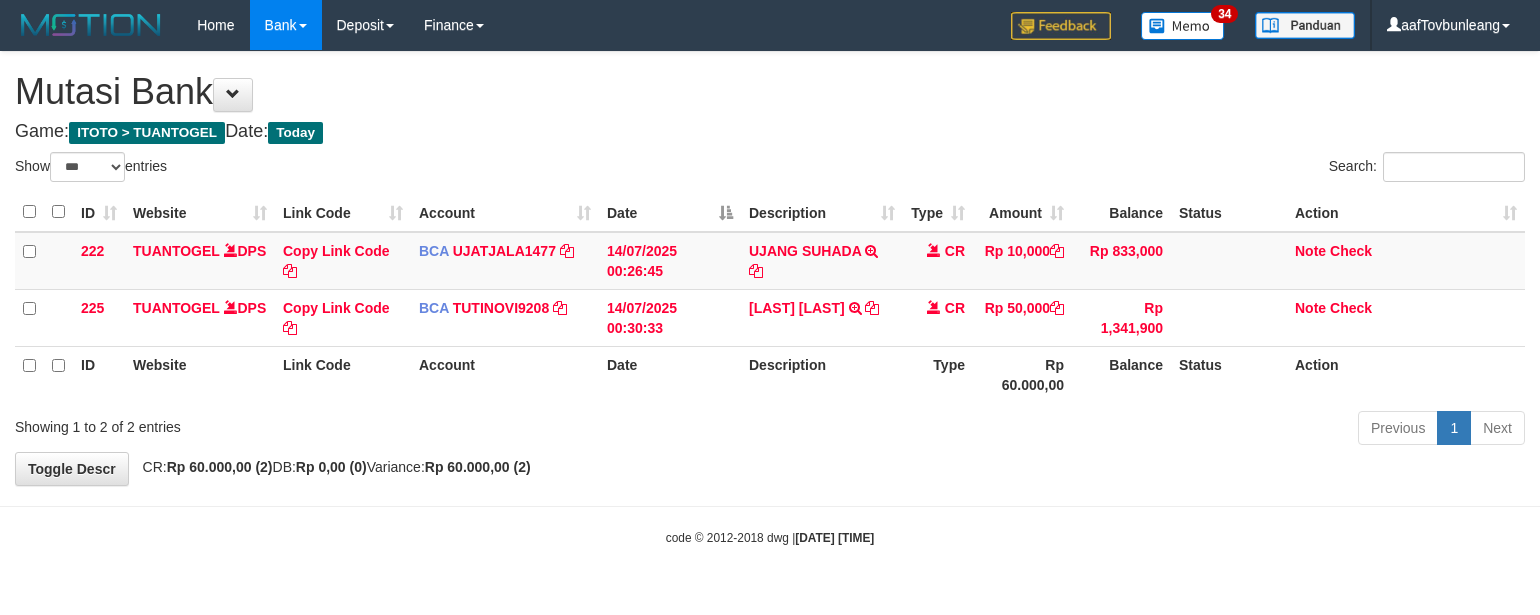 select on "***" 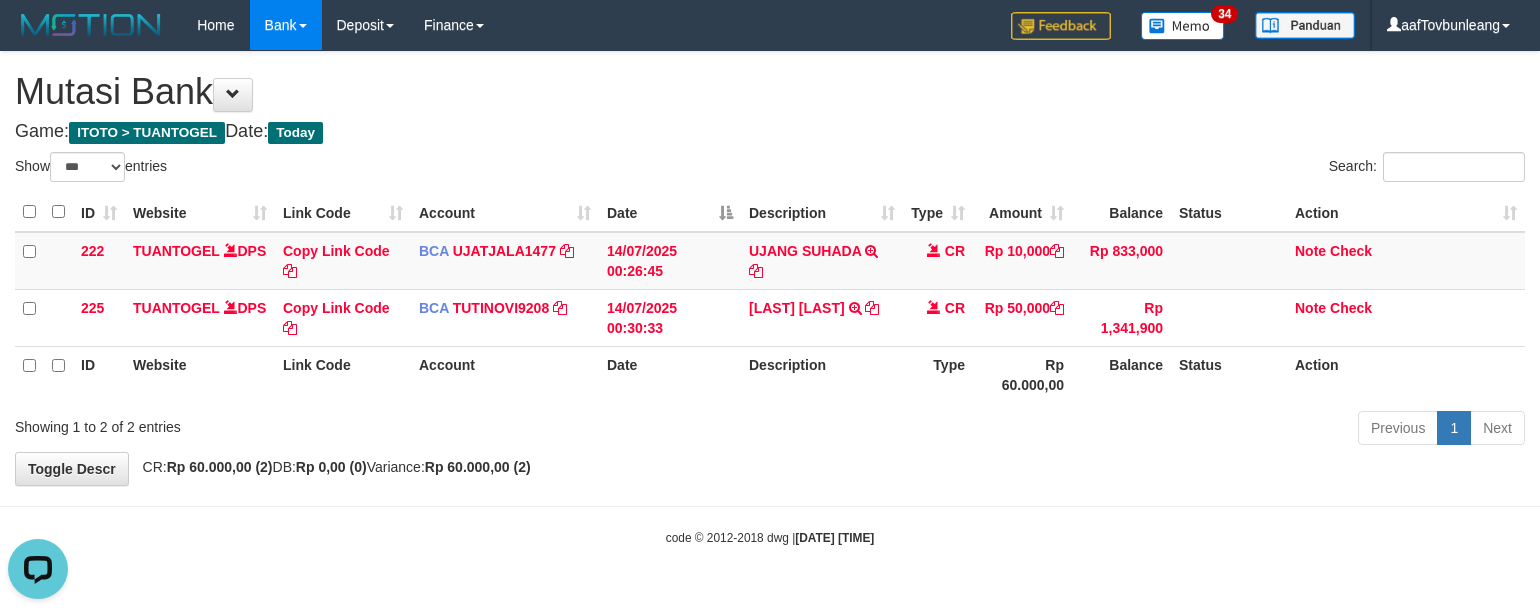 scroll, scrollTop: 0, scrollLeft: 0, axis: both 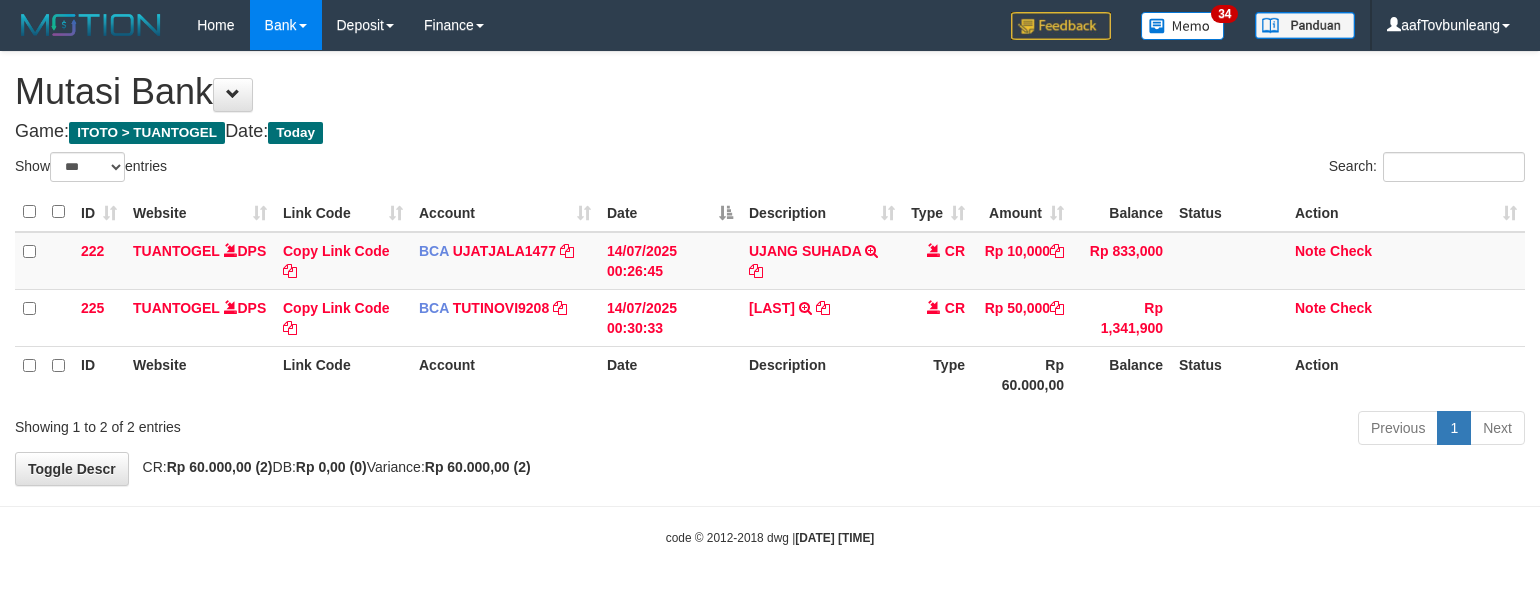 select on "***" 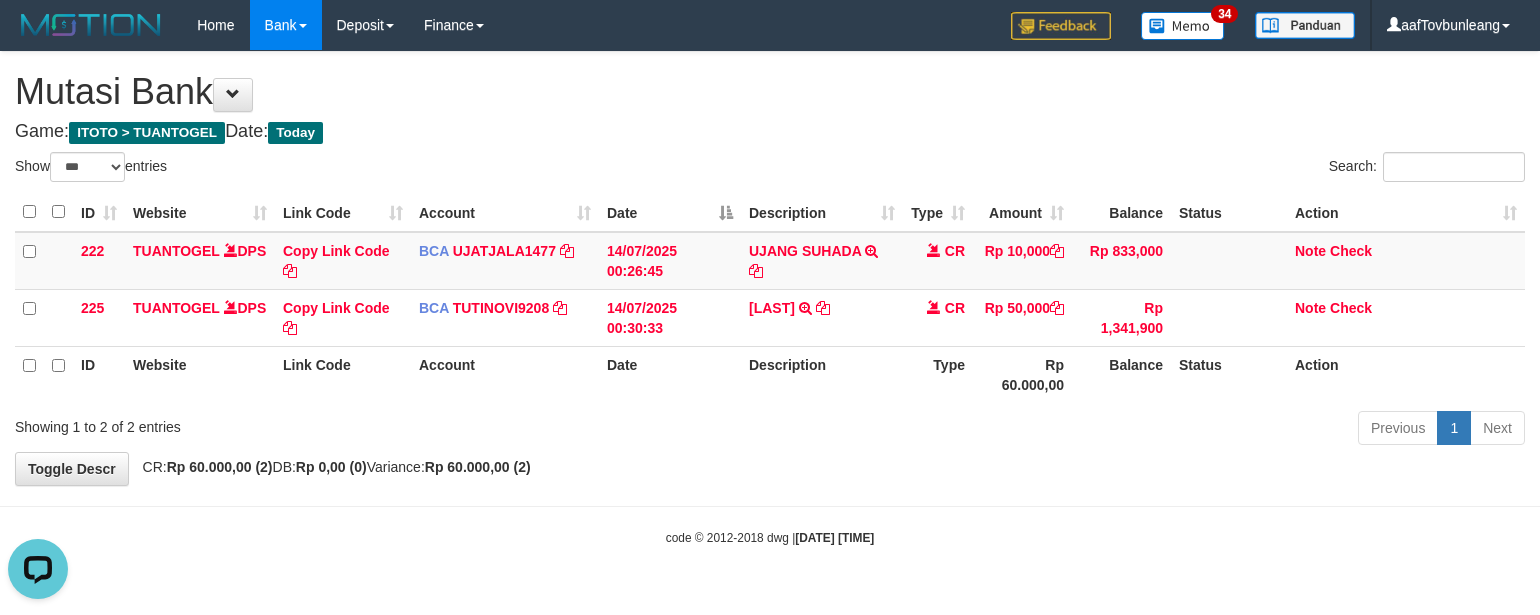 scroll, scrollTop: 0, scrollLeft: 0, axis: both 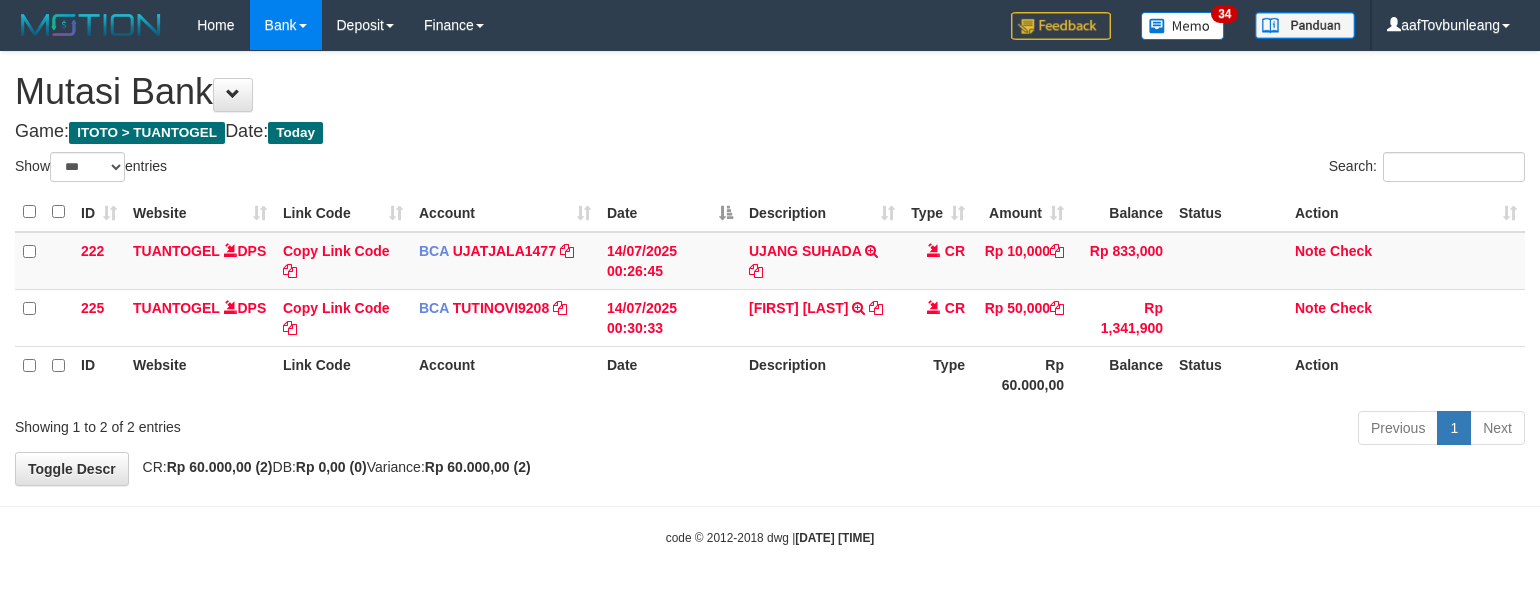 select on "***" 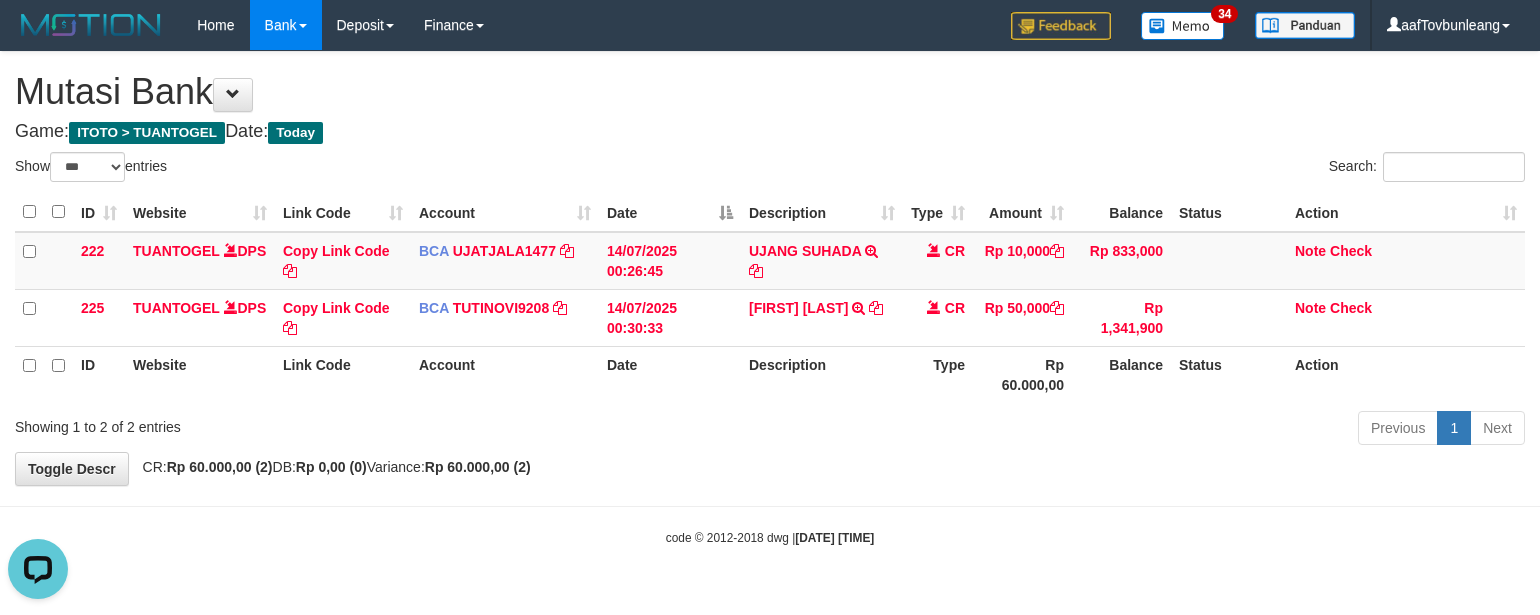 scroll, scrollTop: 0, scrollLeft: 0, axis: both 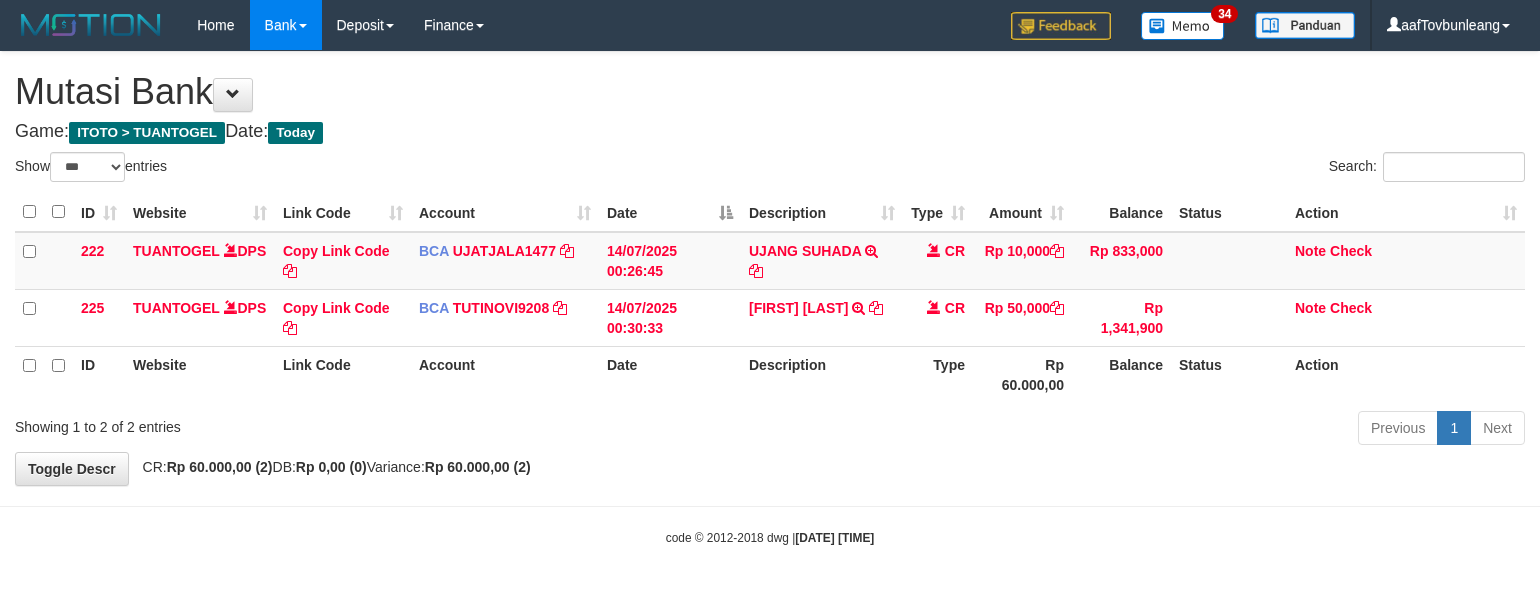 select on "***" 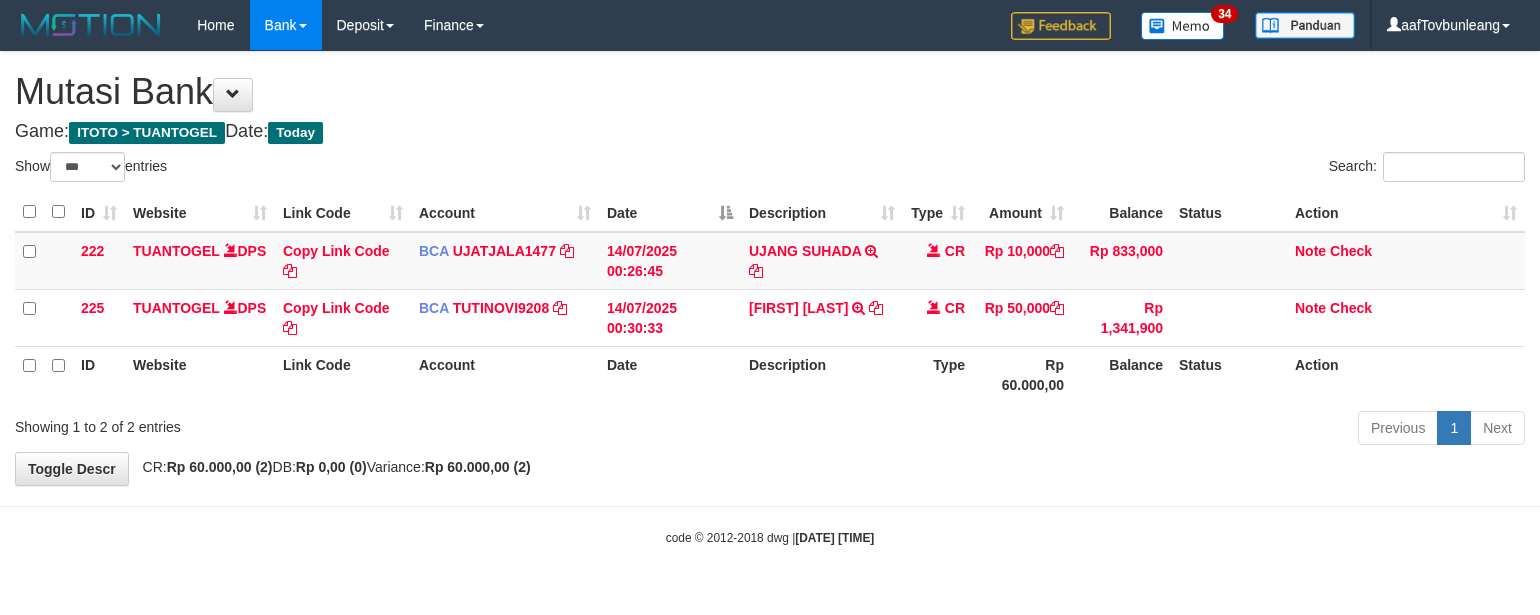 scroll, scrollTop: 0, scrollLeft: 0, axis: both 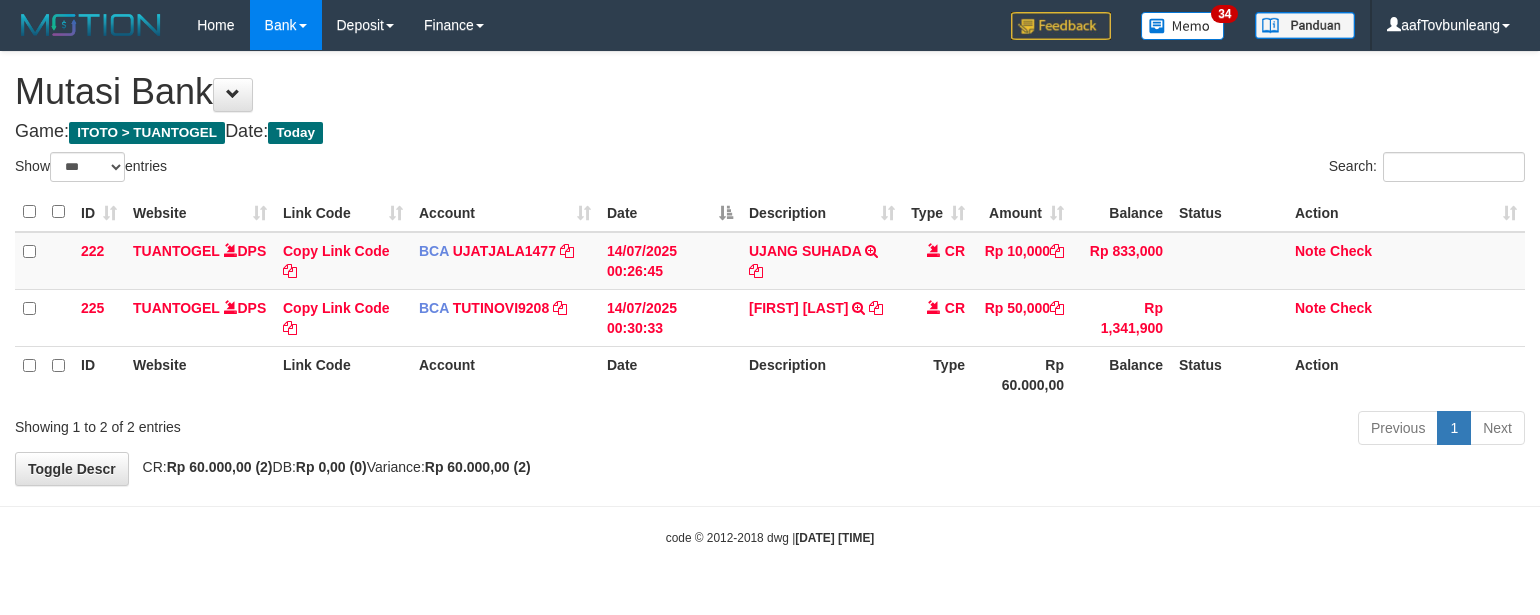 select on "***" 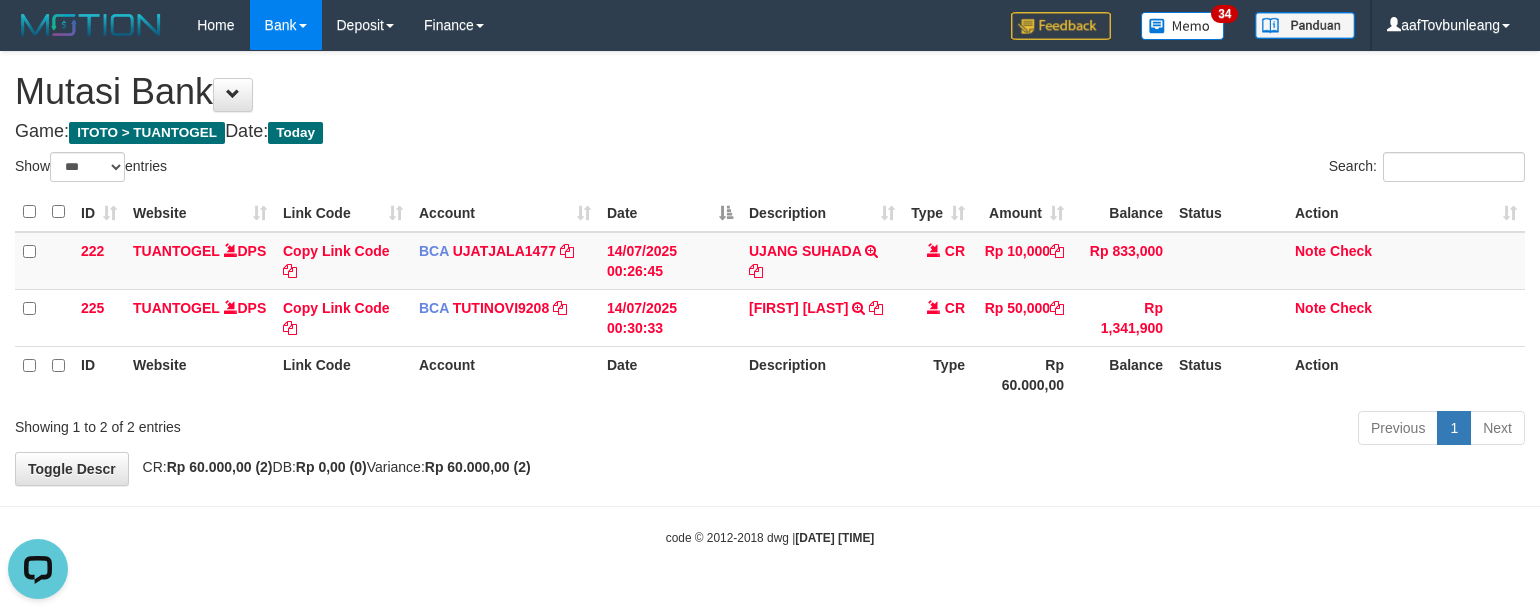 scroll, scrollTop: 0, scrollLeft: 0, axis: both 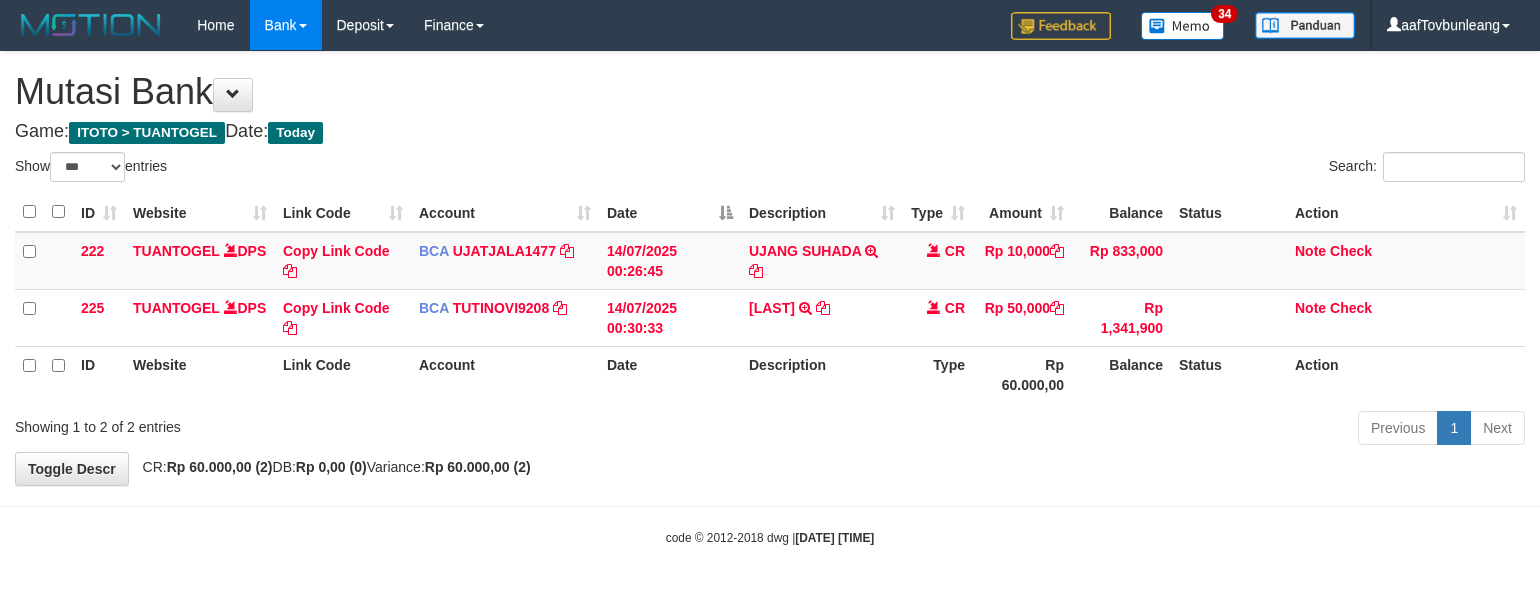 select on "***" 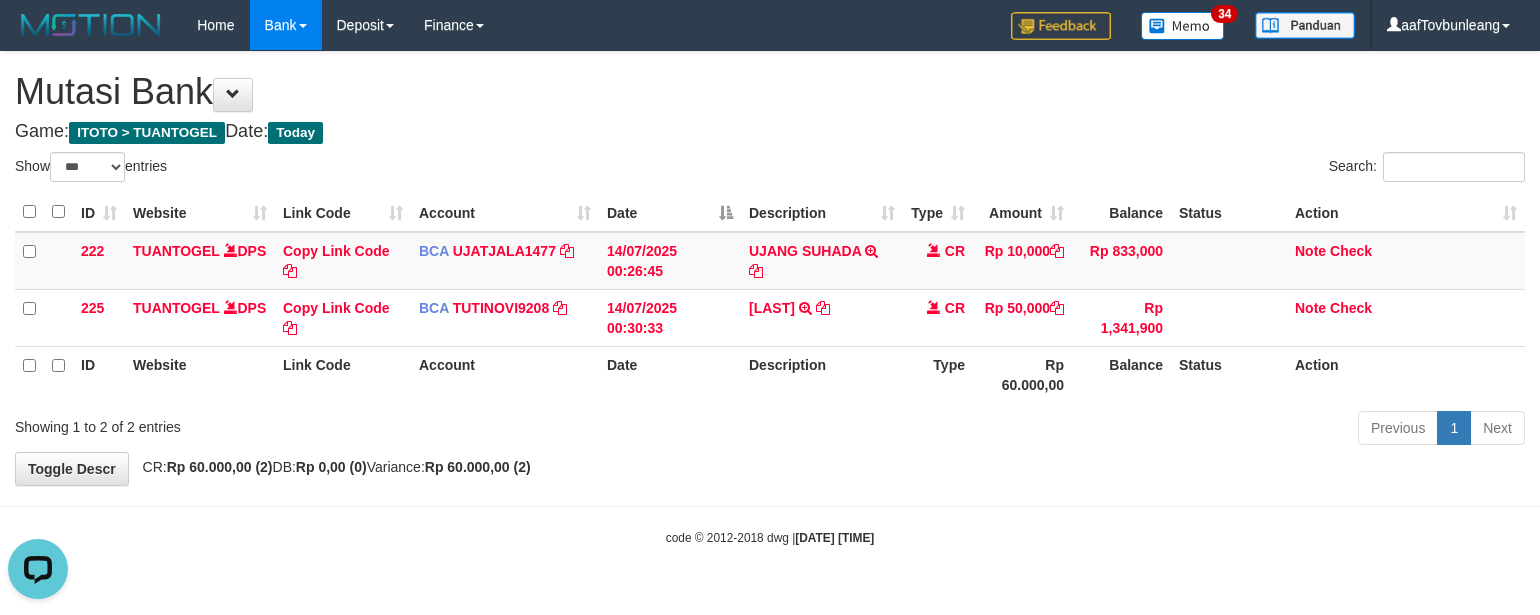 scroll, scrollTop: 0, scrollLeft: 0, axis: both 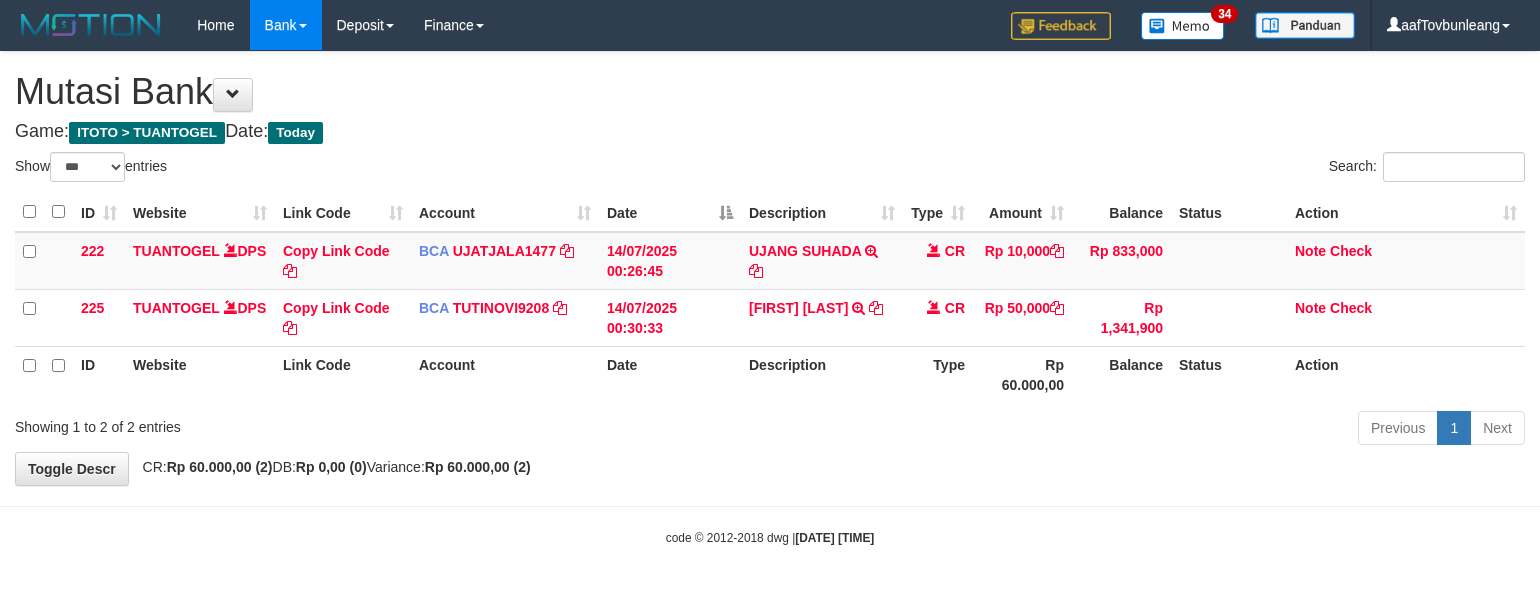 select on "***" 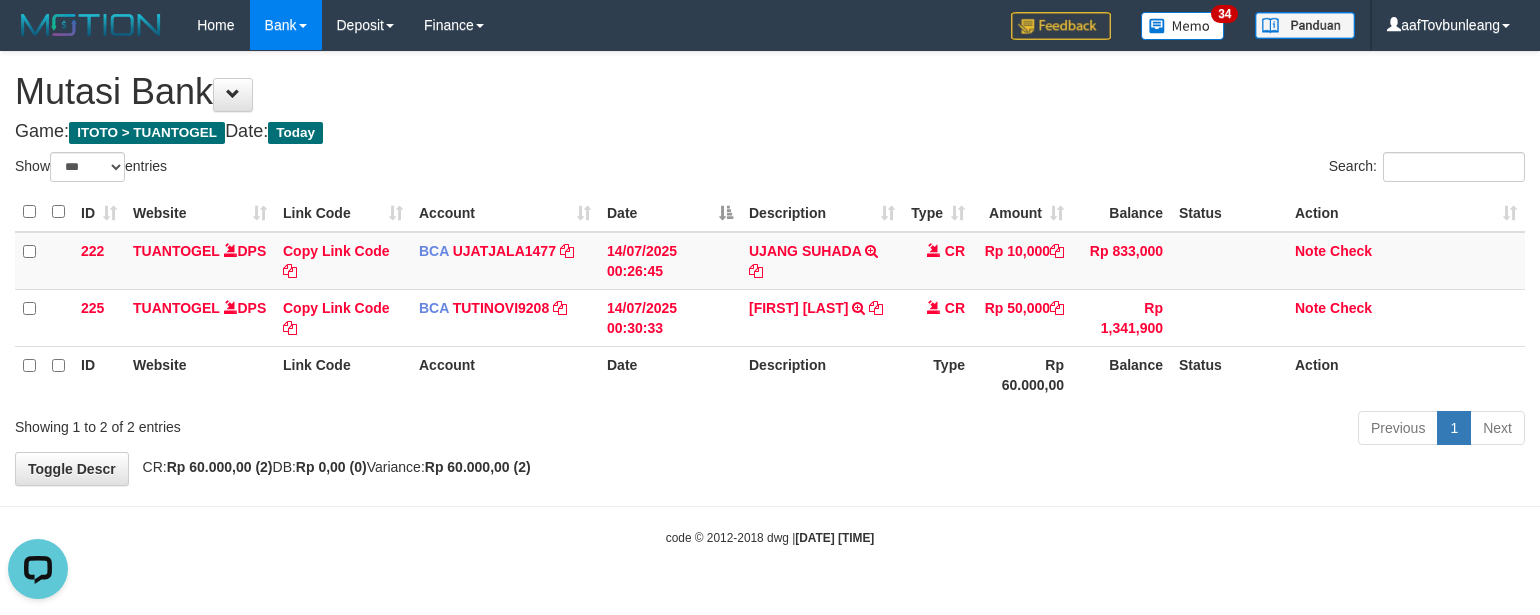 scroll, scrollTop: 0, scrollLeft: 0, axis: both 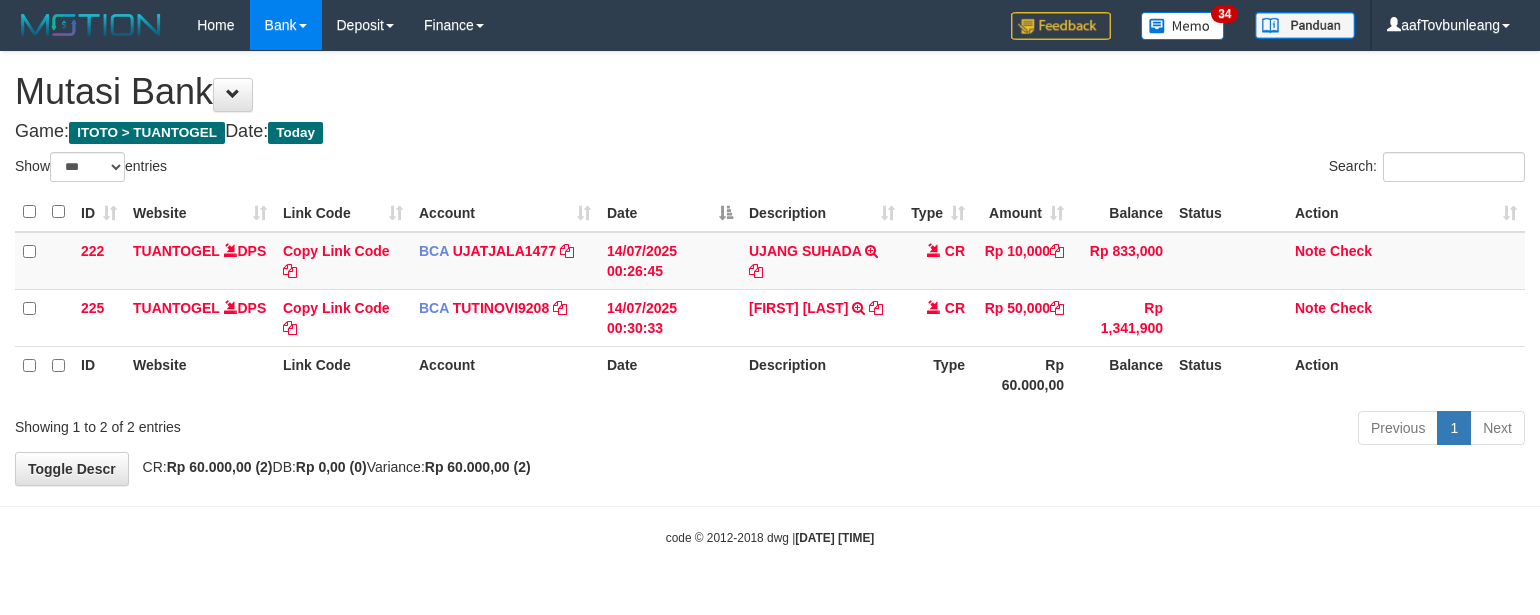 select on "***" 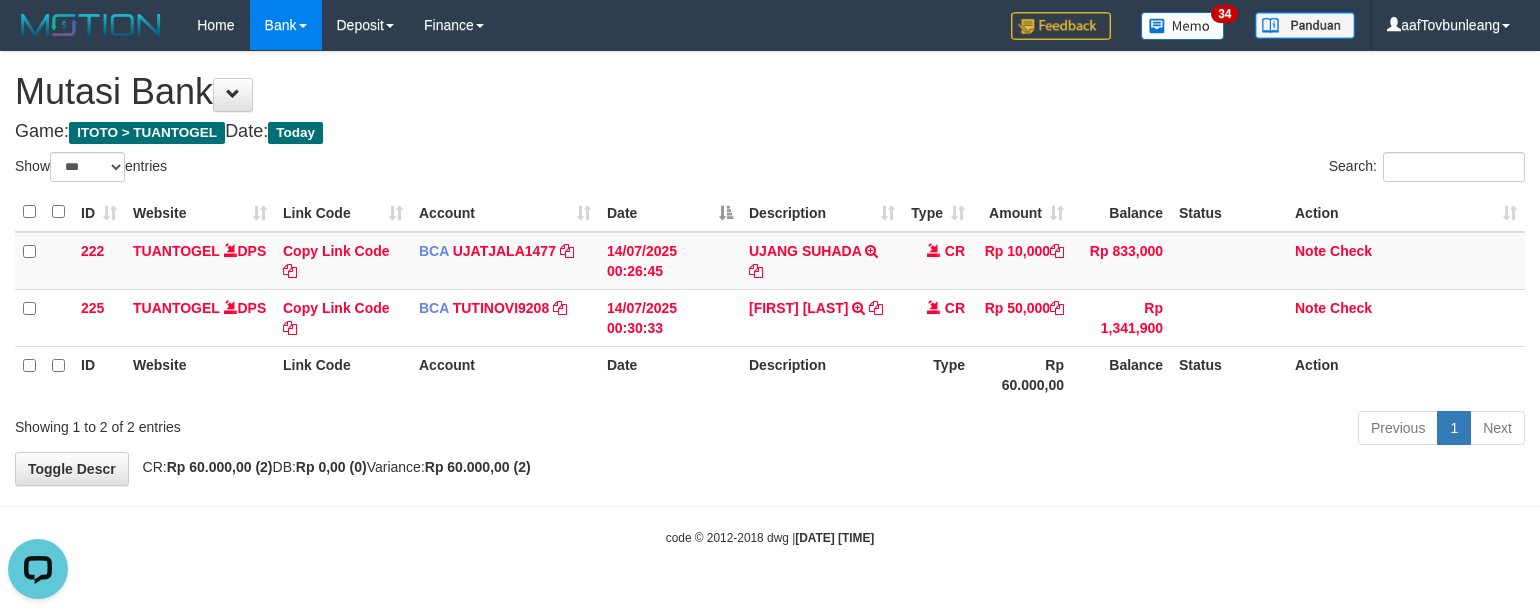 scroll, scrollTop: 0, scrollLeft: 0, axis: both 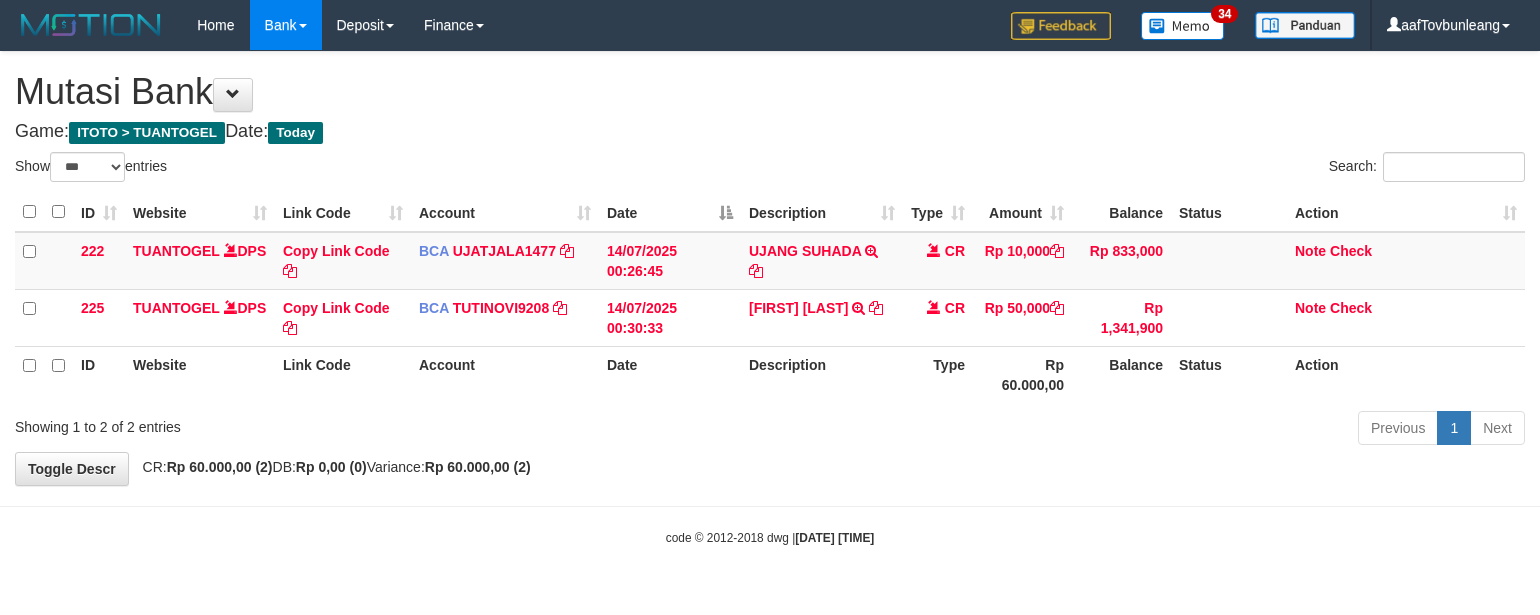 select on "***" 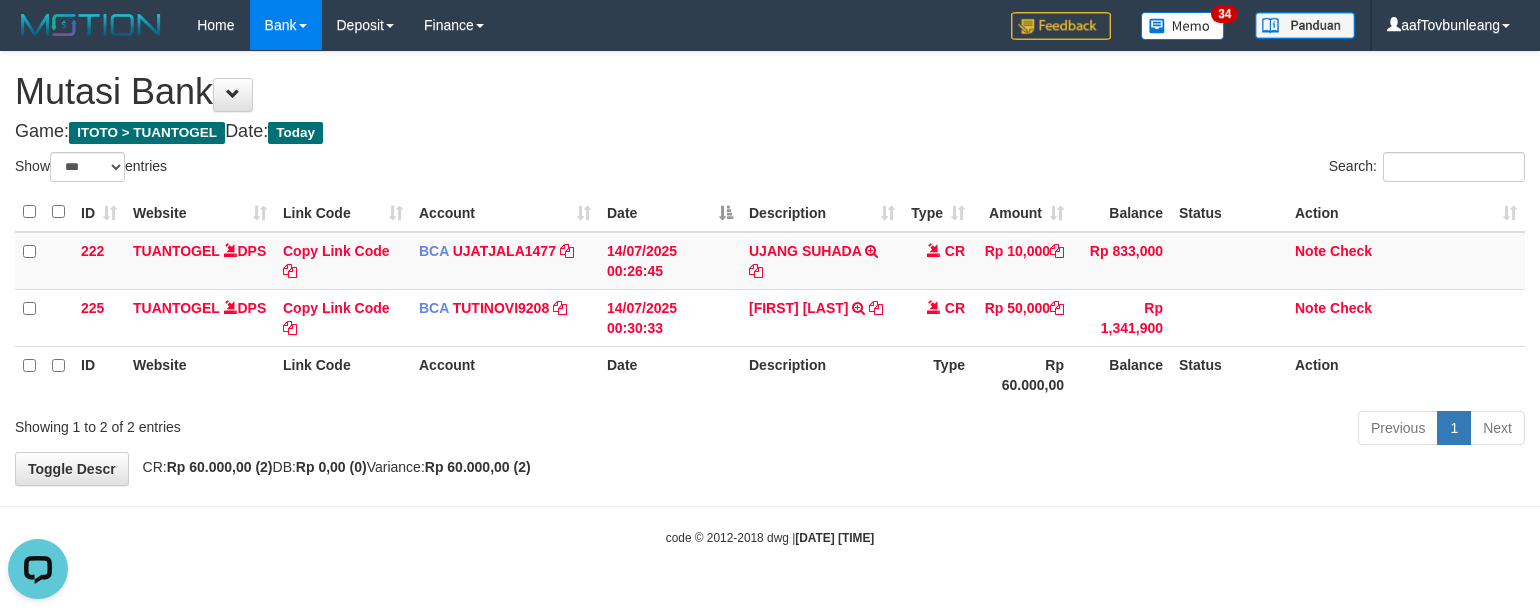 scroll, scrollTop: 0, scrollLeft: 0, axis: both 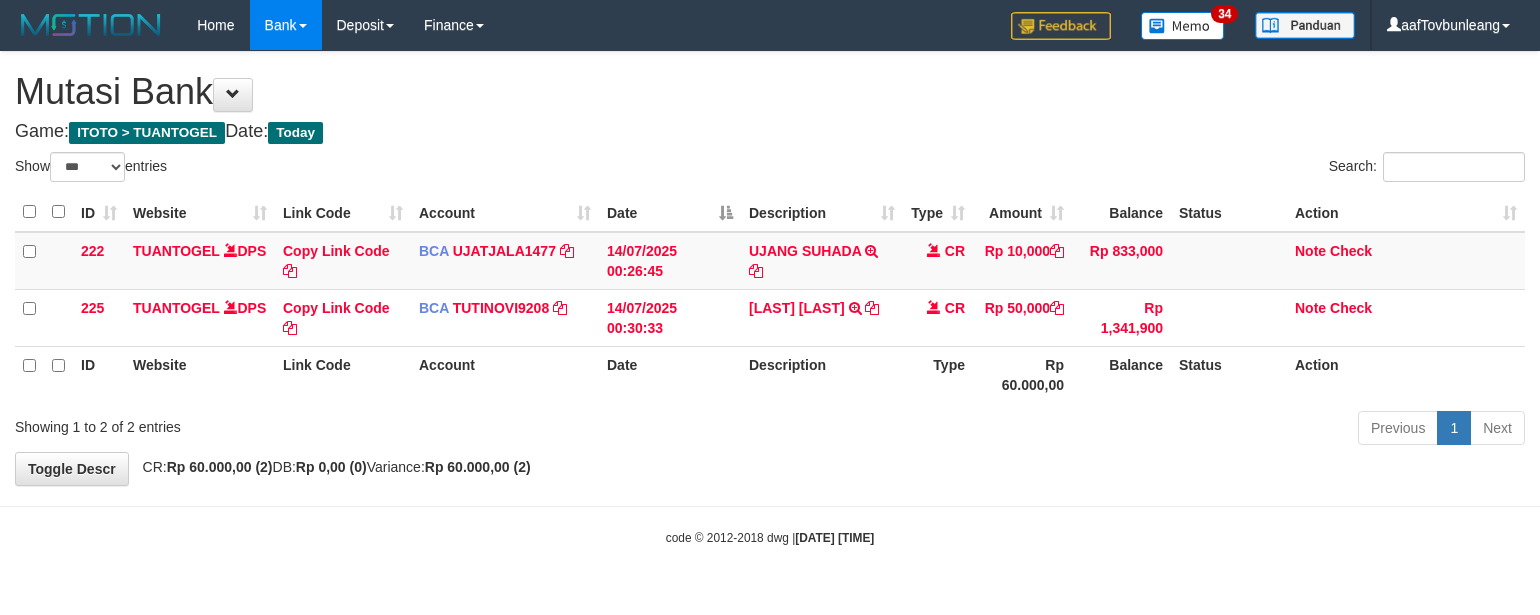 select on "***" 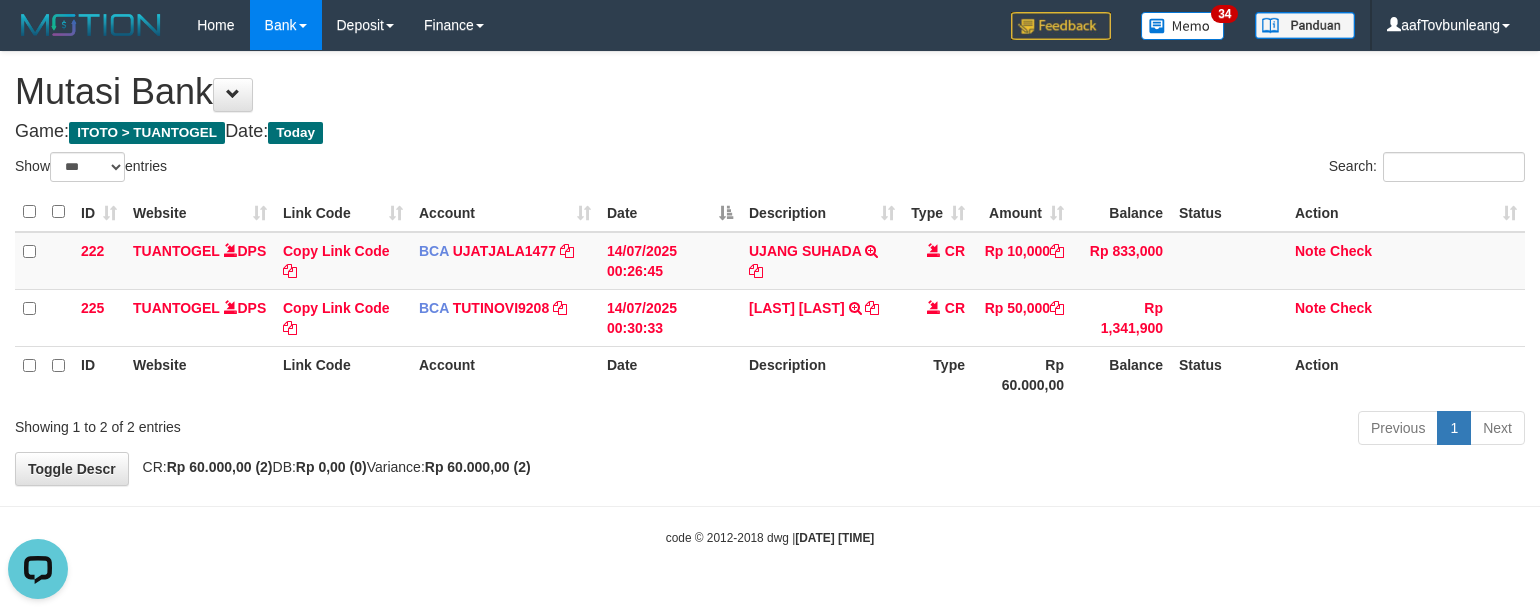 scroll, scrollTop: 0, scrollLeft: 0, axis: both 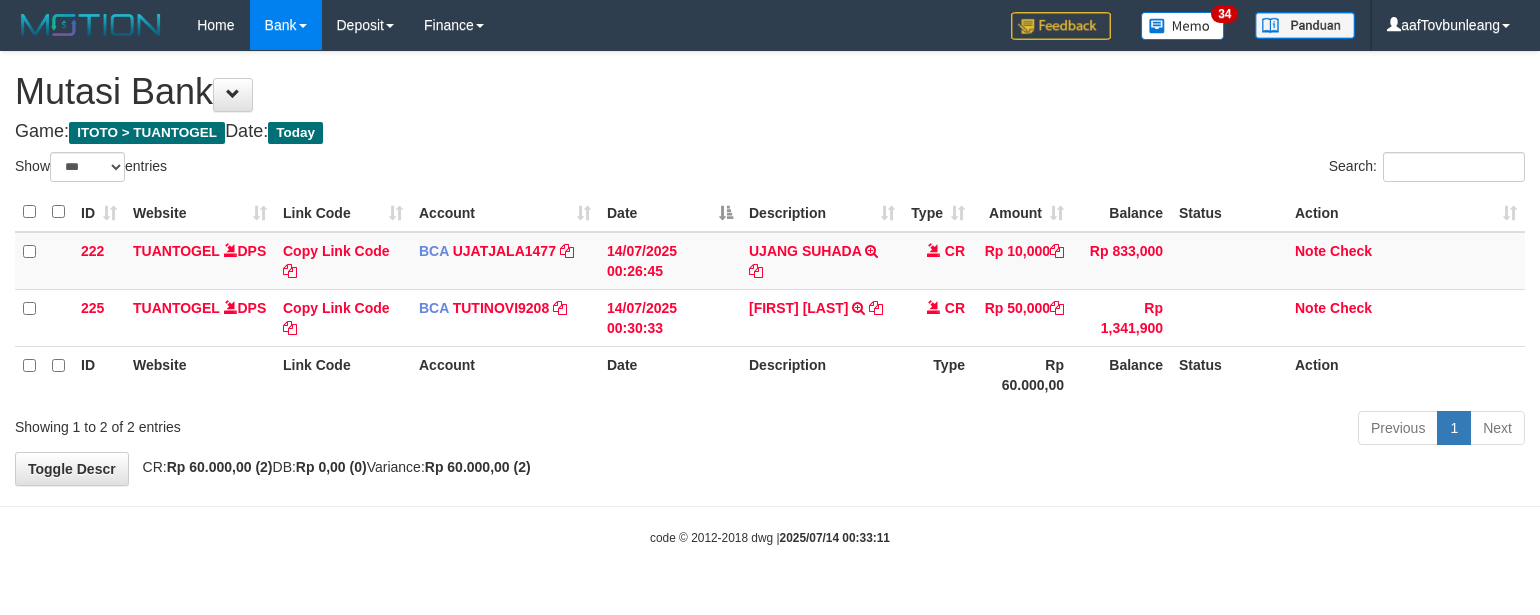 select on "***" 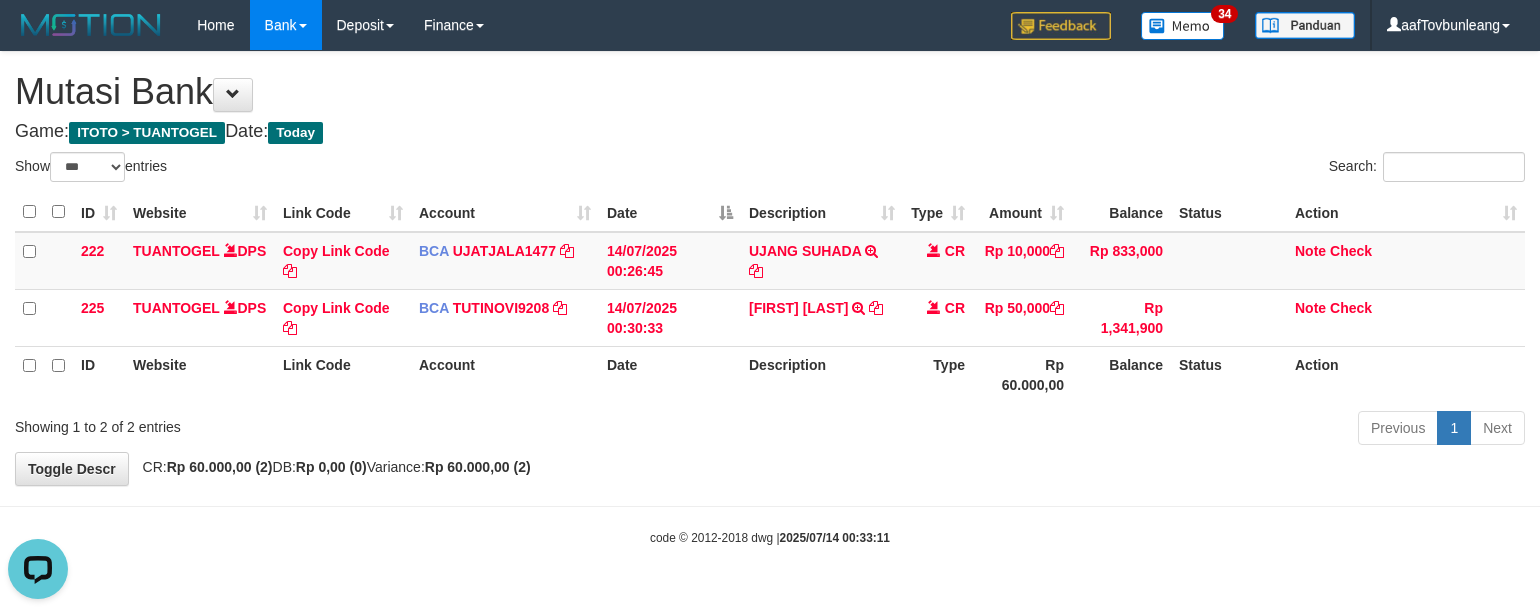 scroll, scrollTop: 0, scrollLeft: 0, axis: both 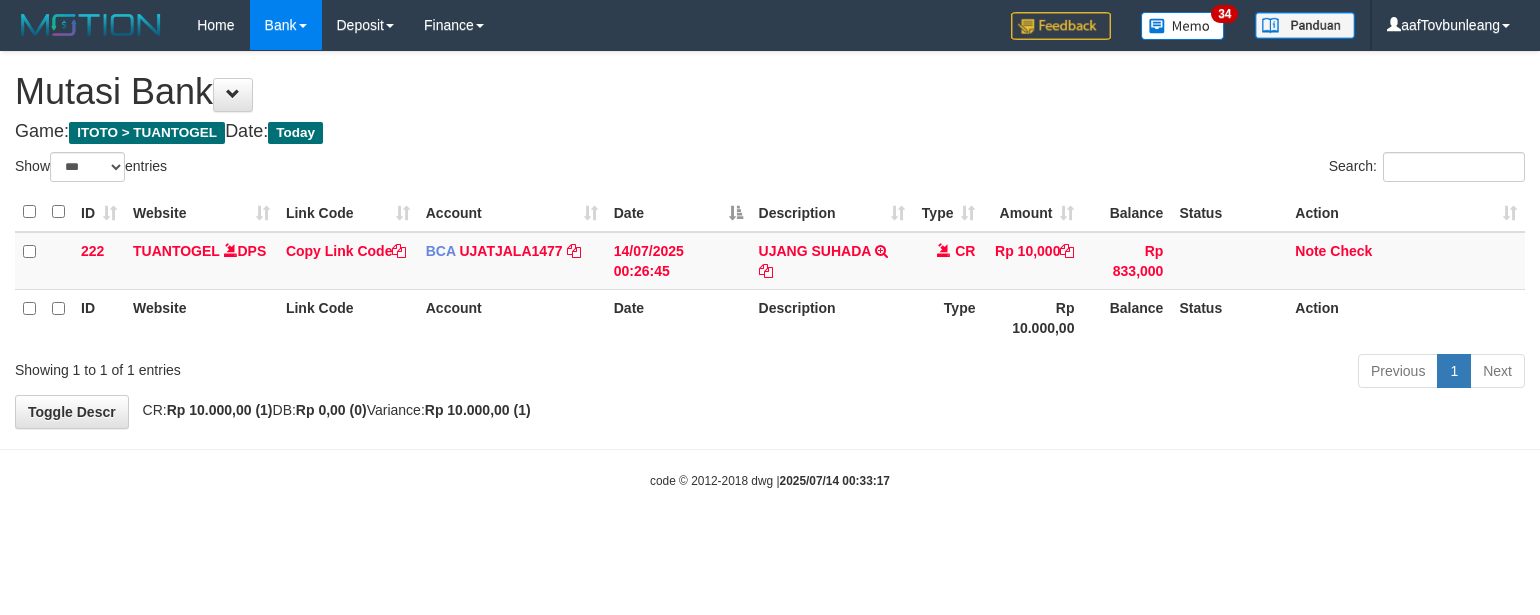 select on "***" 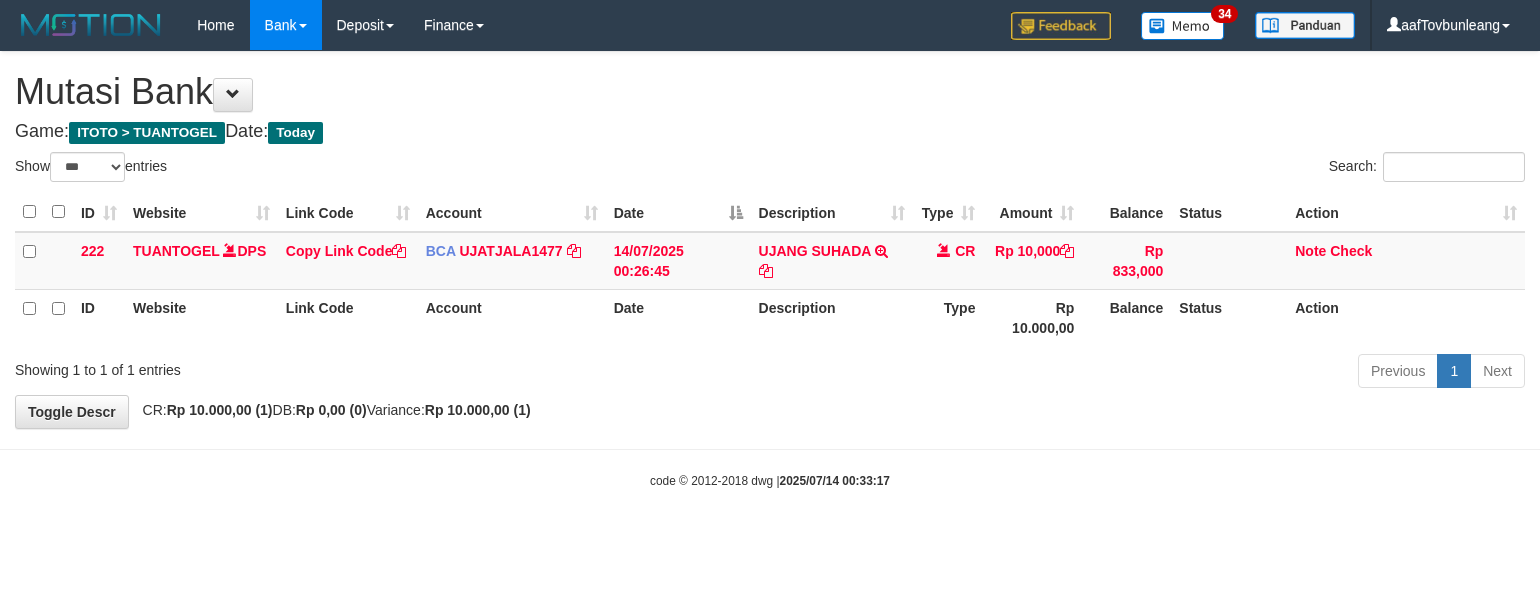 scroll, scrollTop: 0, scrollLeft: 0, axis: both 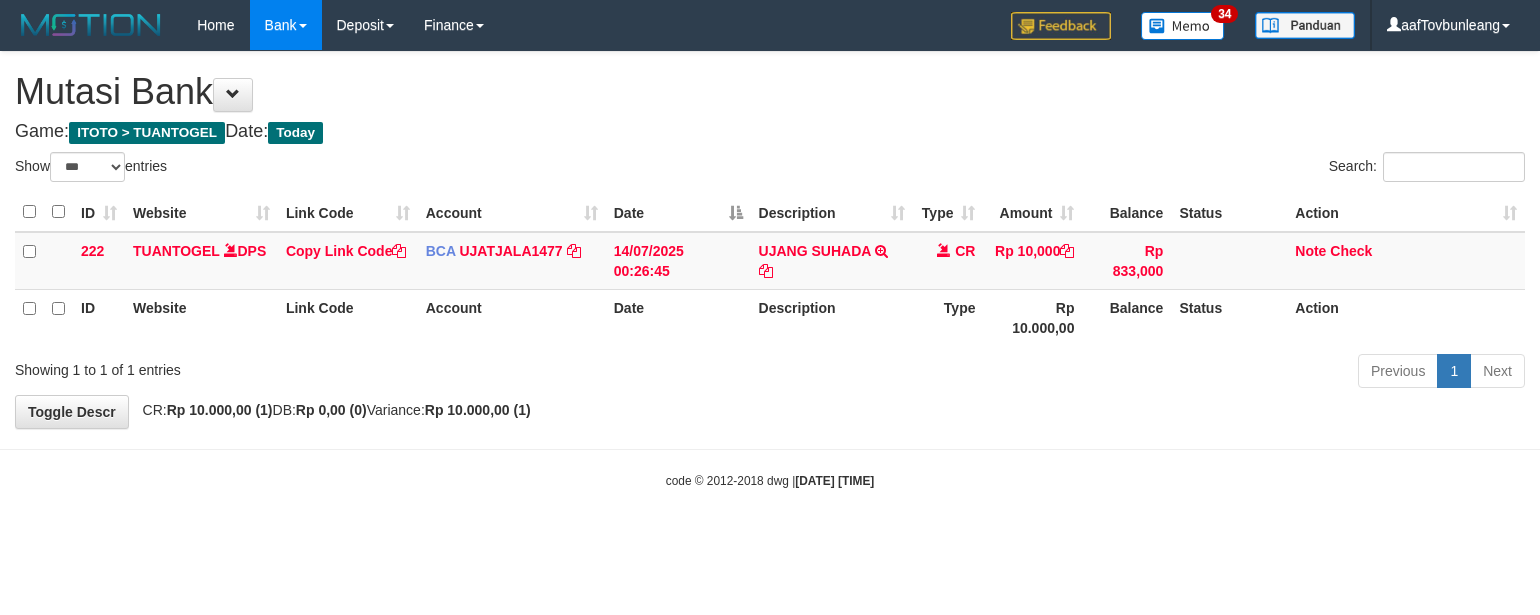 select on "***" 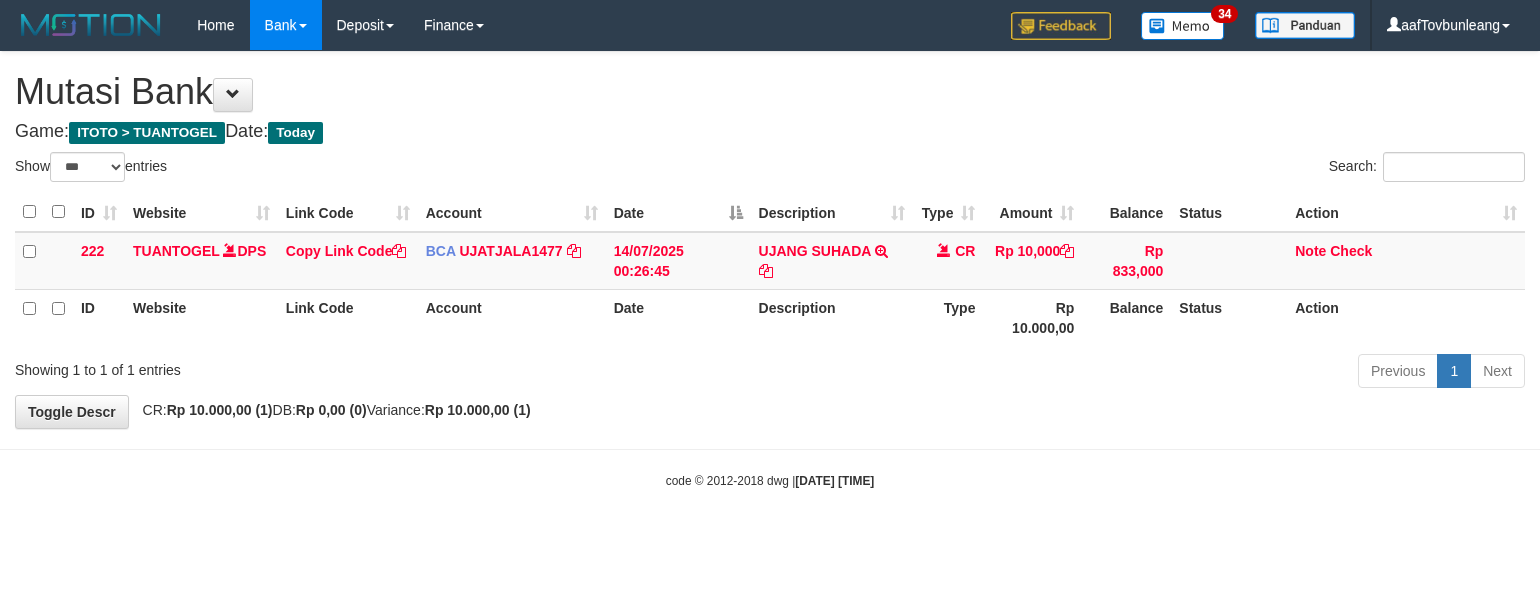 scroll, scrollTop: 0, scrollLeft: 0, axis: both 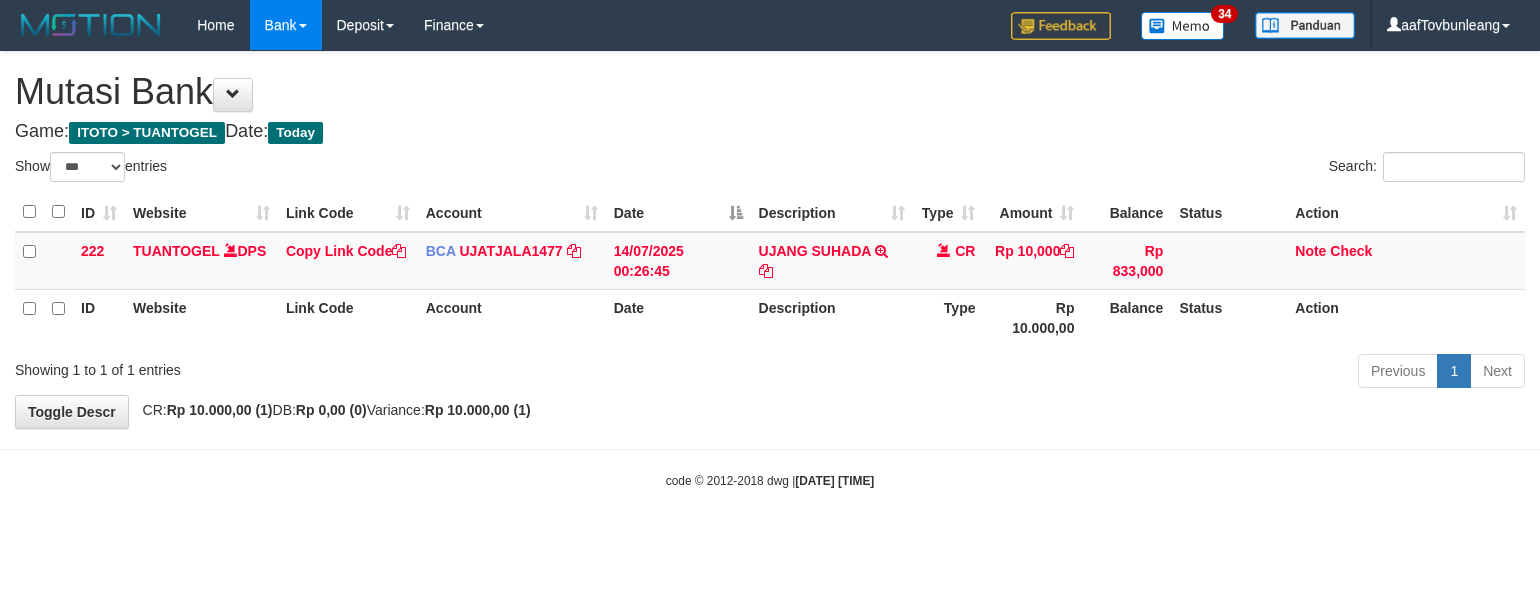 select on "***" 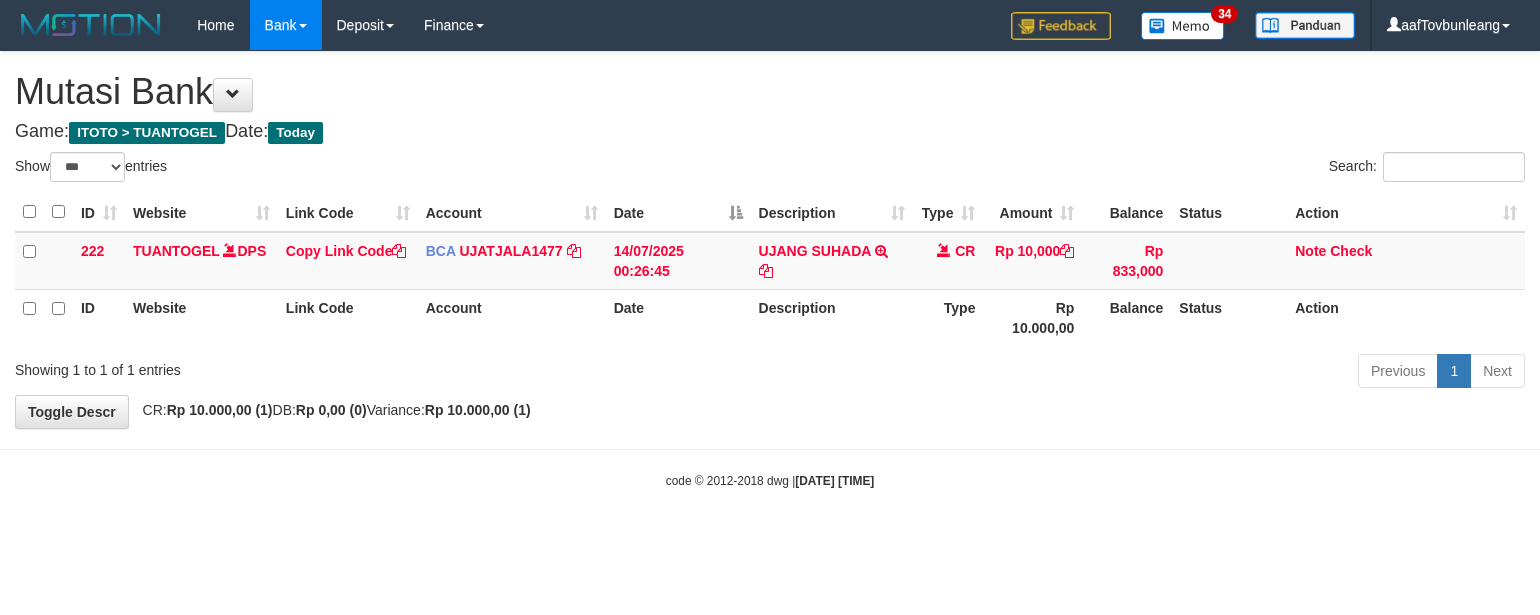scroll, scrollTop: 0, scrollLeft: 0, axis: both 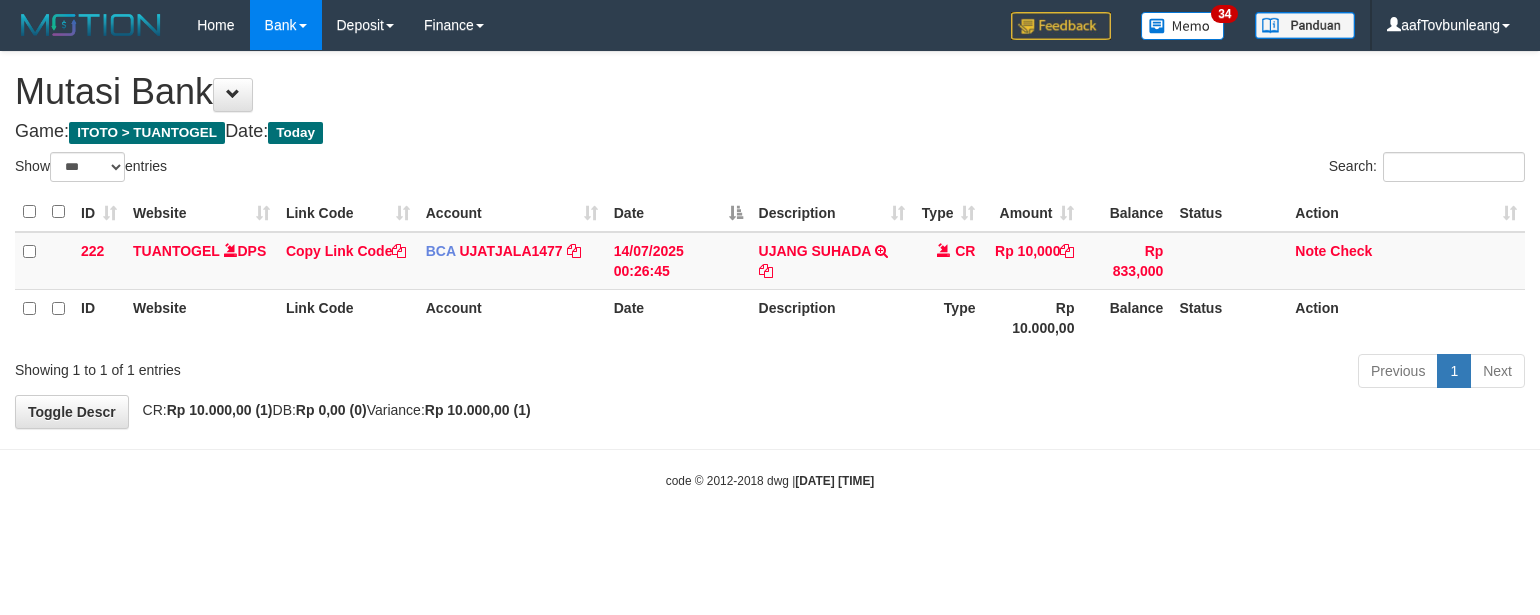 select on "***" 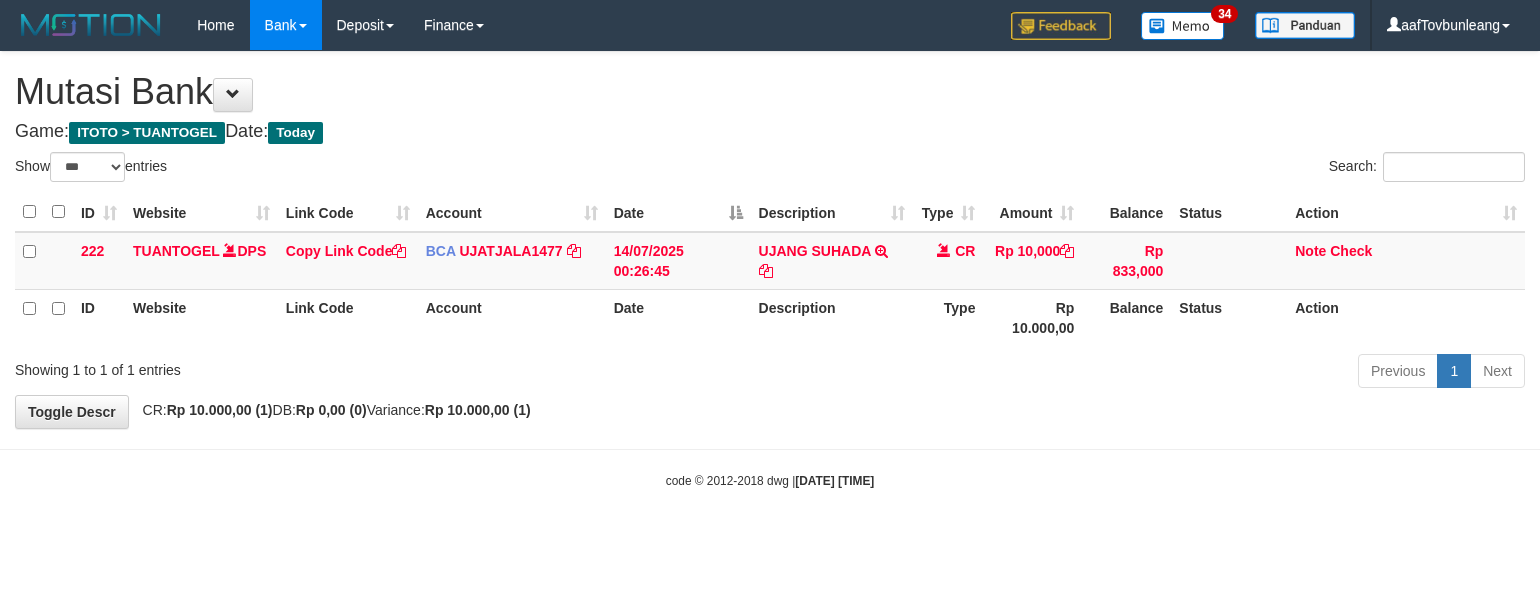 scroll, scrollTop: 0, scrollLeft: 0, axis: both 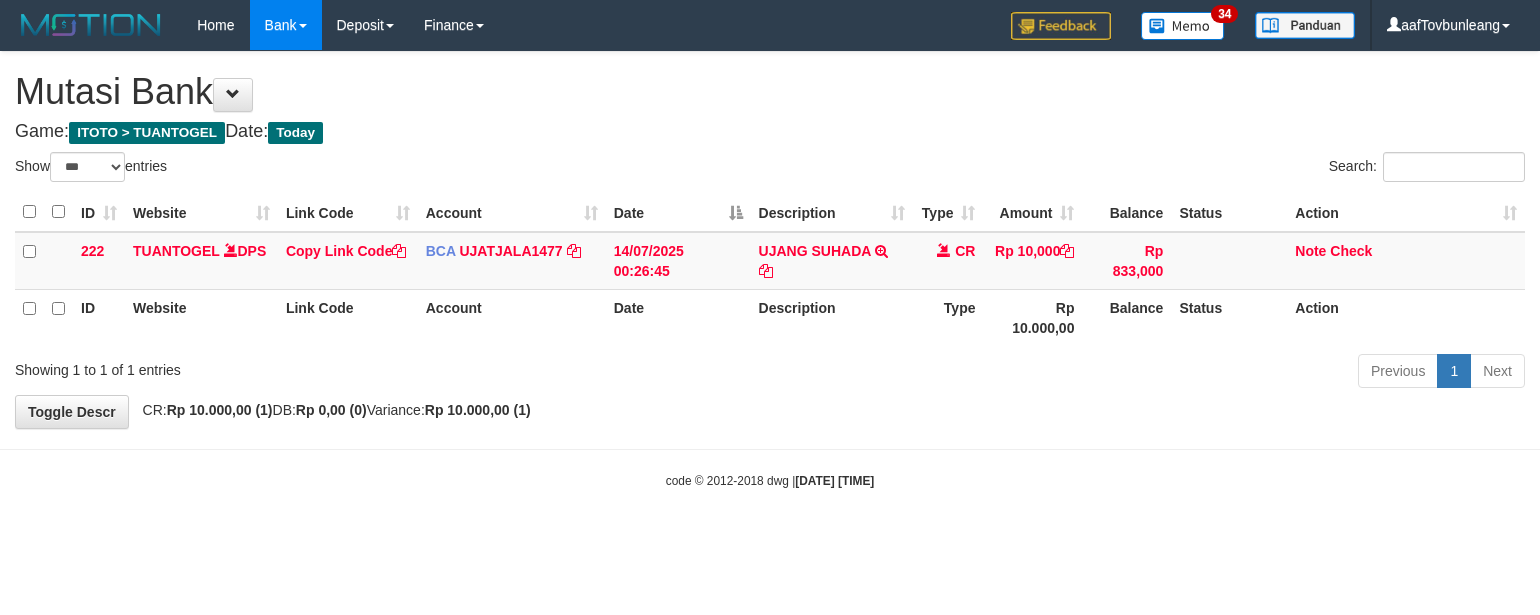select on "***" 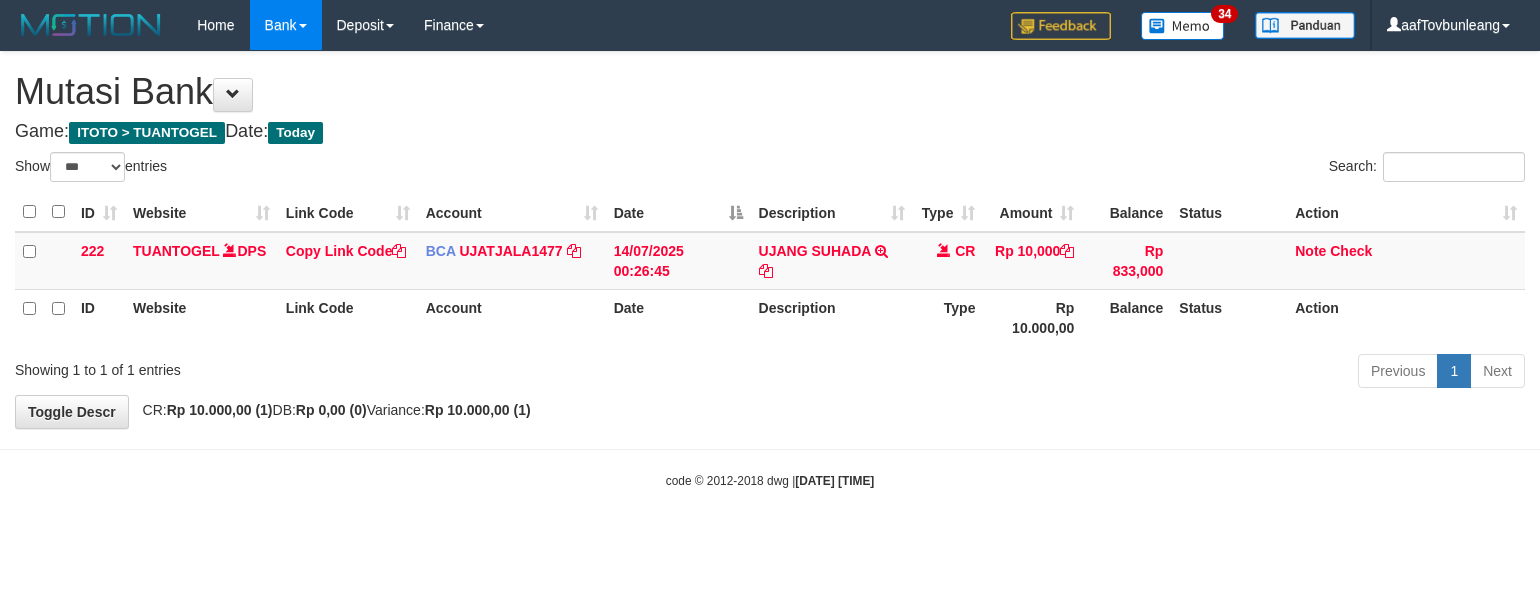 scroll, scrollTop: 0, scrollLeft: 0, axis: both 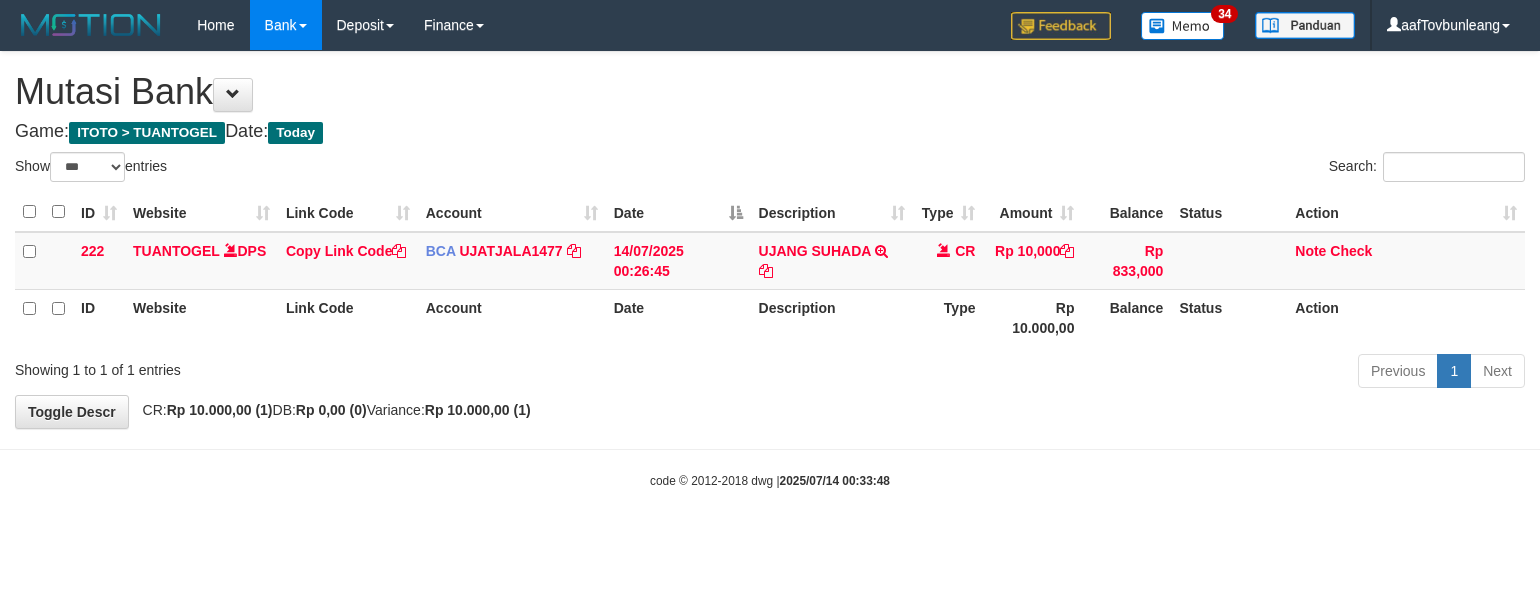 select on "***" 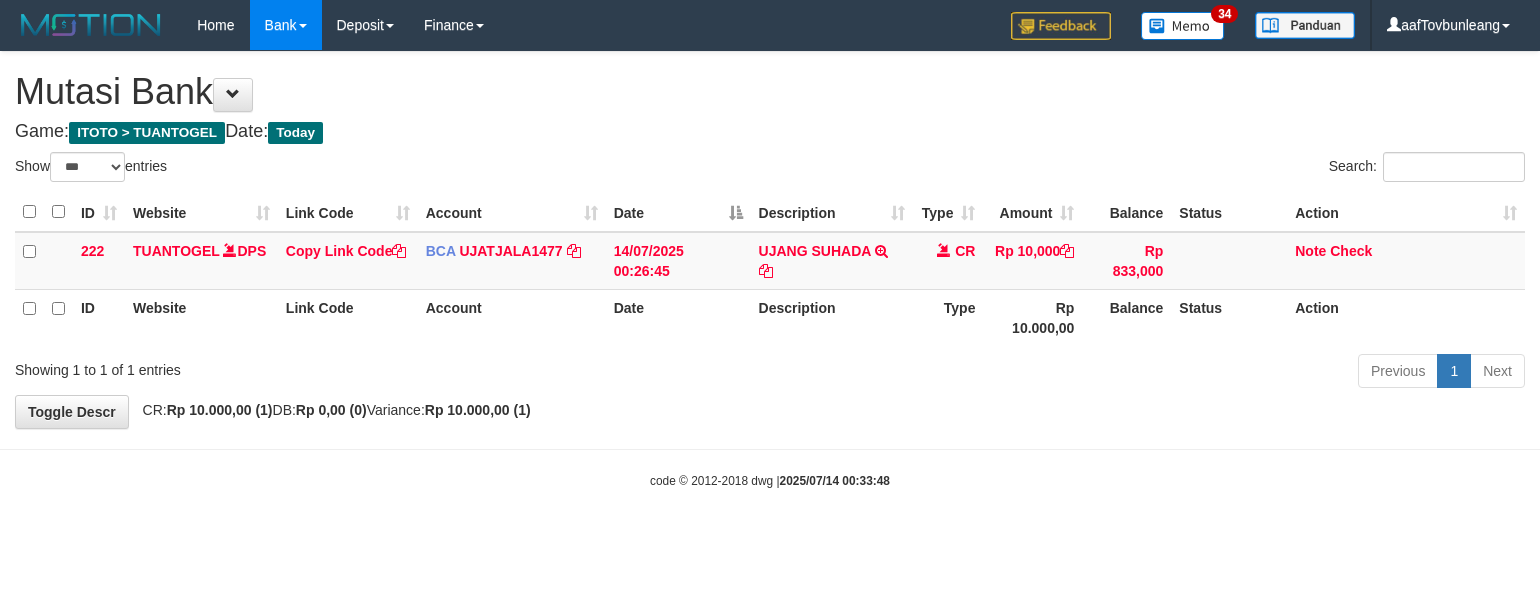 scroll, scrollTop: 0, scrollLeft: 0, axis: both 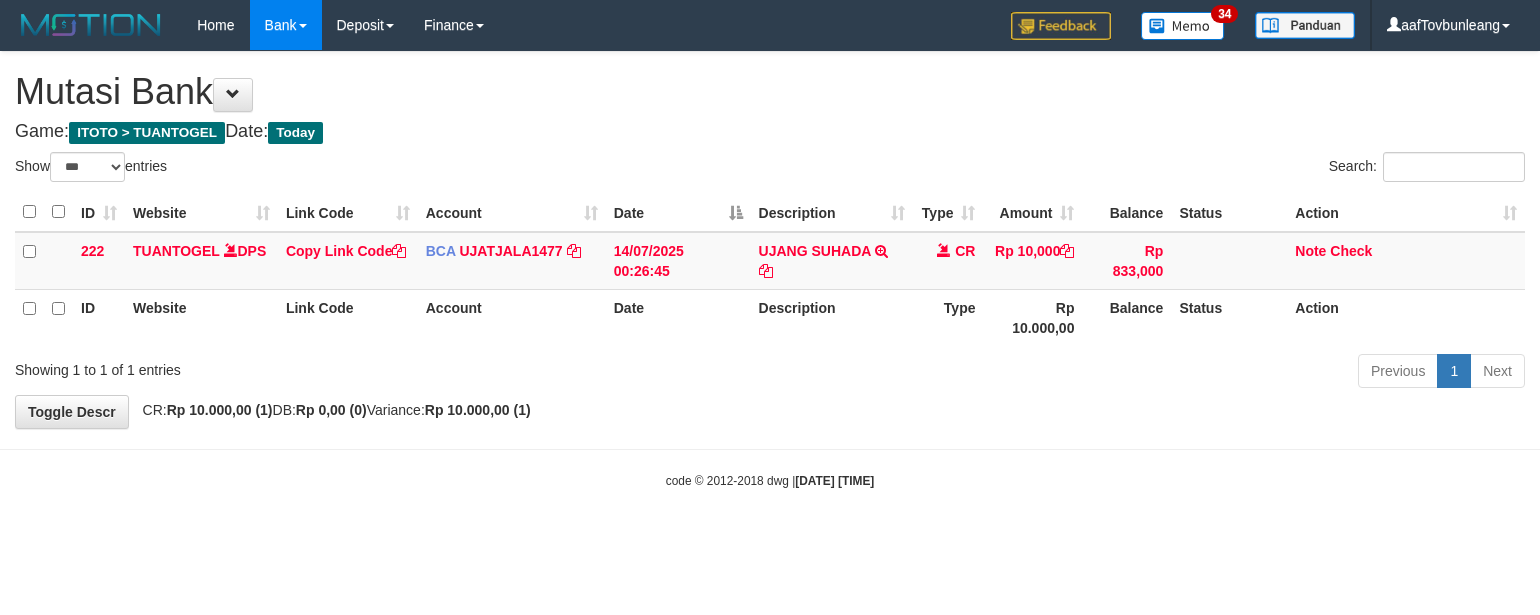 select on "***" 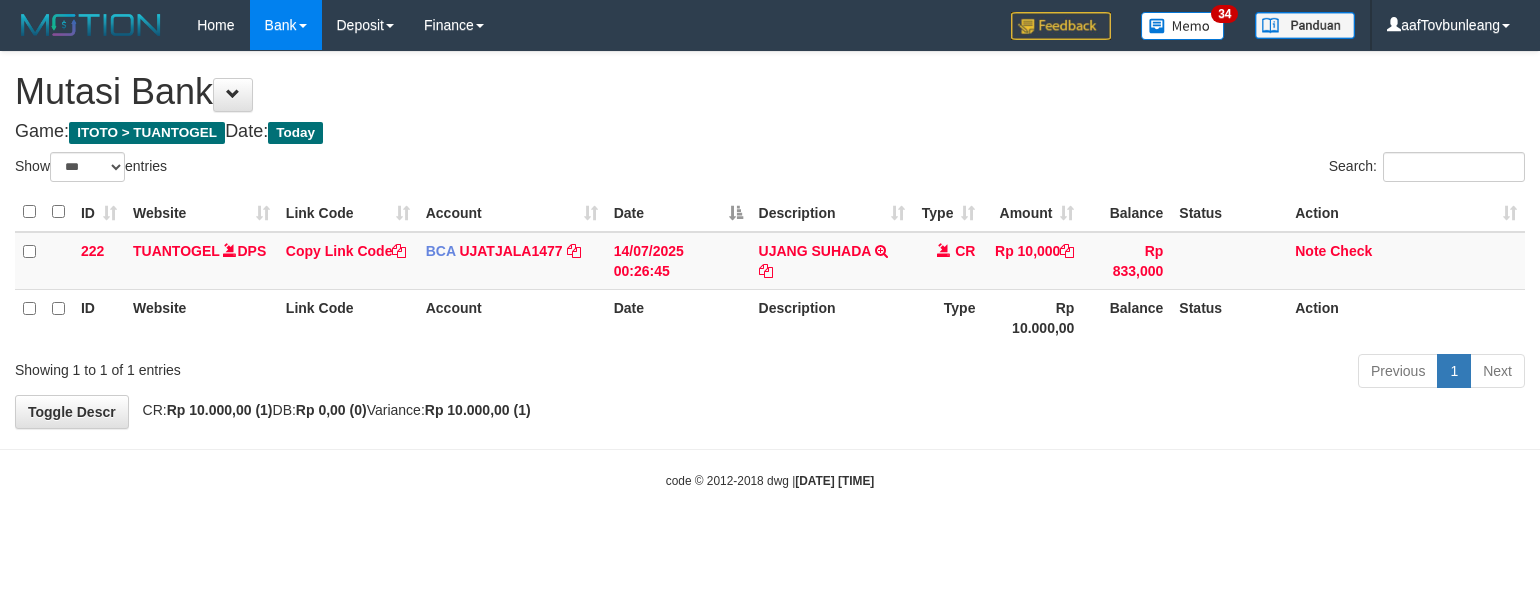 scroll, scrollTop: 0, scrollLeft: 0, axis: both 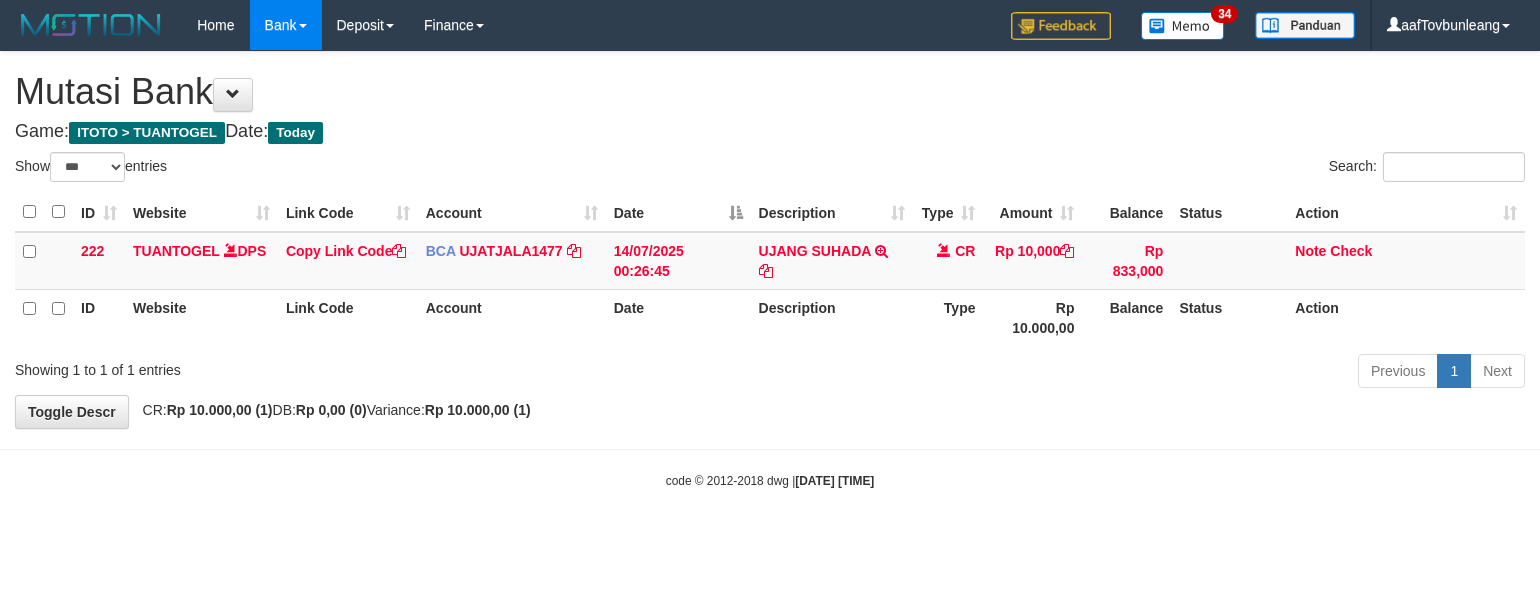 select on "***" 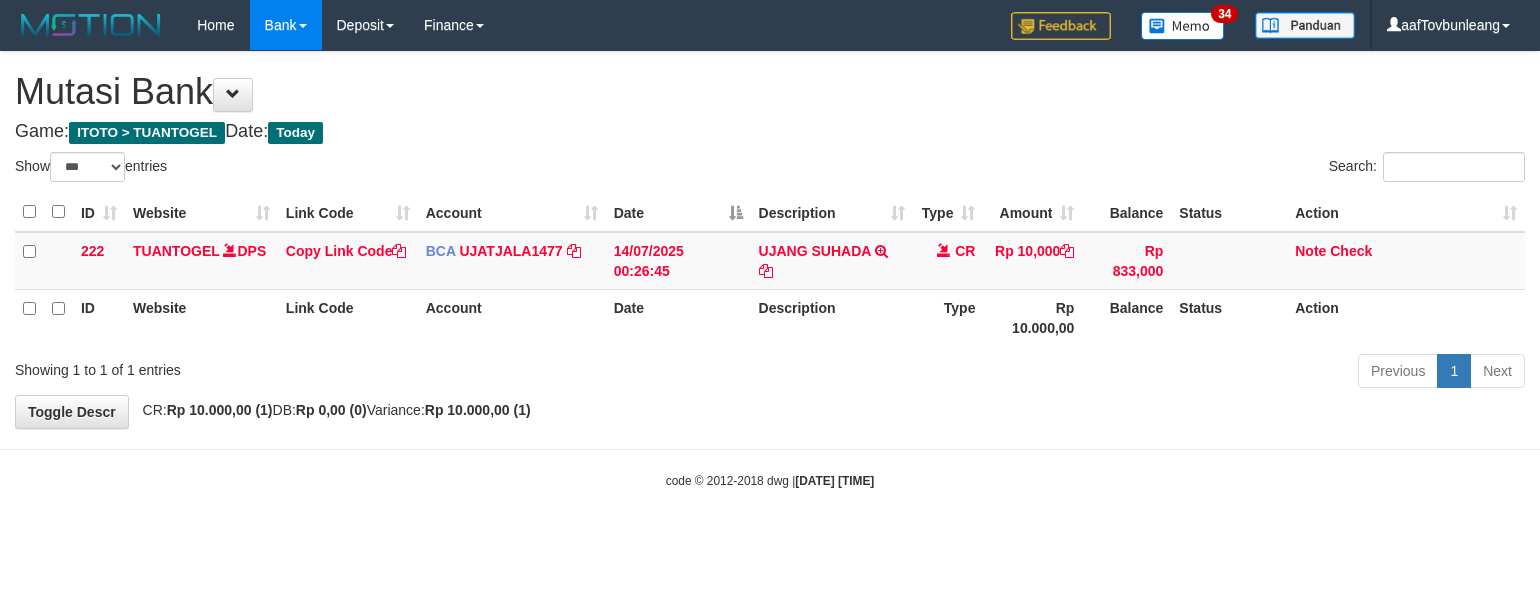 scroll, scrollTop: 0, scrollLeft: 0, axis: both 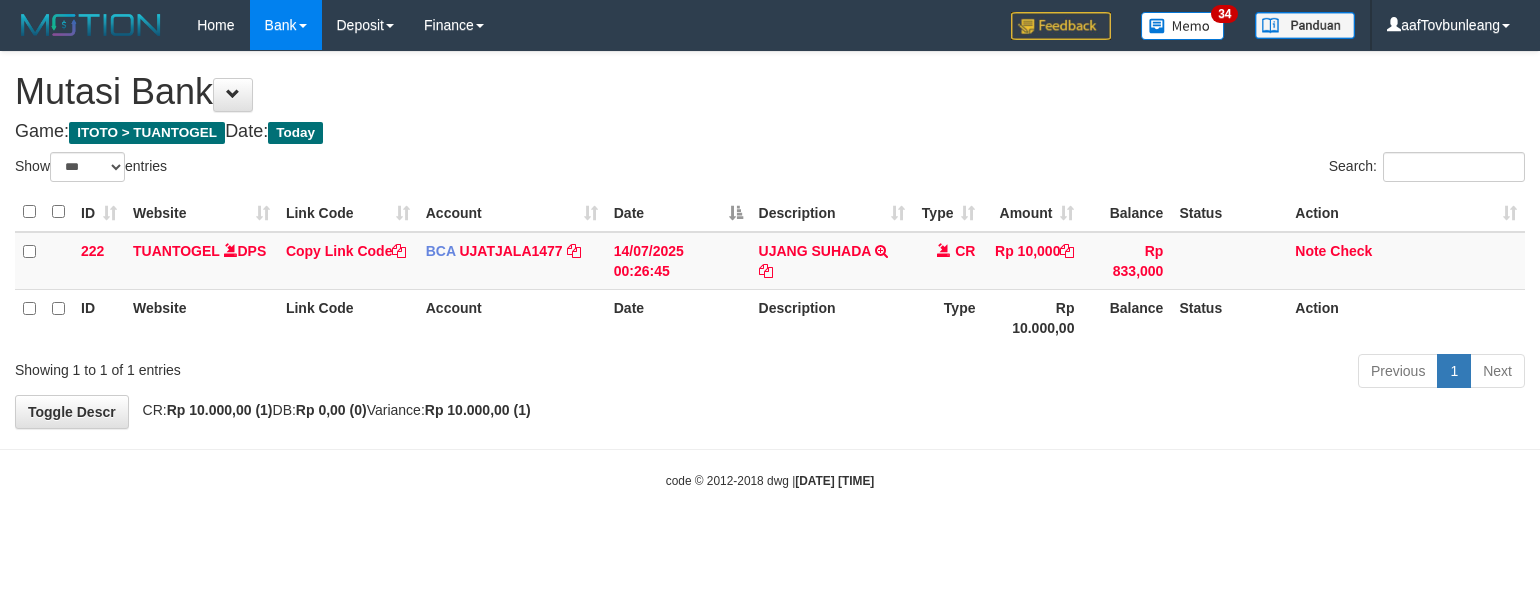 select on "***" 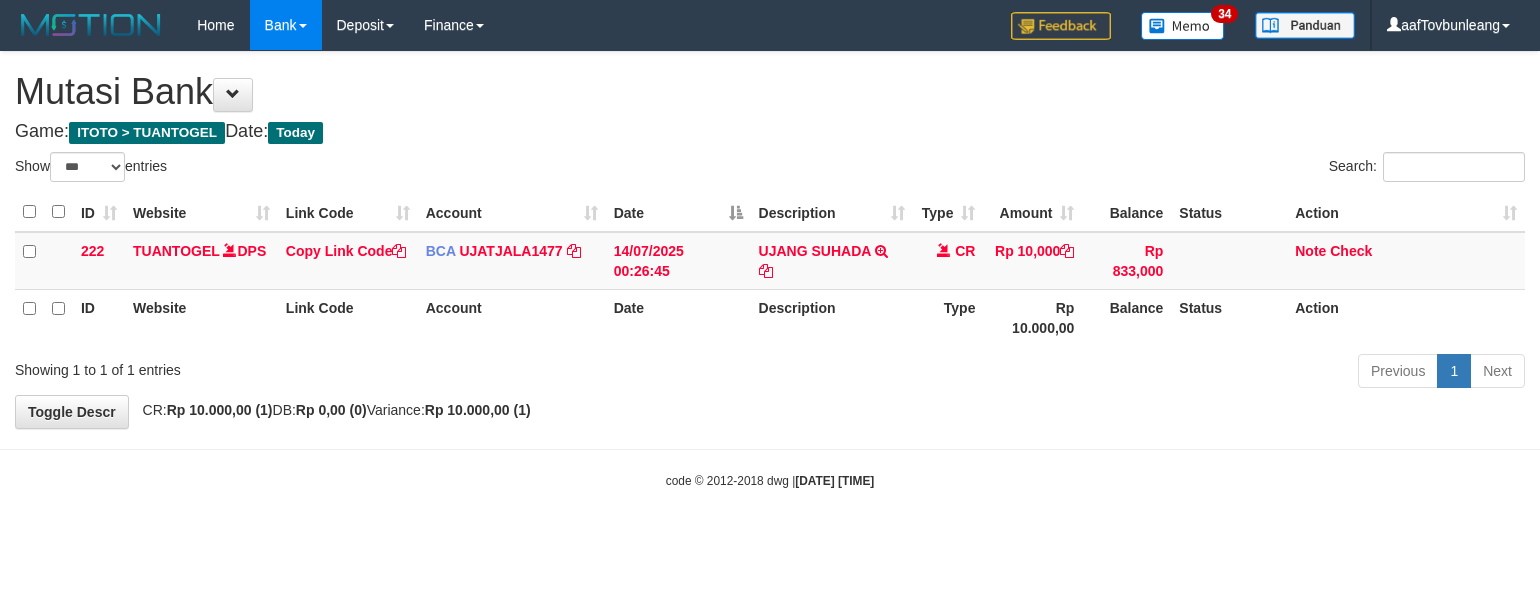 scroll, scrollTop: 0, scrollLeft: 0, axis: both 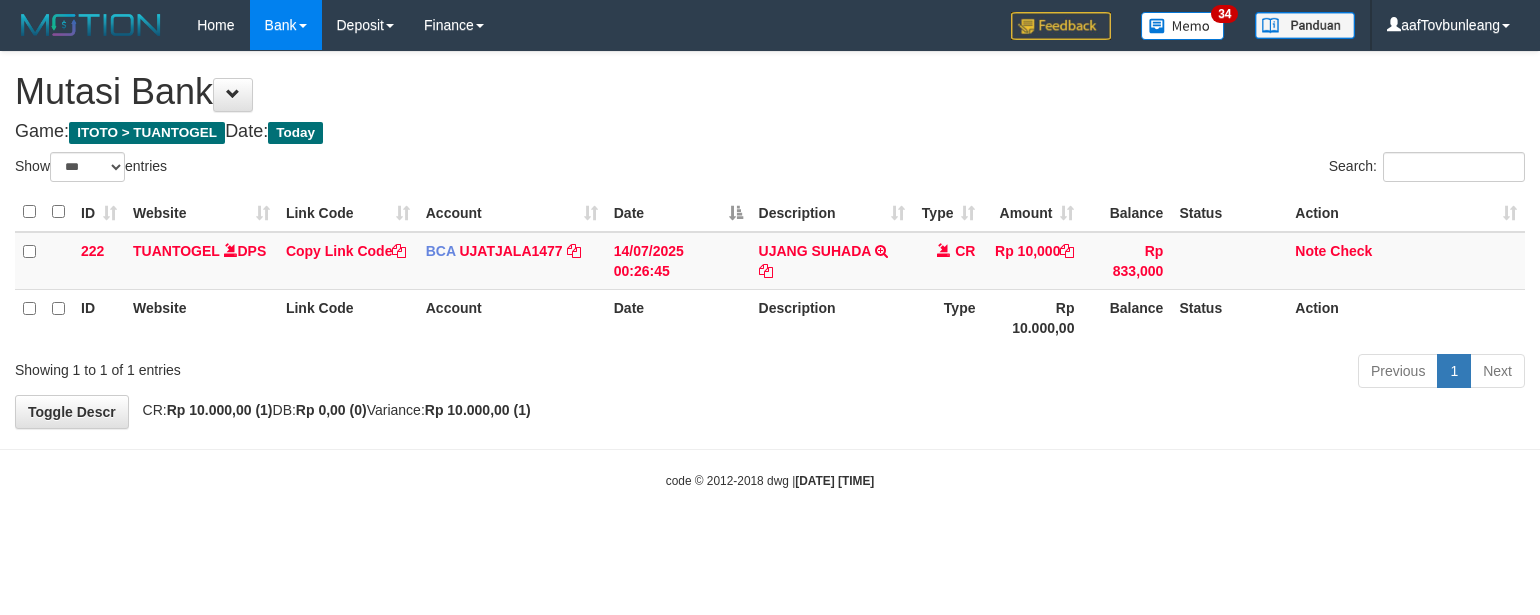 select on "***" 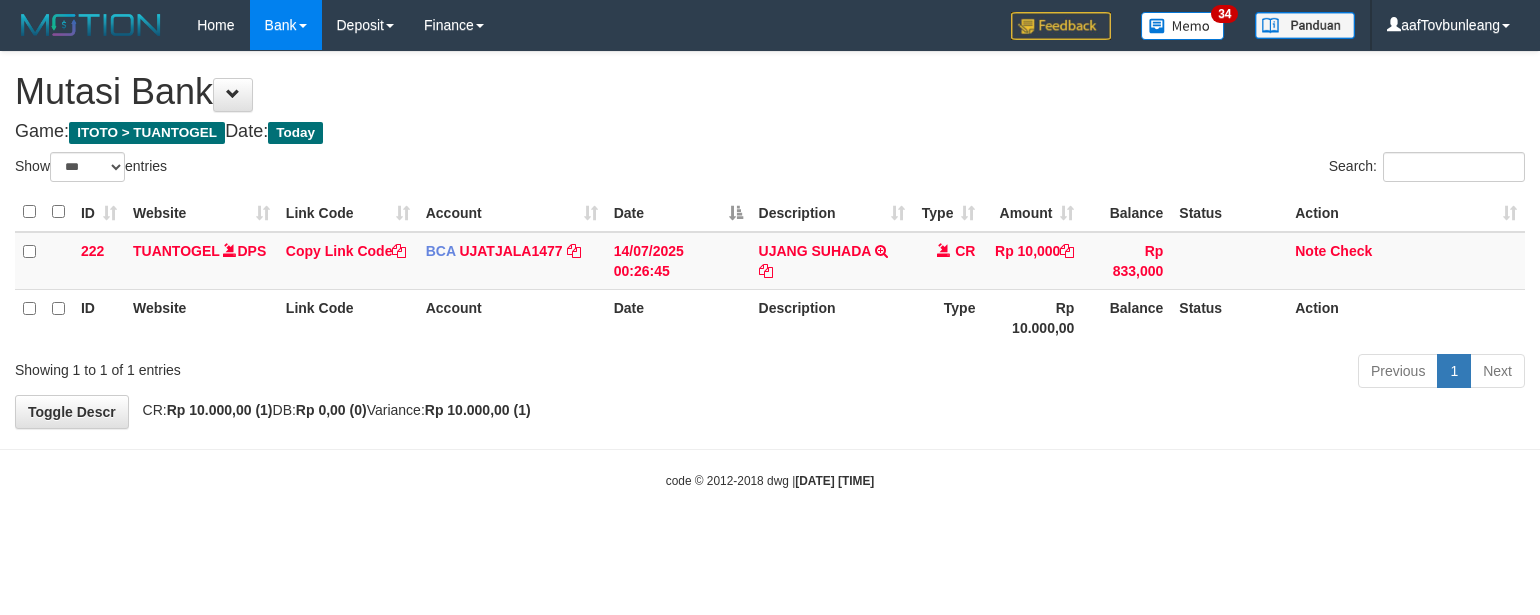 scroll, scrollTop: 0, scrollLeft: 0, axis: both 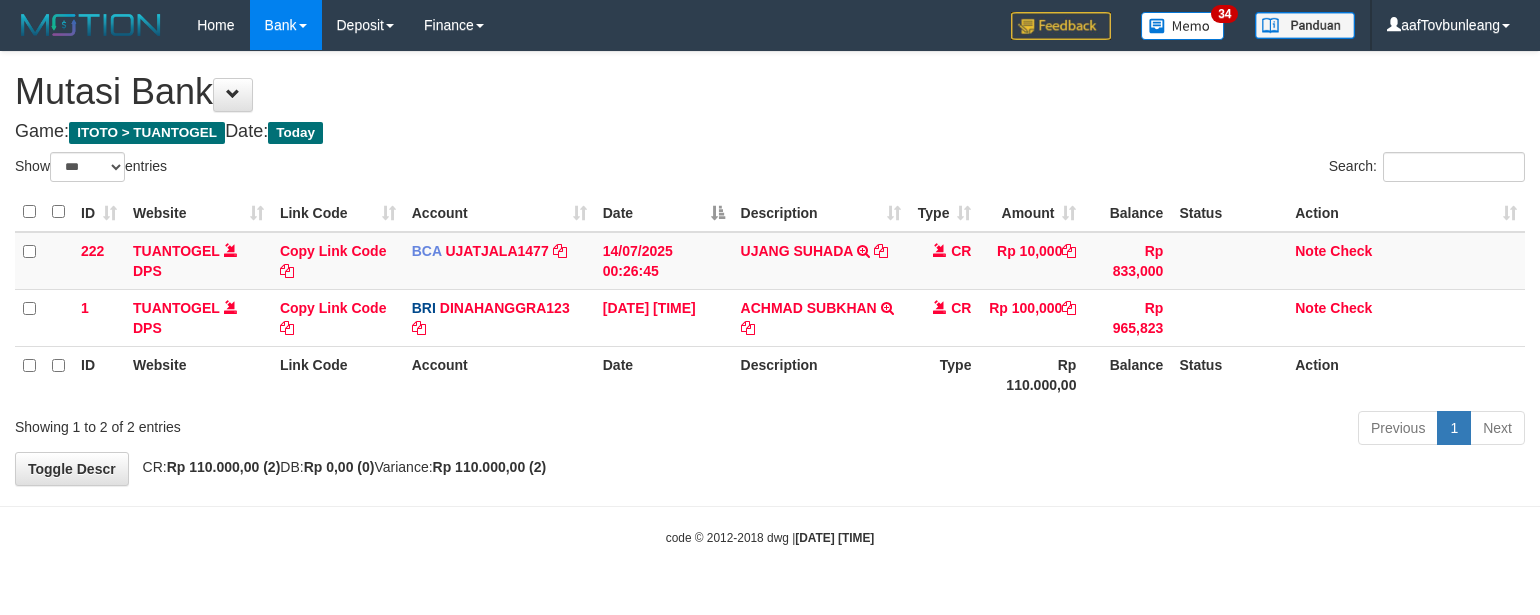 select on "***" 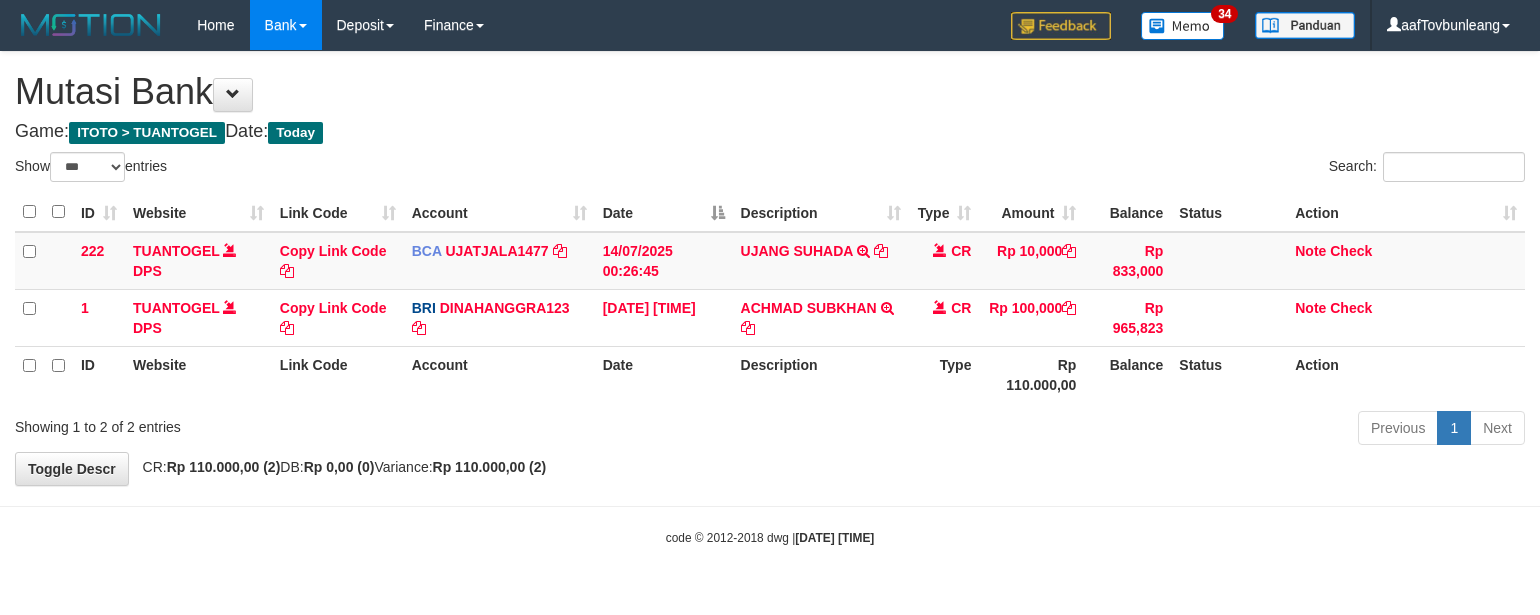 scroll, scrollTop: 0, scrollLeft: 0, axis: both 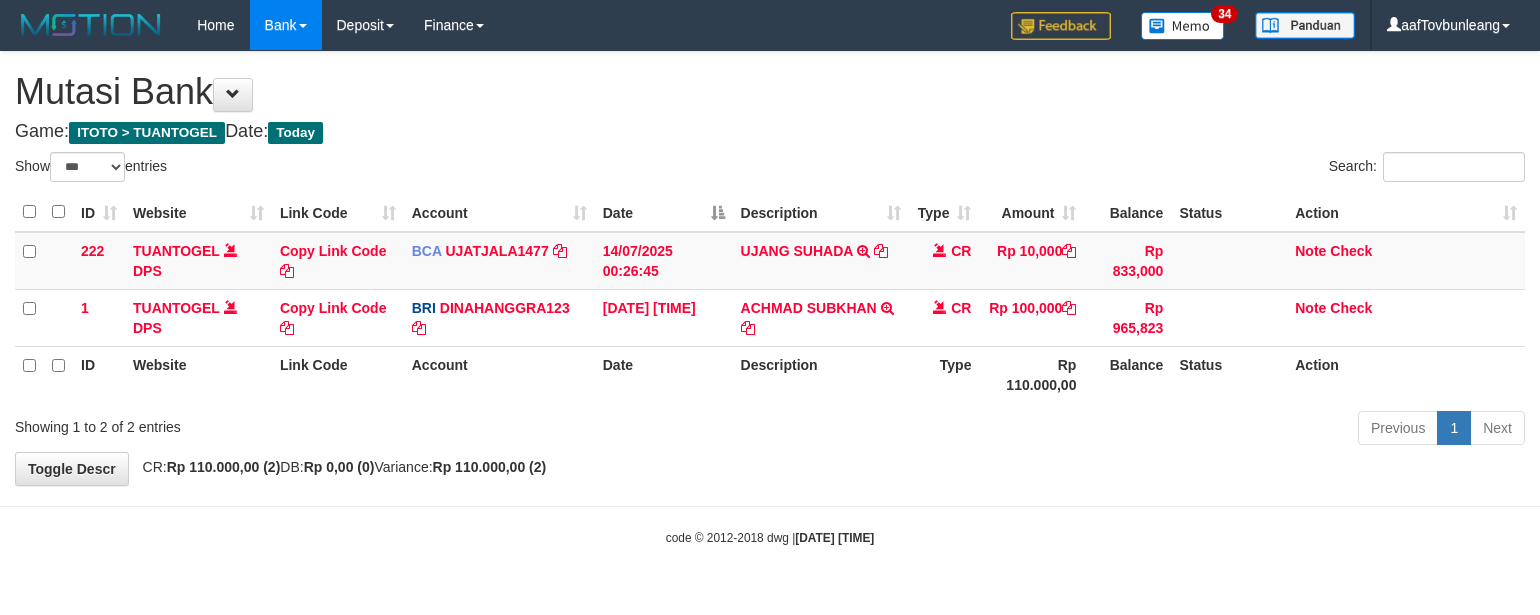 select on "***" 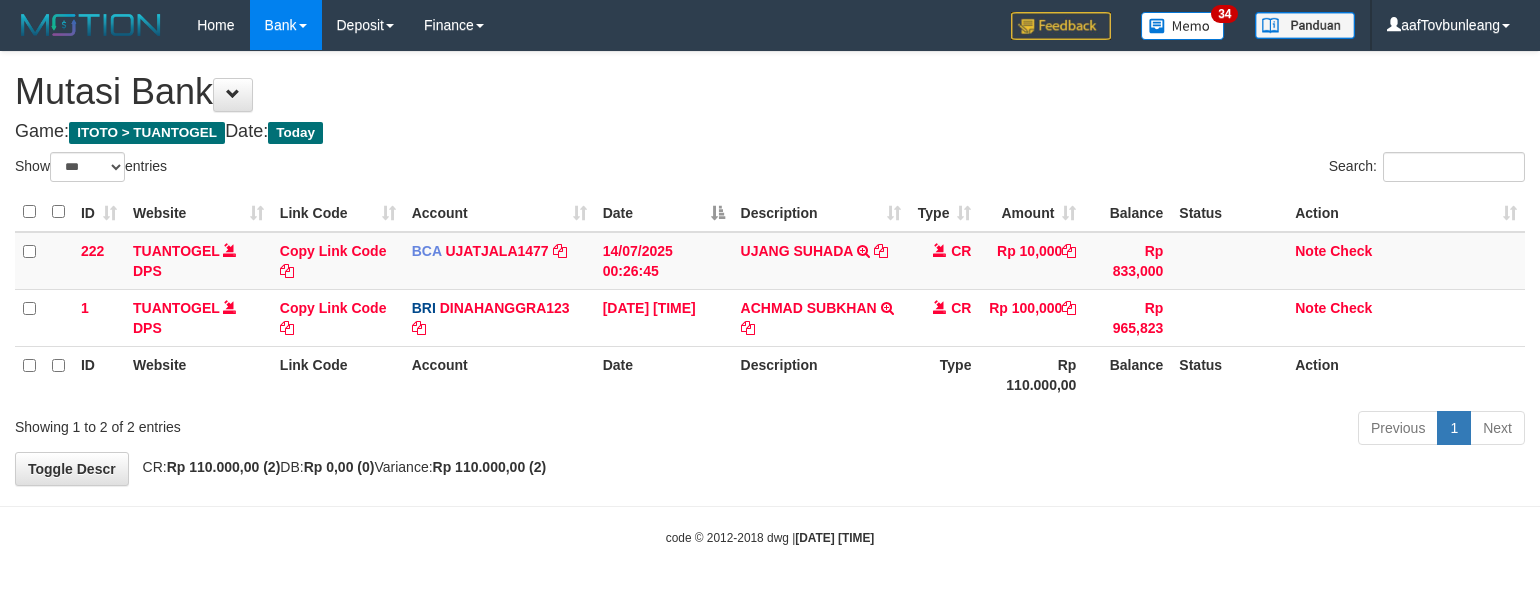 scroll, scrollTop: 0, scrollLeft: 0, axis: both 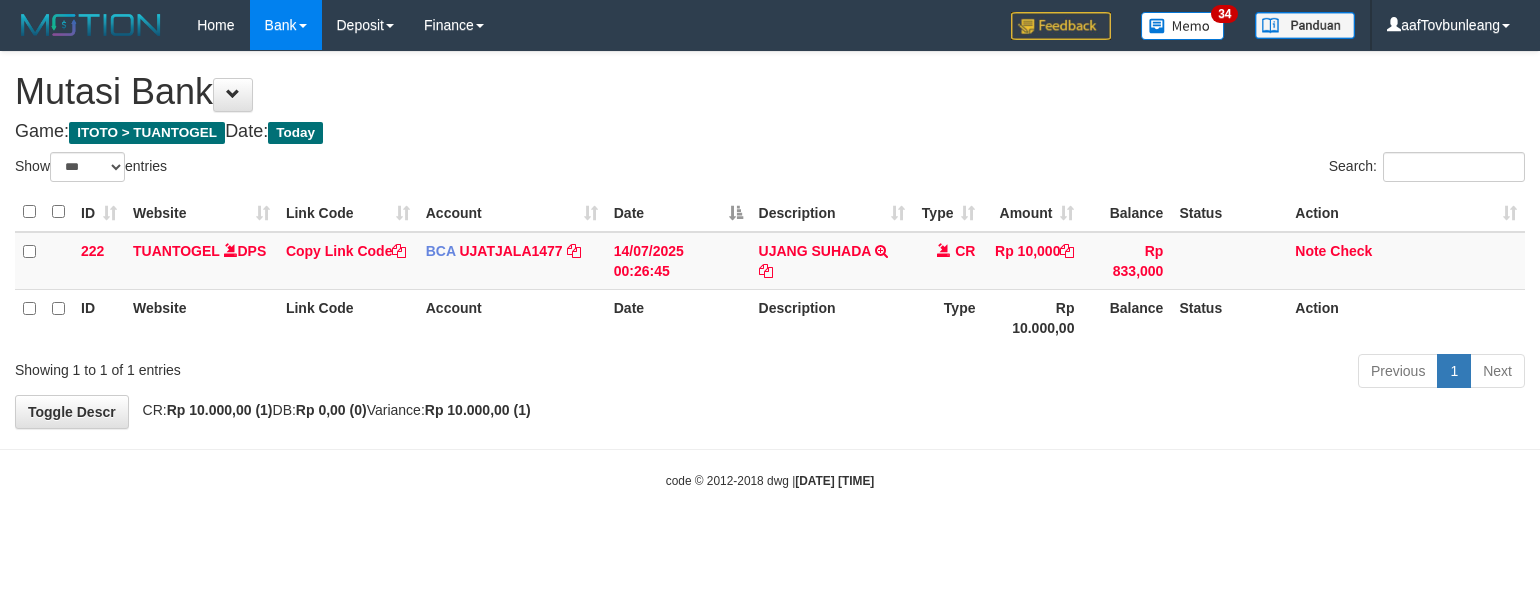 select on "***" 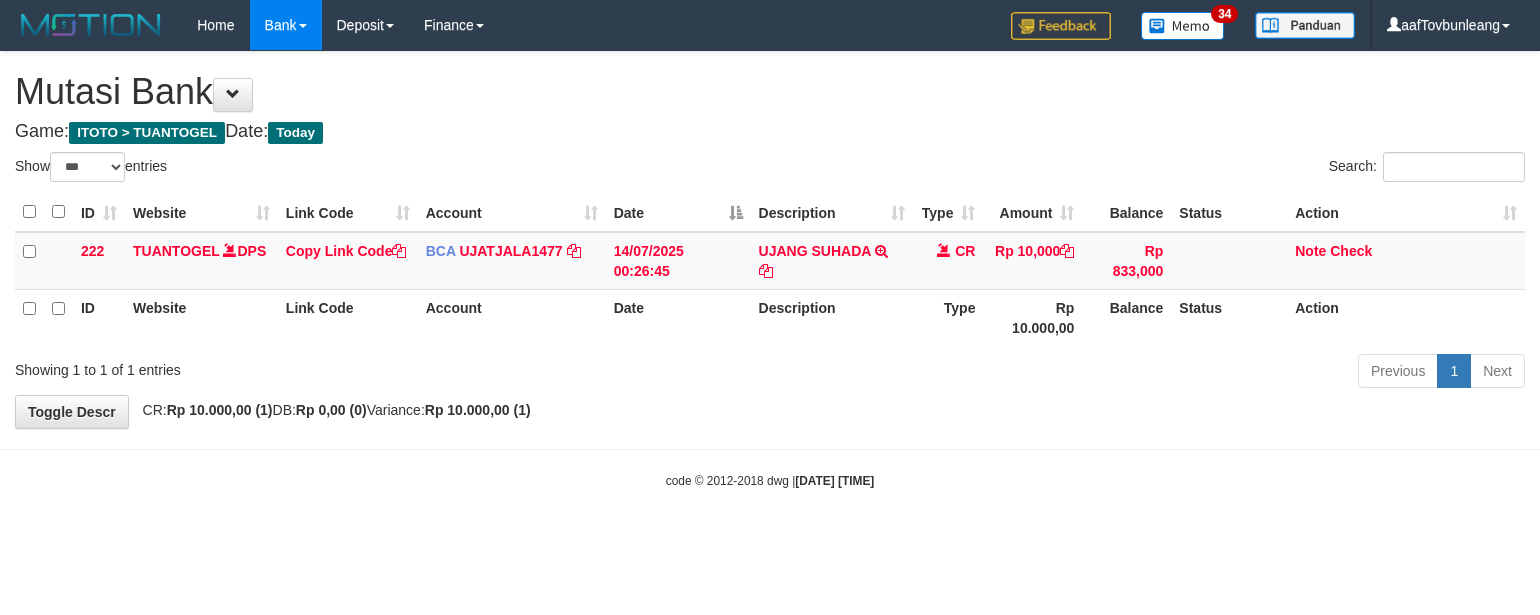 scroll, scrollTop: 0, scrollLeft: 0, axis: both 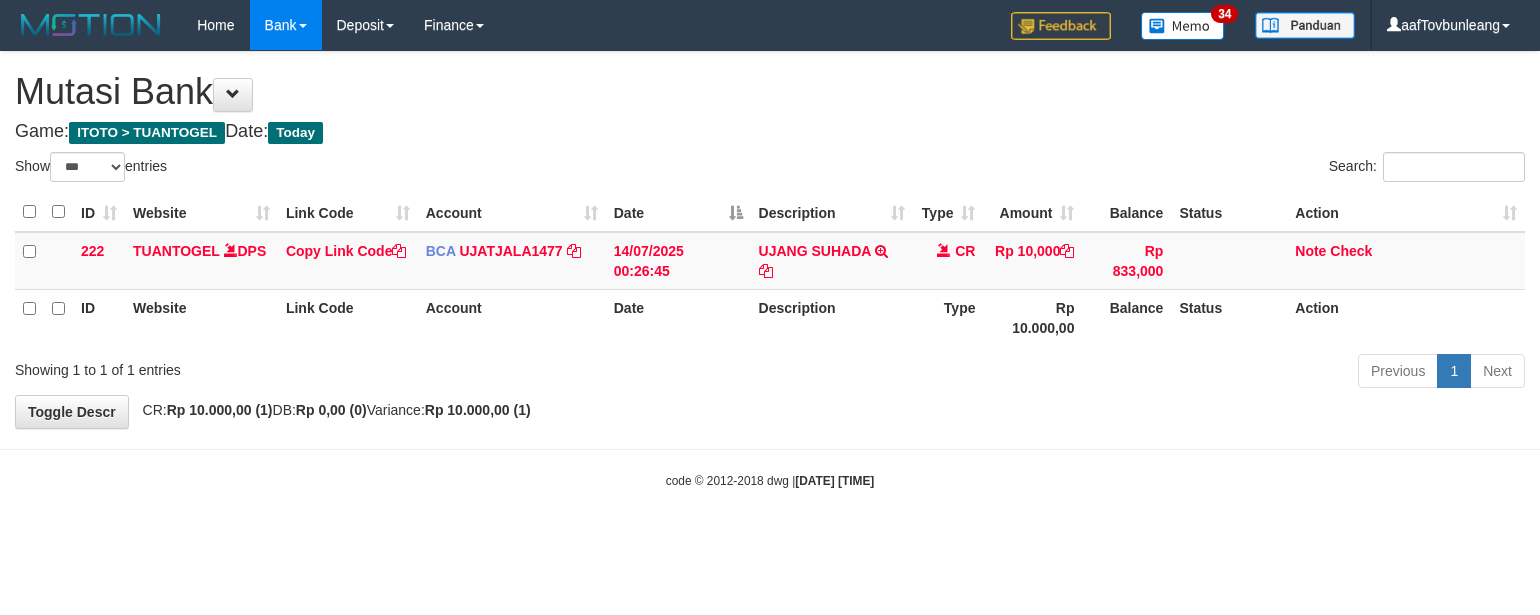 select on "***" 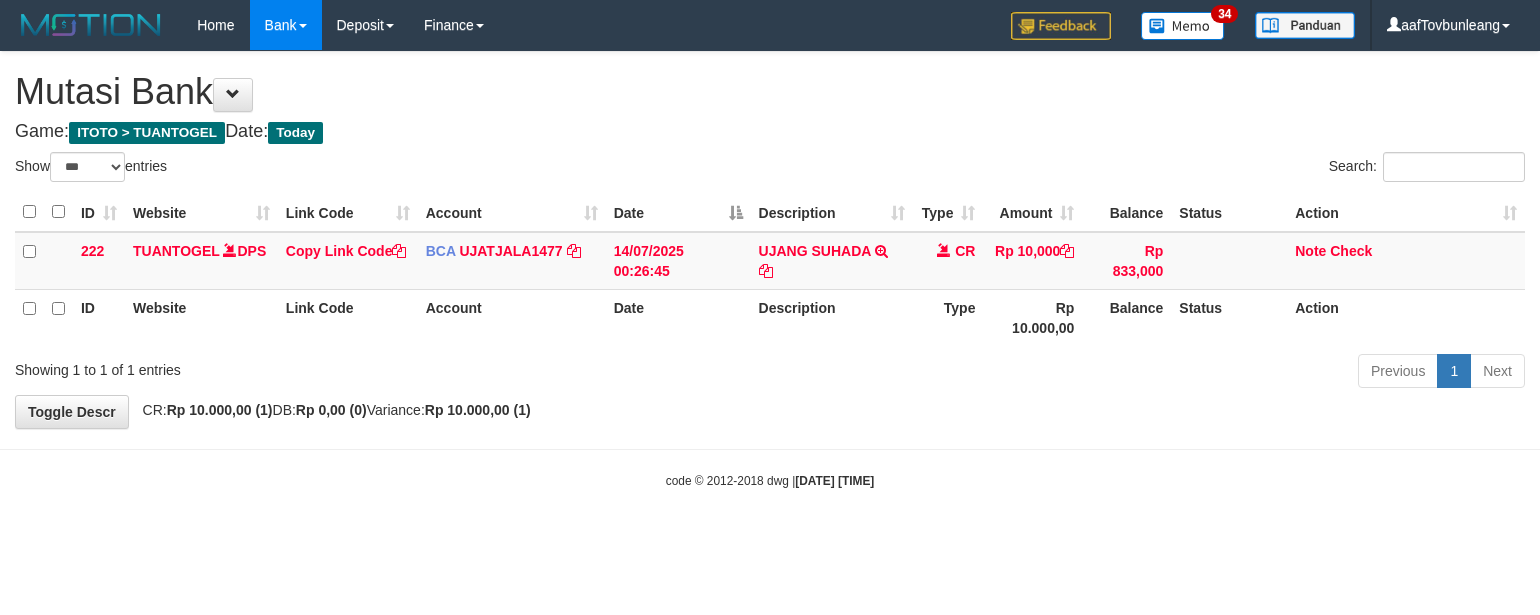 scroll, scrollTop: 0, scrollLeft: 0, axis: both 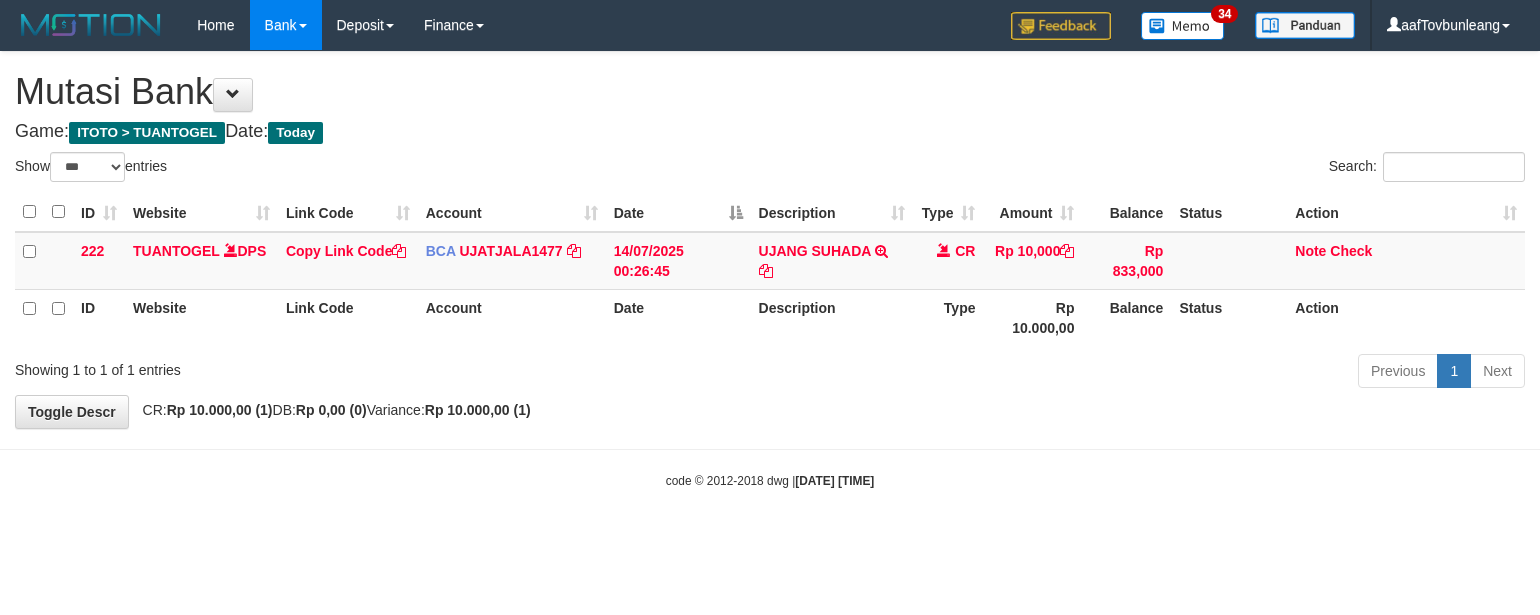 select on "***" 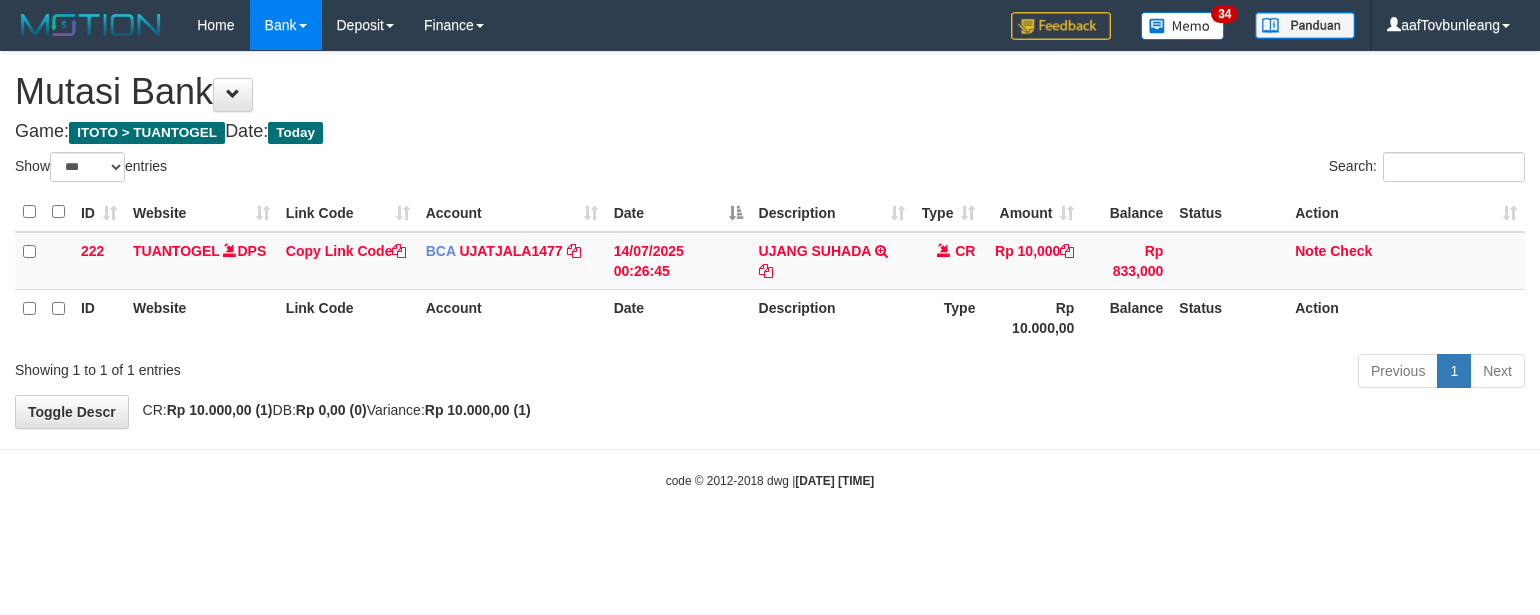 scroll, scrollTop: 0, scrollLeft: 0, axis: both 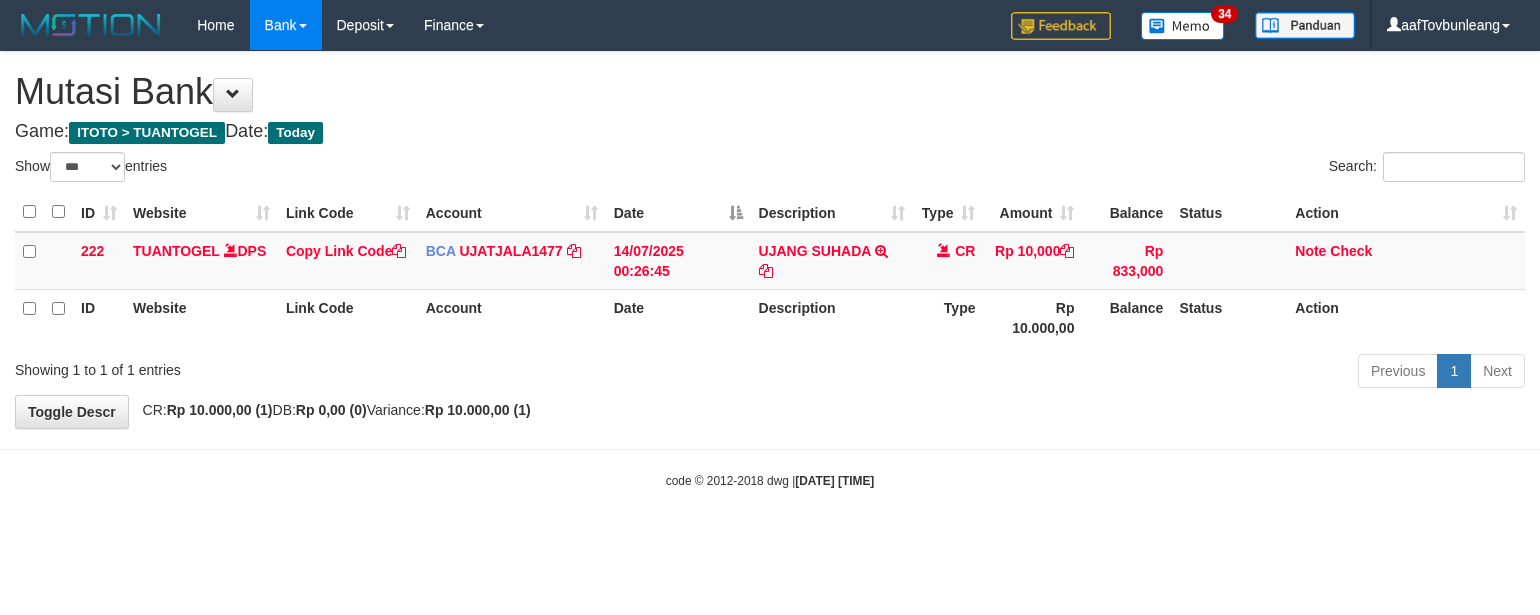 select on "***" 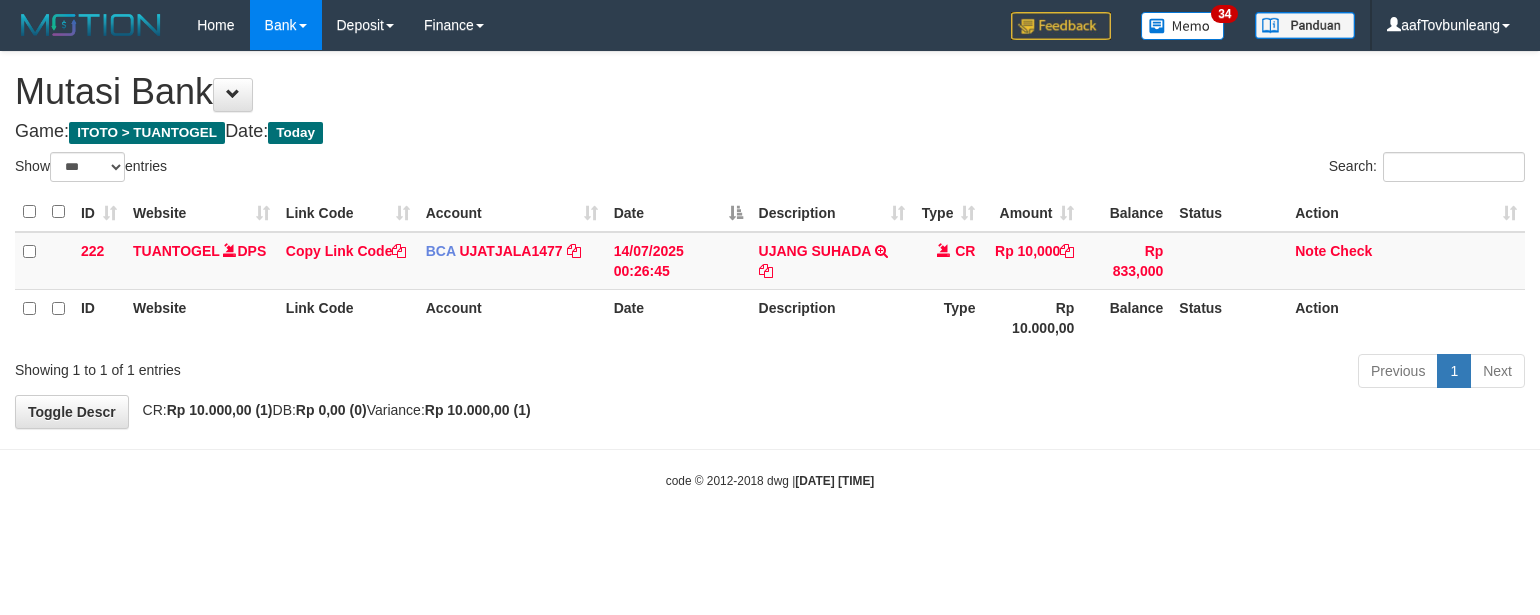 scroll, scrollTop: 0, scrollLeft: 0, axis: both 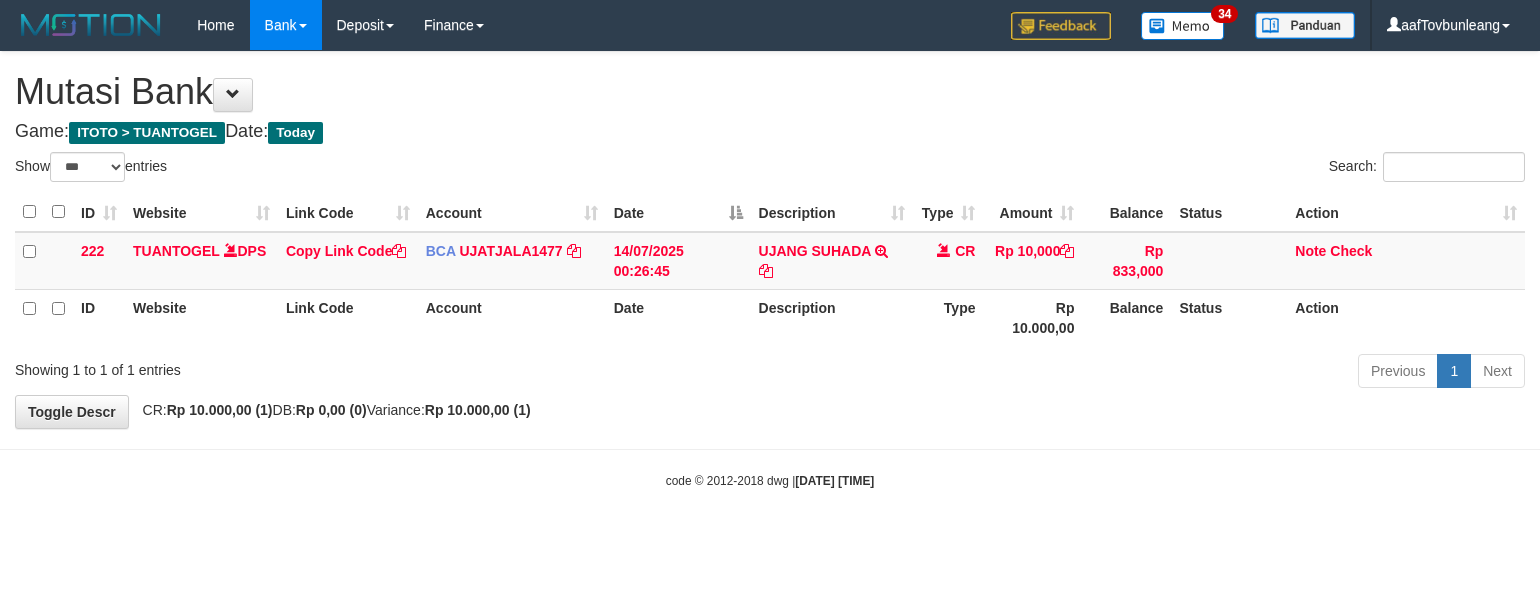 select on "***" 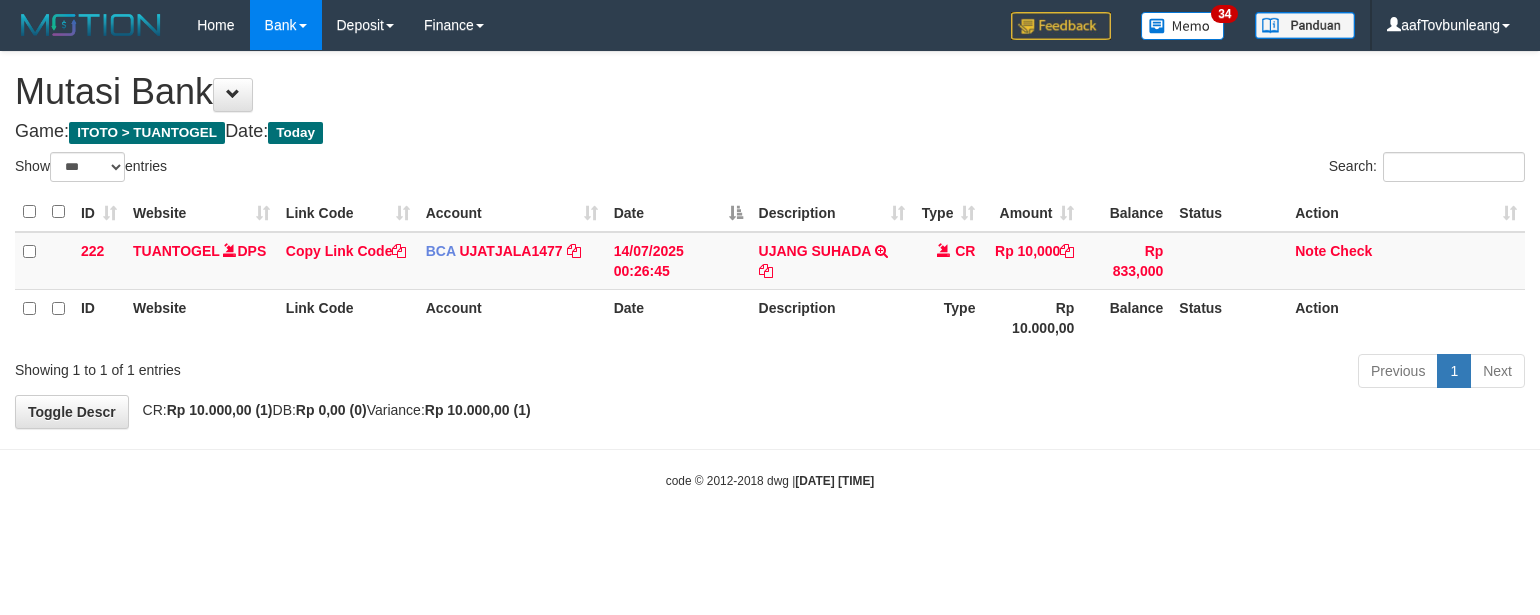 scroll, scrollTop: 0, scrollLeft: 0, axis: both 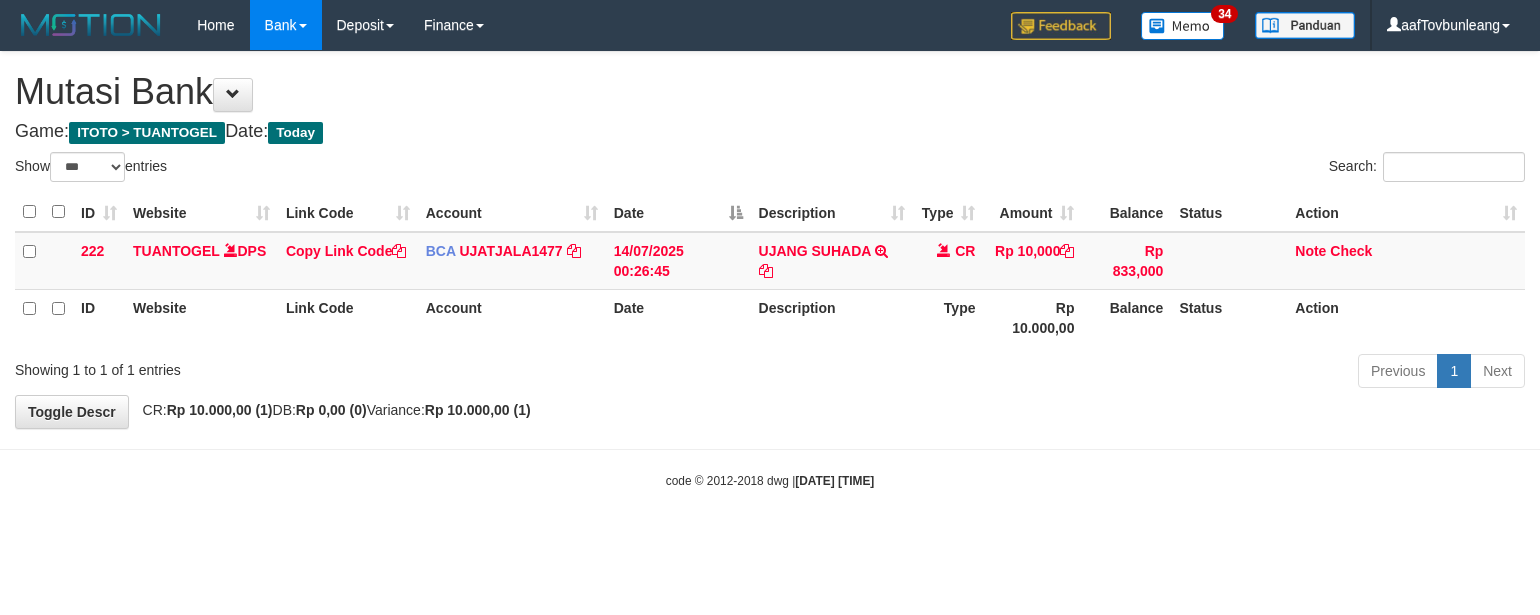 select on "***" 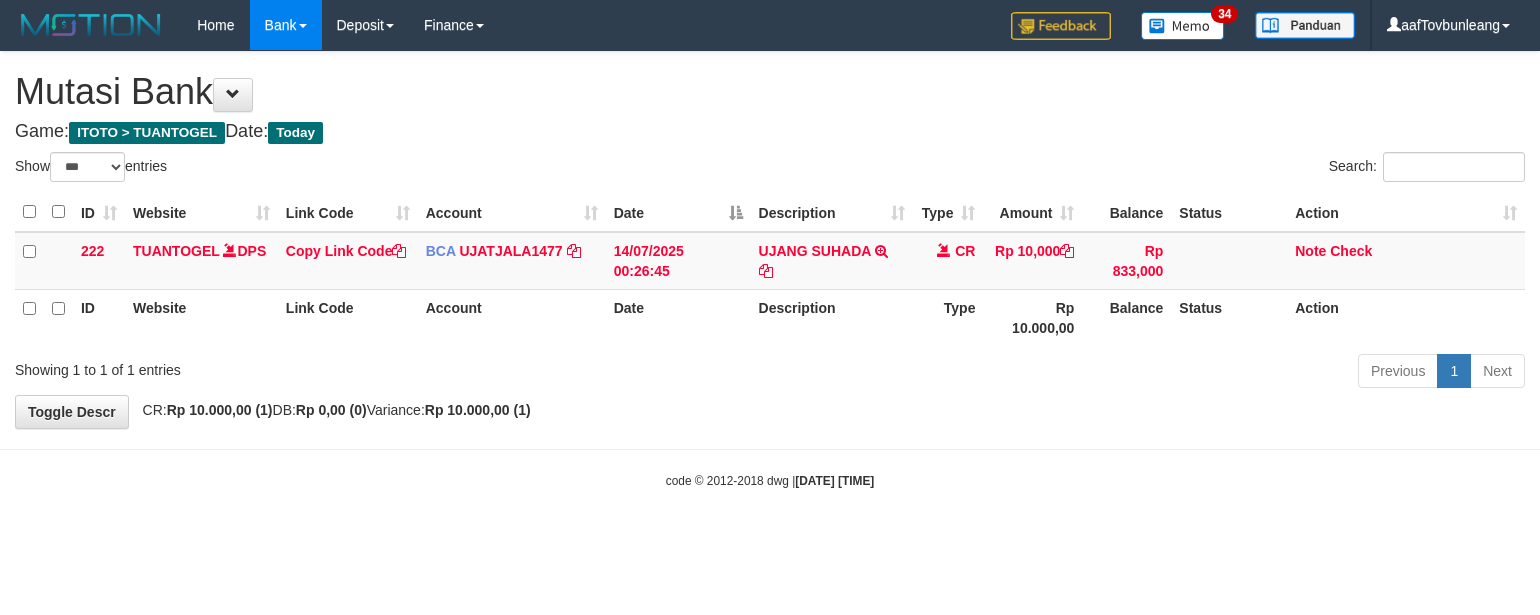 scroll, scrollTop: 0, scrollLeft: 0, axis: both 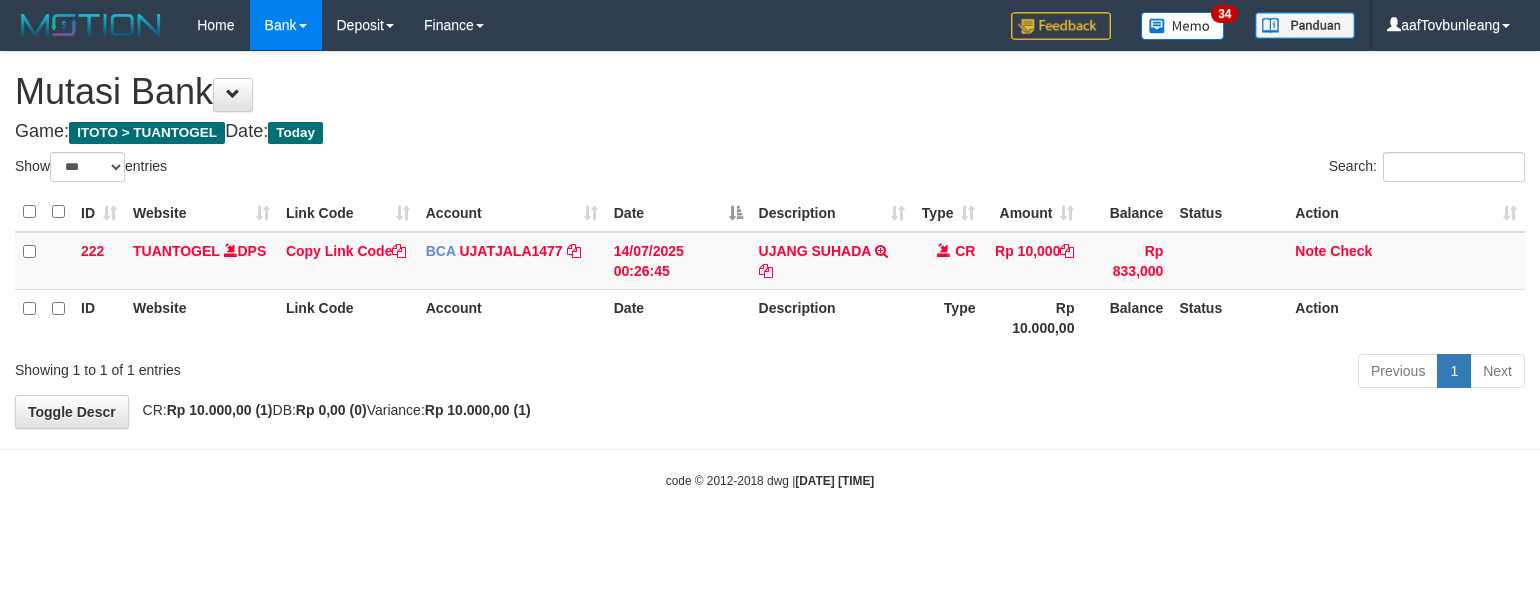 select on "***" 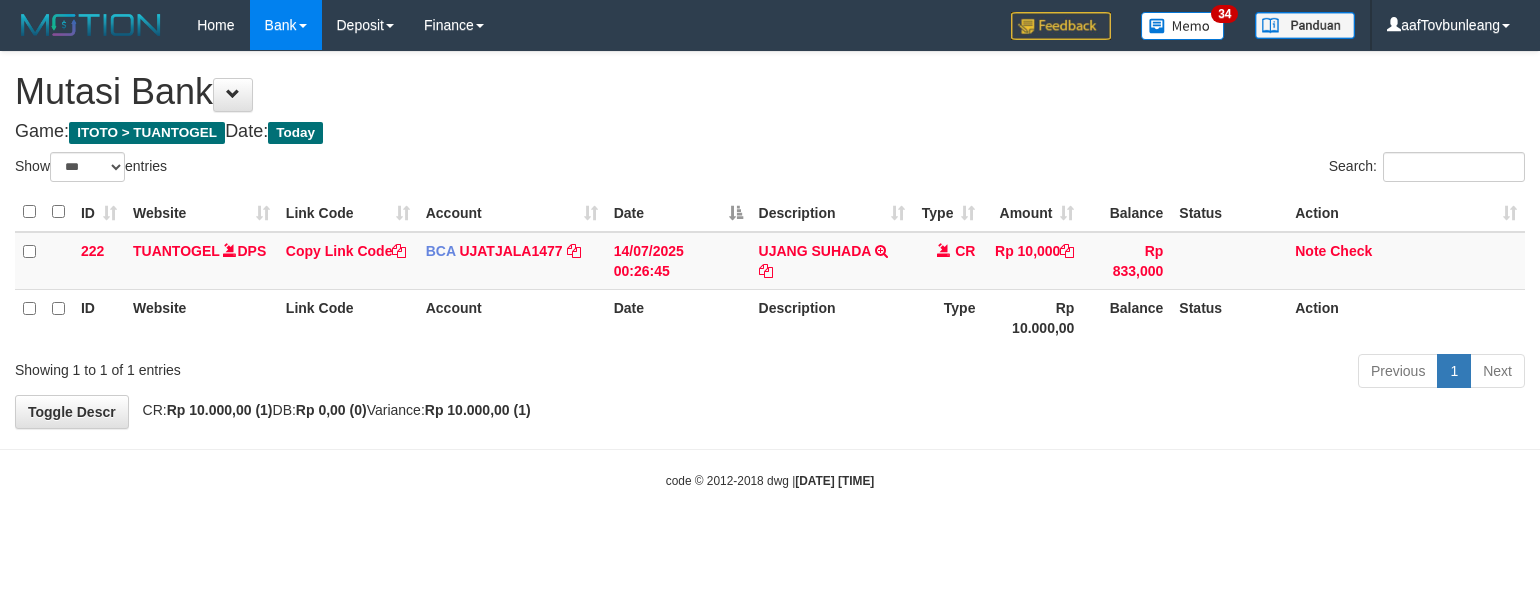 scroll, scrollTop: 0, scrollLeft: 0, axis: both 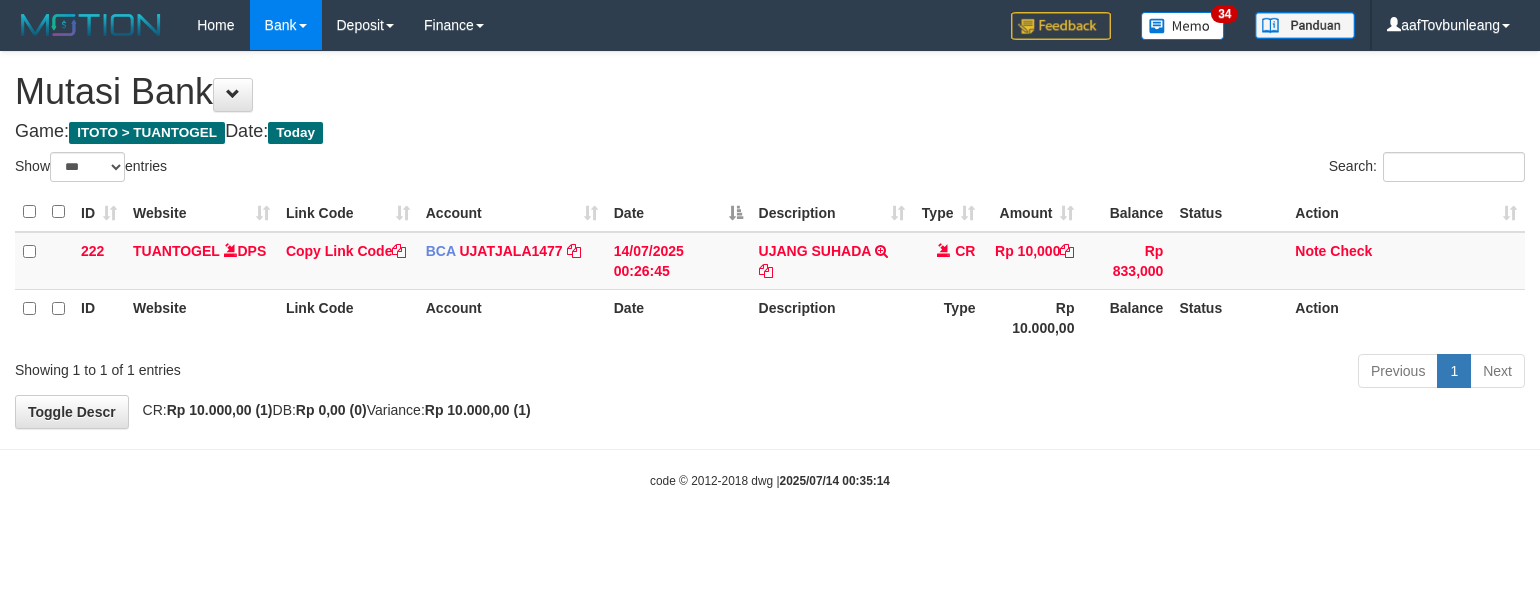 select on "***" 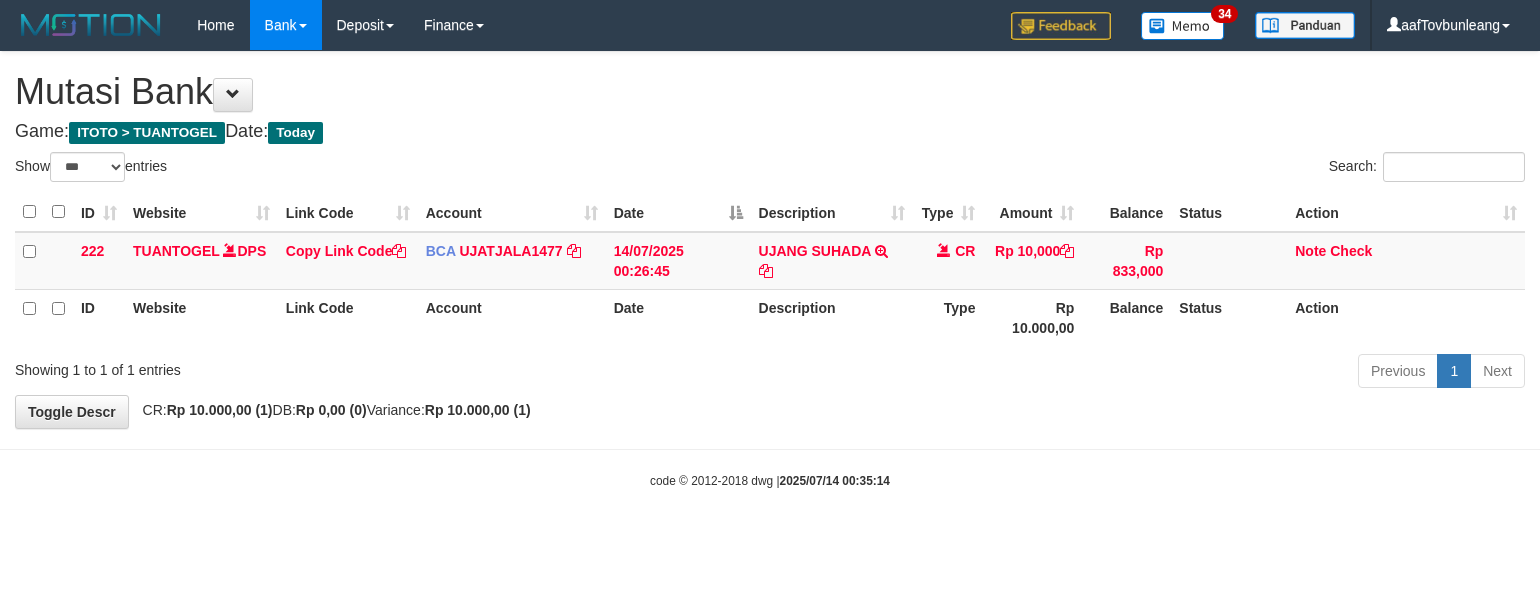 scroll, scrollTop: 0, scrollLeft: 0, axis: both 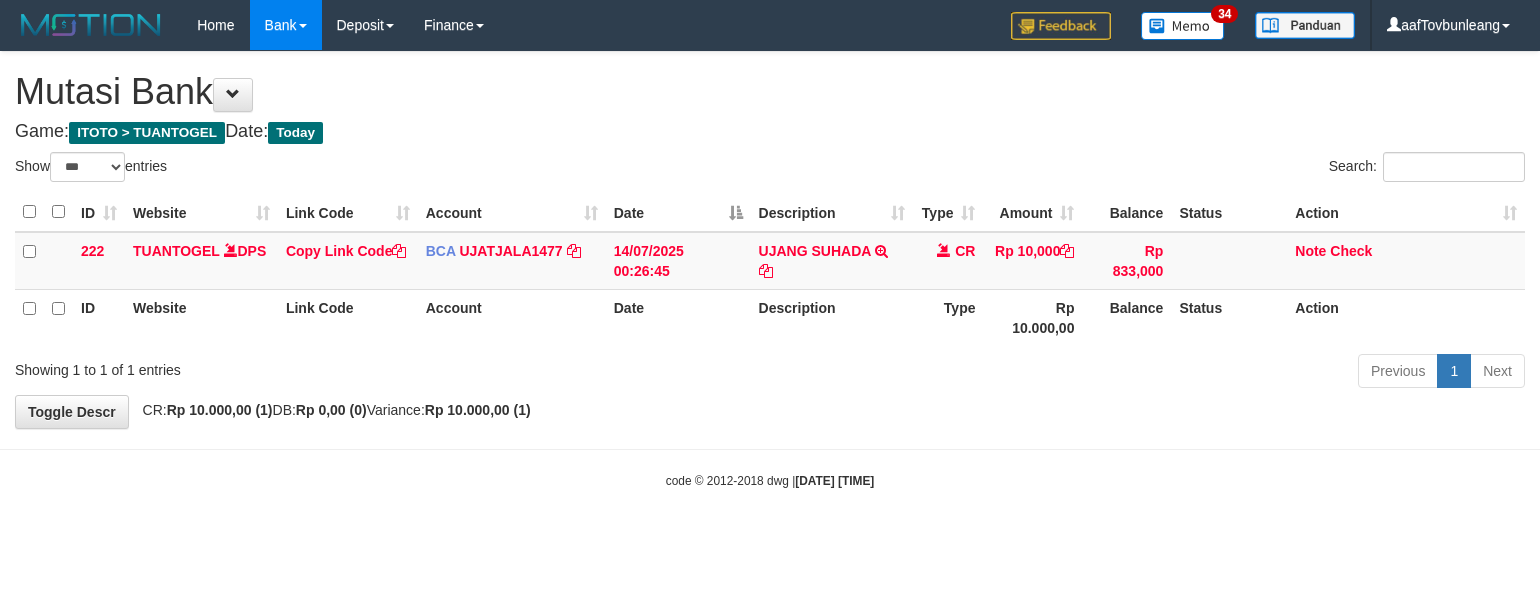 select on "***" 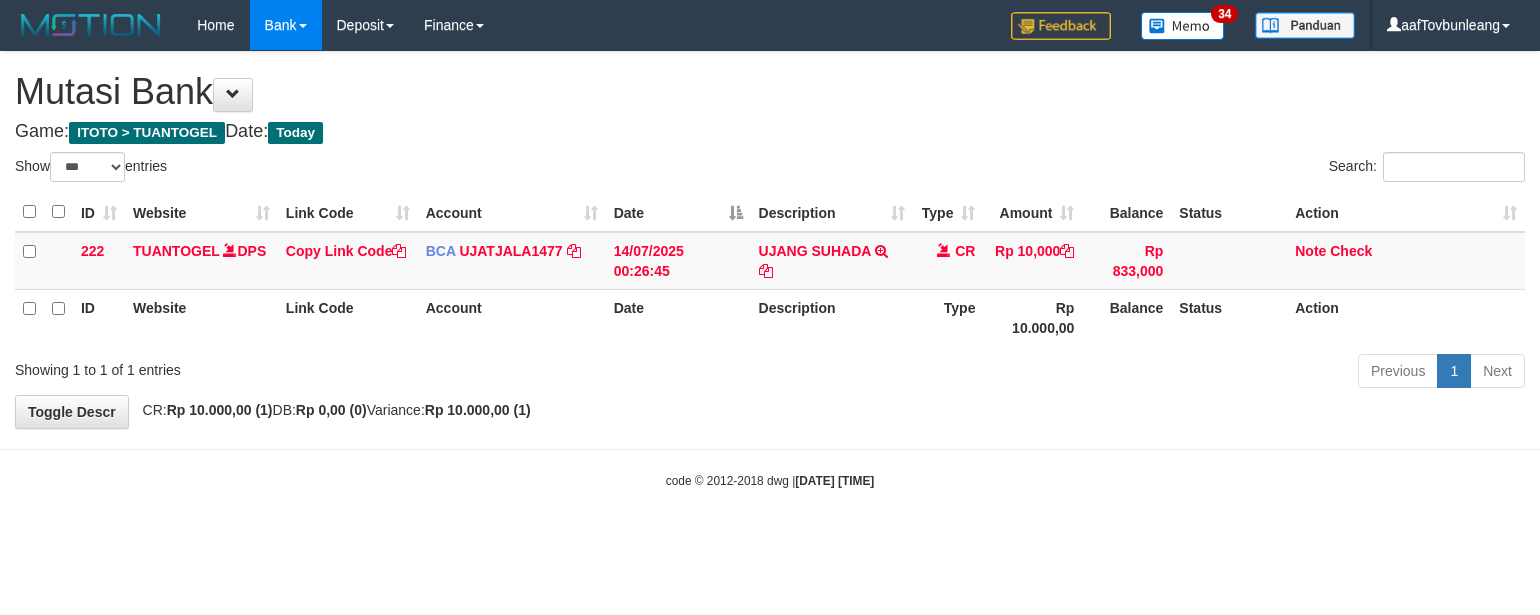 scroll, scrollTop: 0, scrollLeft: 0, axis: both 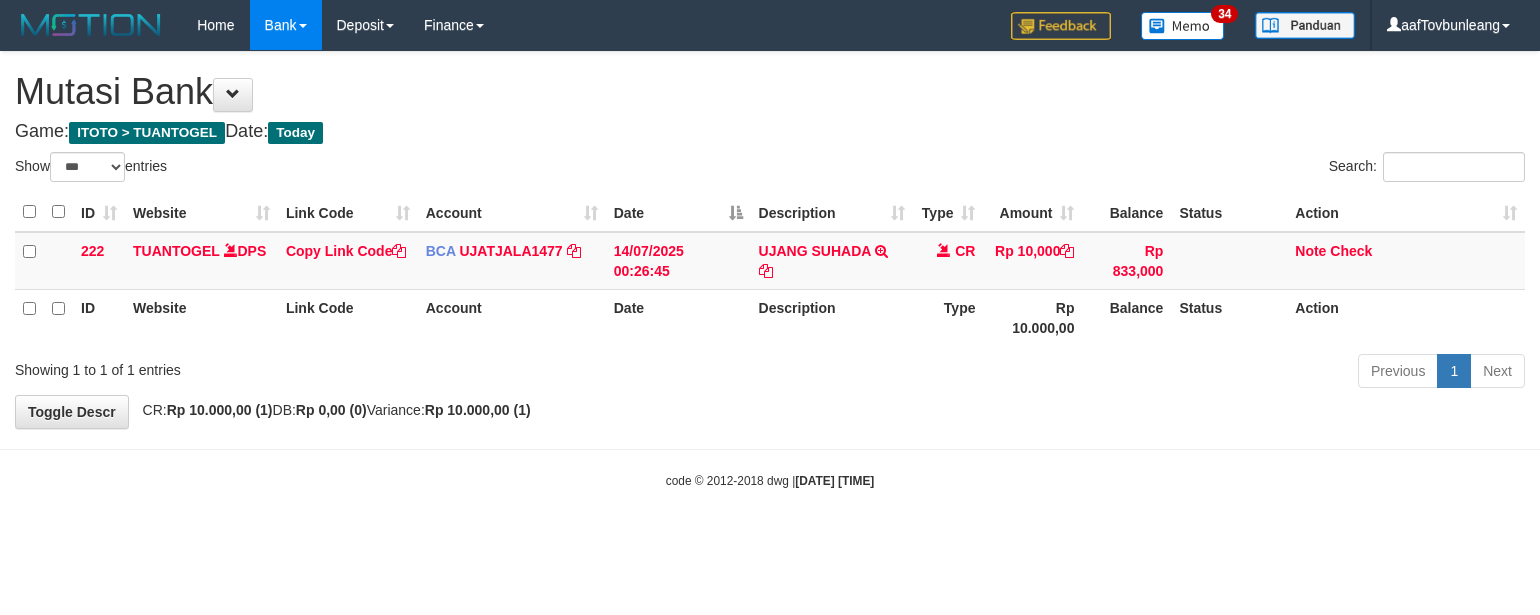 select on "***" 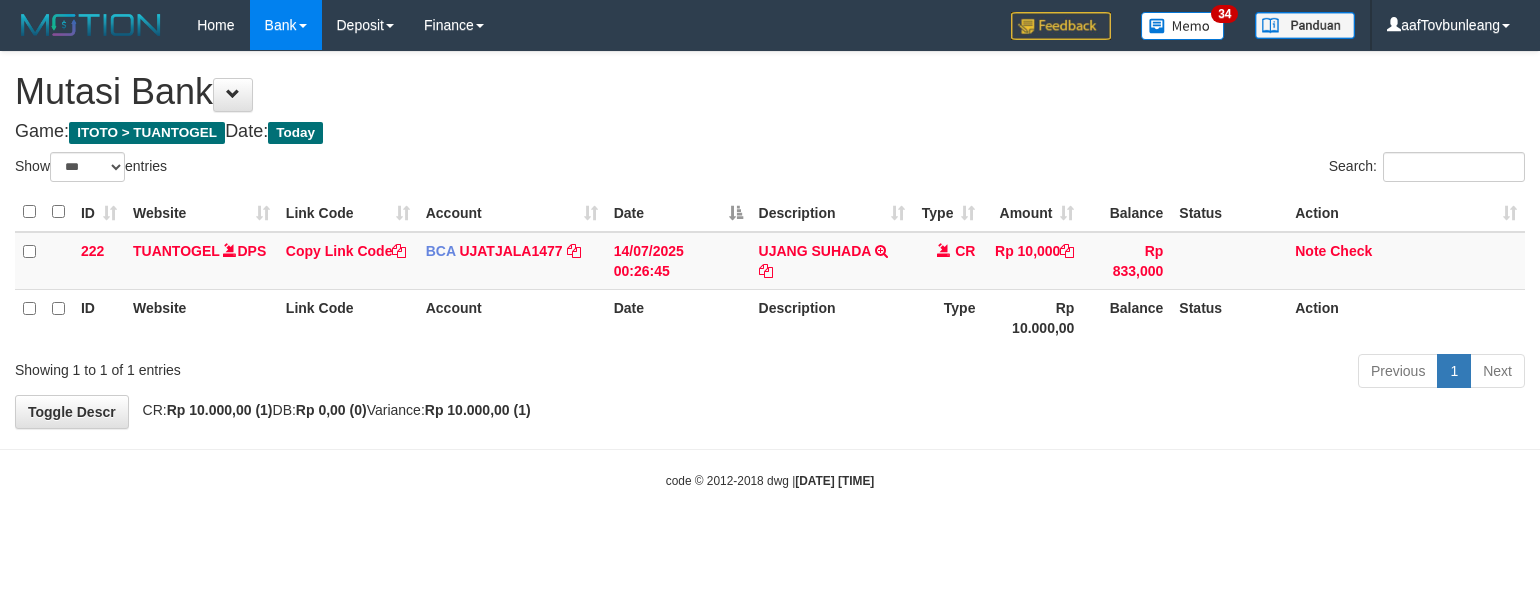 scroll, scrollTop: 0, scrollLeft: 0, axis: both 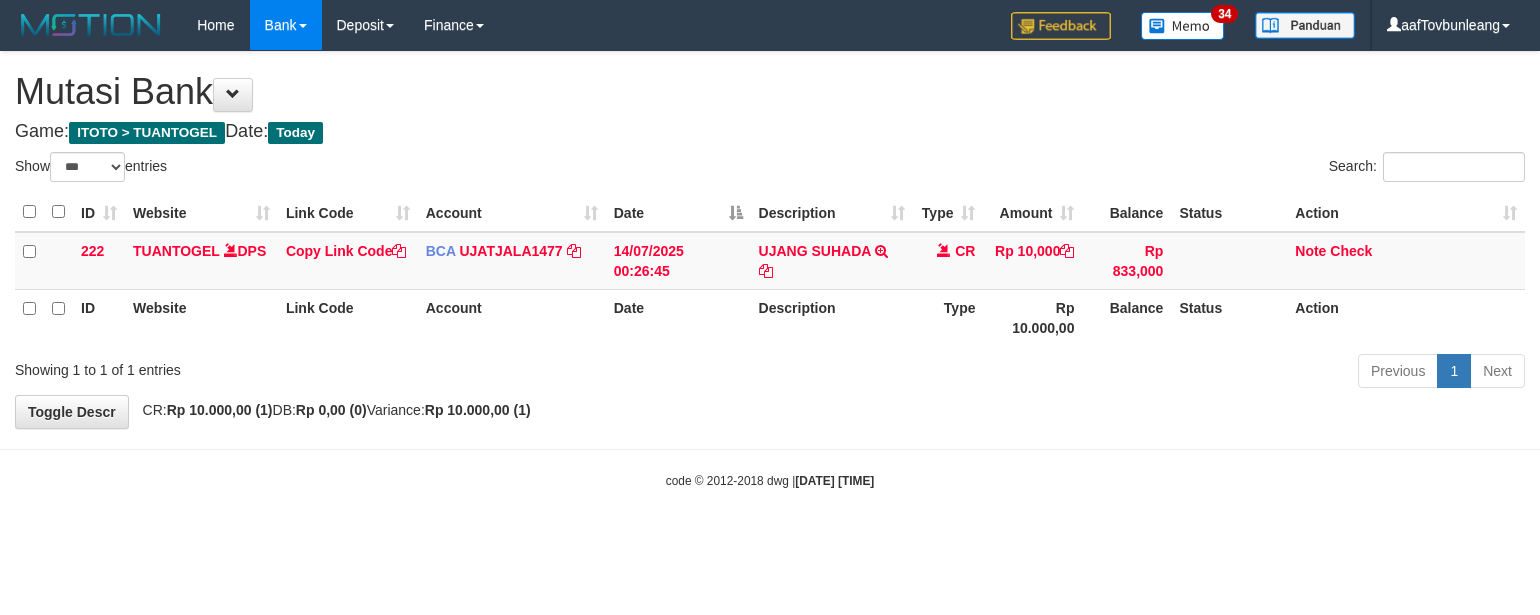 select on "***" 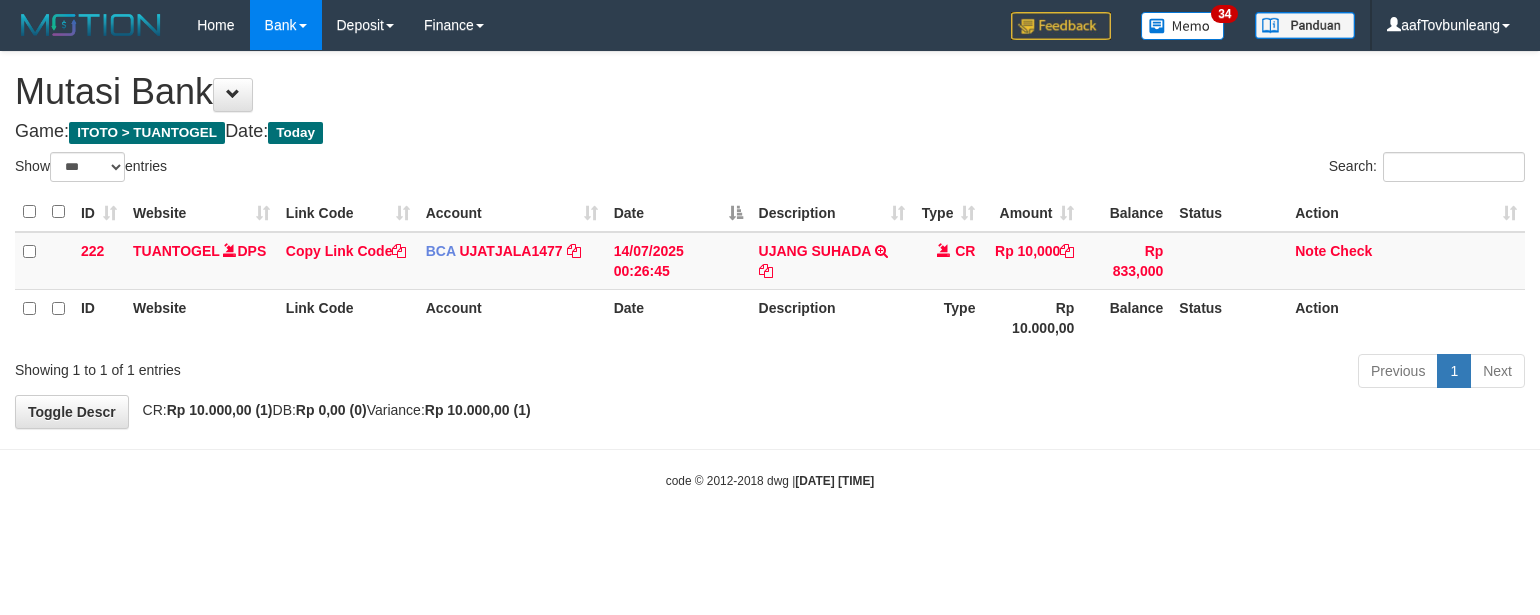 scroll, scrollTop: 0, scrollLeft: 0, axis: both 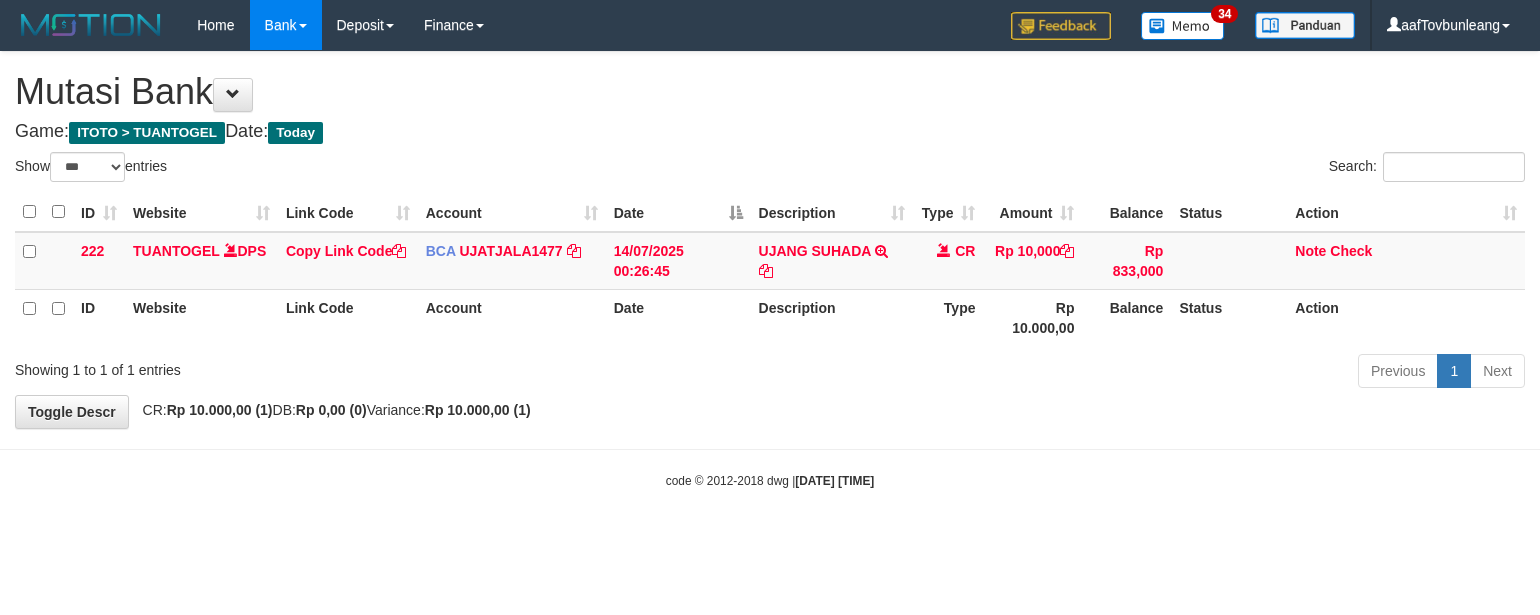 select on "***" 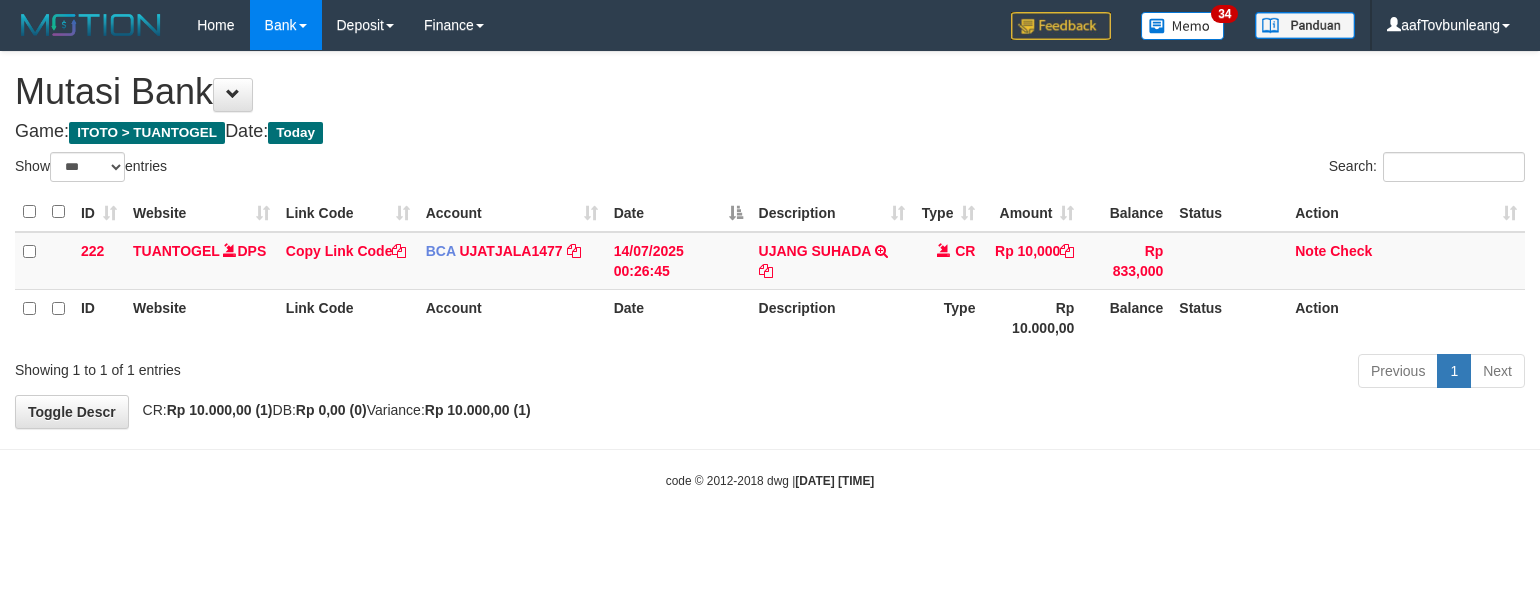 scroll, scrollTop: 0, scrollLeft: 0, axis: both 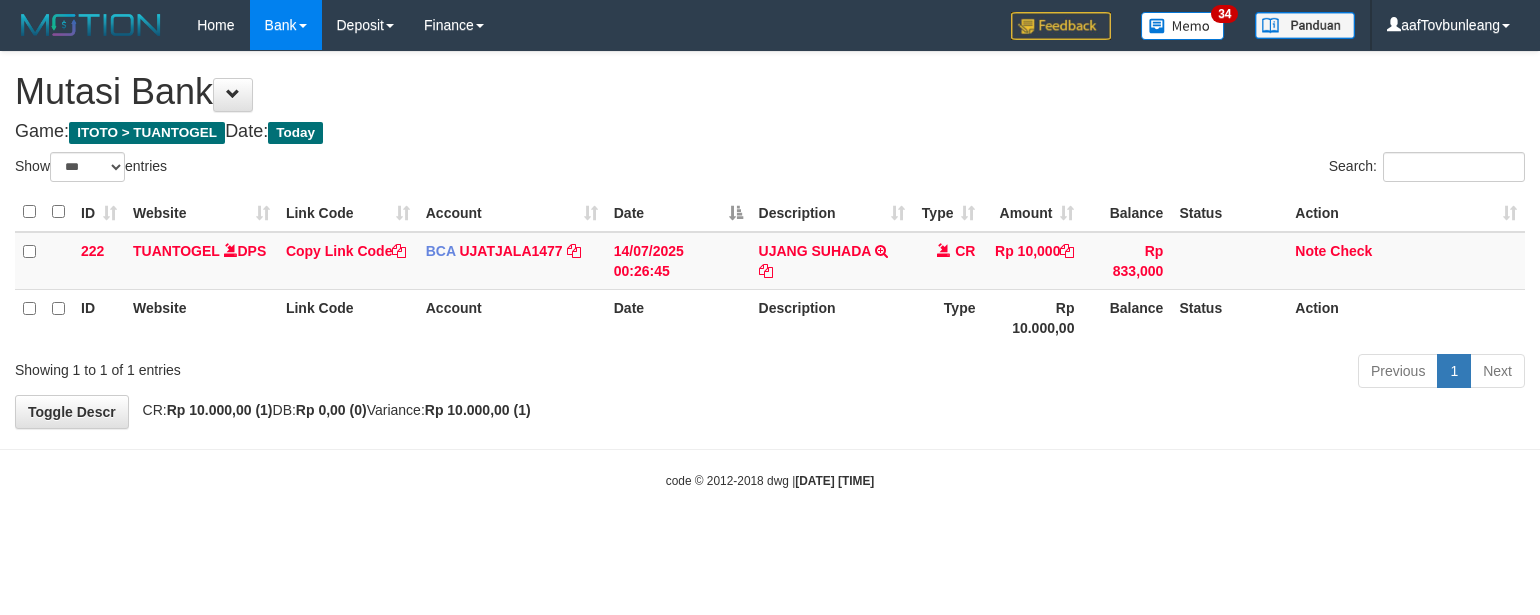 select on "***" 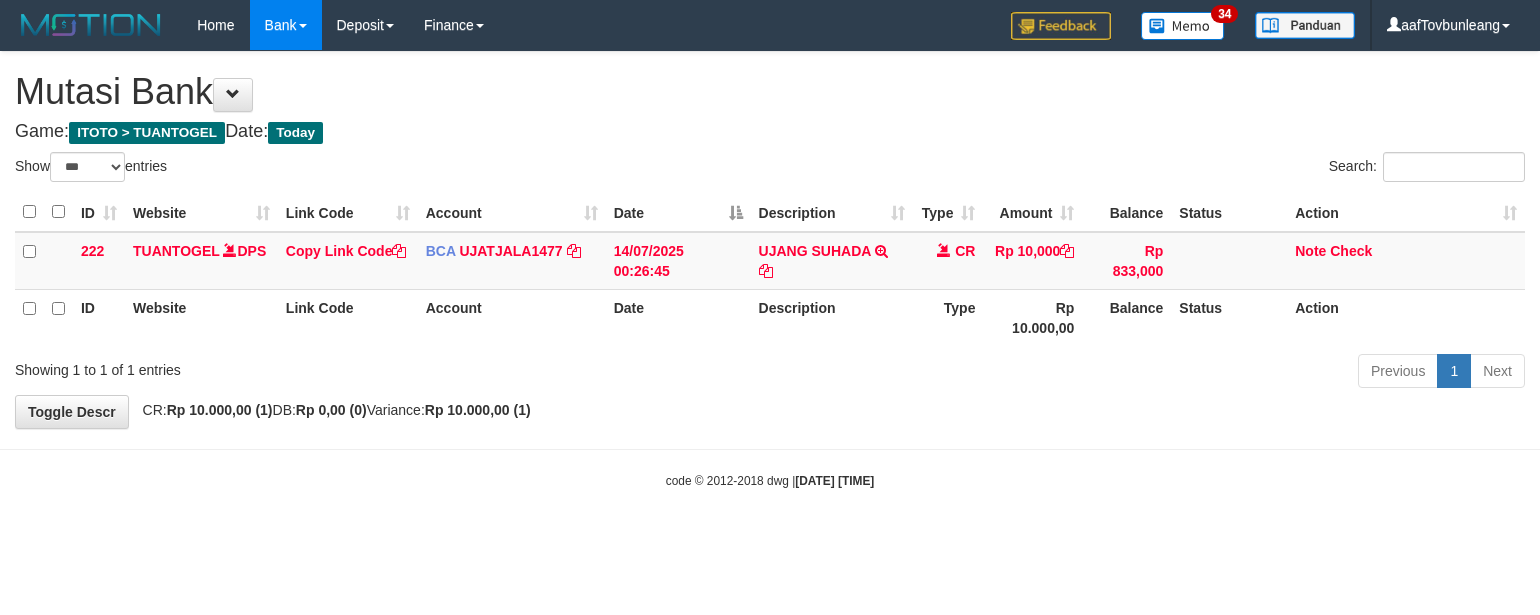 scroll, scrollTop: 0, scrollLeft: 0, axis: both 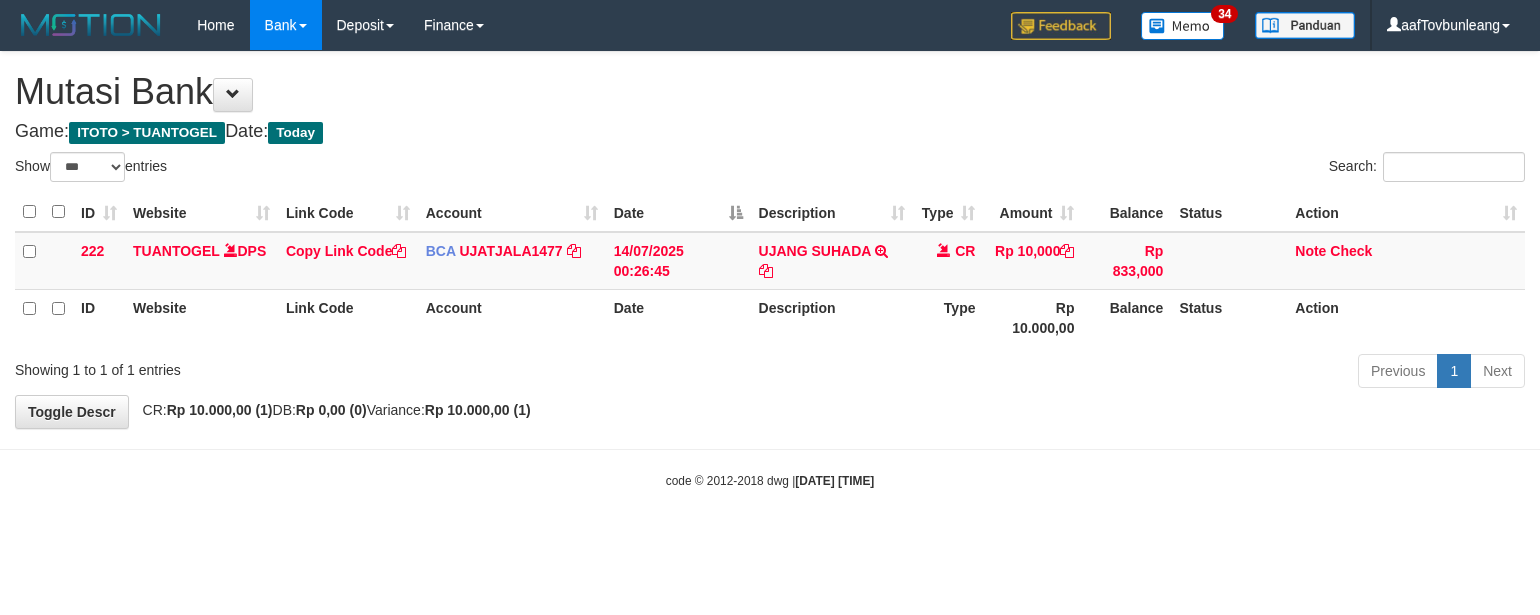 select on "***" 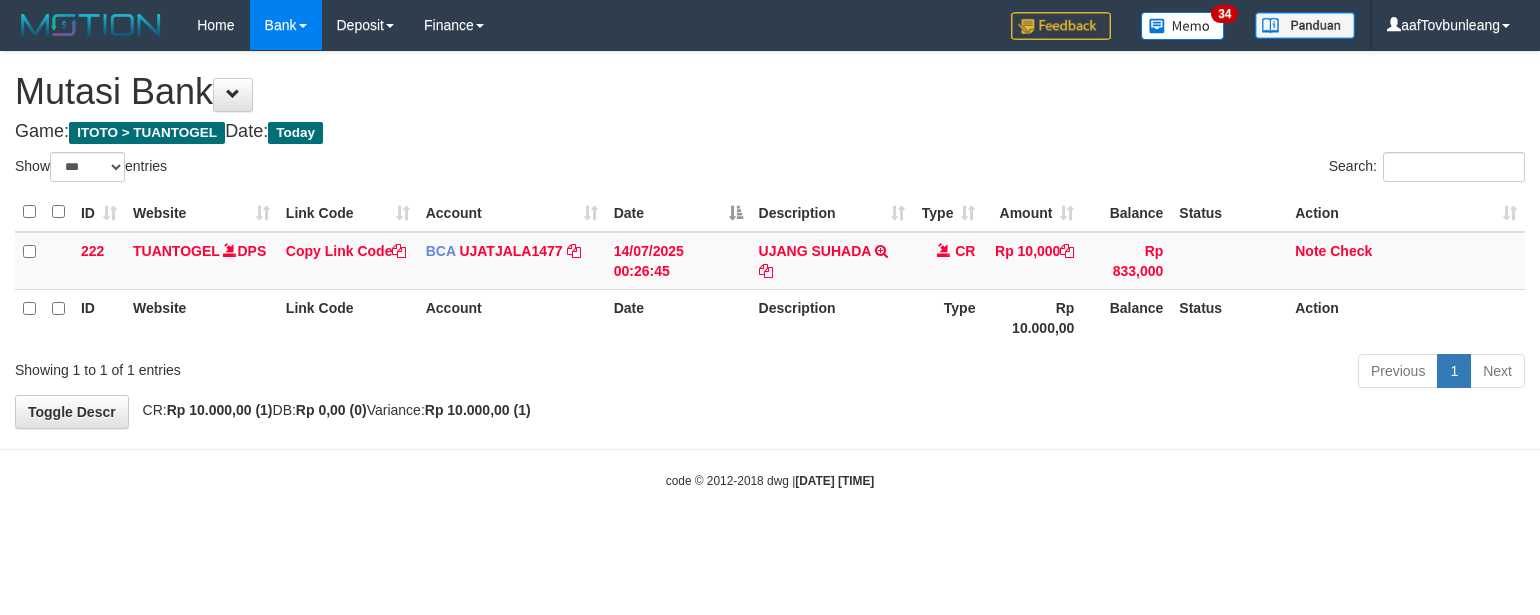 scroll, scrollTop: 0, scrollLeft: 0, axis: both 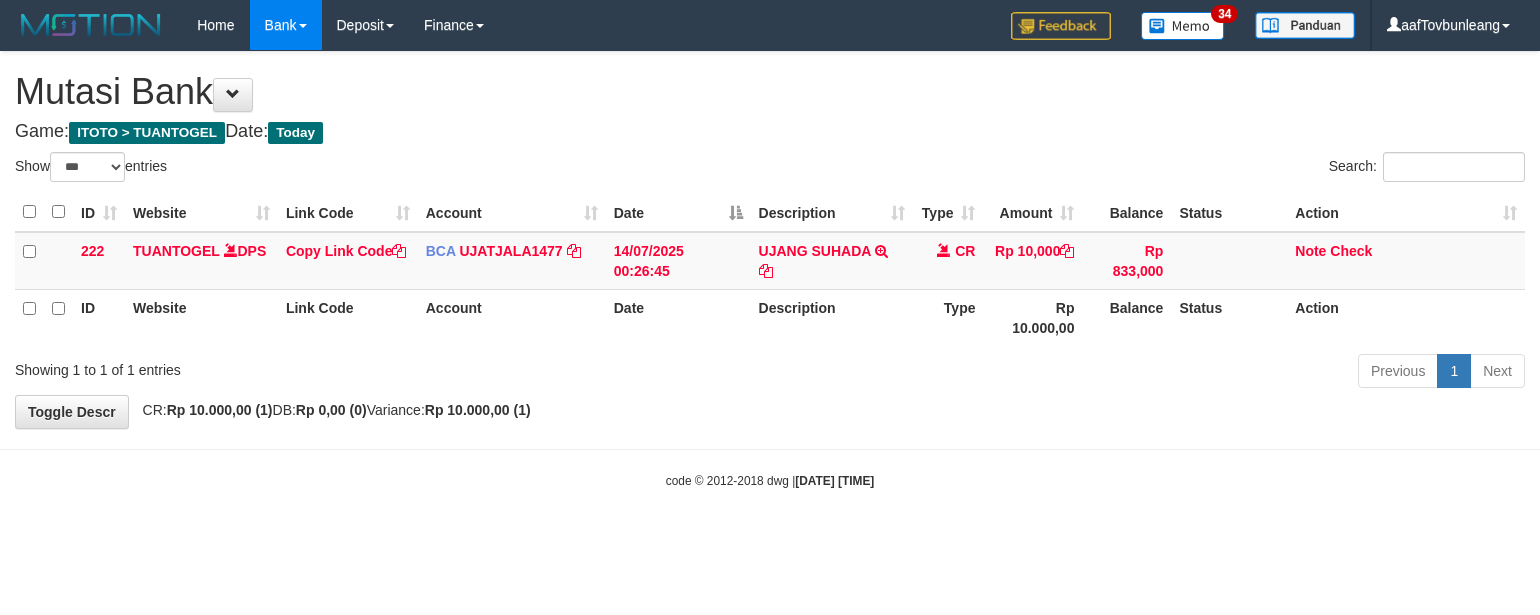 select on "***" 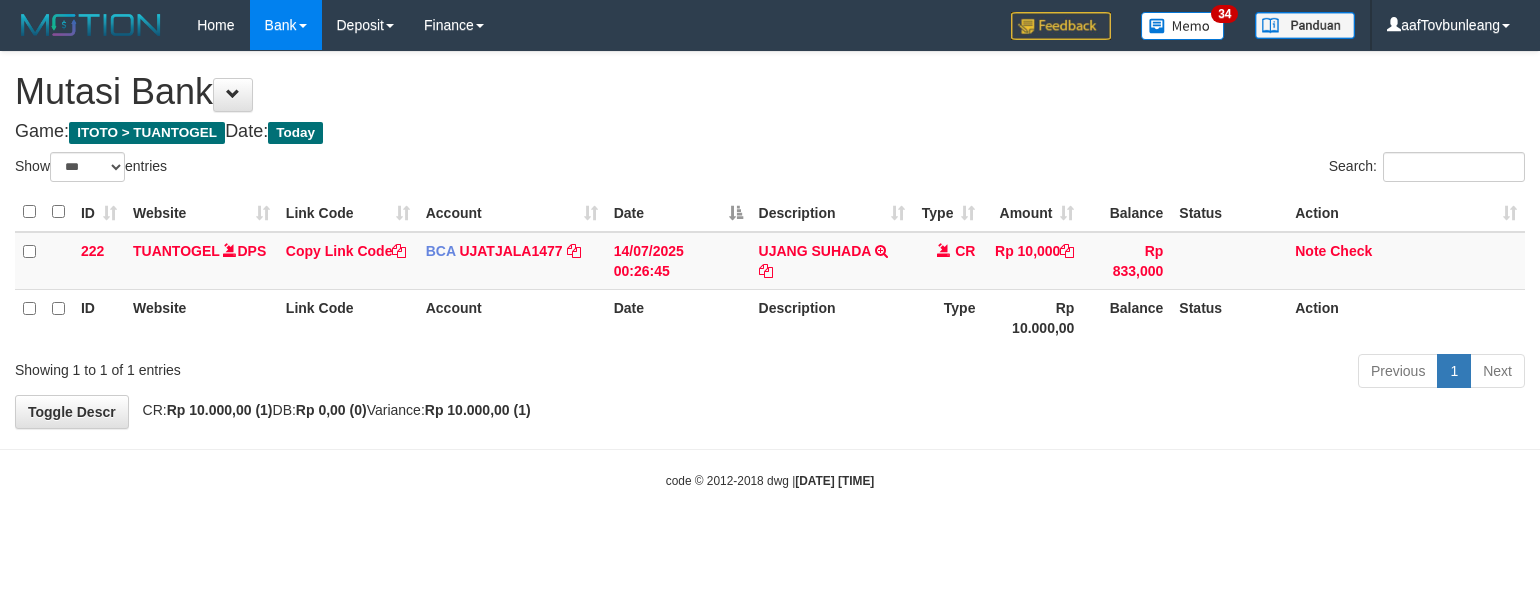 scroll, scrollTop: 0, scrollLeft: 0, axis: both 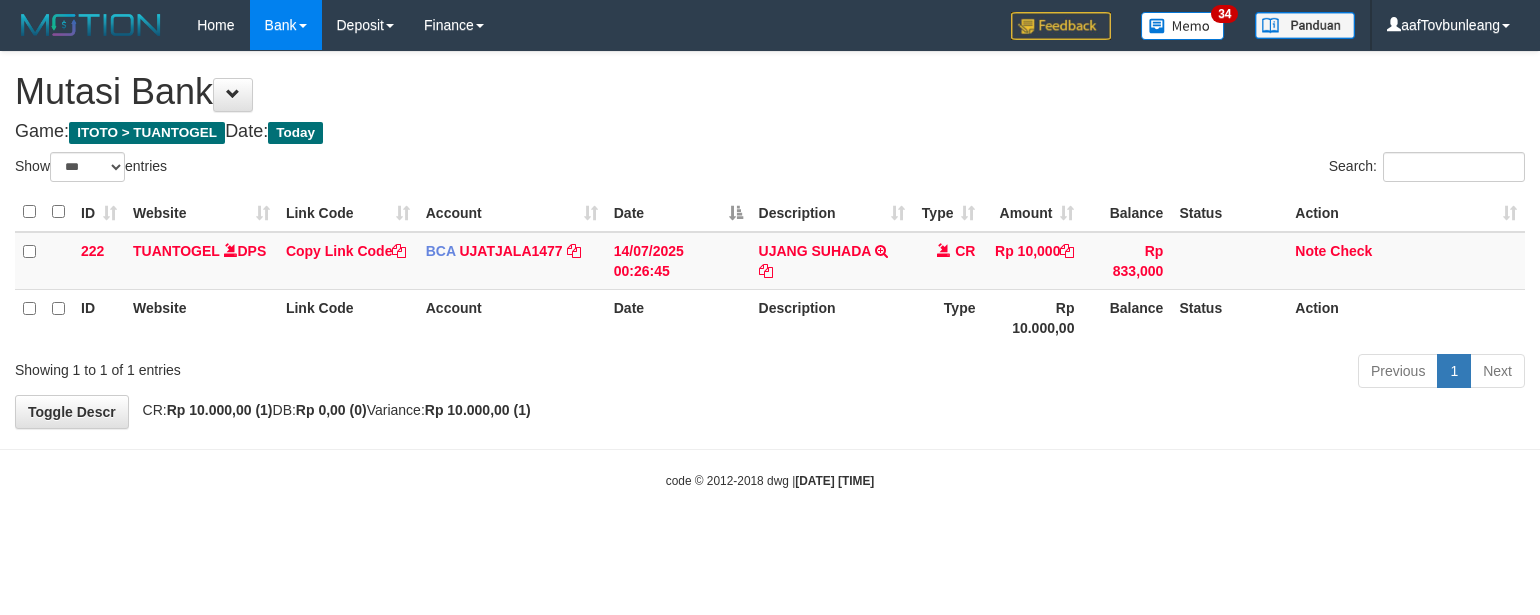 select on "***" 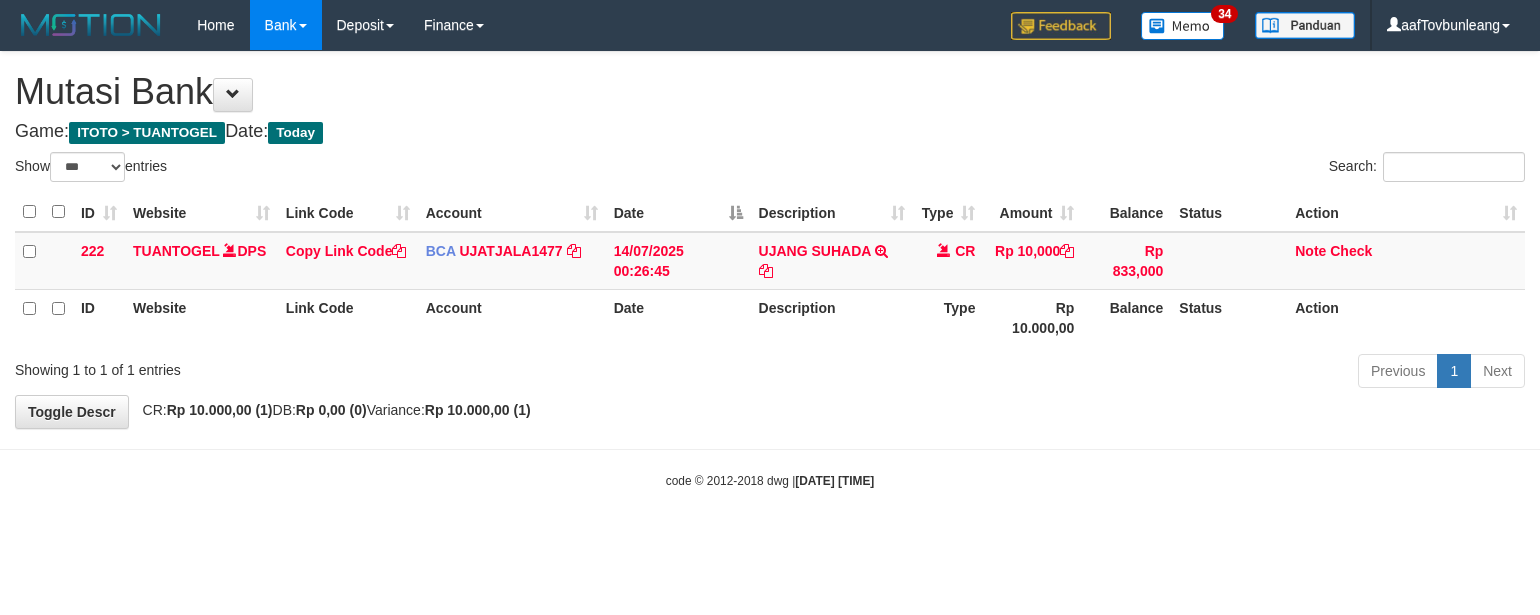 scroll, scrollTop: 0, scrollLeft: 0, axis: both 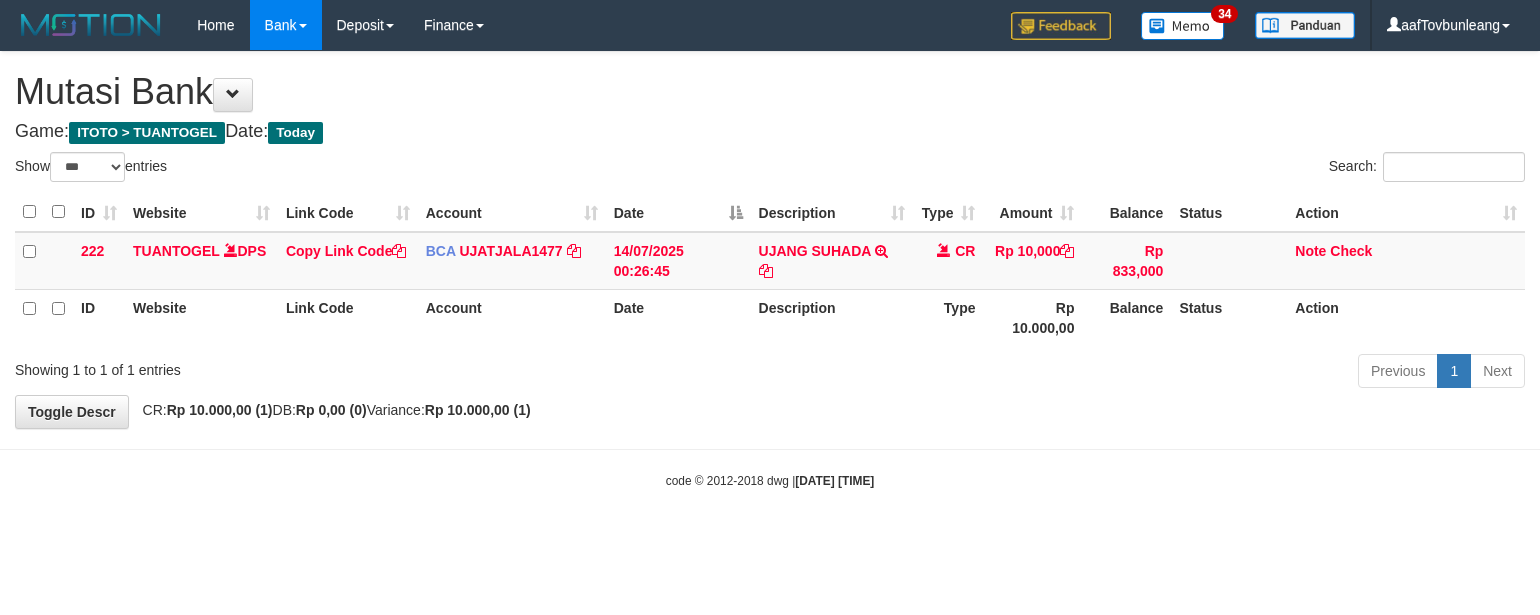 select on "***" 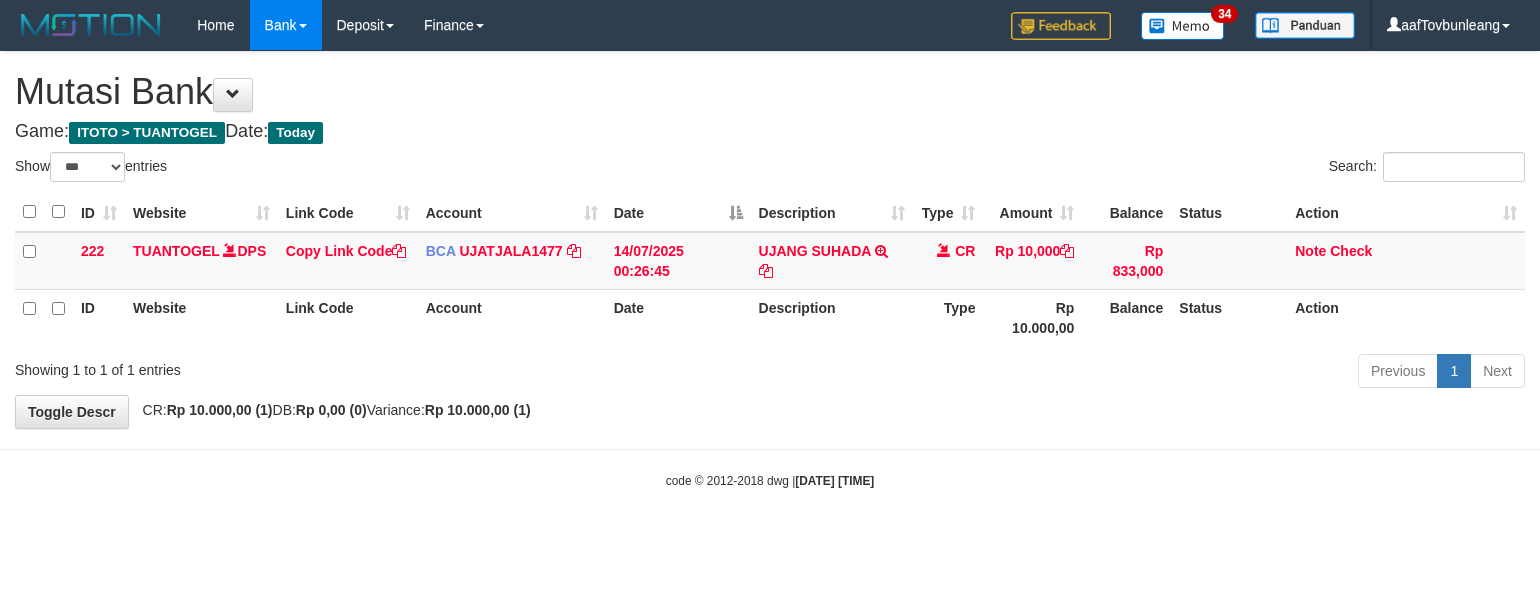 scroll, scrollTop: 0, scrollLeft: 0, axis: both 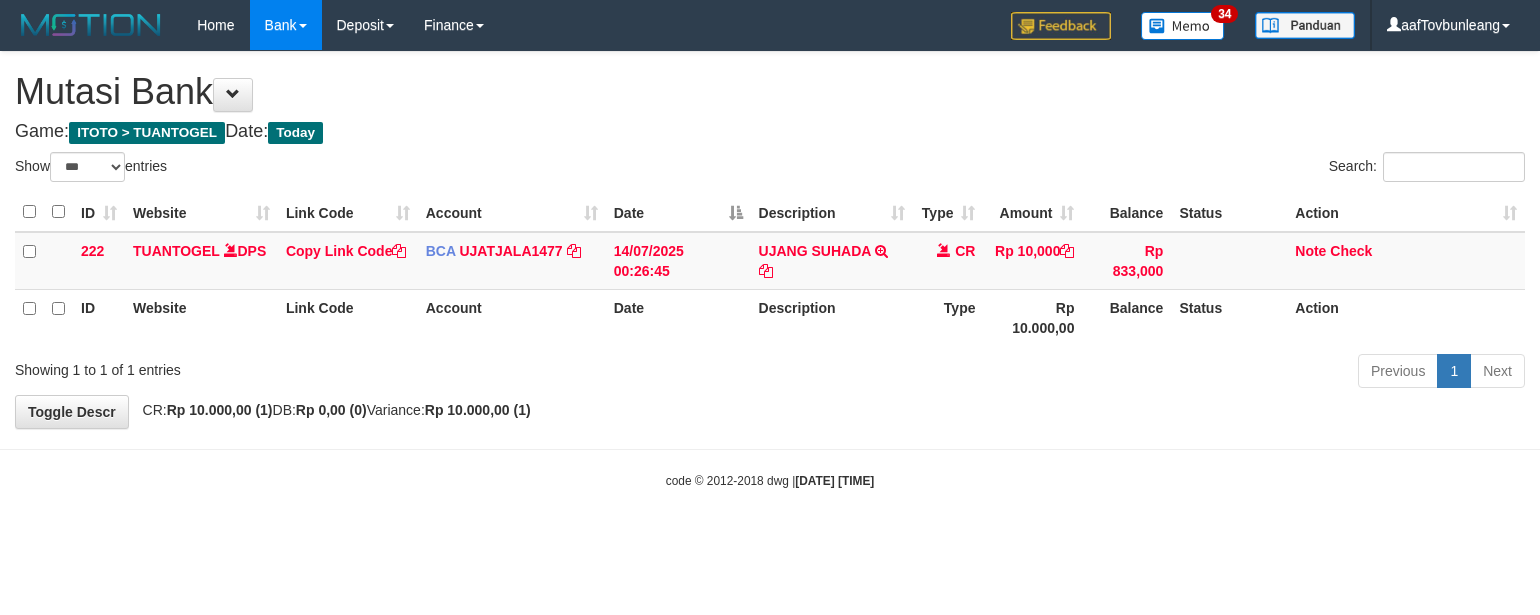 select on "***" 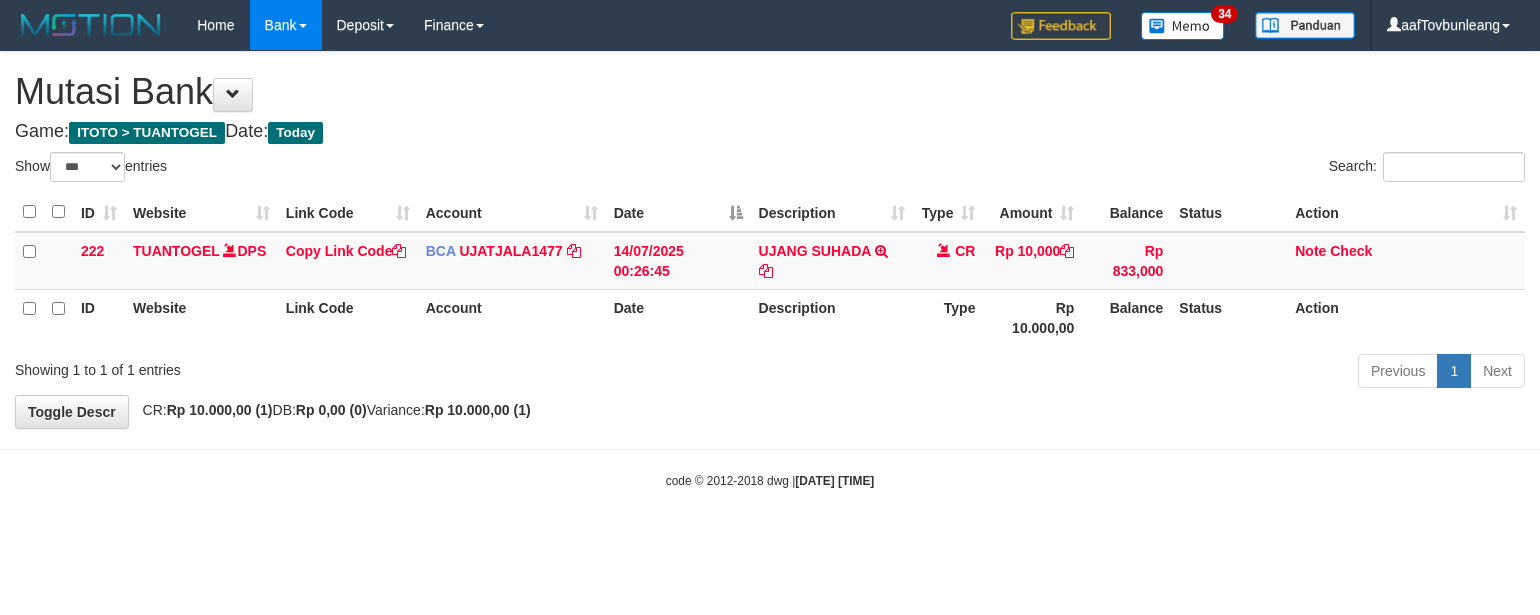 scroll, scrollTop: 0, scrollLeft: 0, axis: both 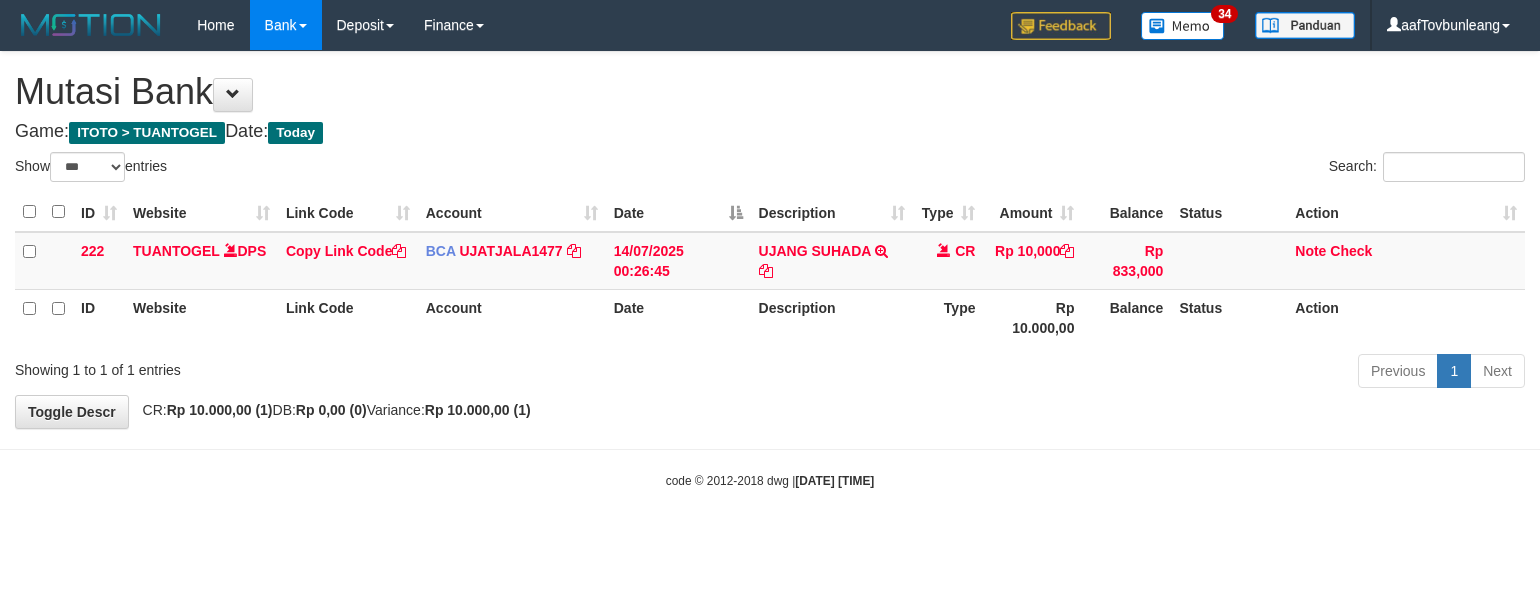 select on "***" 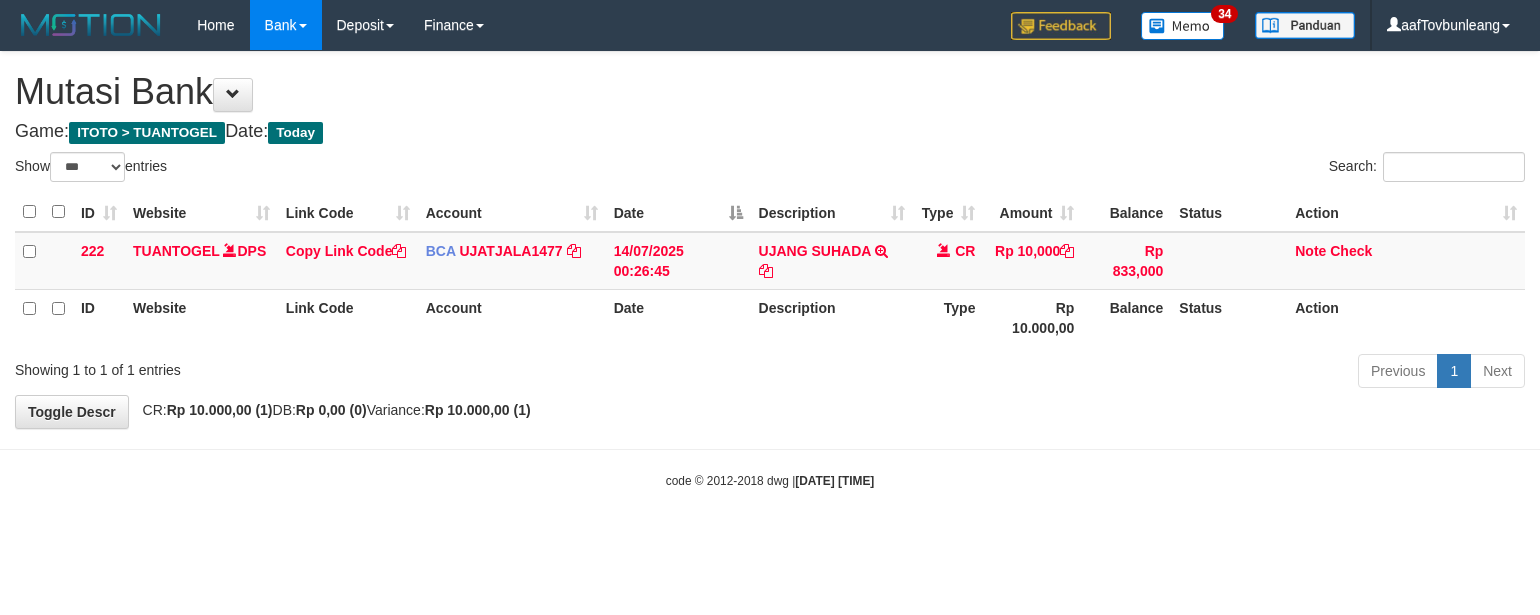 scroll, scrollTop: 0, scrollLeft: 0, axis: both 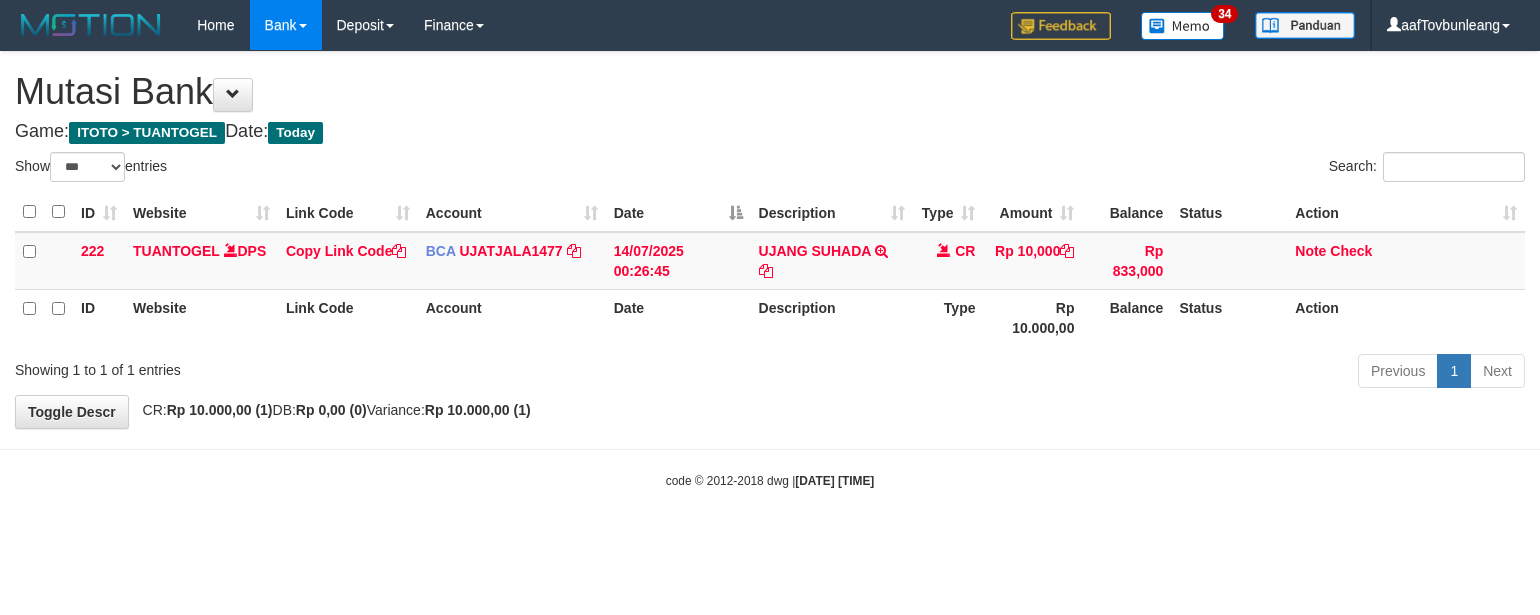 select on "***" 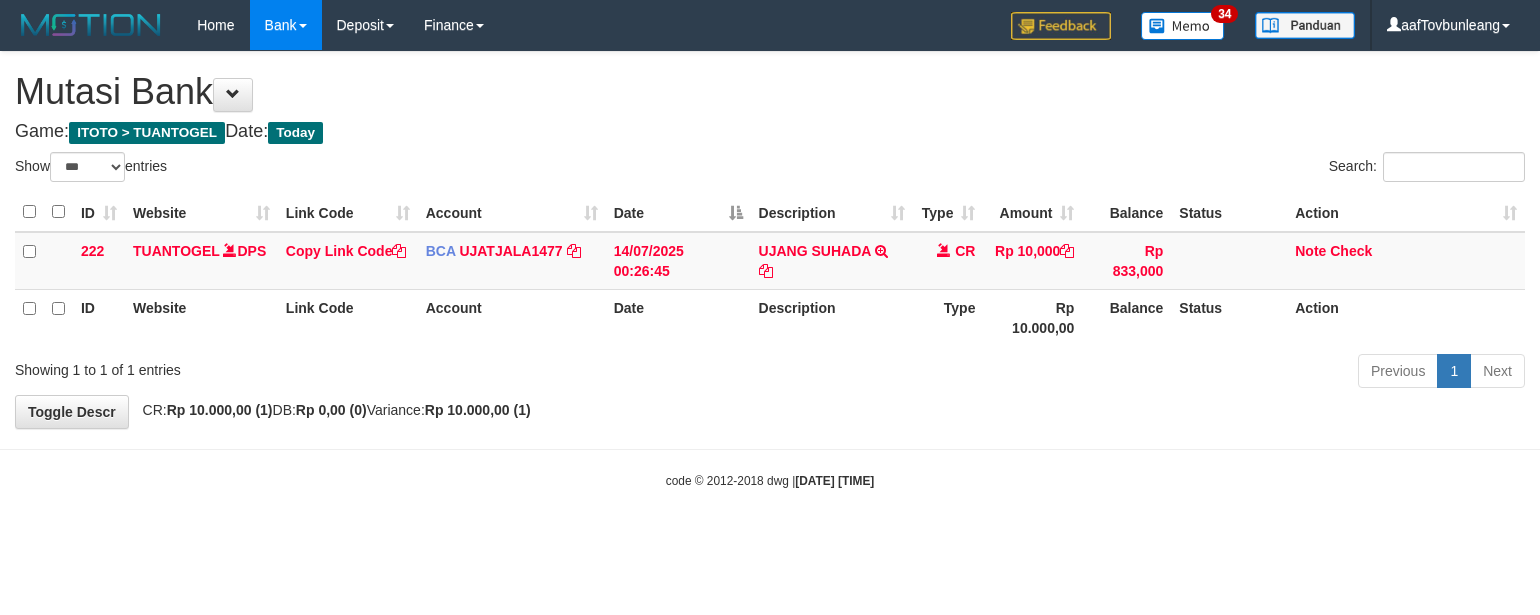 scroll, scrollTop: 0, scrollLeft: 0, axis: both 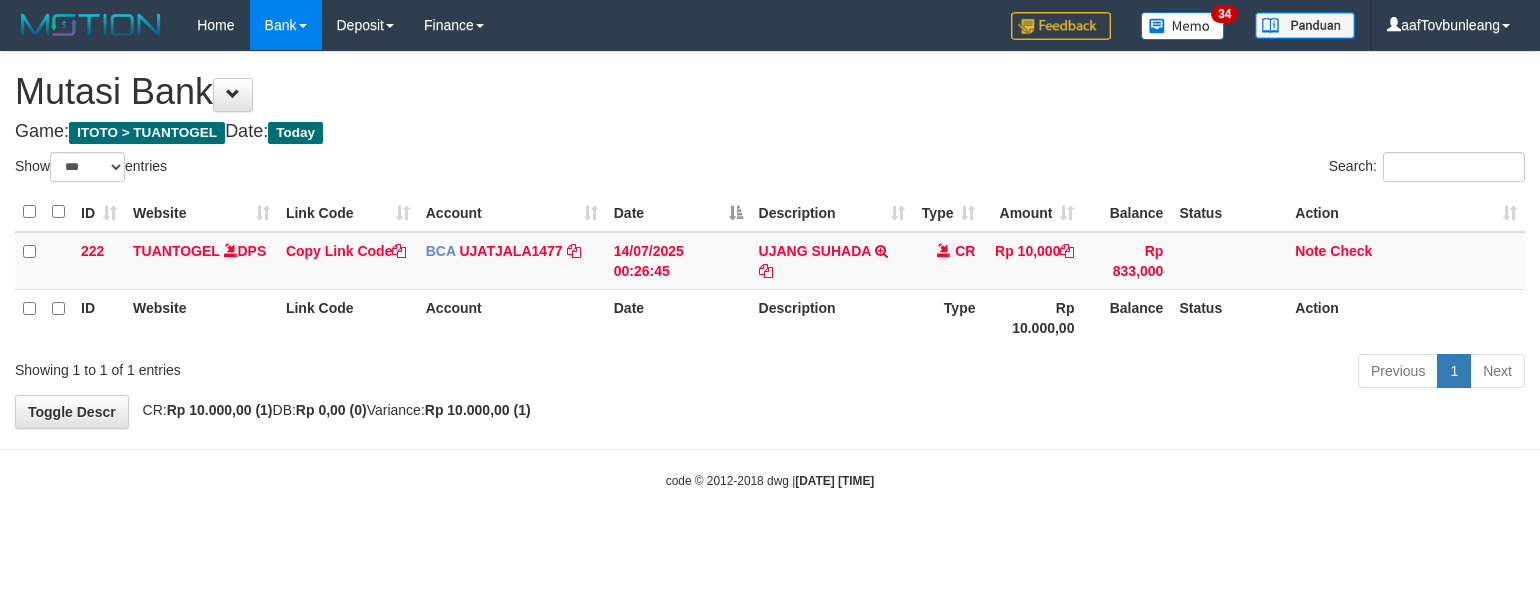 select on "***" 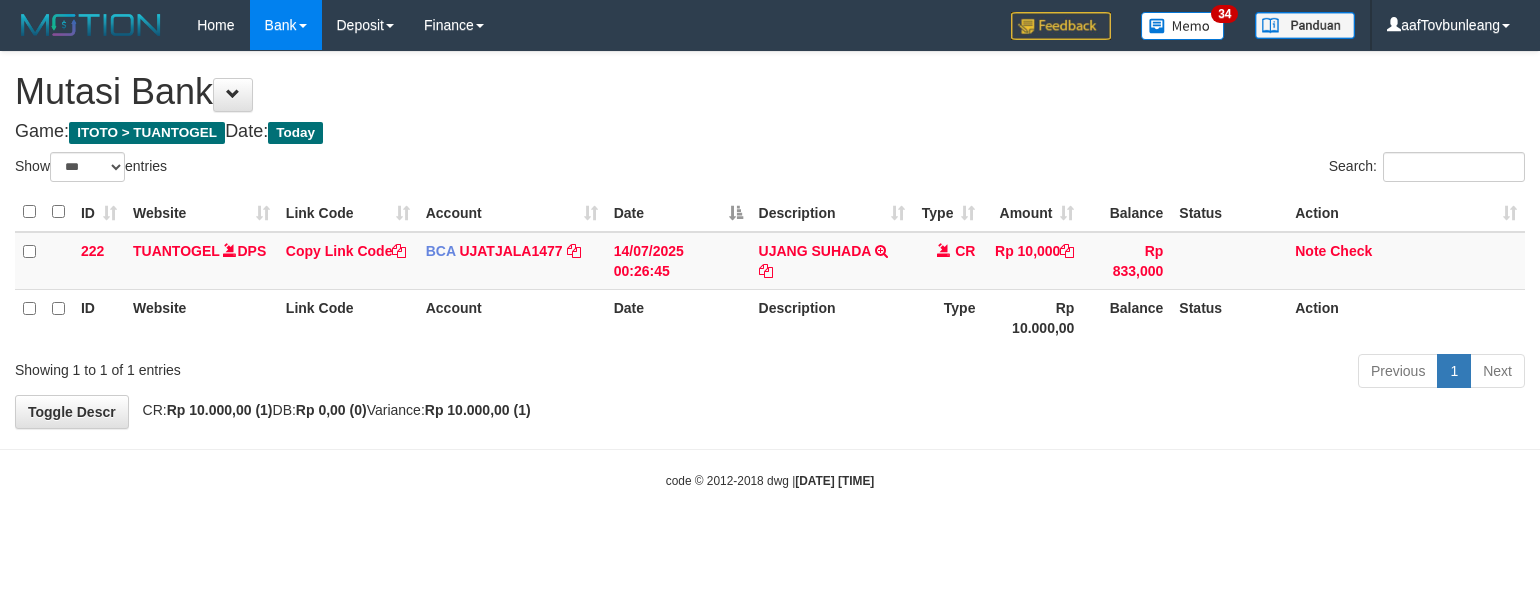 scroll, scrollTop: 0, scrollLeft: 0, axis: both 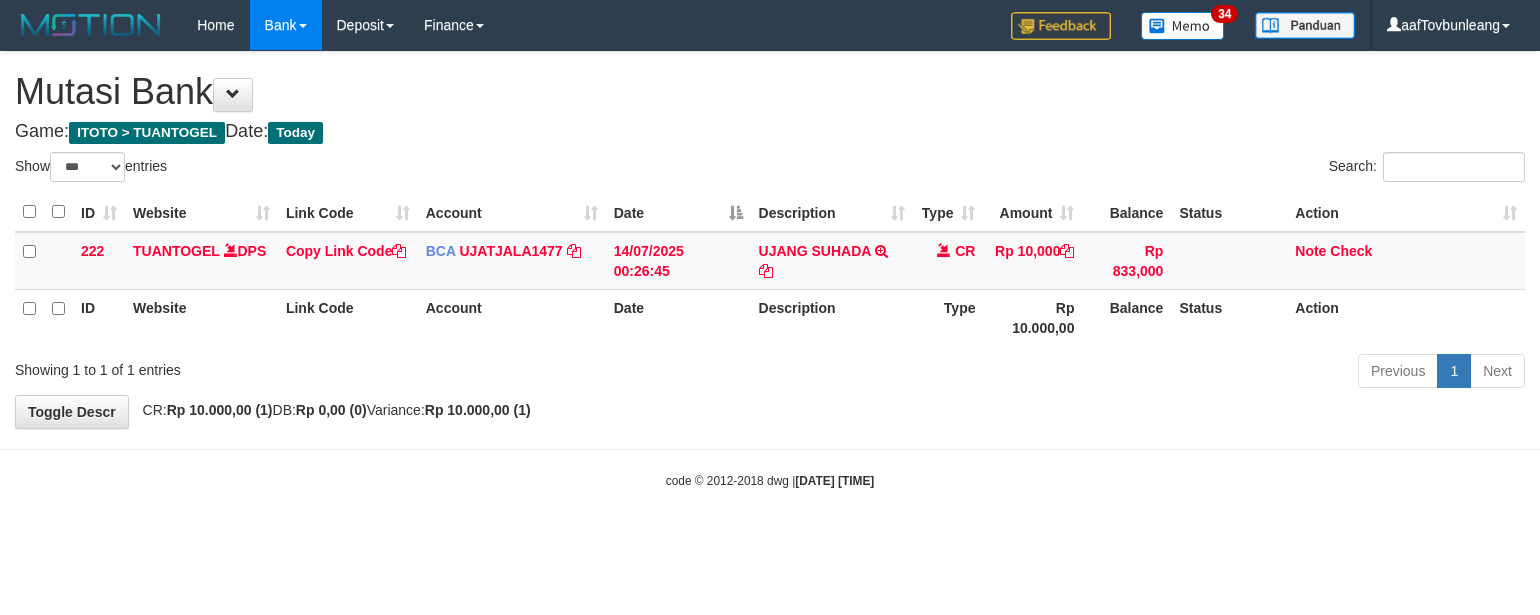 select on "***" 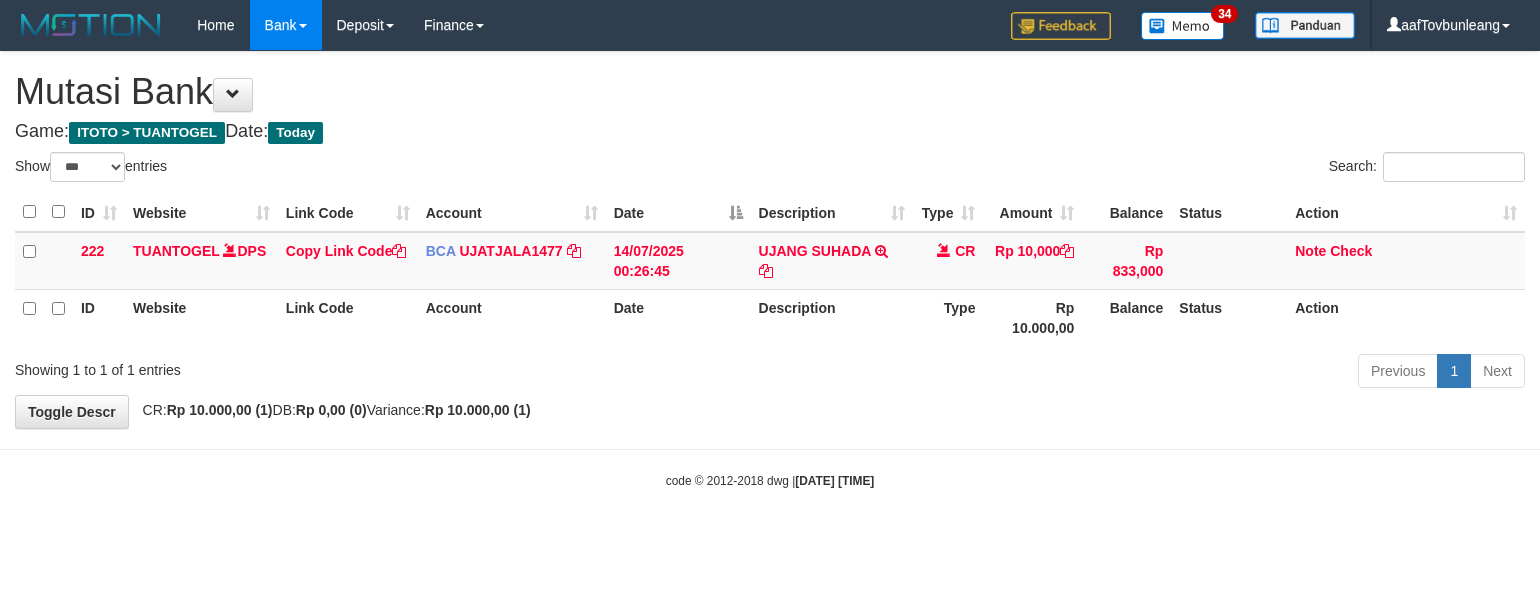 scroll, scrollTop: 0, scrollLeft: 0, axis: both 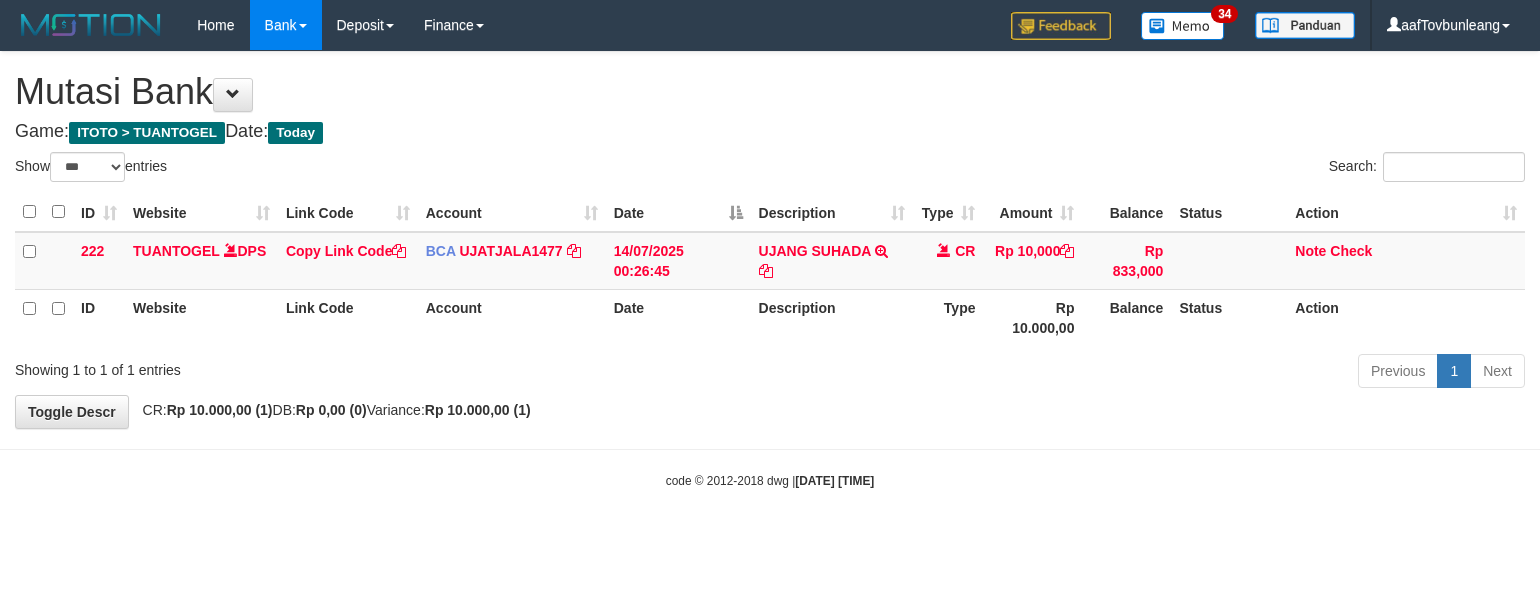 select on "***" 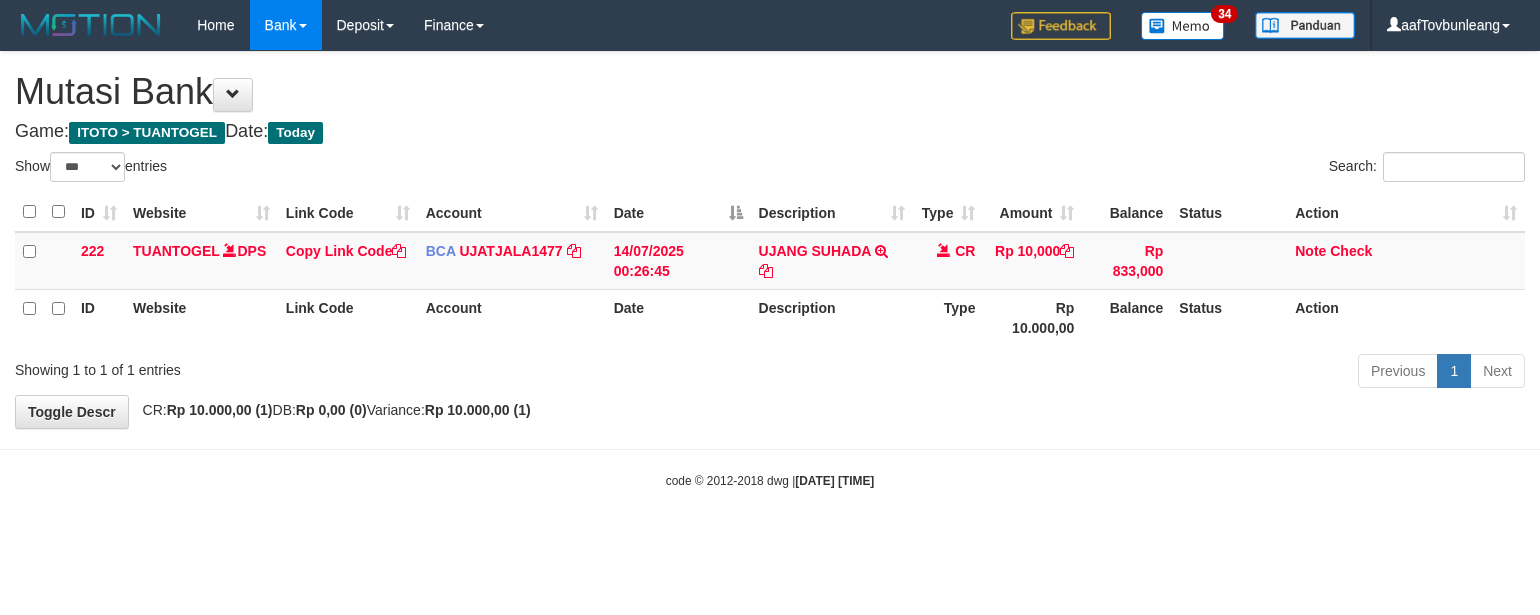 scroll, scrollTop: 0, scrollLeft: 0, axis: both 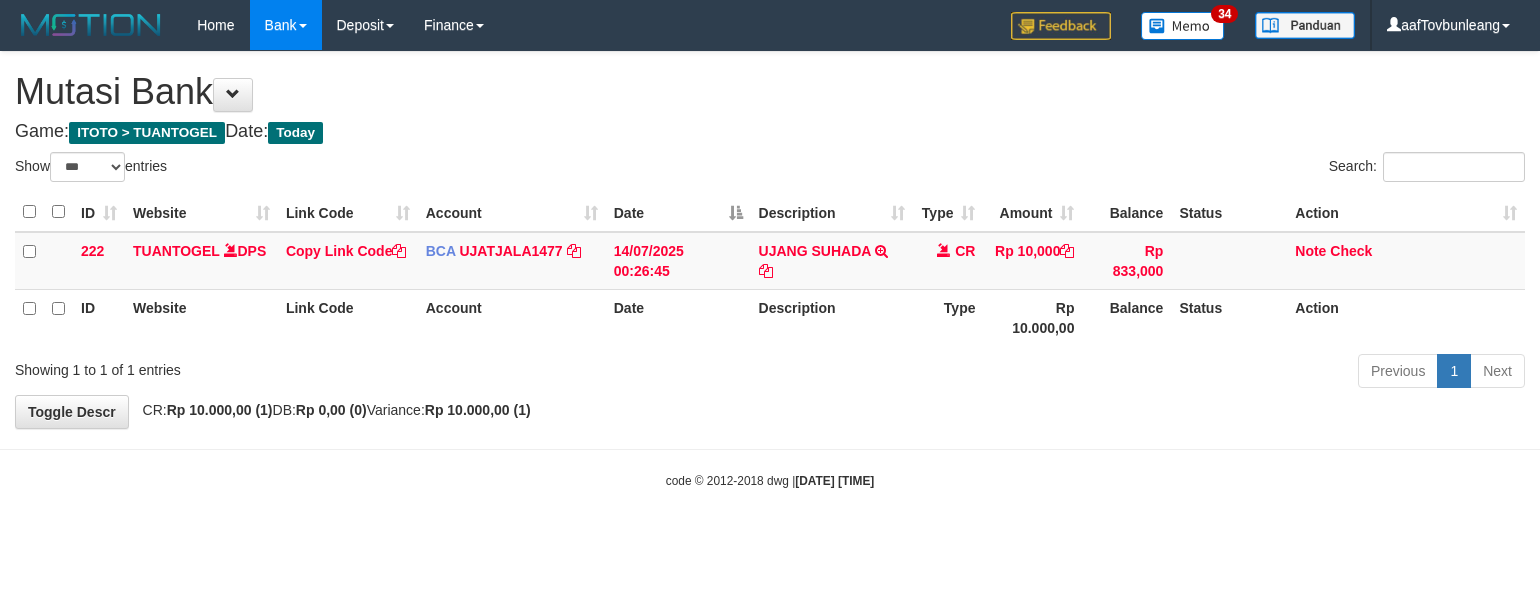 select on "***" 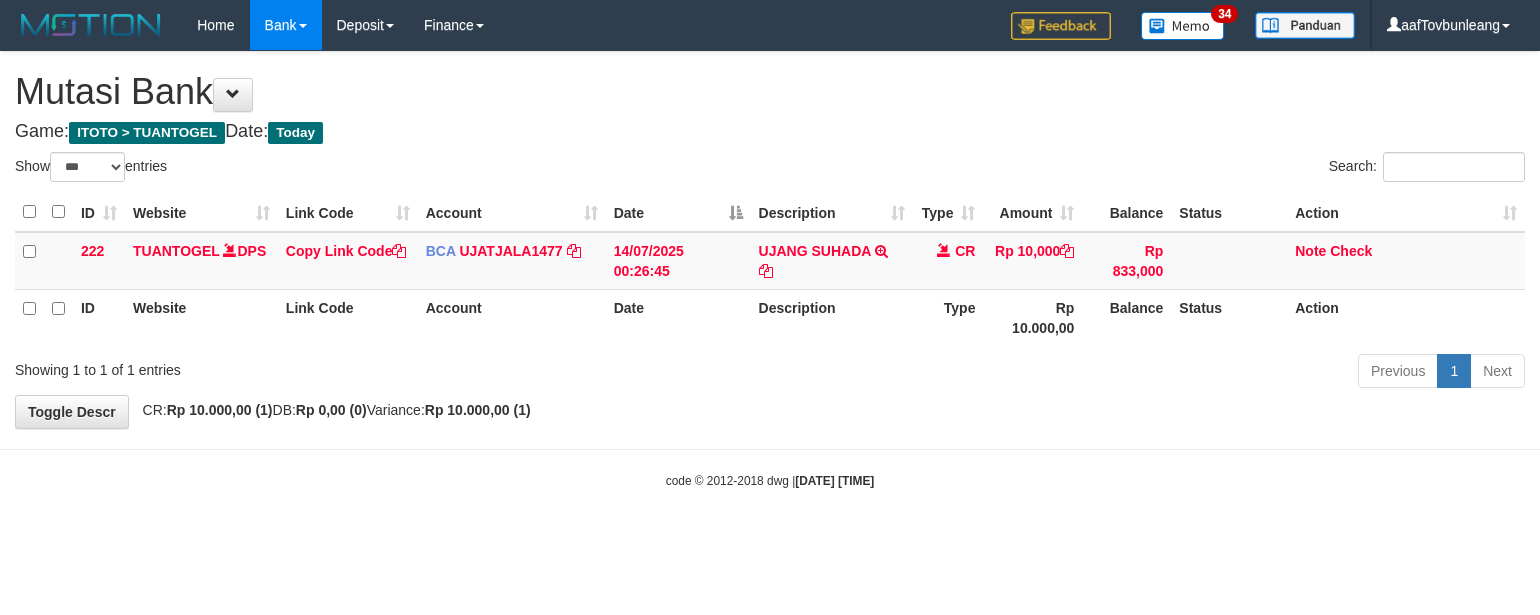 scroll, scrollTop: 0, scrollLeft: 0, axis: both 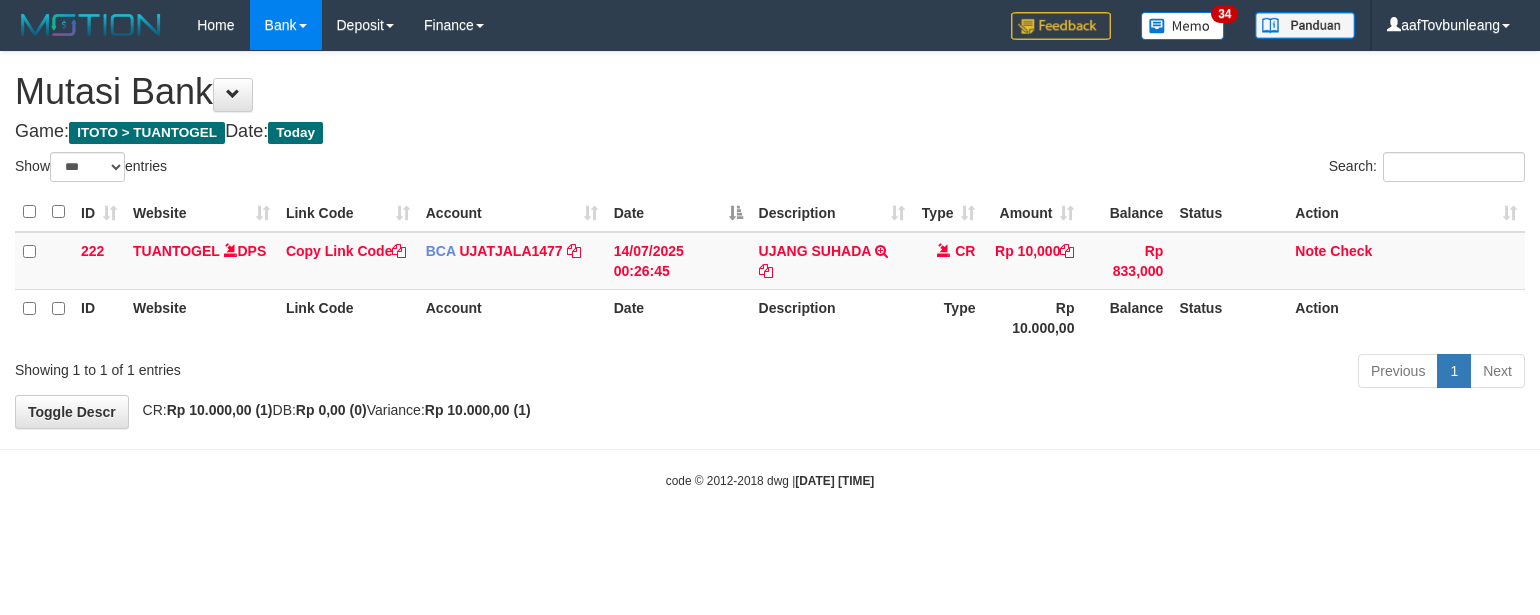 select on "***" 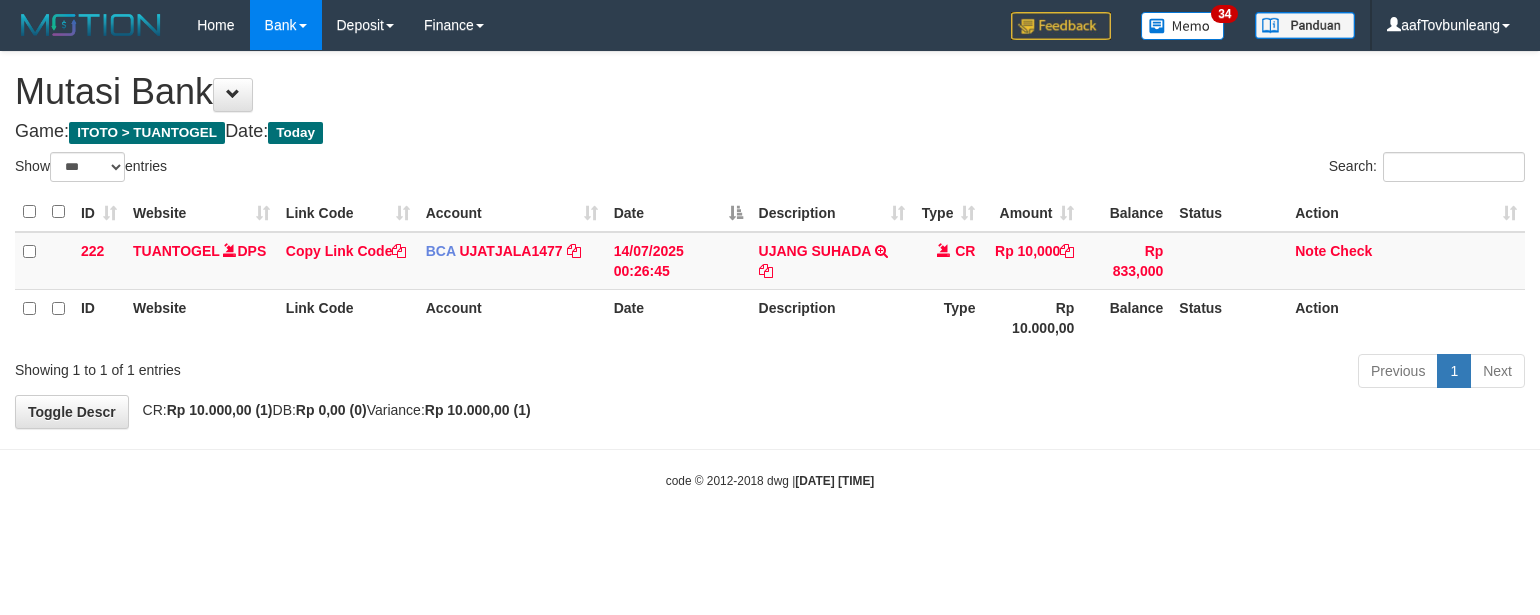 scroll, scrollTop: 0, scrollLeft: 0, axis: both 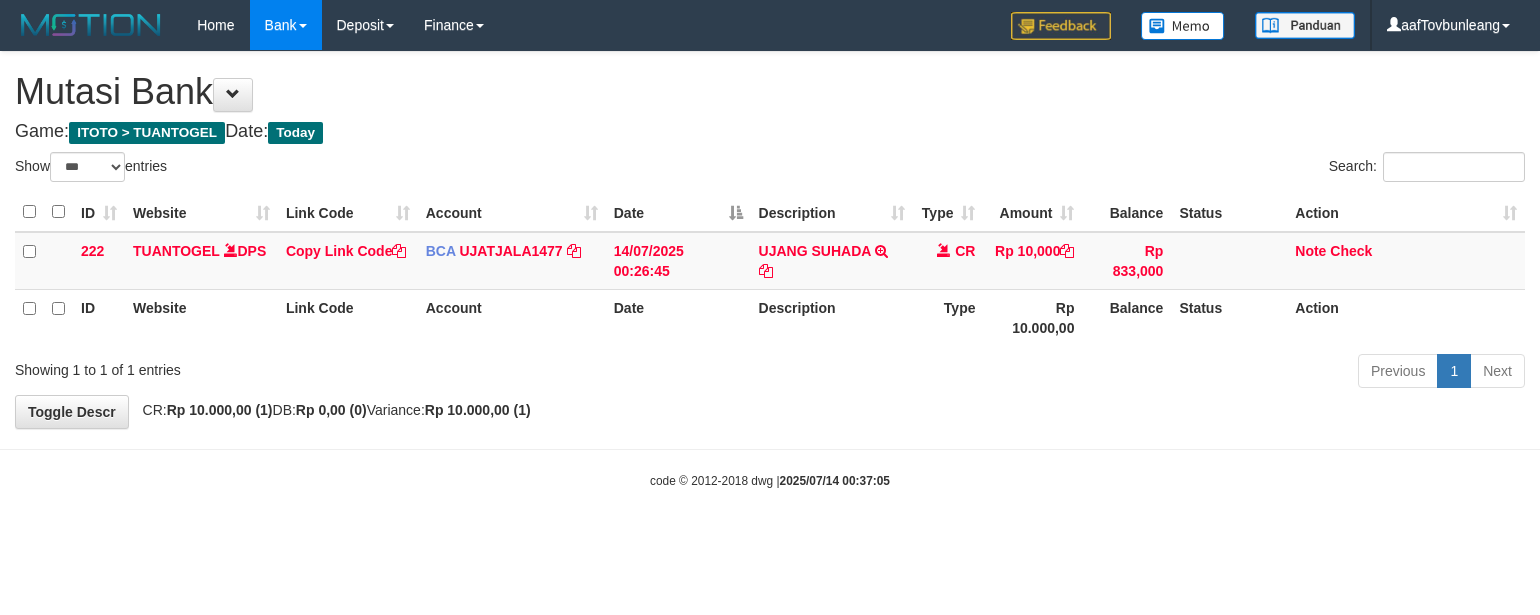 select on "***" 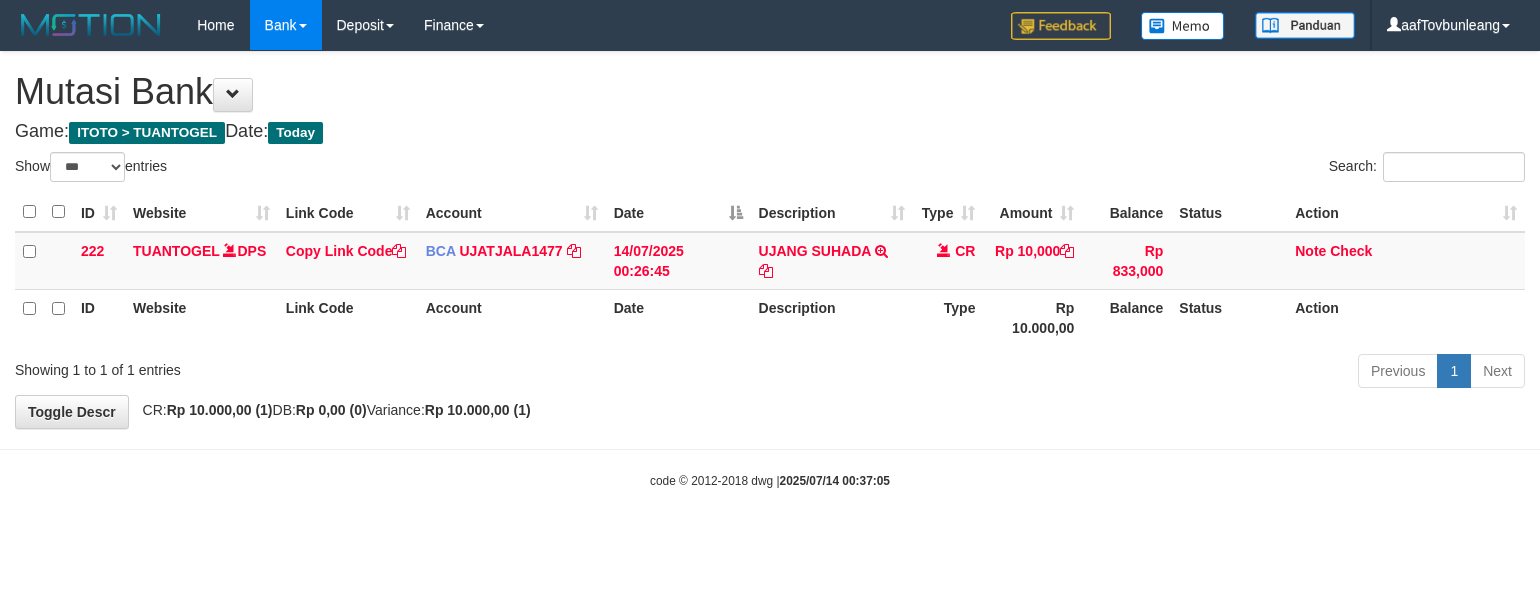 scroll, scrollTop: 0, scrollLeft: 0, axis: both 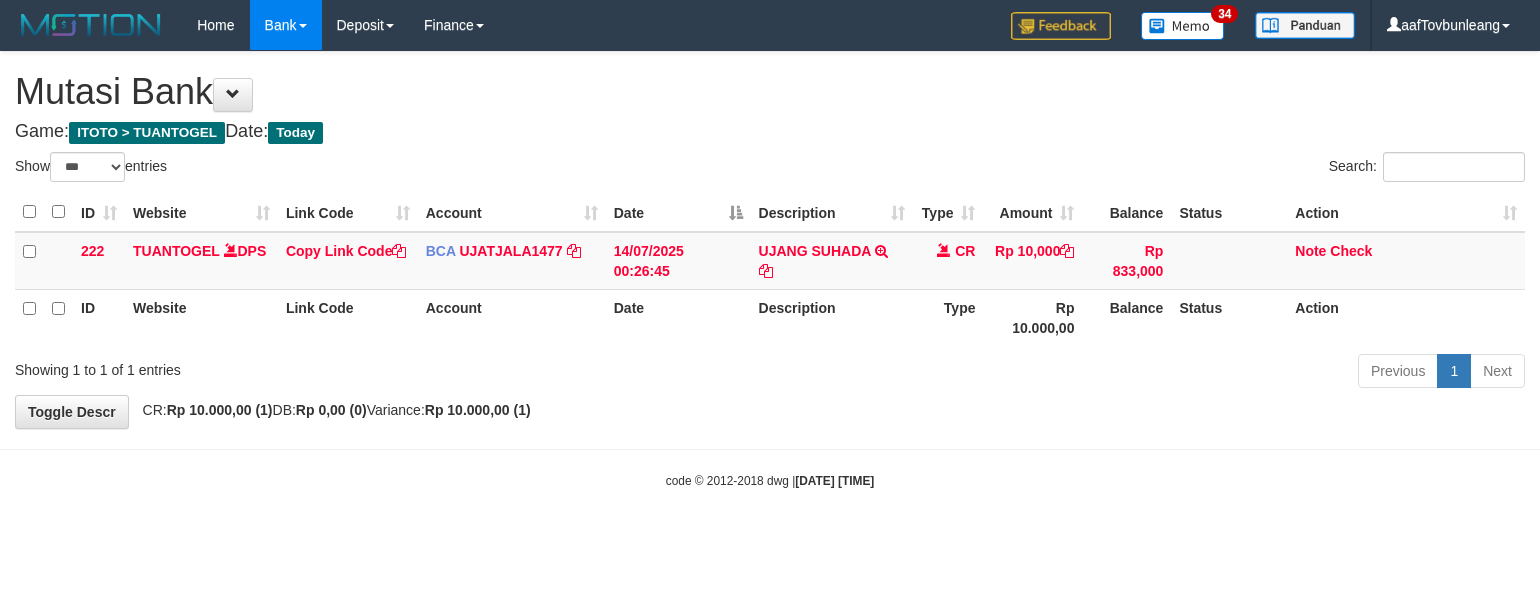 select on "***" 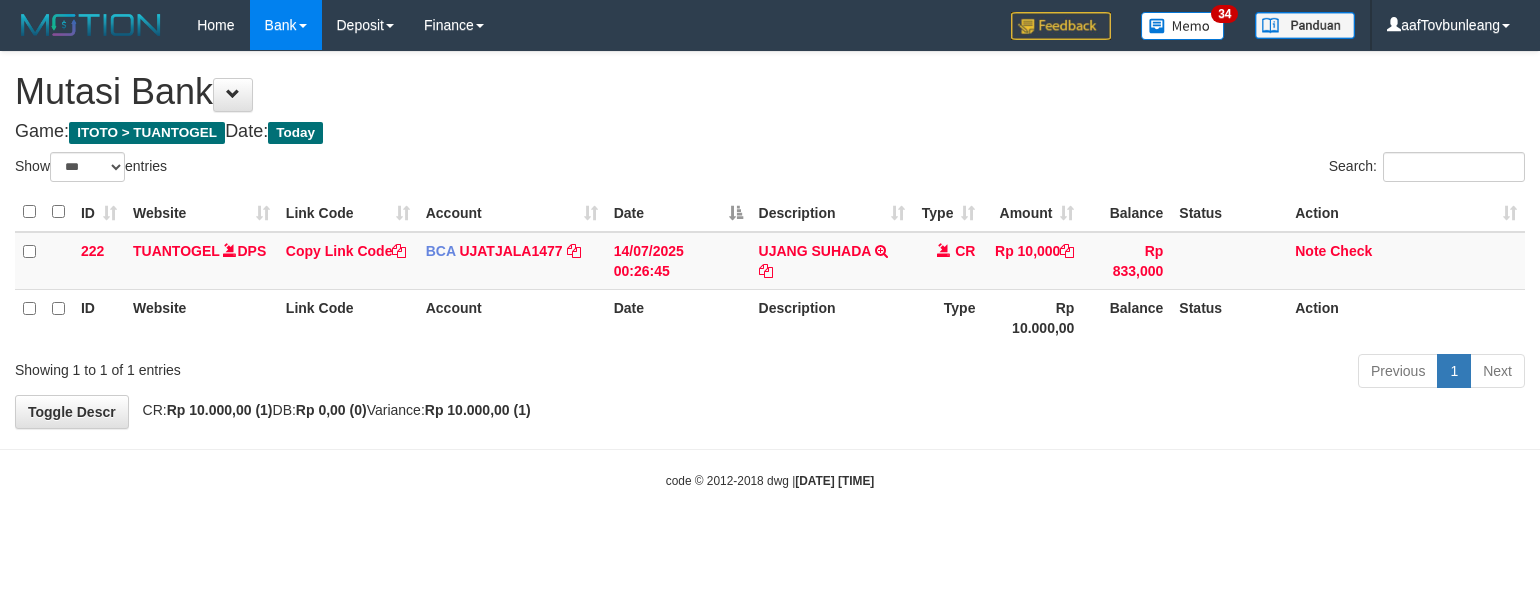scroll, scrollTop: 0, scrollLeft: 0, axis: both 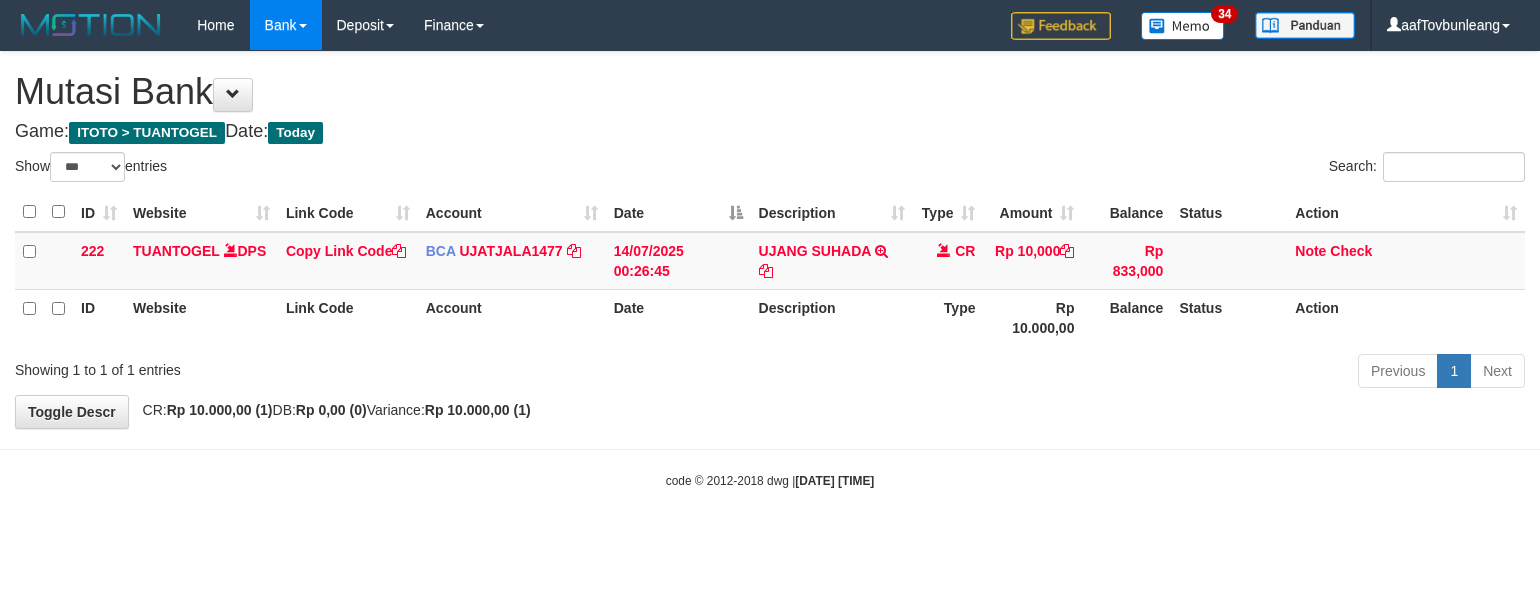 select on "***" 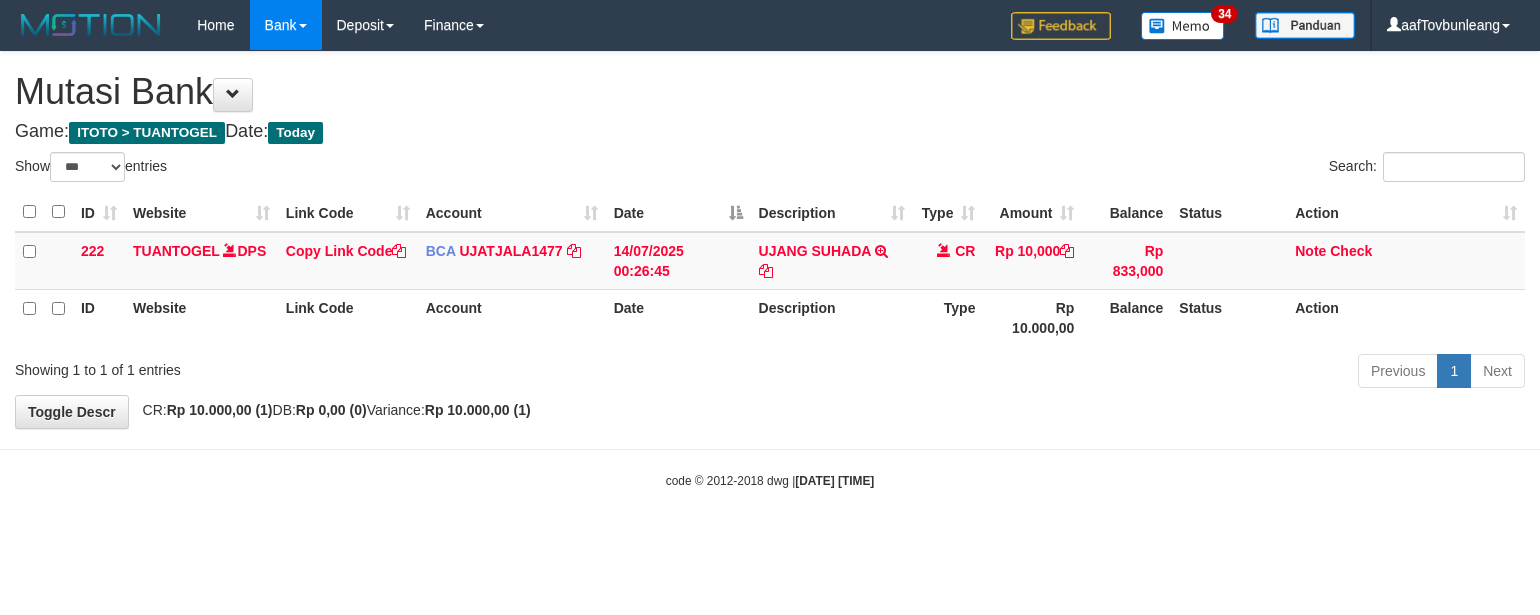 scroll, scrollTop: 0, scrollLeft: 0, axis: both 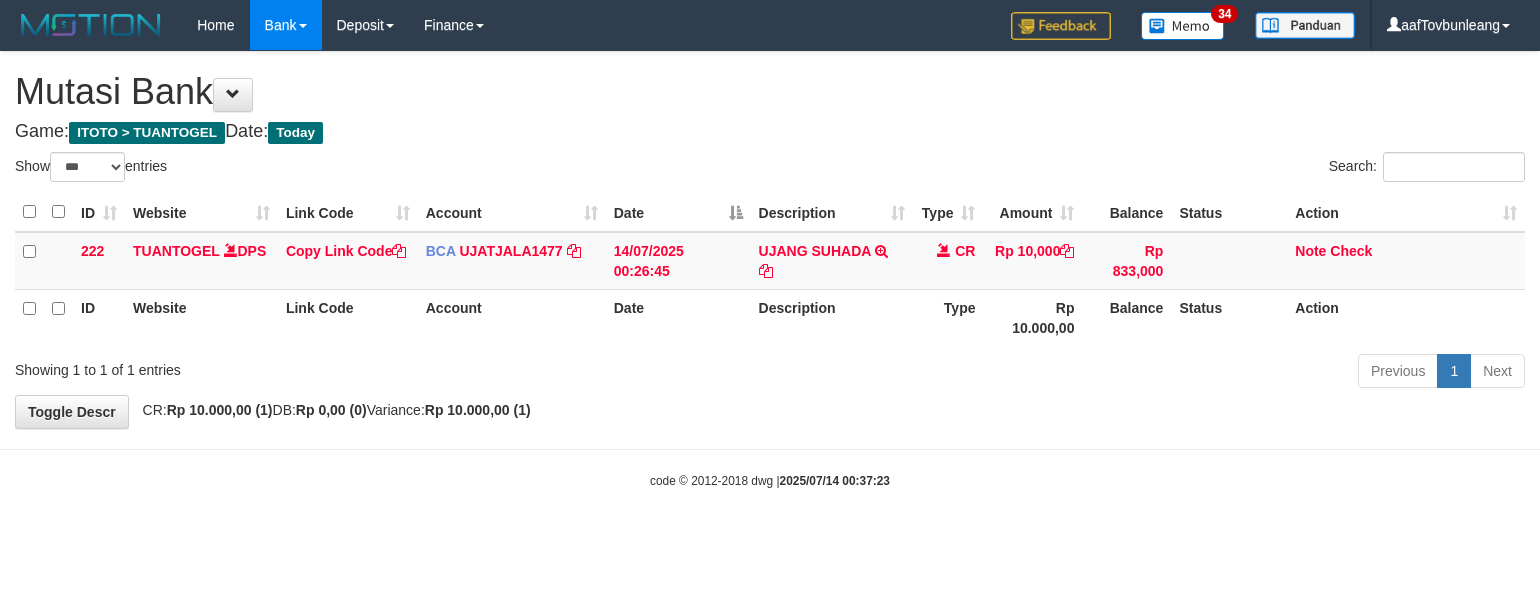 select on "***" 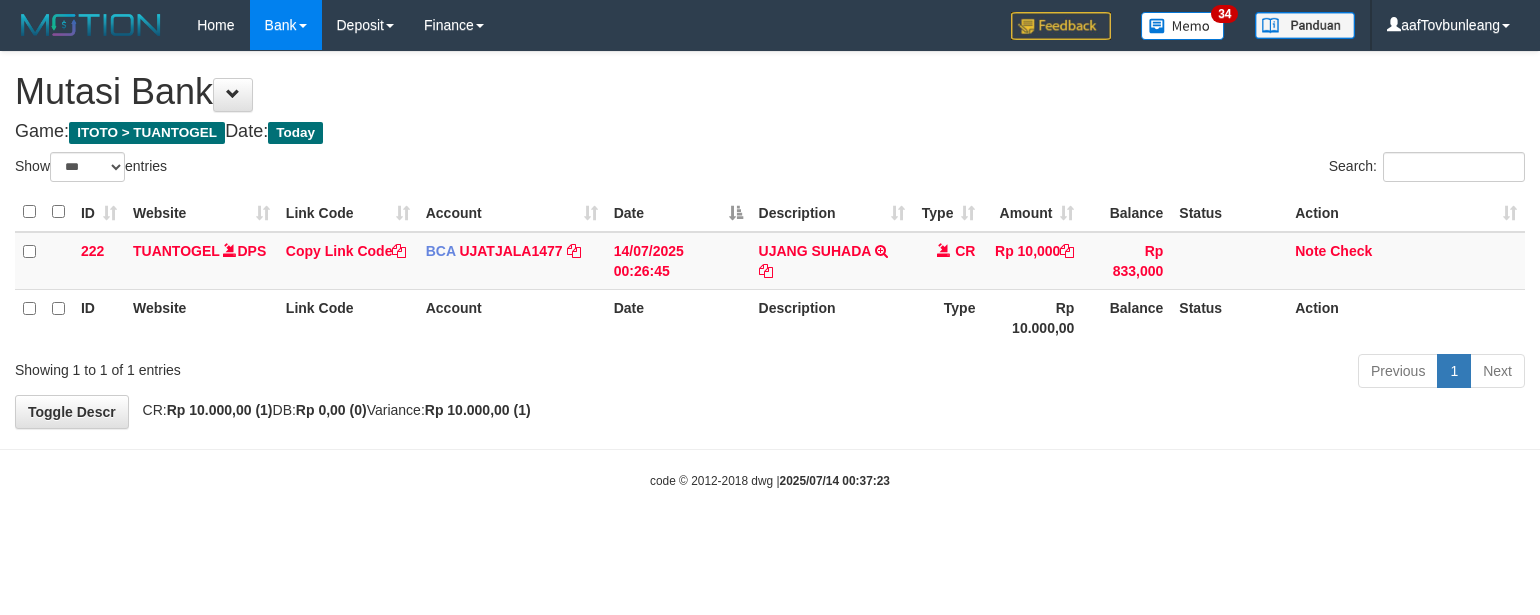 scroll, scrollTop: 0, scrollLeft: 0, axis: both 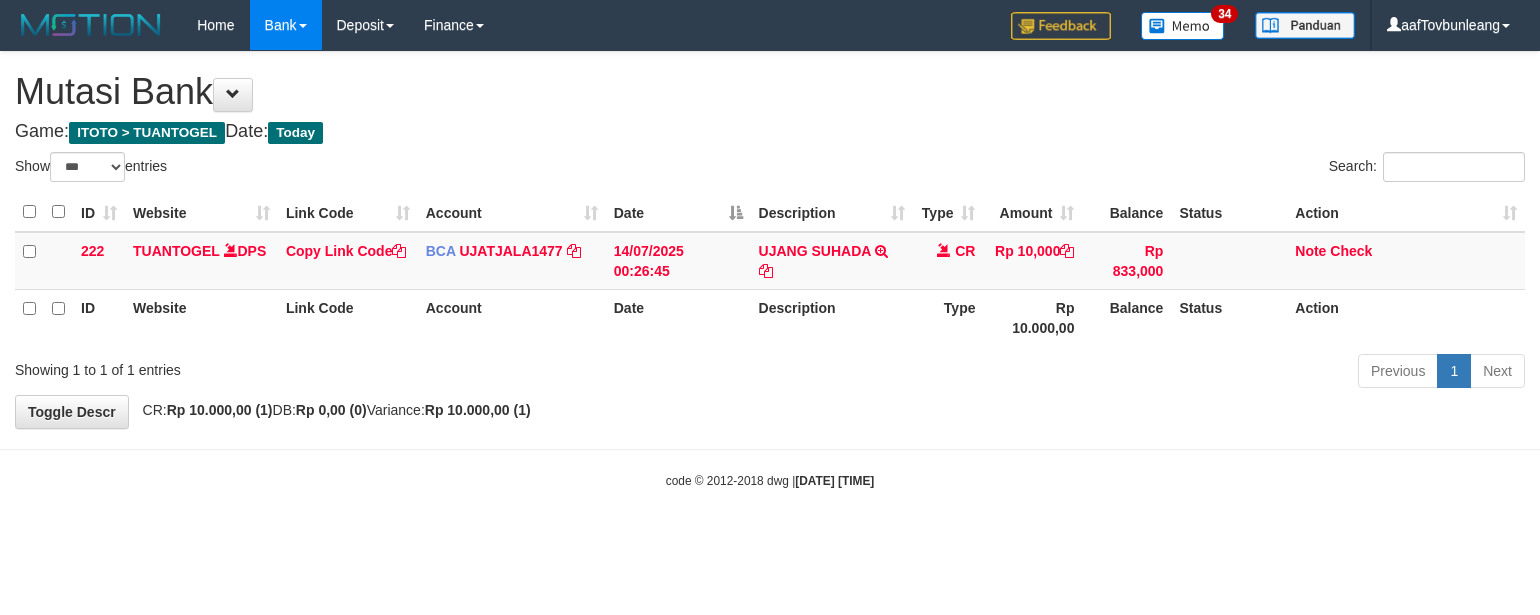 select on "***" 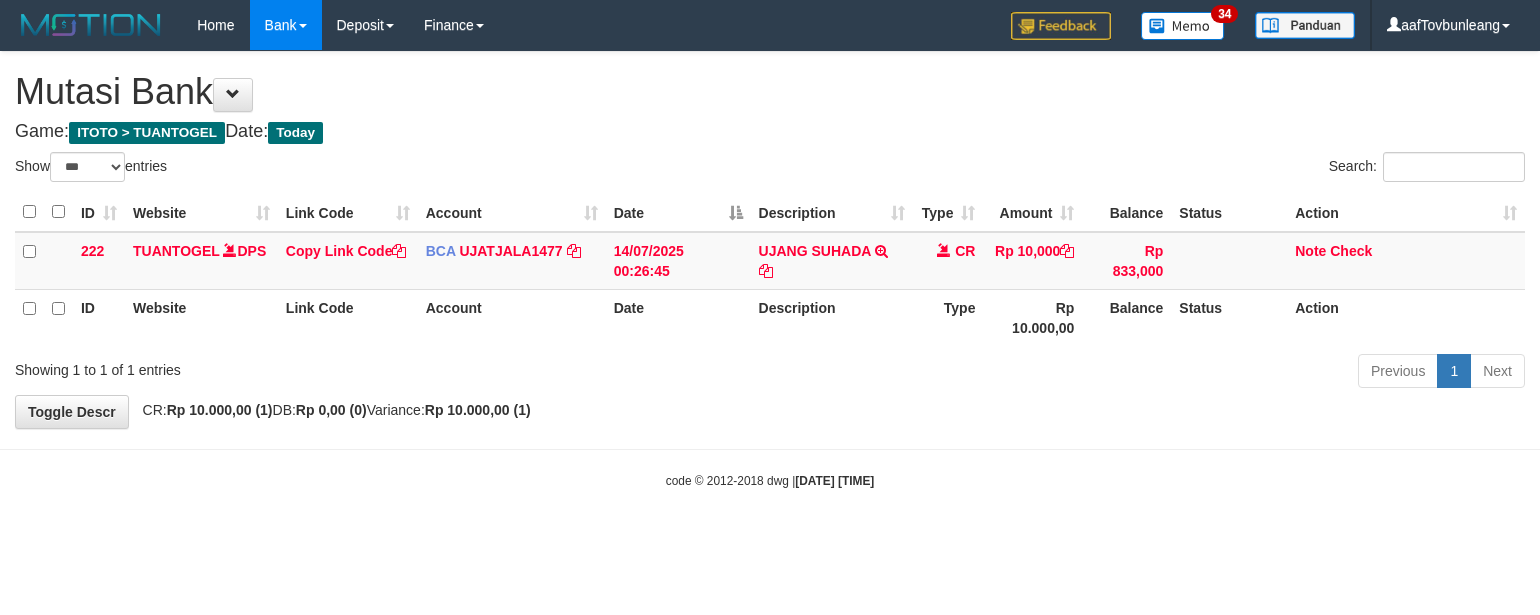 scroll, scrollTop: 0, scrollLeft: 0, axis: both 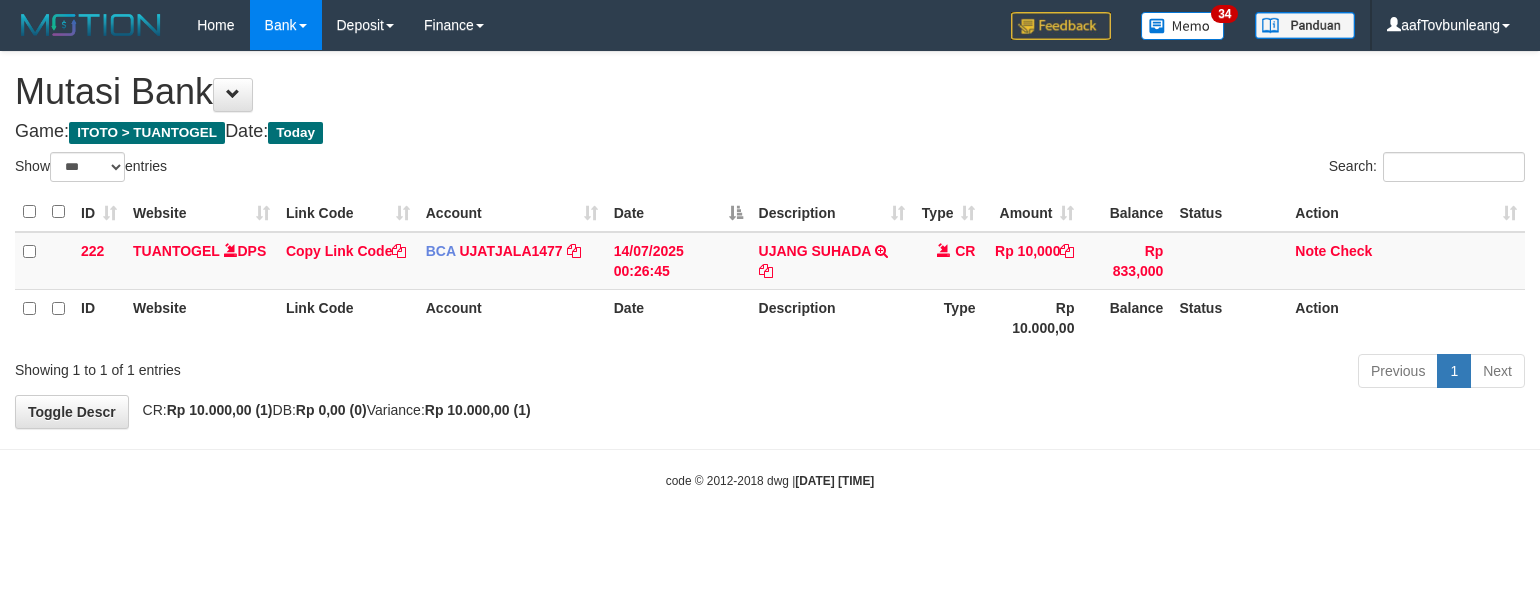 select on "***" 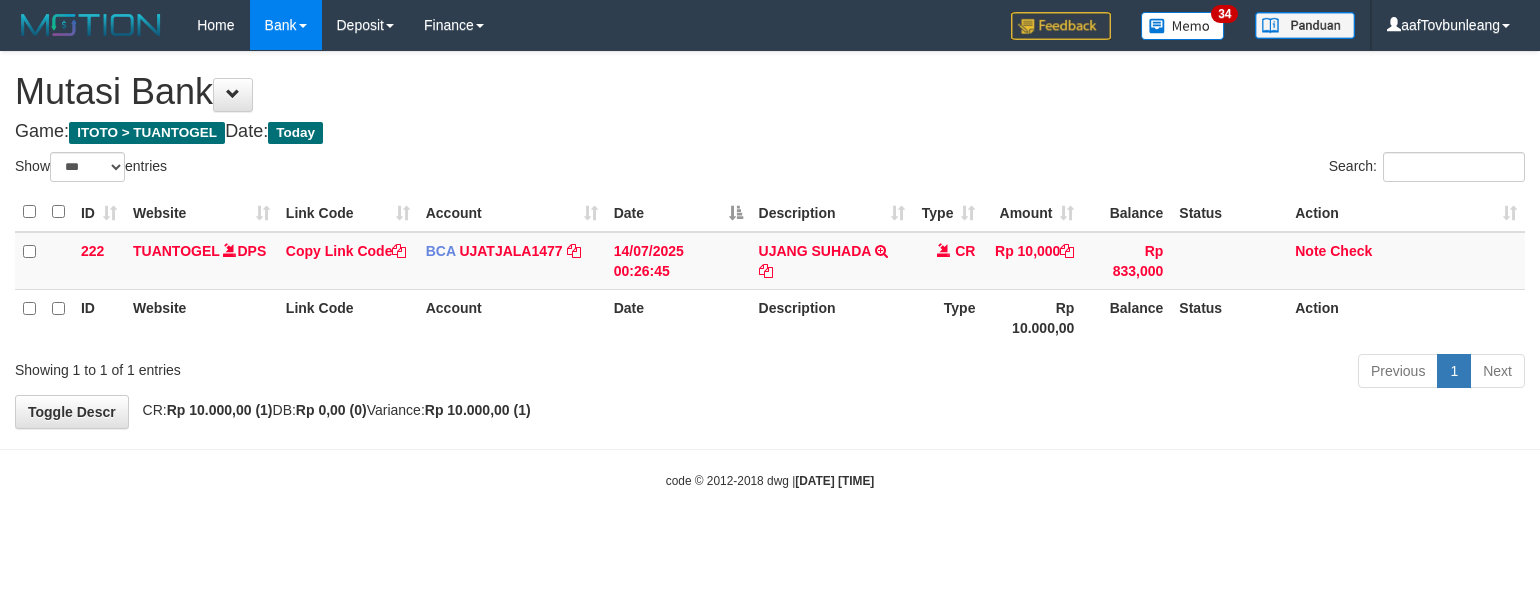 scroll, scrollTop: 0, scrollLeft: 0, axis: both 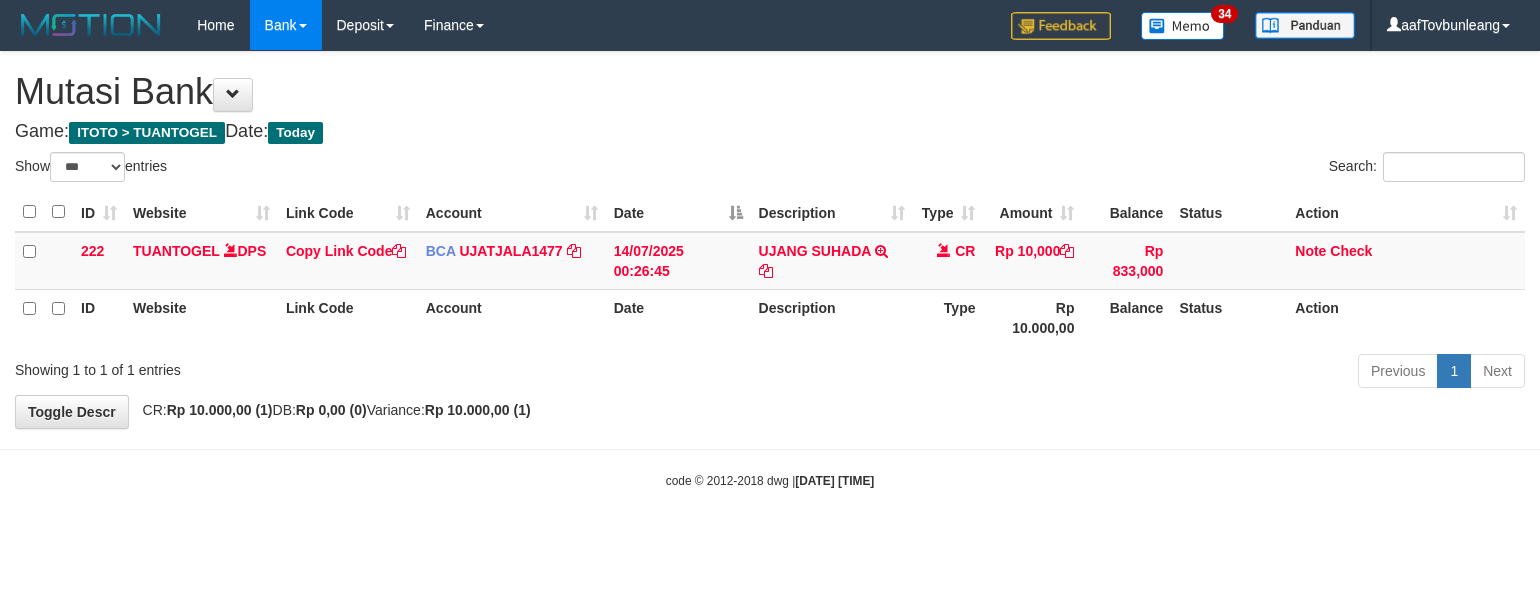 select on "***" 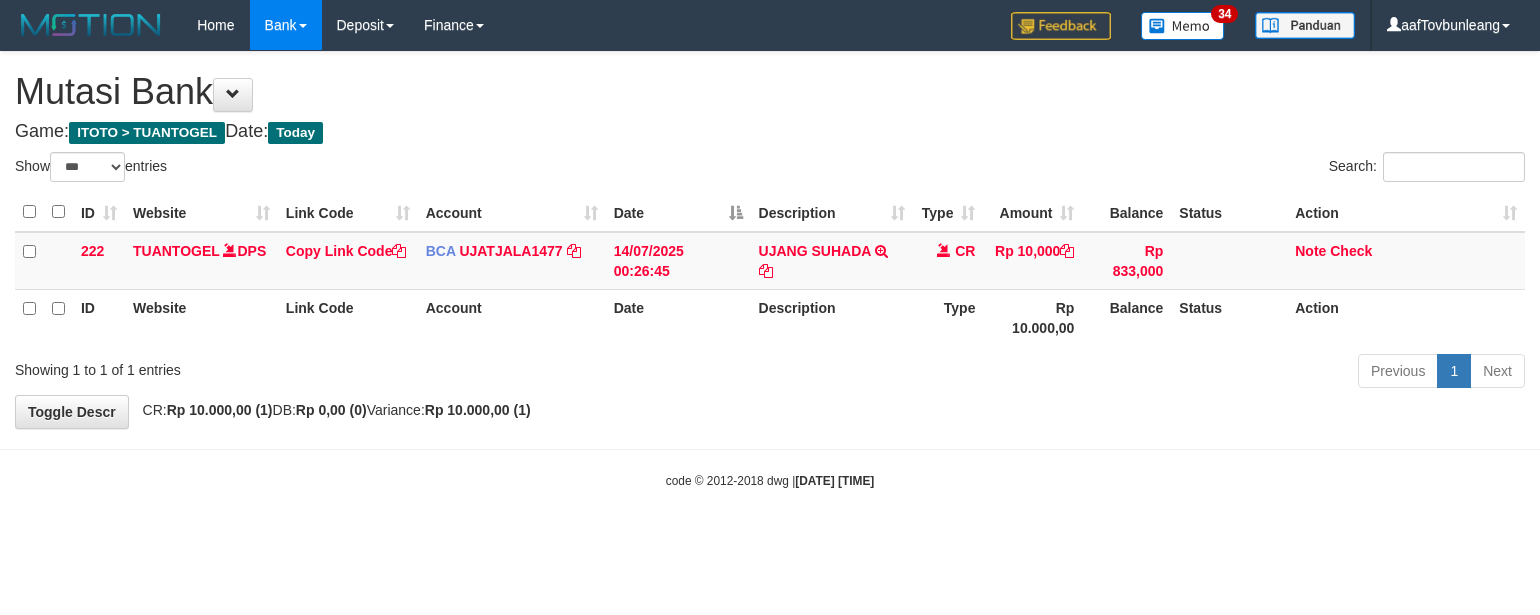 scroll, scrollTop: 0, scrollLeft: 0, axis: both 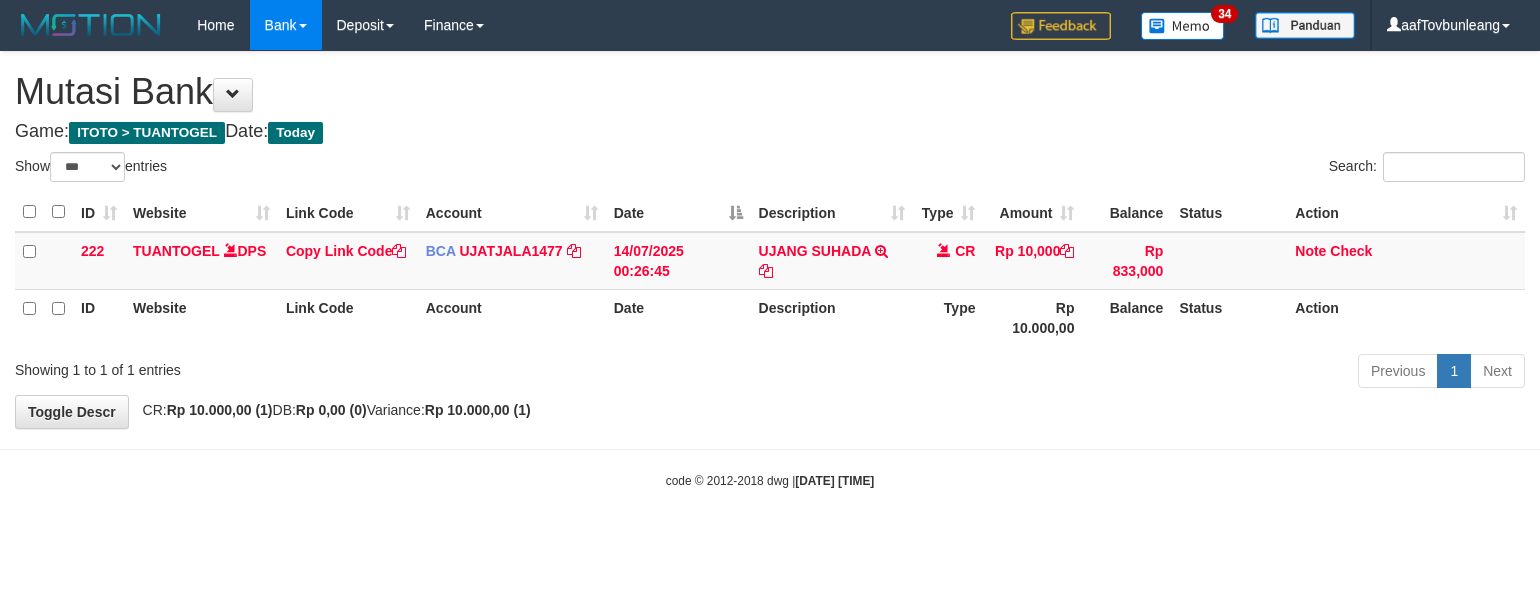 select on "***" 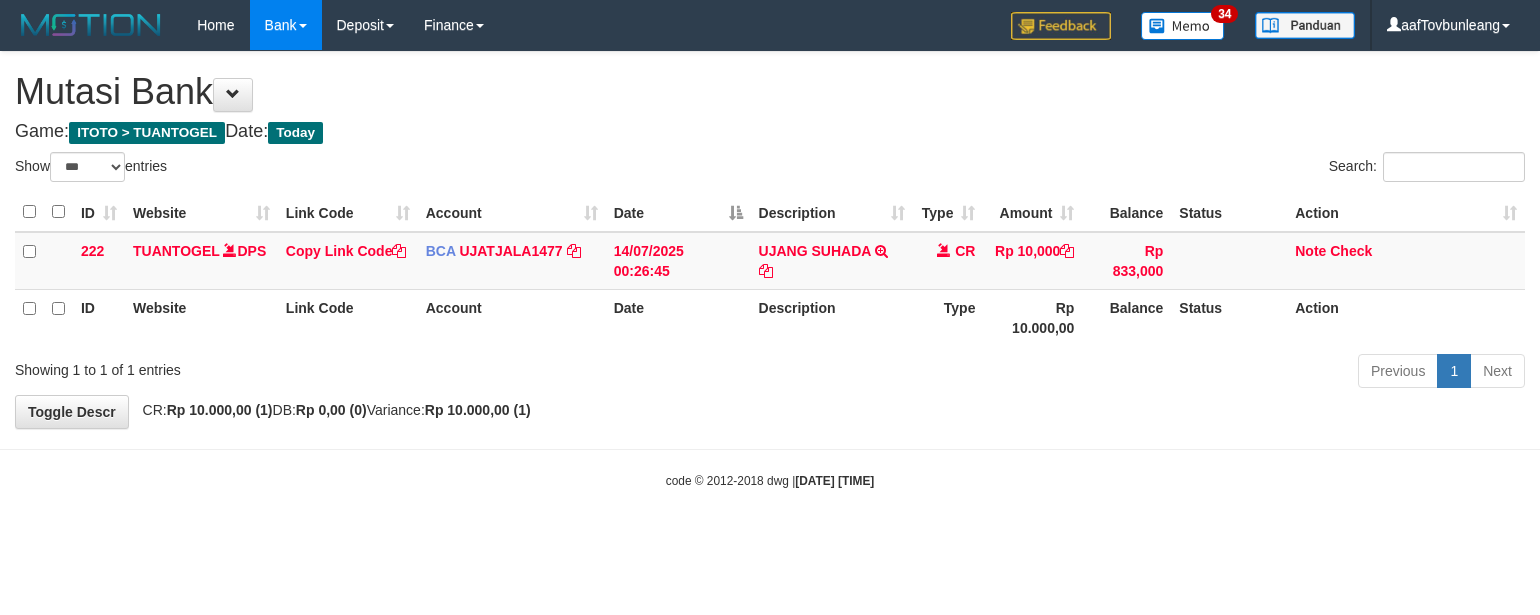 scroll, scrollTop: 0, scrollLeft: 0, axis: both 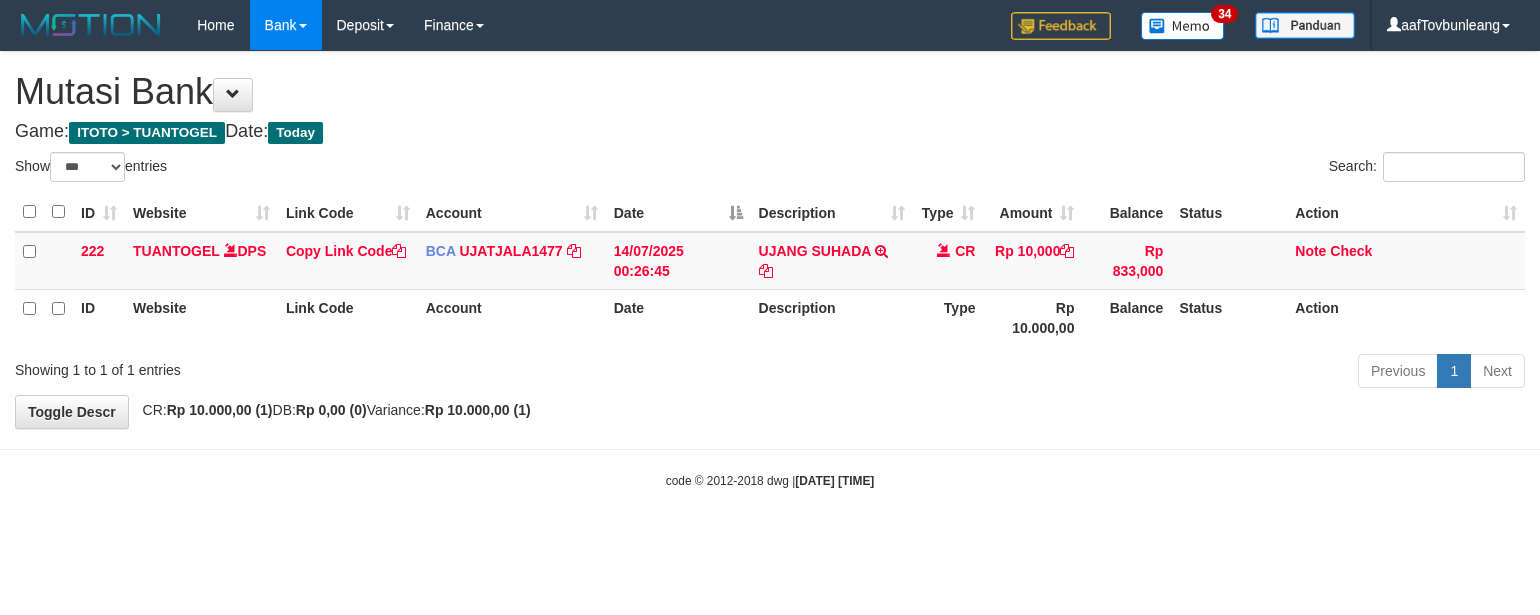 select on "***" 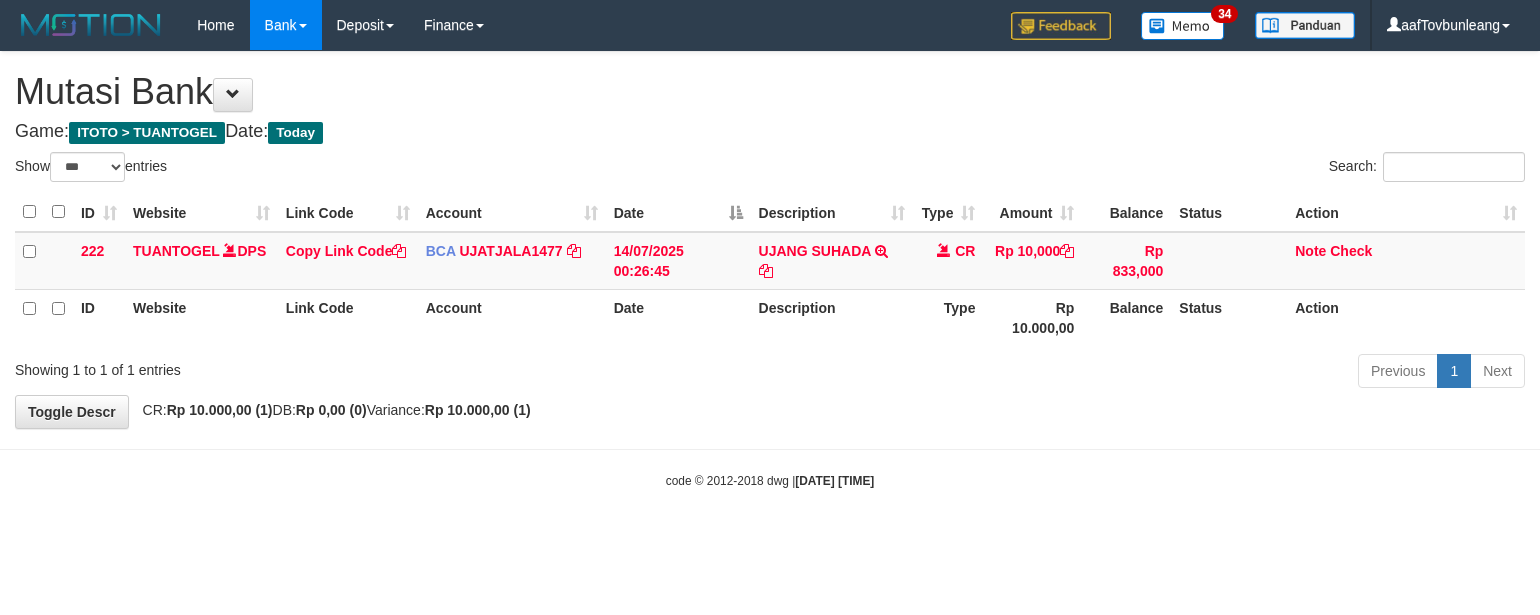 scroll, scrollTop: 0, scrollLeft: 0, axis: both 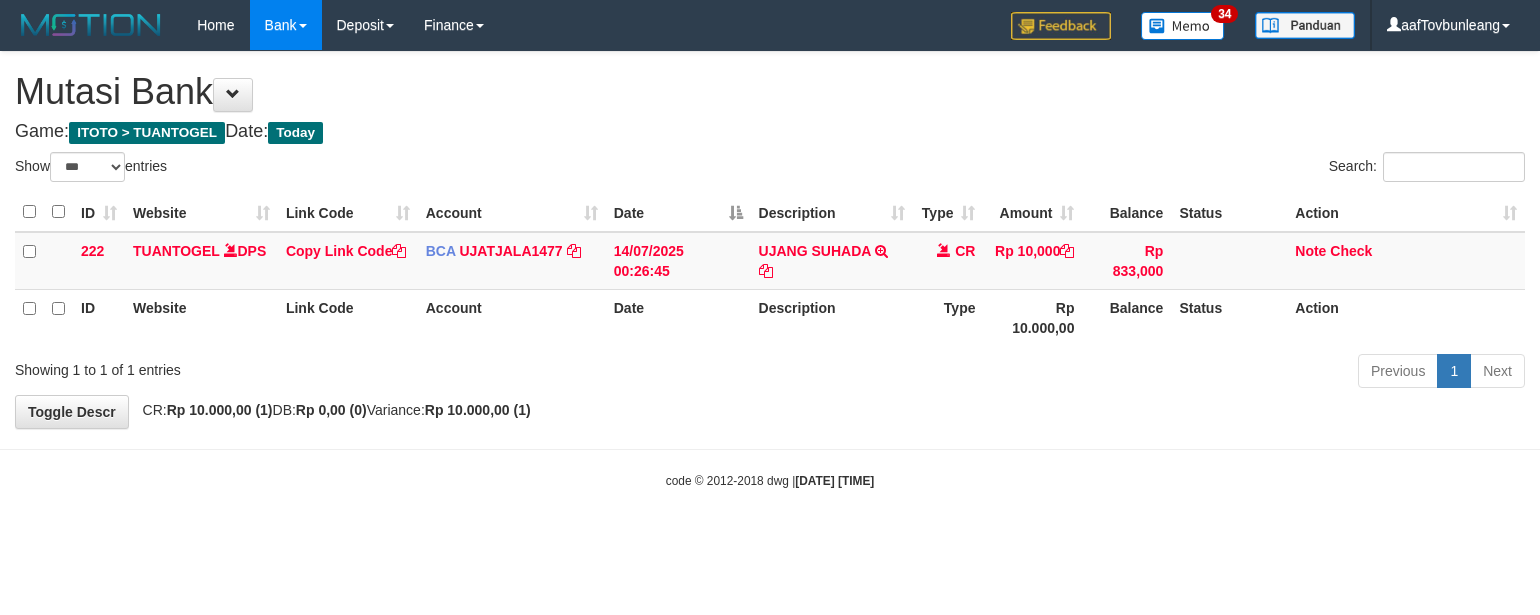 select on "***" 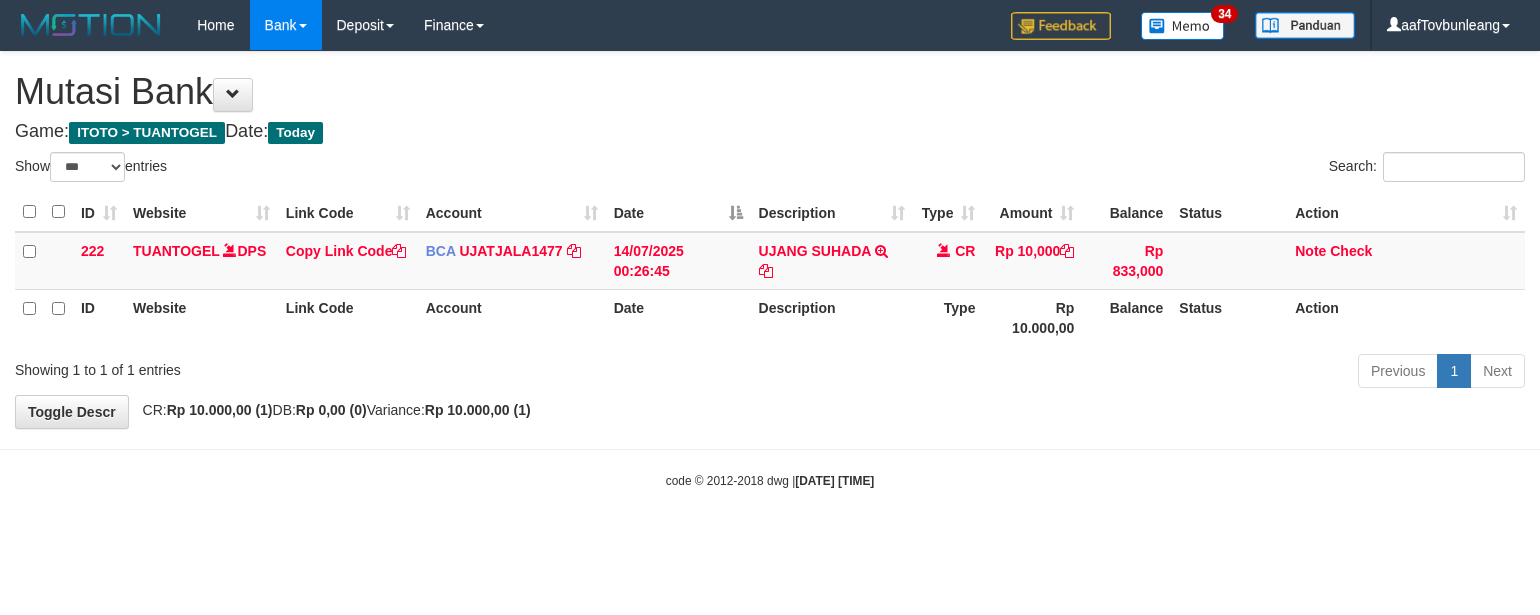 scroll, scrollTop: 0, scrollLeft: 0, axis: both 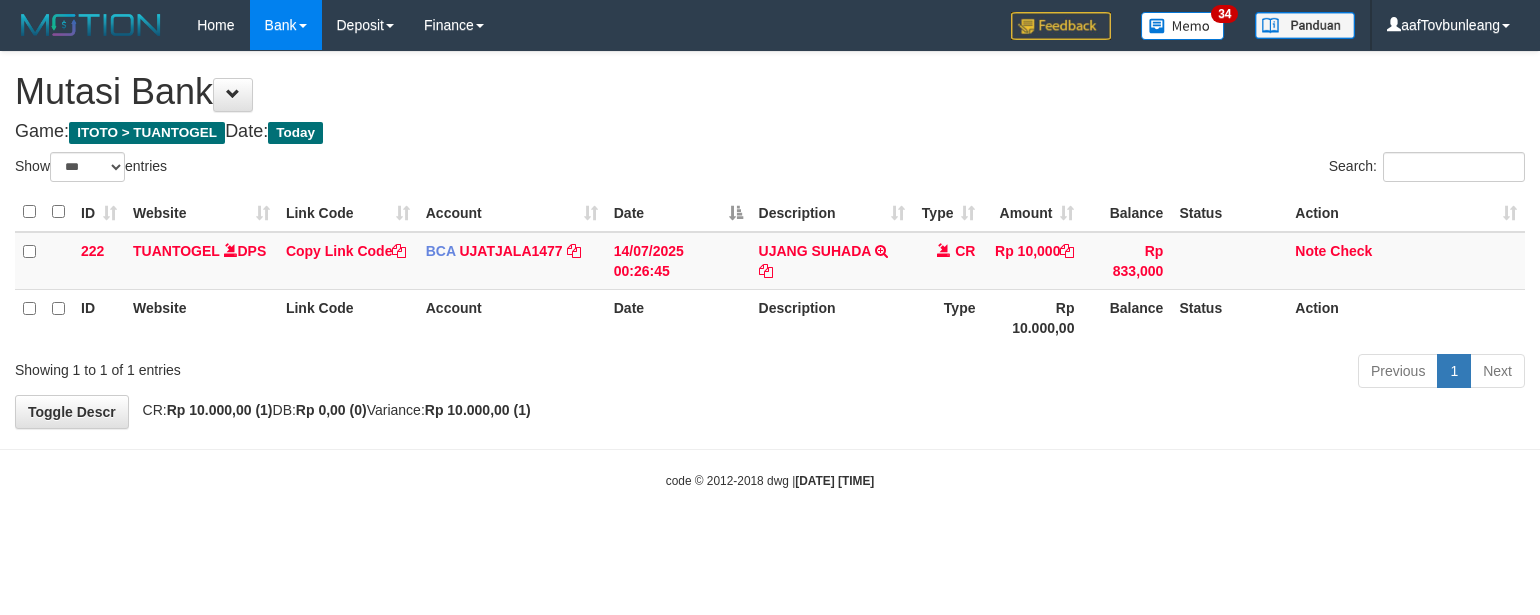 select on "***" 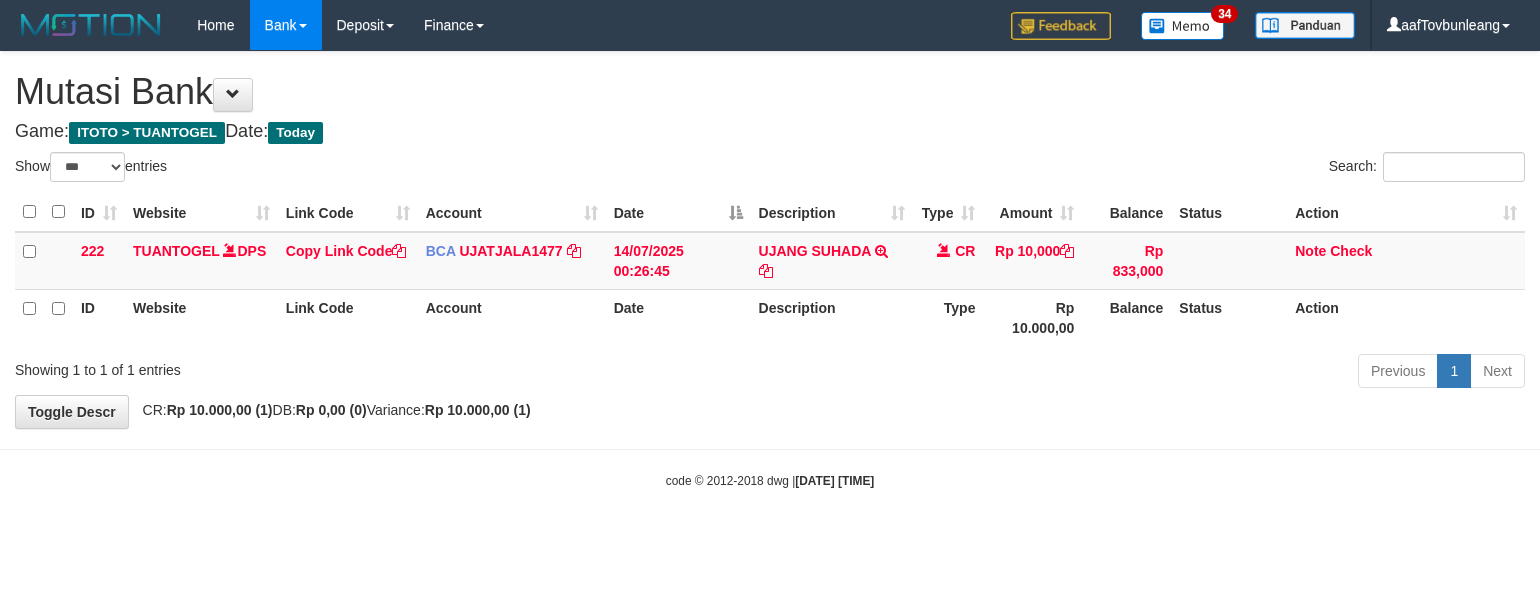 scroll, scrollTop: 0, scrollLeft: 0, axis: both 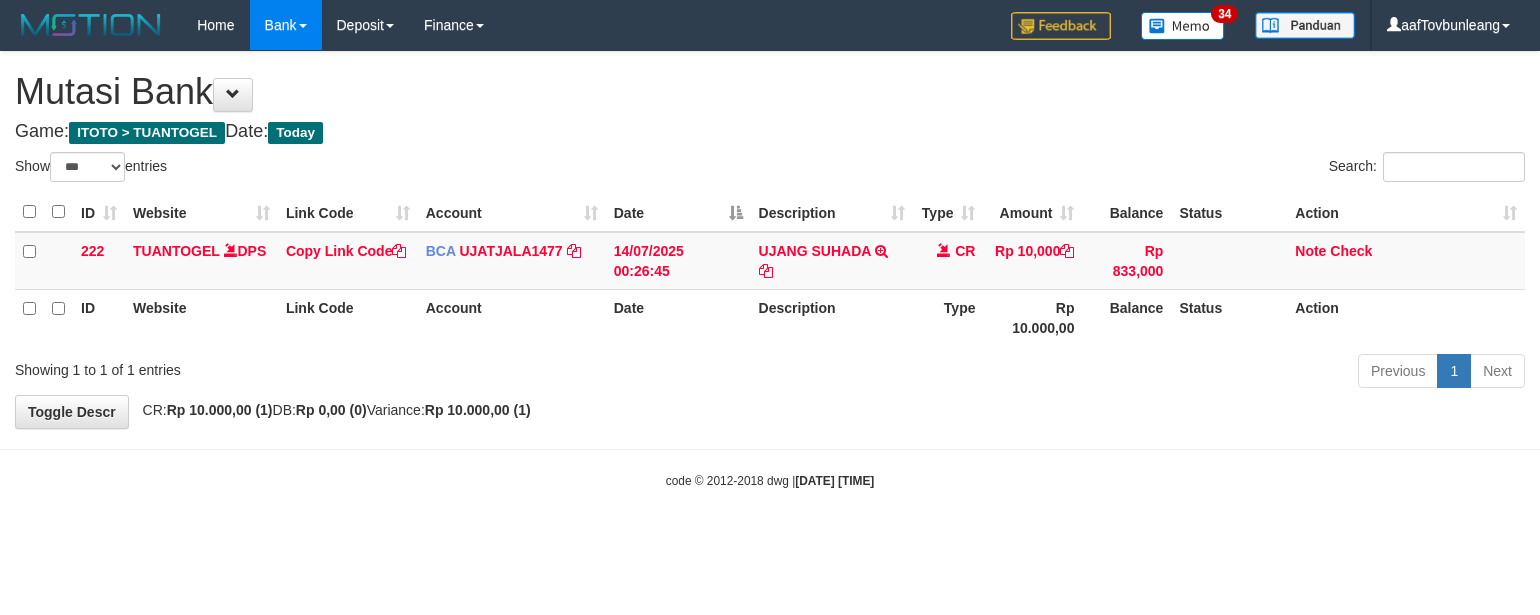 select on "***" 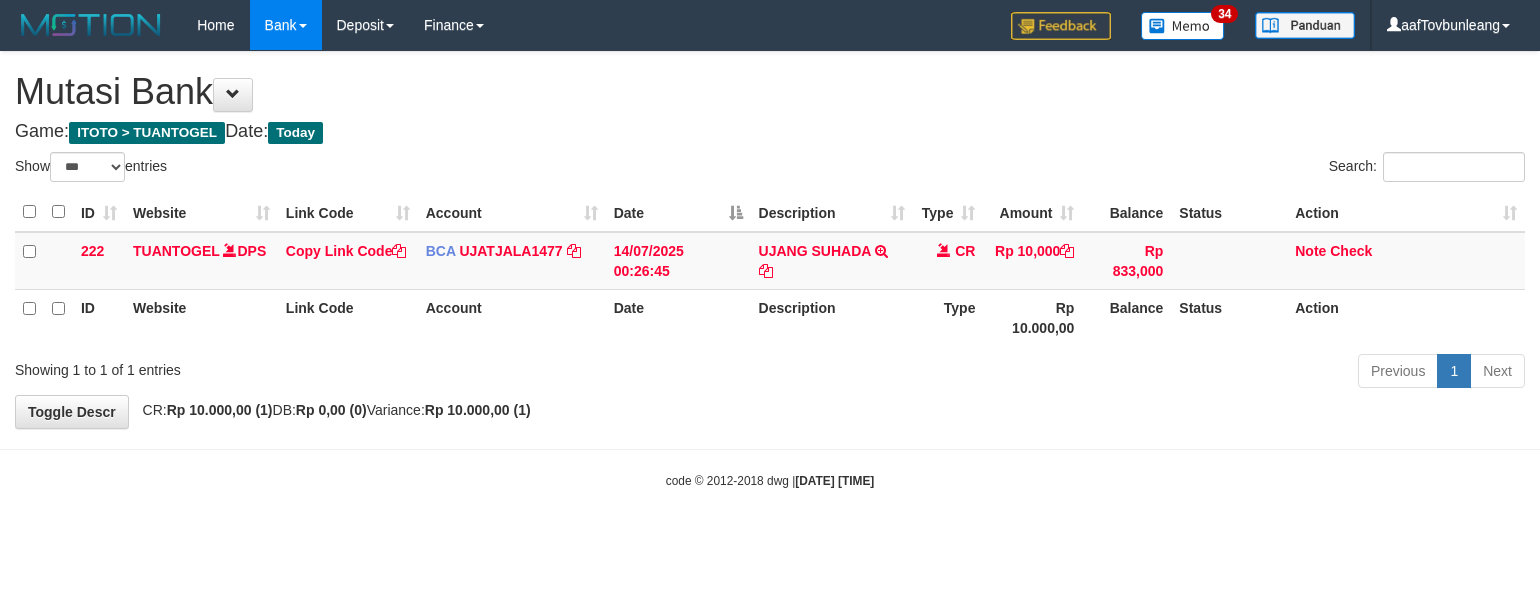 scroll, scrollTop: 0, scrollLeft: 0, axis: both 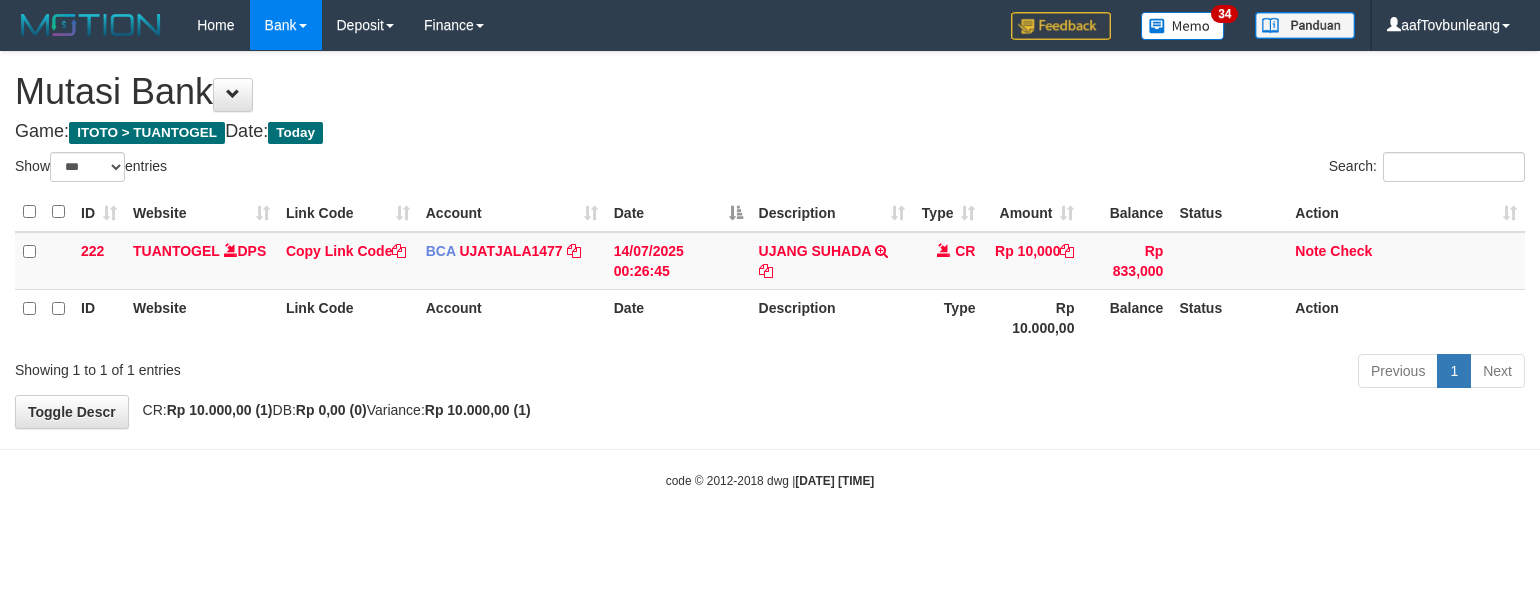 select on "***" 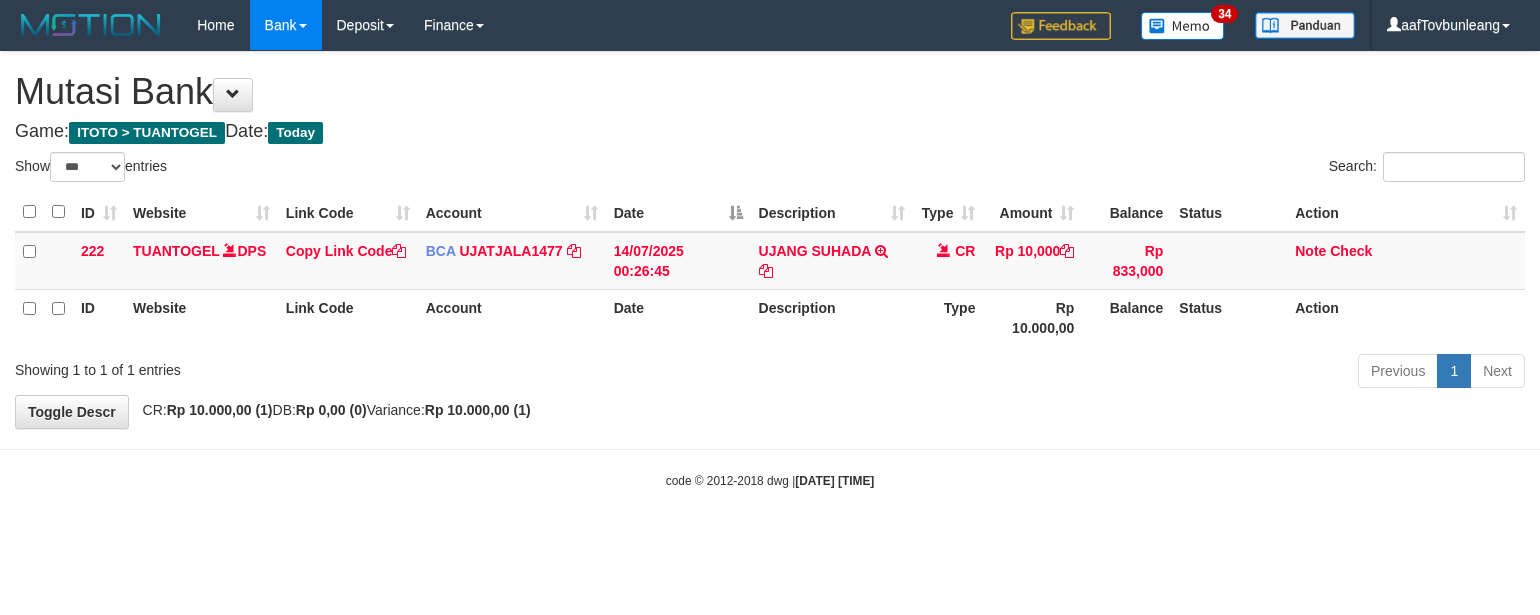 scroll, scrollTop: 0, scrollLeft: 0, axis: both 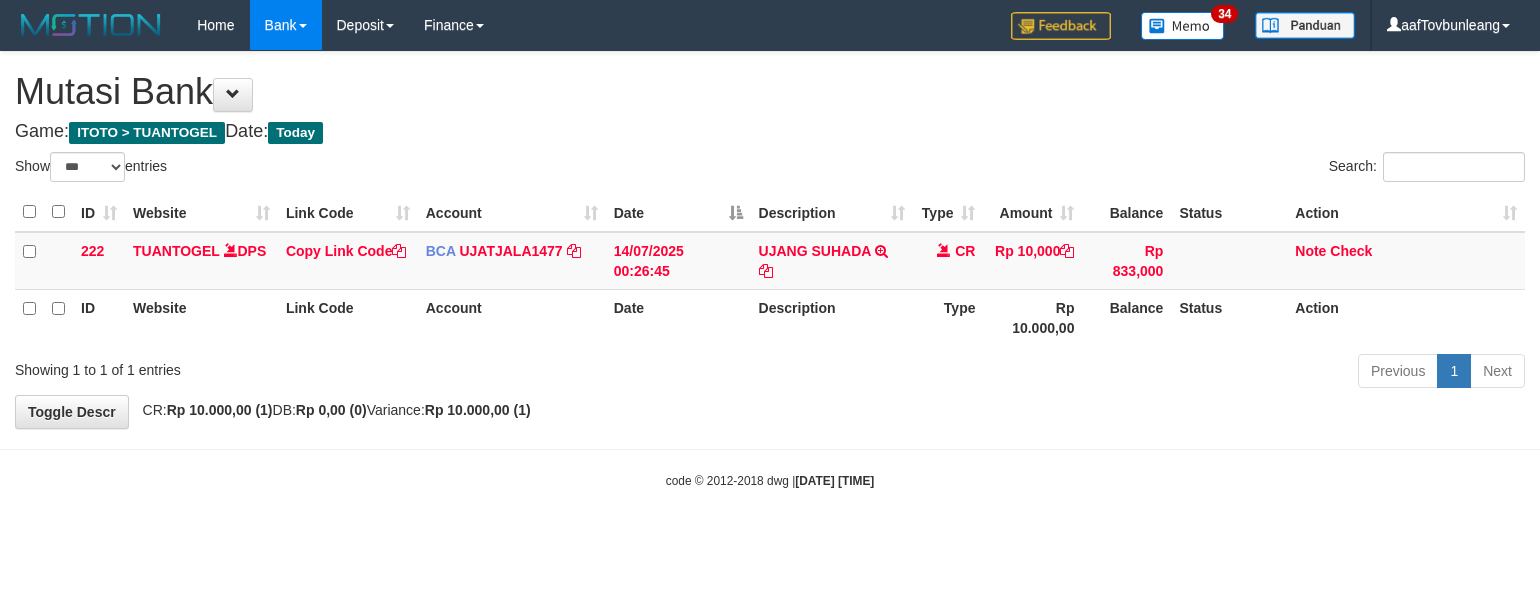 select on "***" 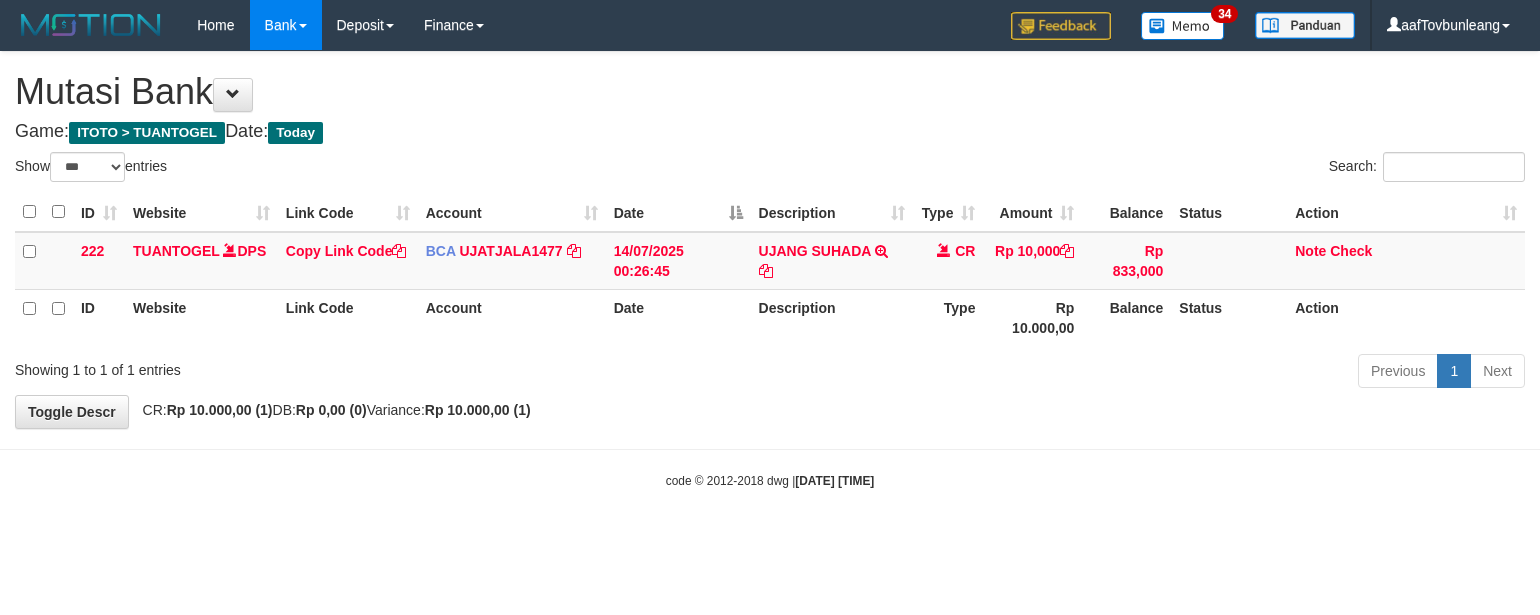 scroll, scrollTop: 0, scrollLeft: 0, axis: both 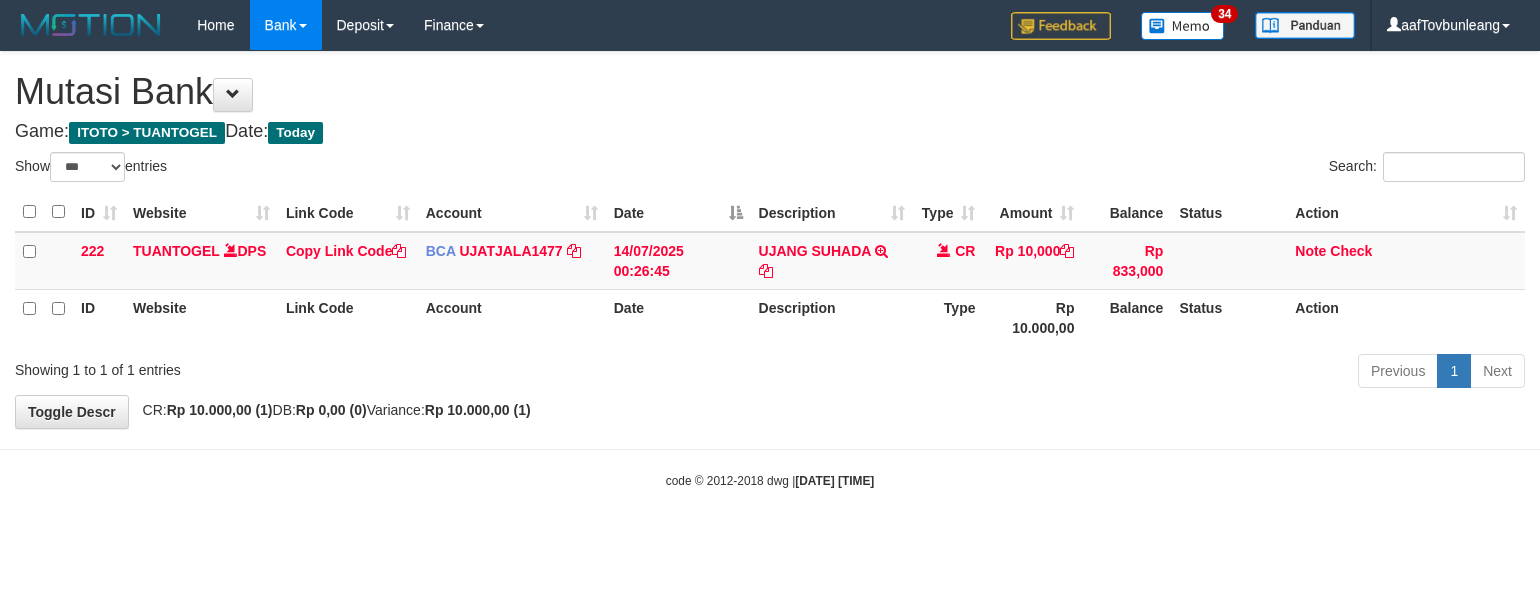 select on "***" 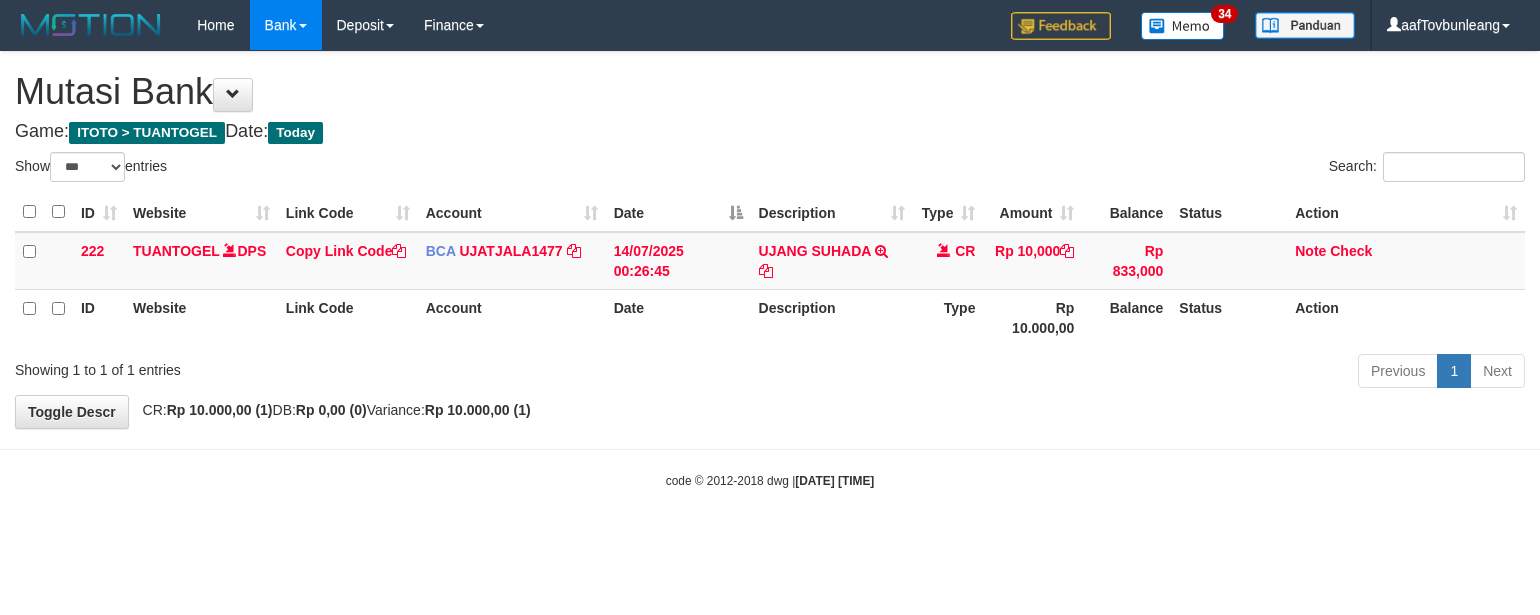 scroll, scrollTop: 0, scrollLeft: 0, axis: both 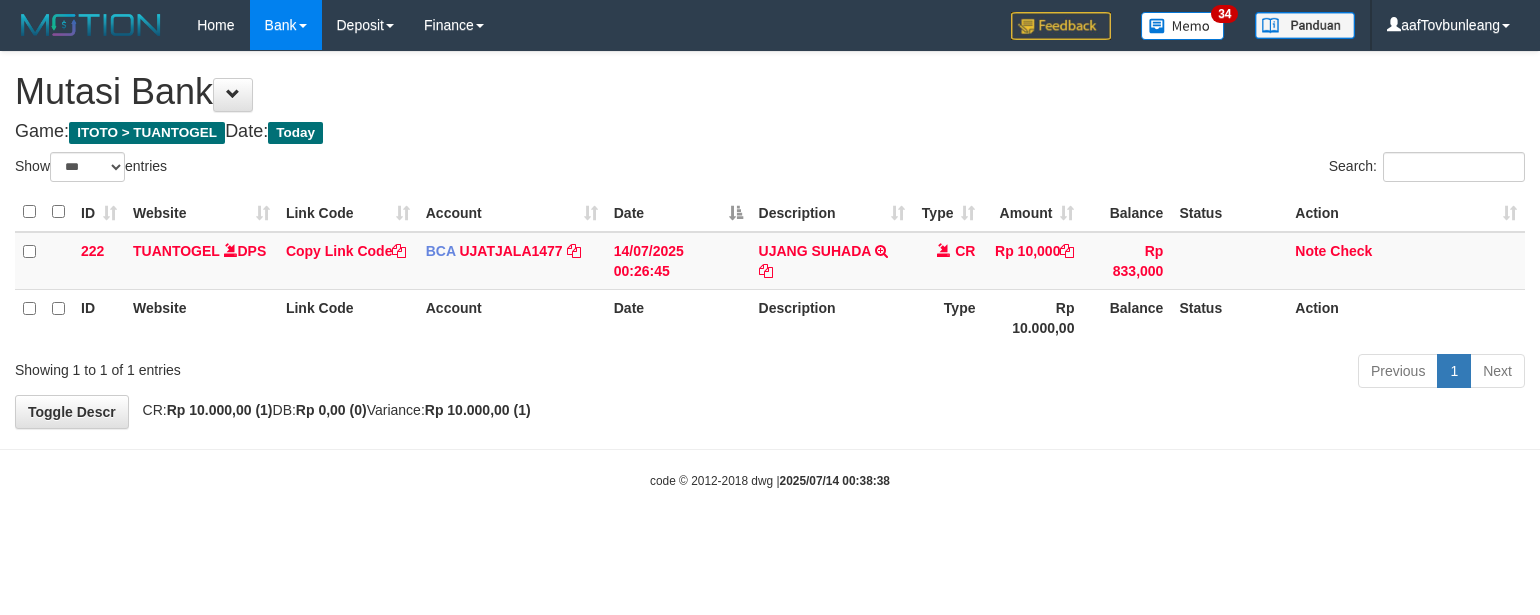 select on "***" 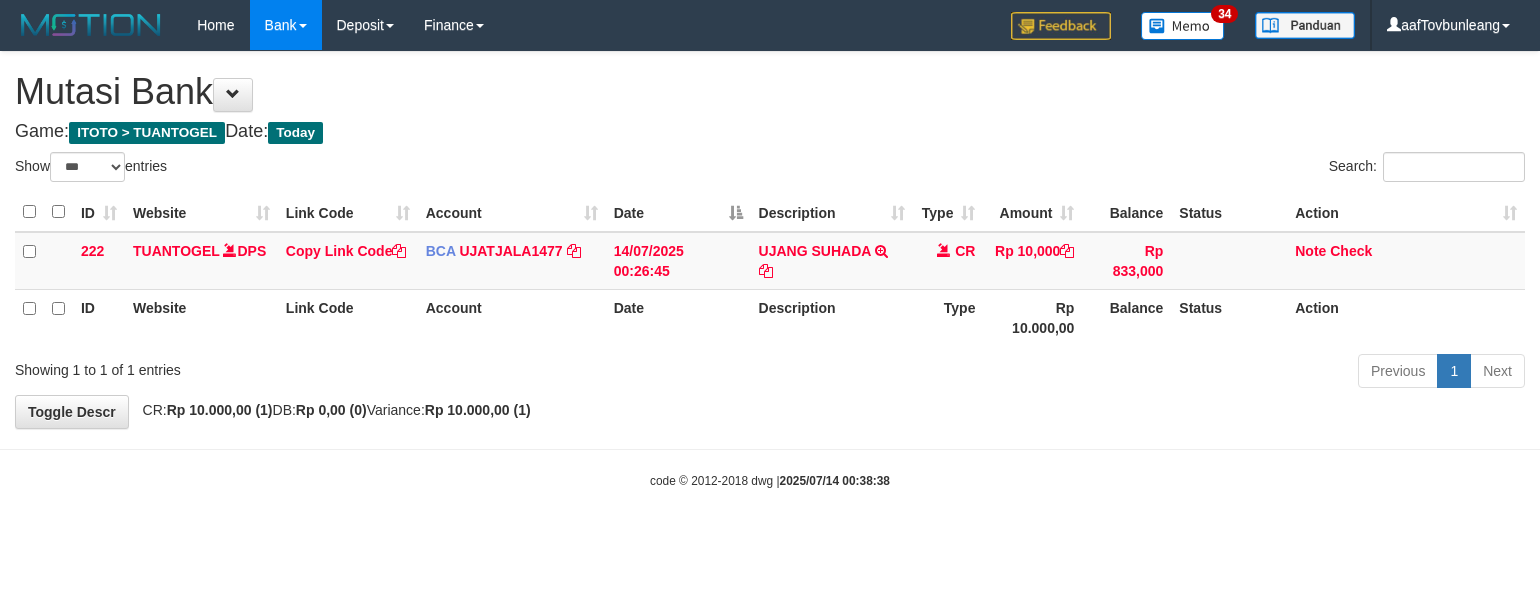 scroll, scrollTop: 0, scrollLeft: 0, axis: both 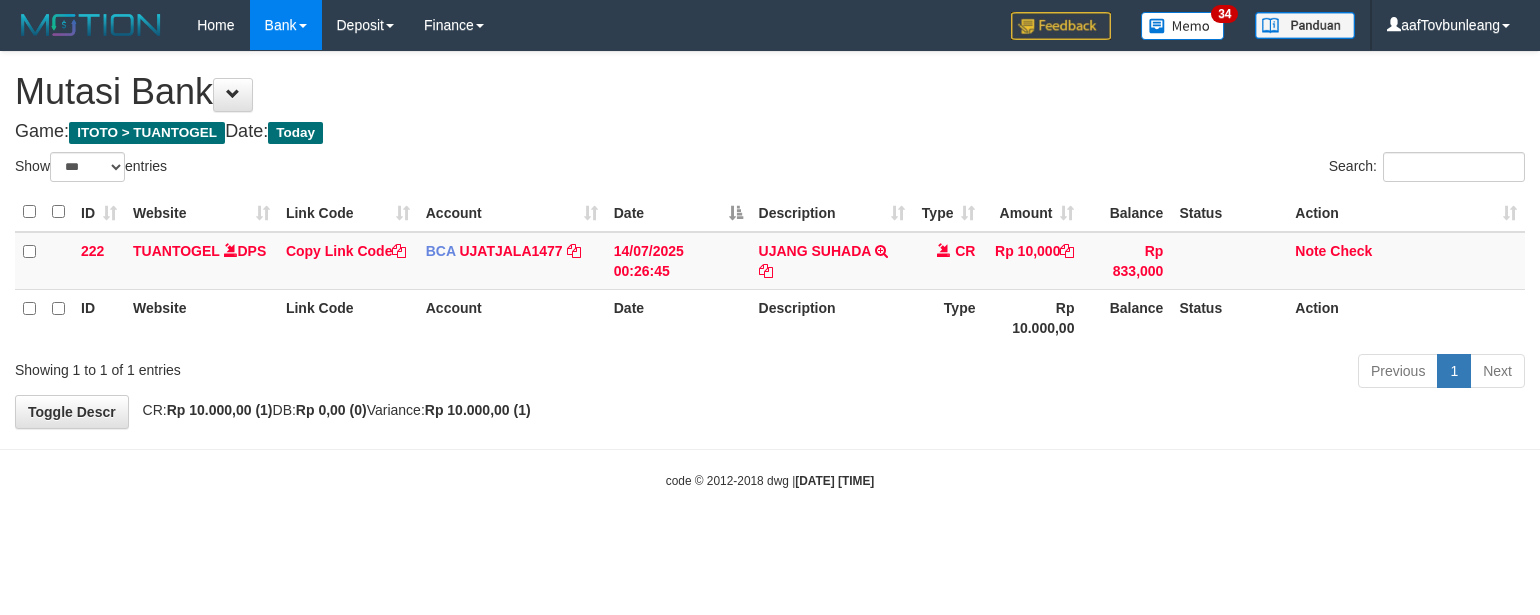 select on "***" 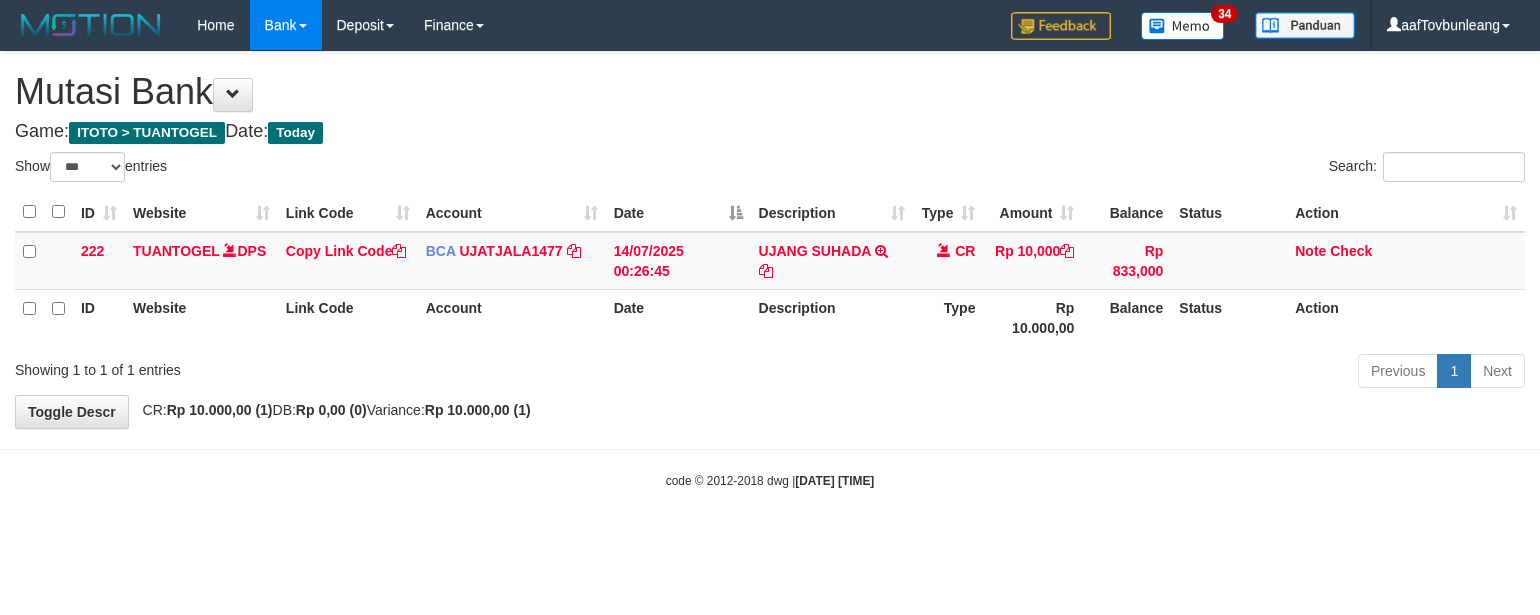 scroll, scrollTop: 0, scrollLeft: 0, axis: both 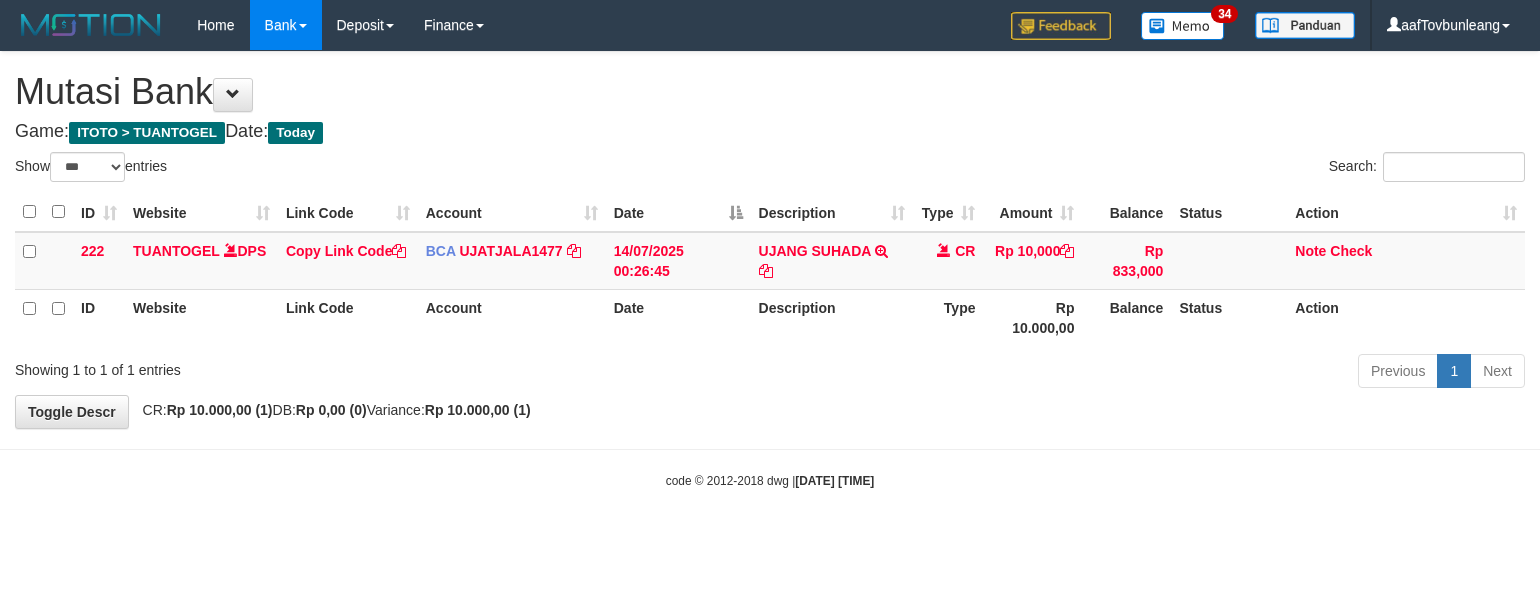 select on "***" 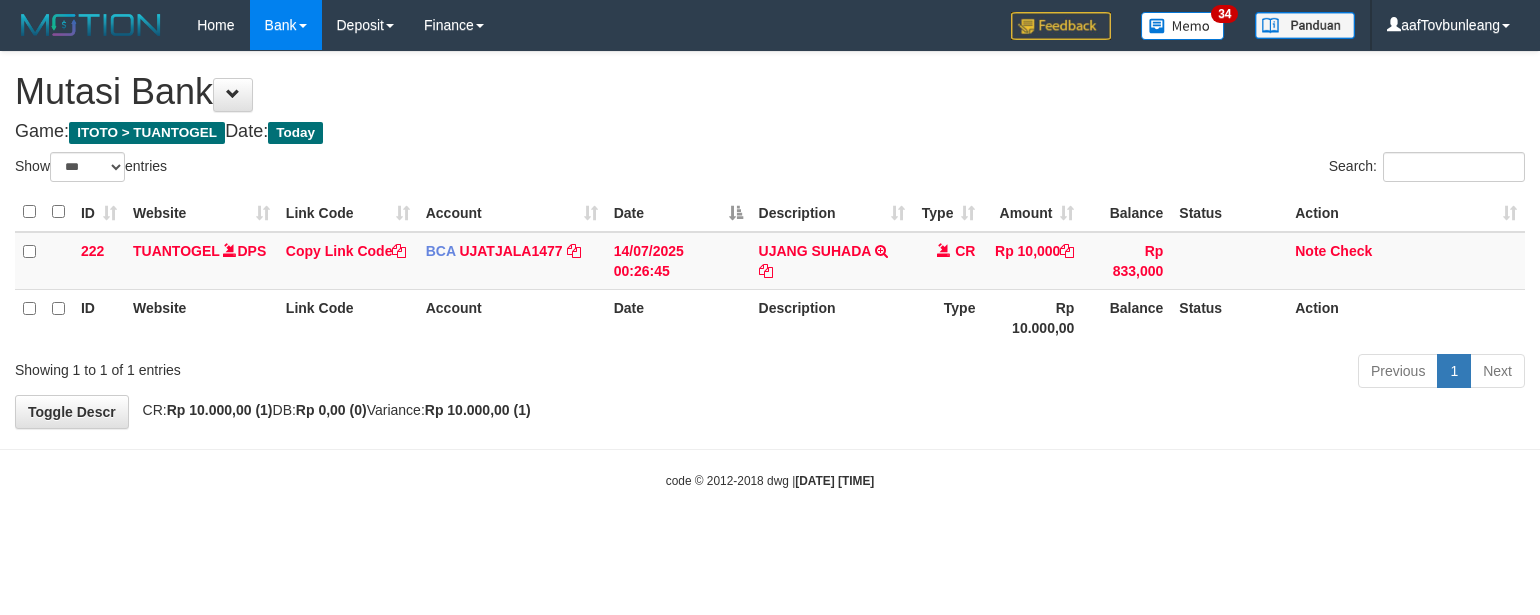scroll, scrollTop: 0, scrollLeft: 0, axis: both 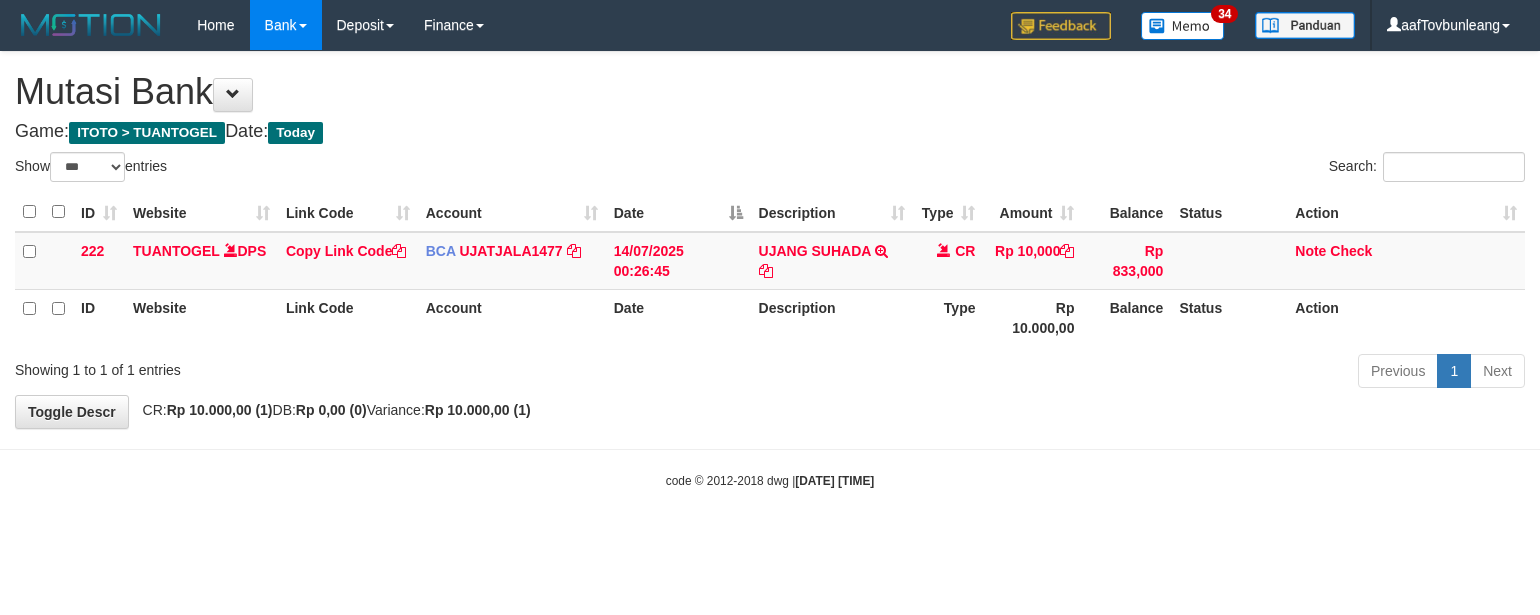 select on "***" 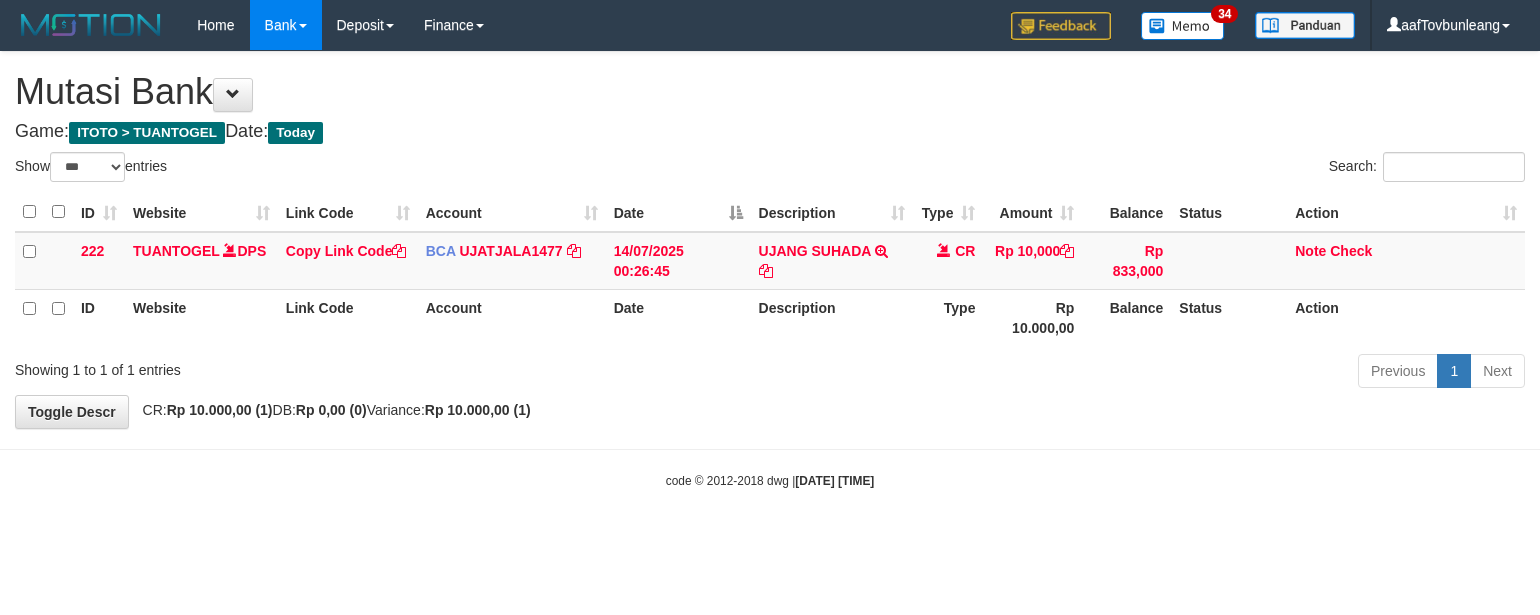 scroll, scrollTop: 0, scrollLeft: 0, axis: both 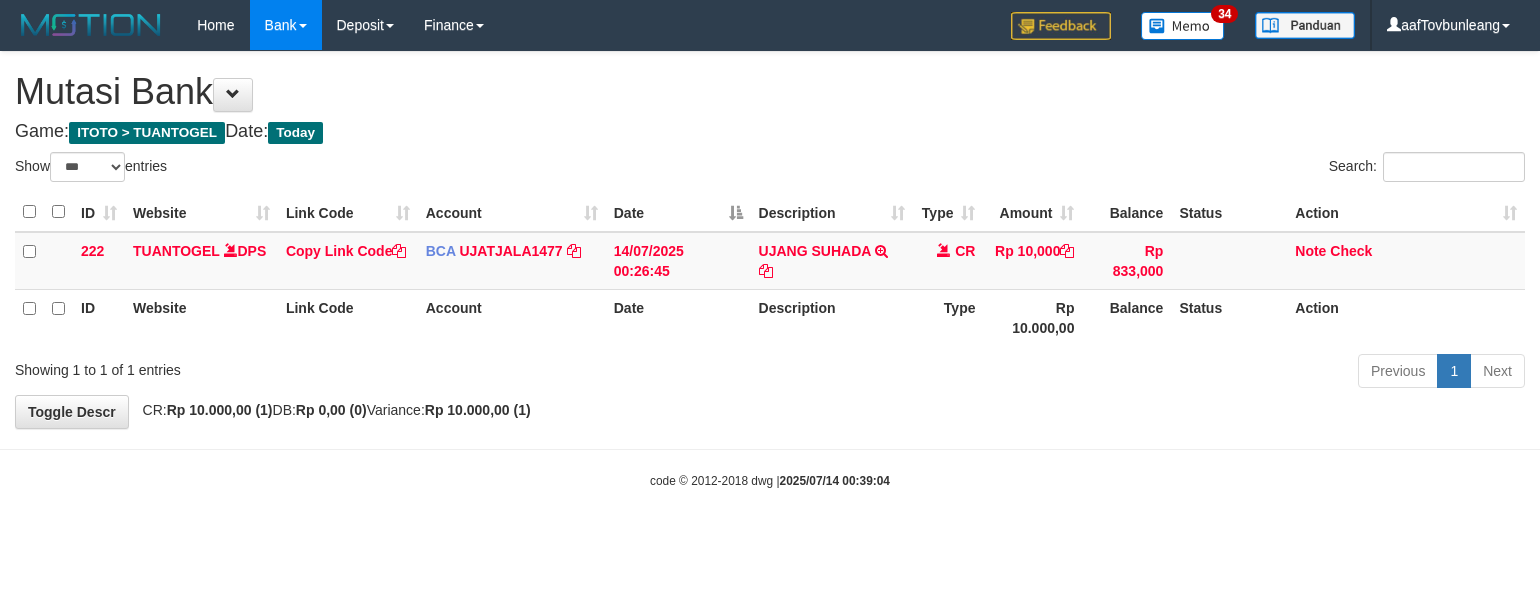 select on "***" 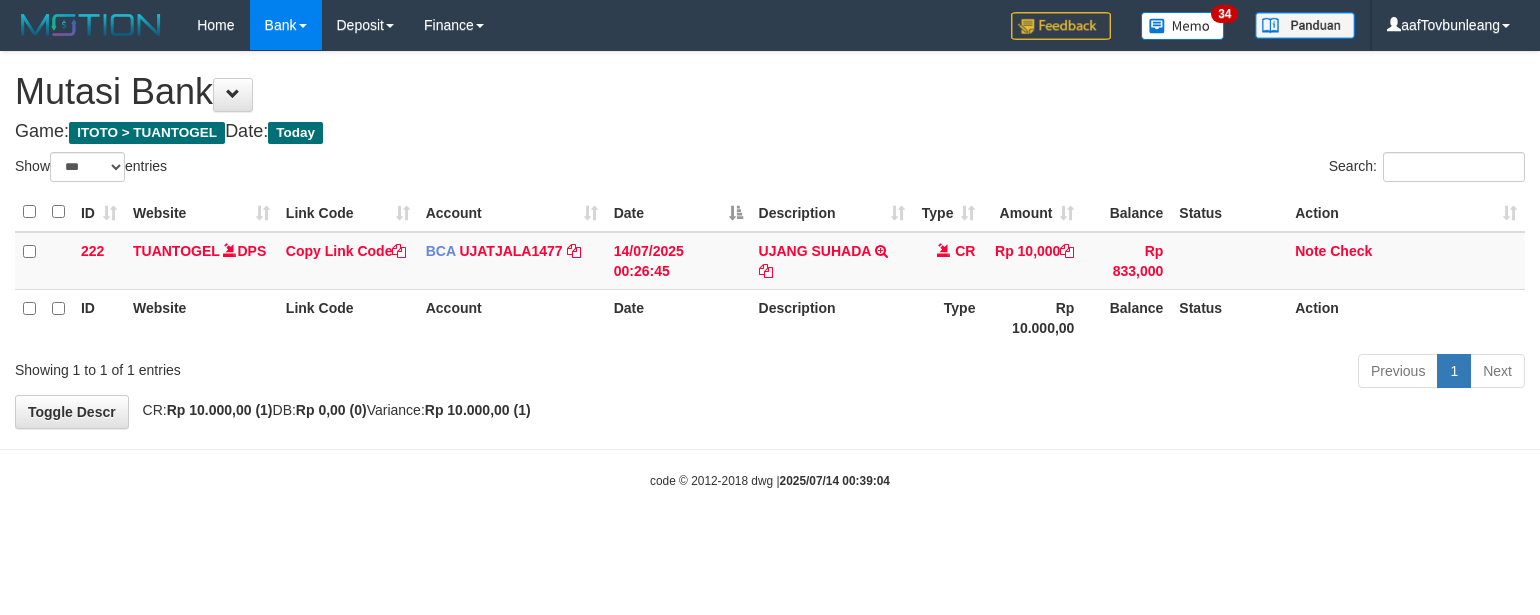 scroll, scrollTop: 0, scrollLeft: 0, axis: both 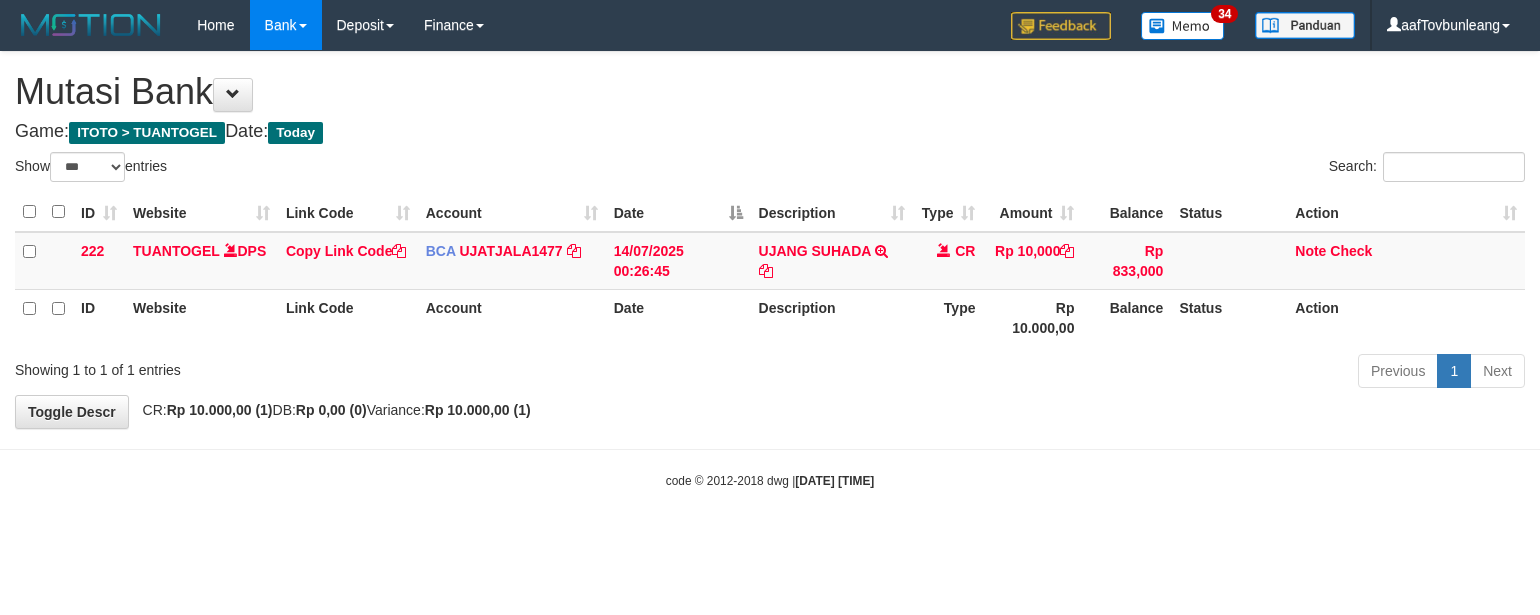 select on "***" 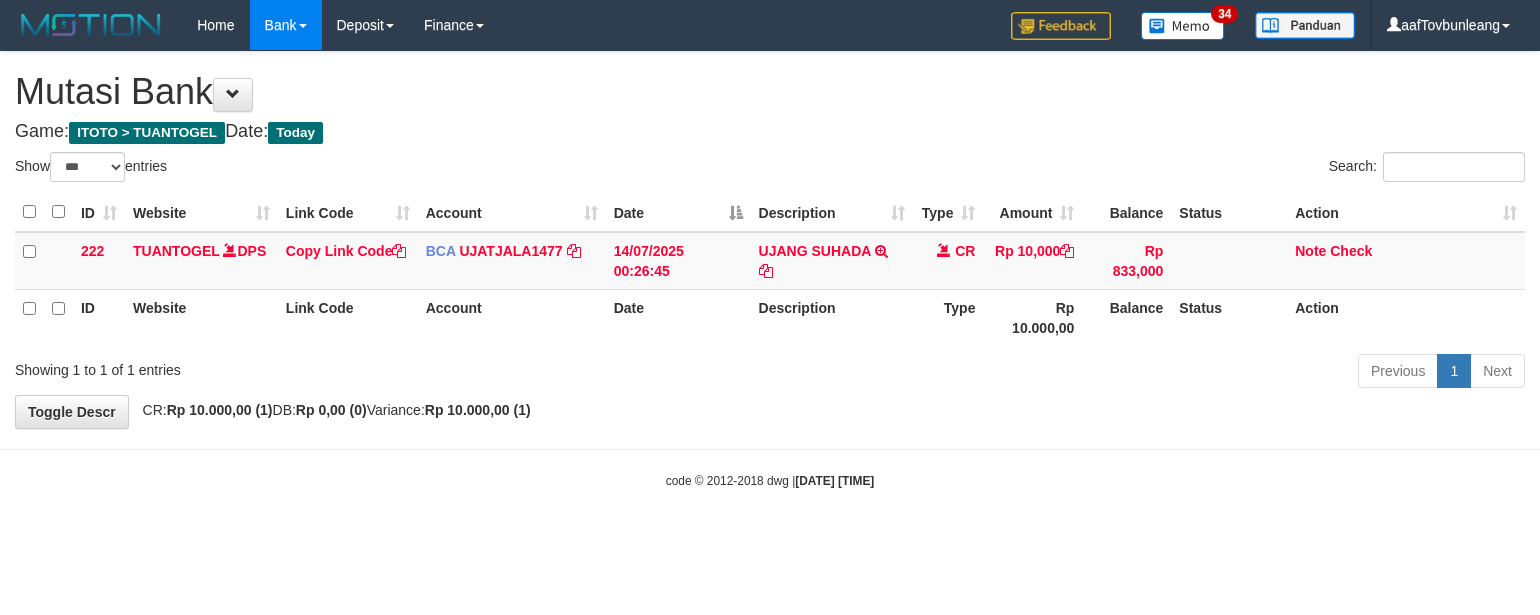 scroll, scrollTop: 0, scrollLeft: 0, axis: both 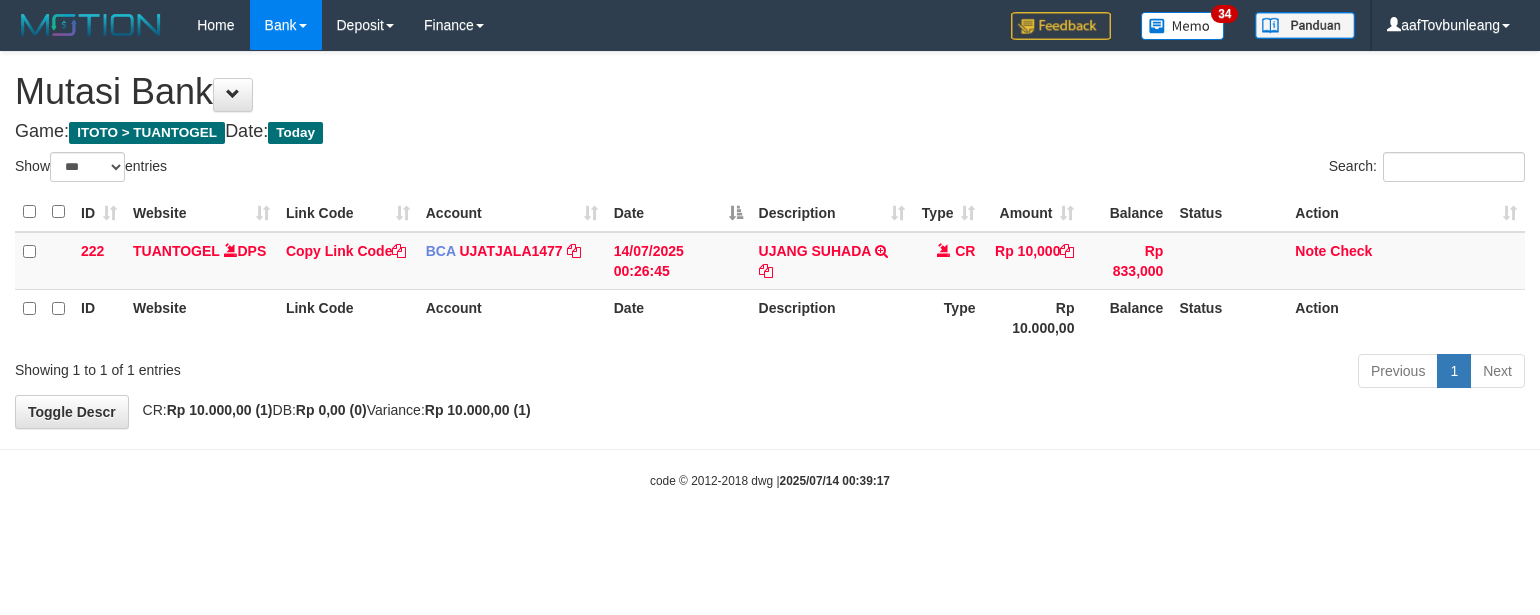 select on "***" 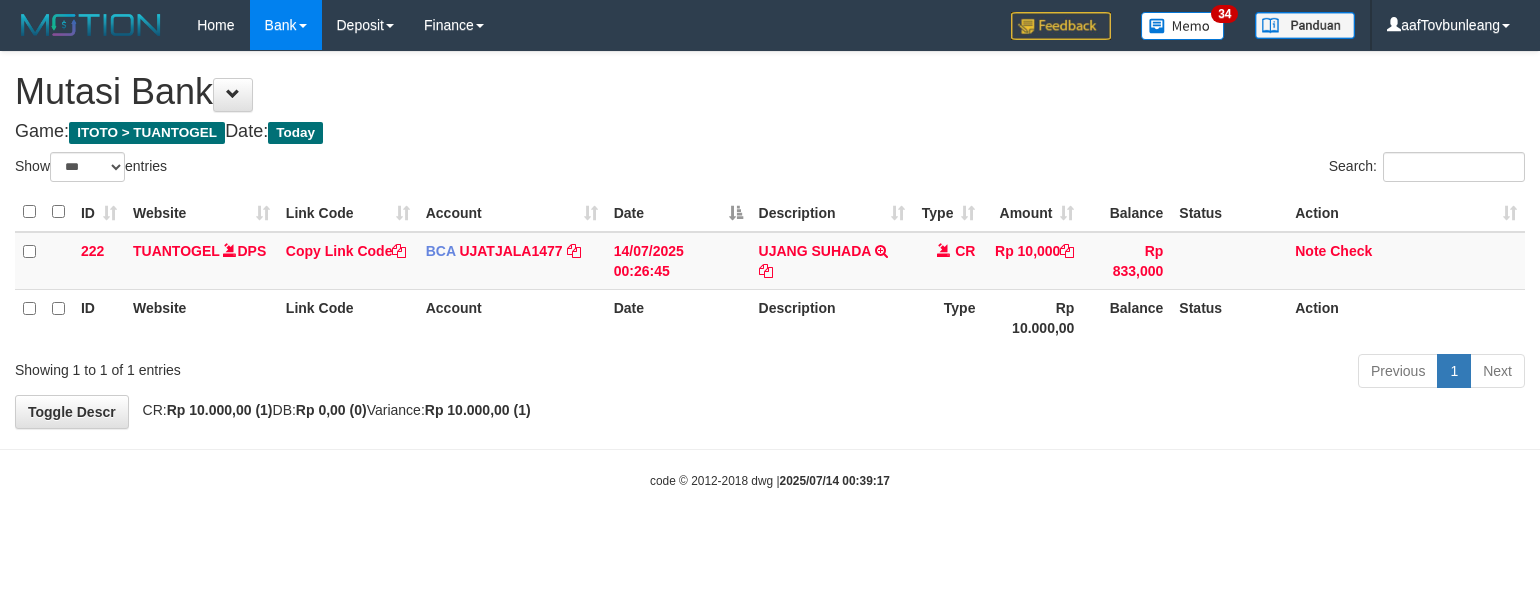 scroll, scrollTop: 0, scrollLeft: 0, axis: both 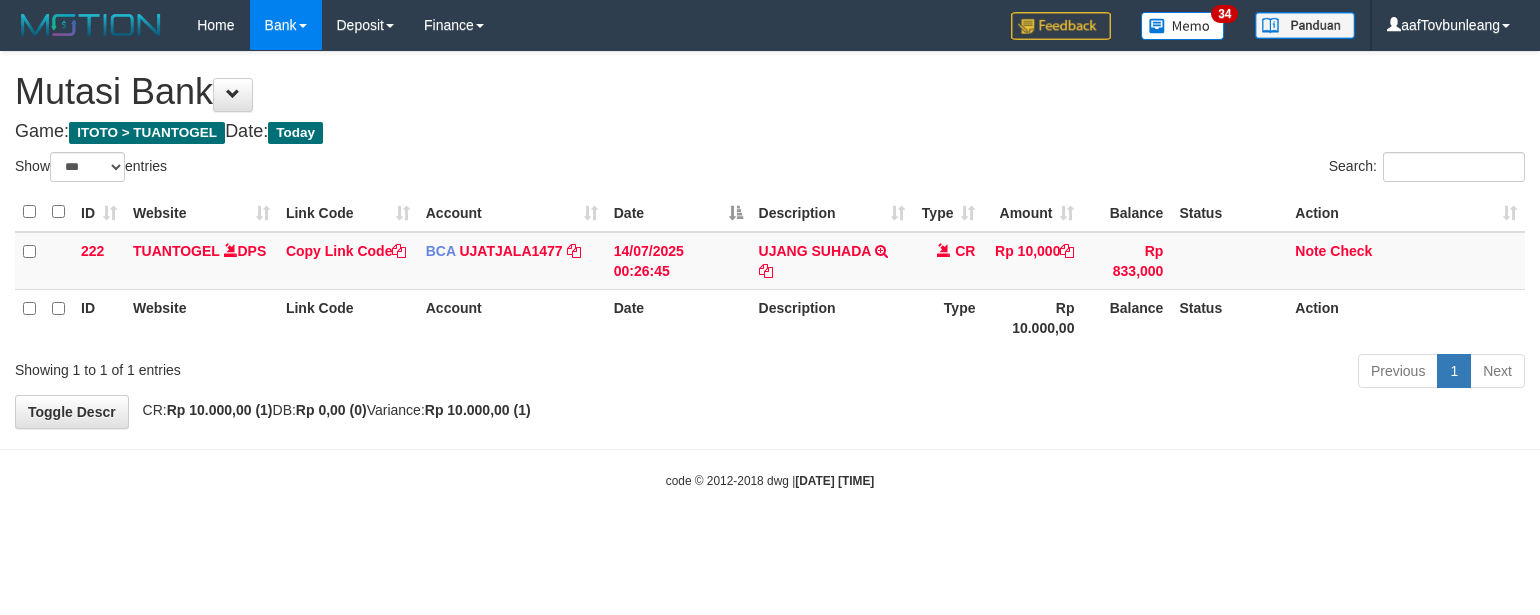 select on "***" 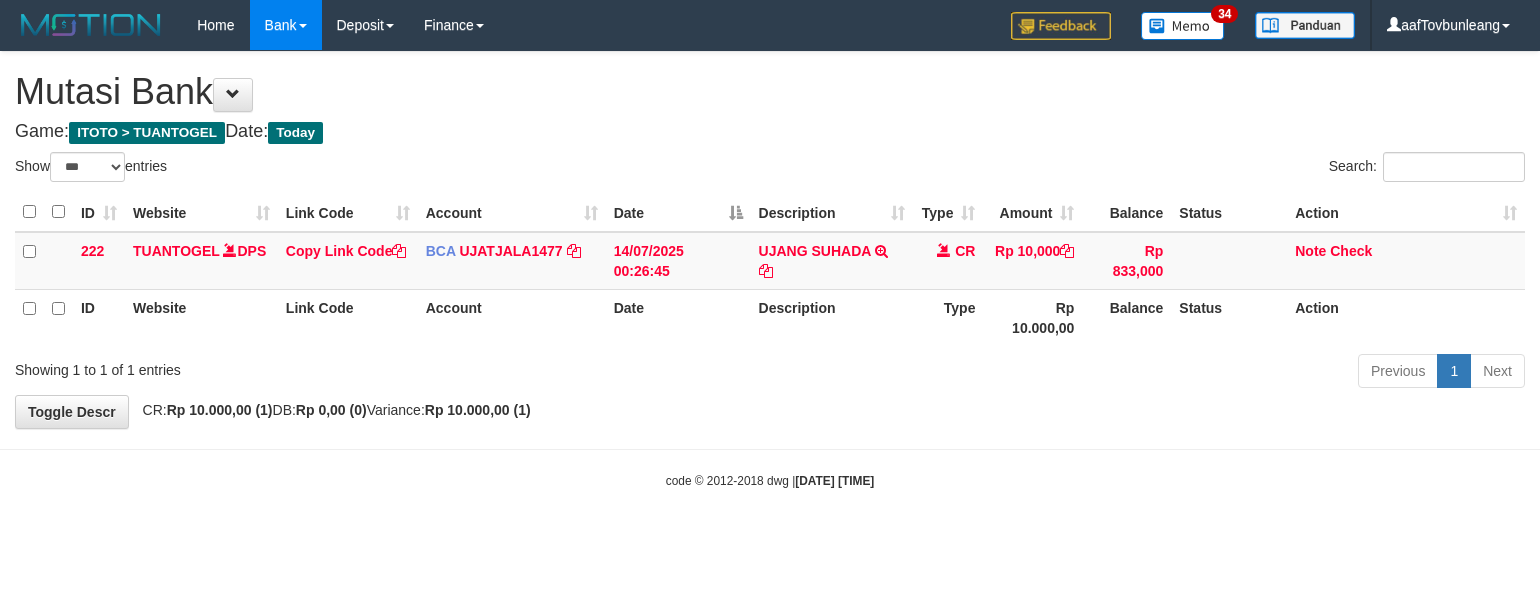 scroll, scrollTop: 0, scrollLeft: 0, axis: both 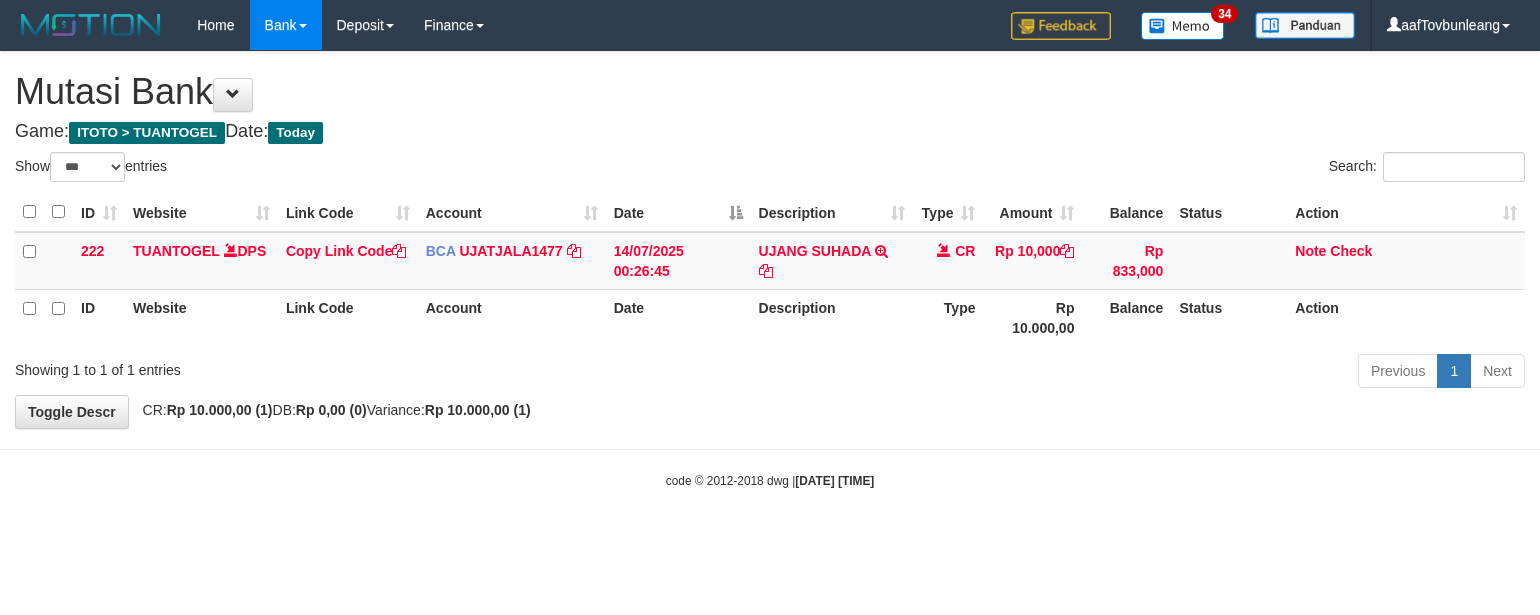 select on "***" 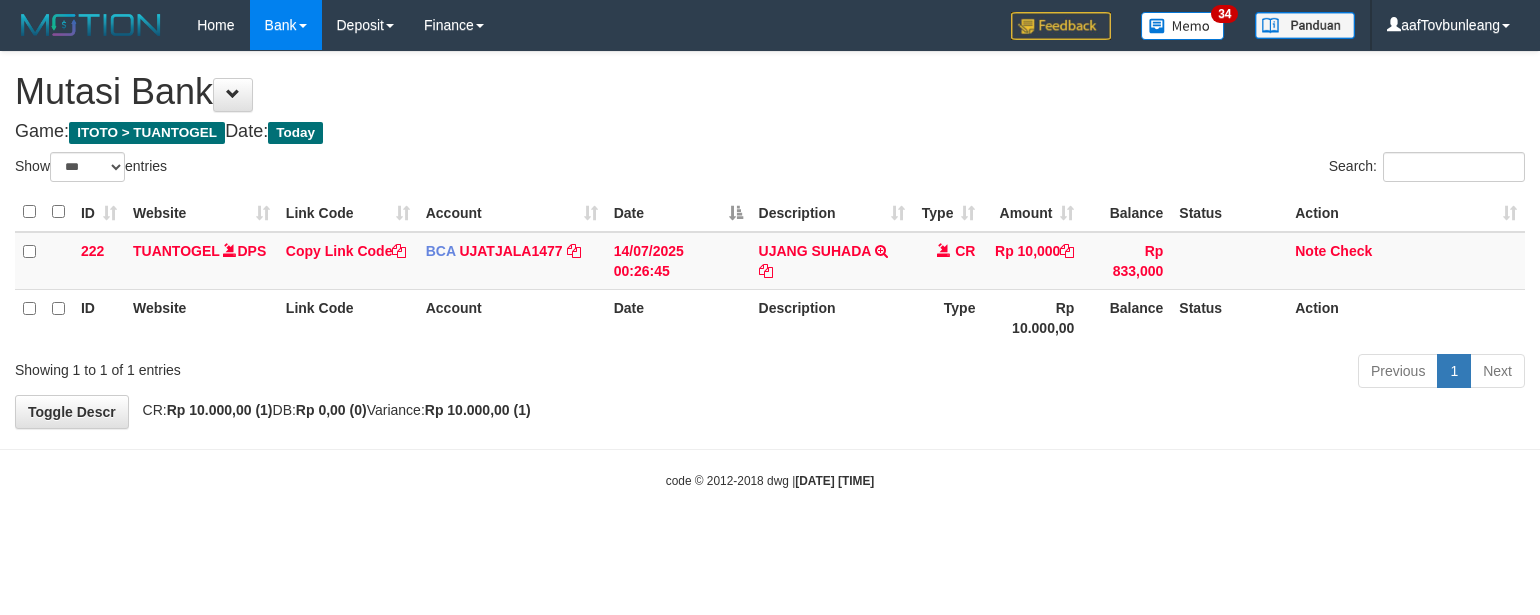 scroll, scrollTop: 0, scrollLeft: 0, axis: both 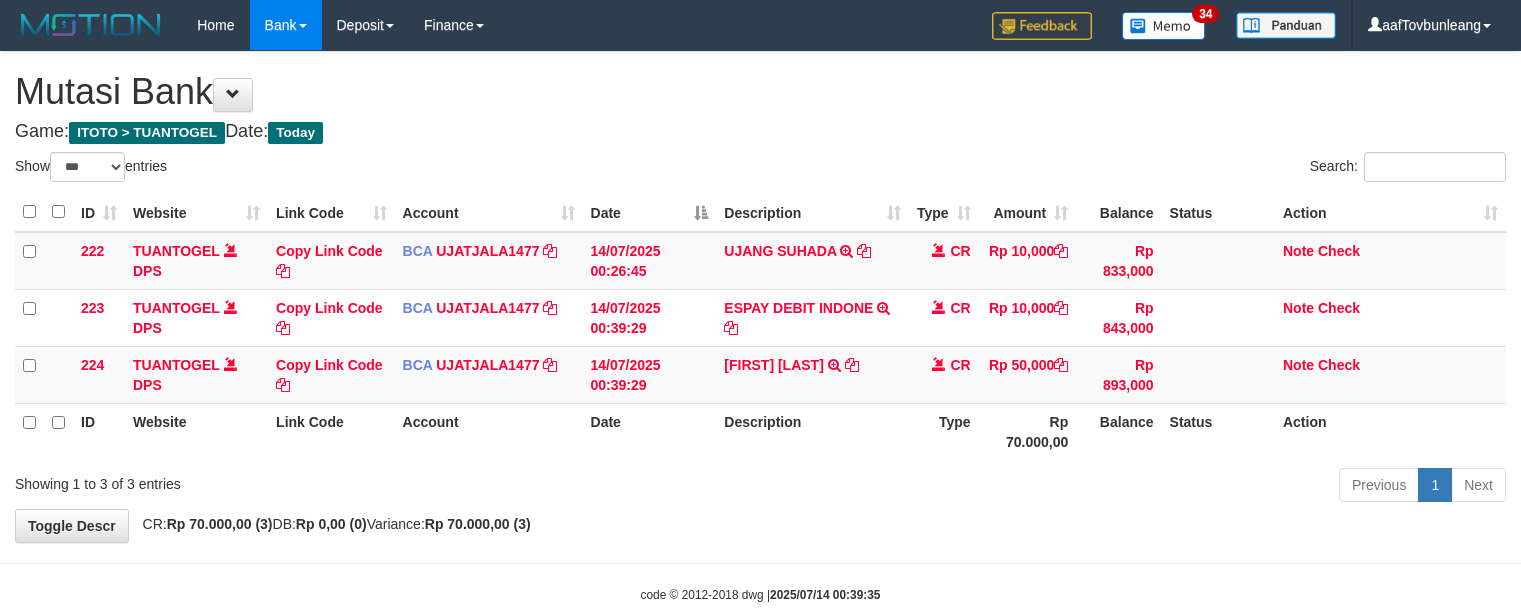 select on "***" 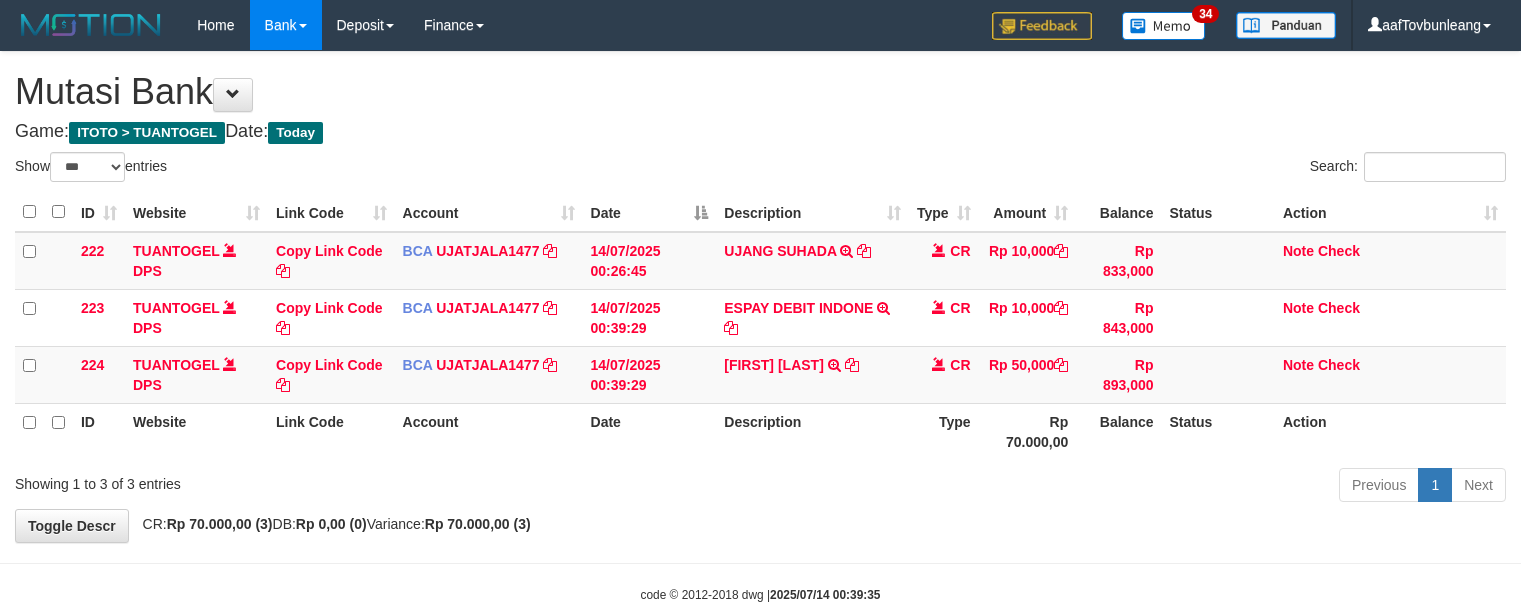 scroll, scrollTop: 0, scrollLeft: 0, axis: both 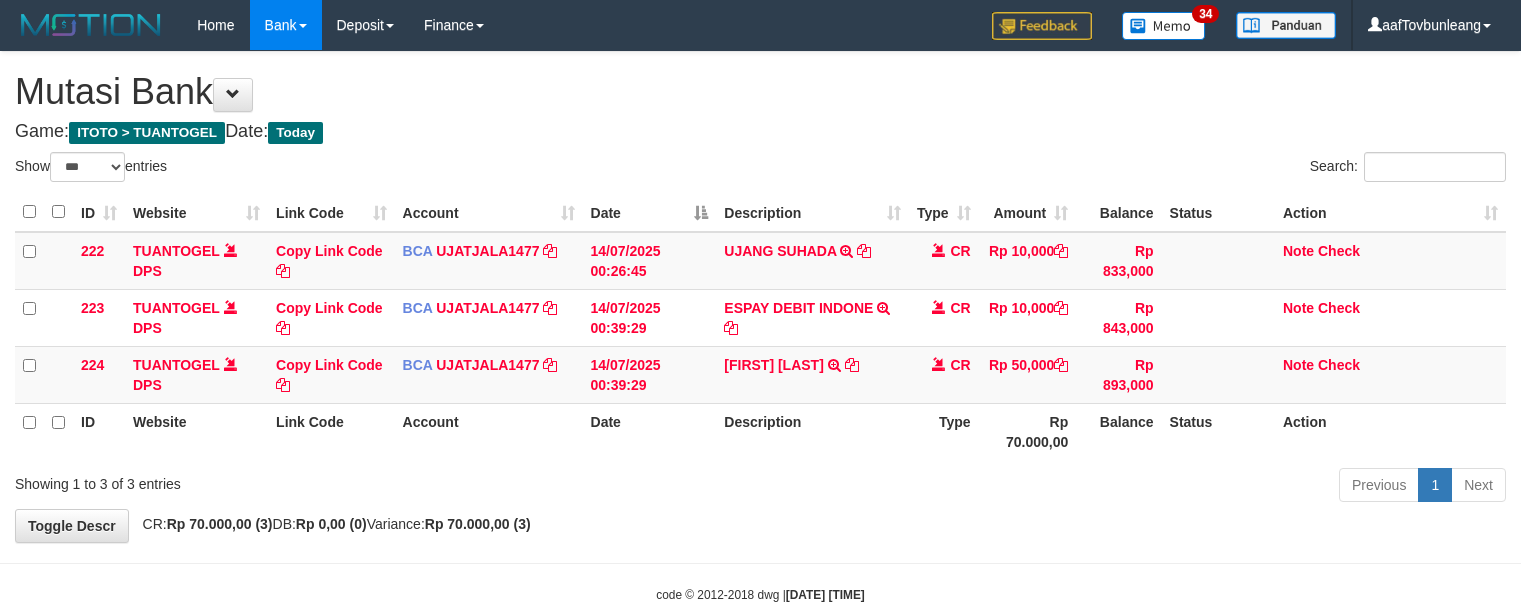 select on "***" 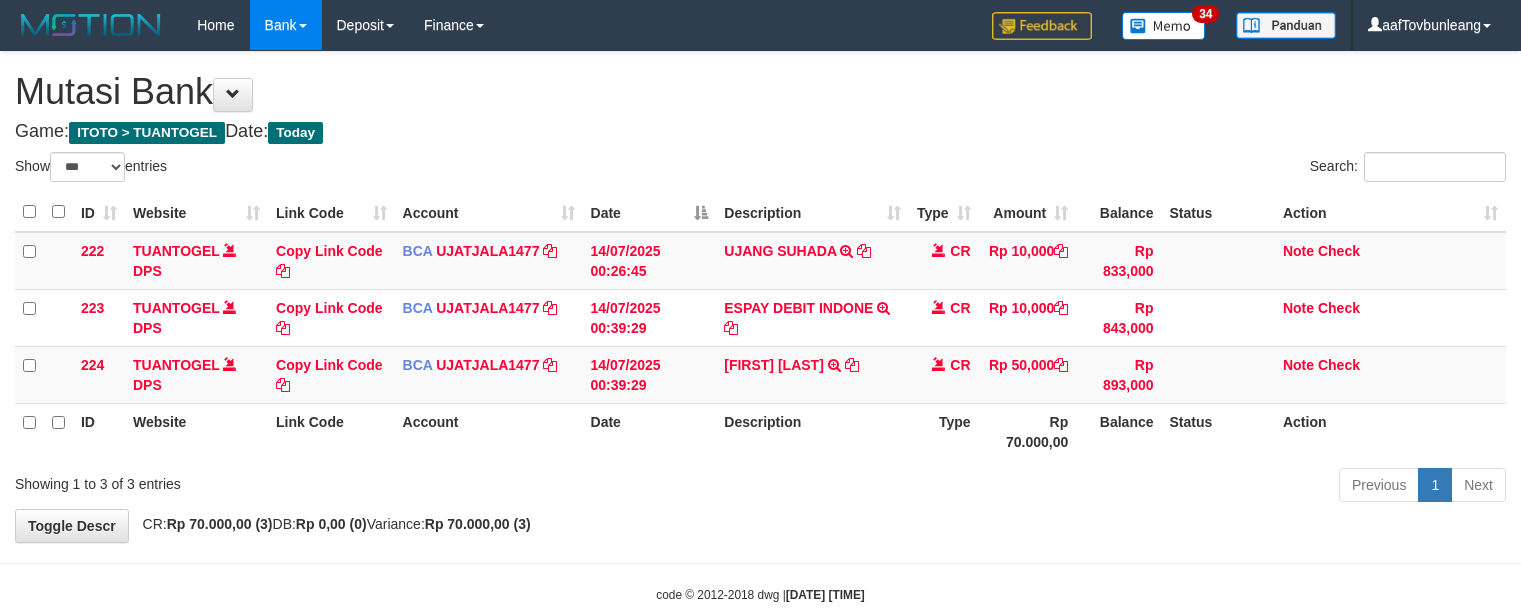 scroll, scrollTop: 0, scrollLeft: 0, axis: both 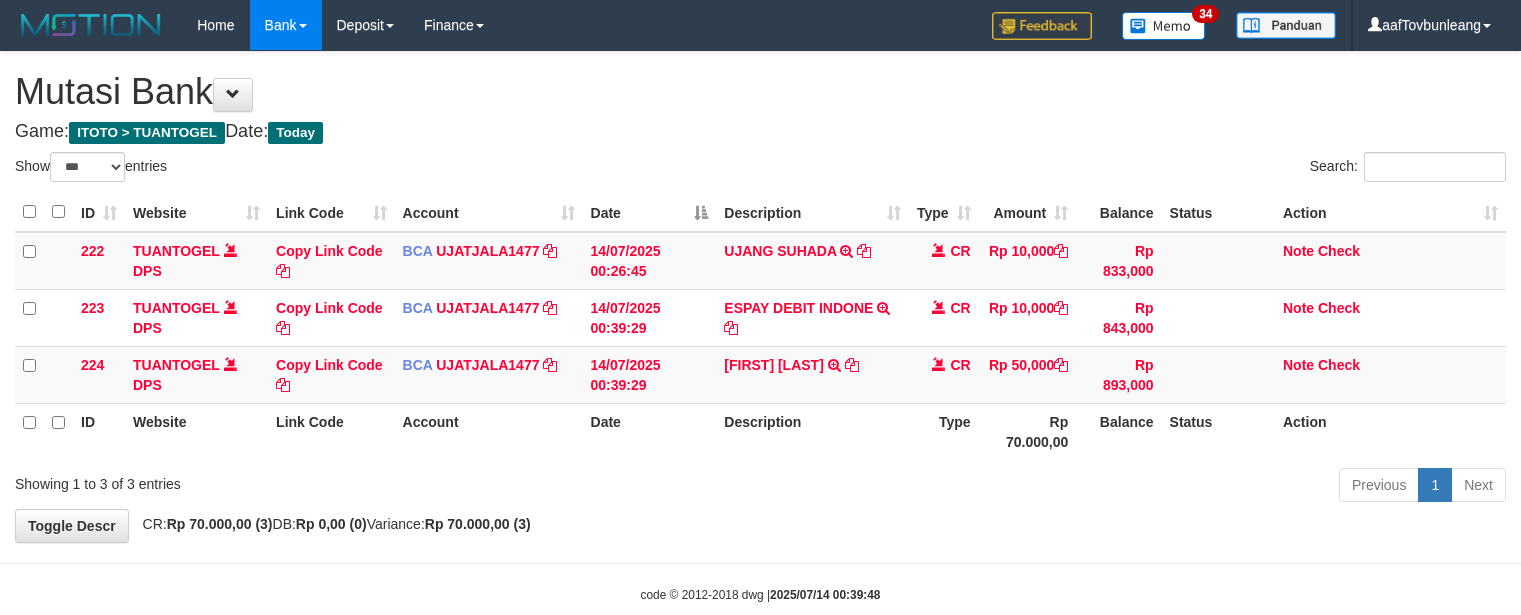 select on "***" 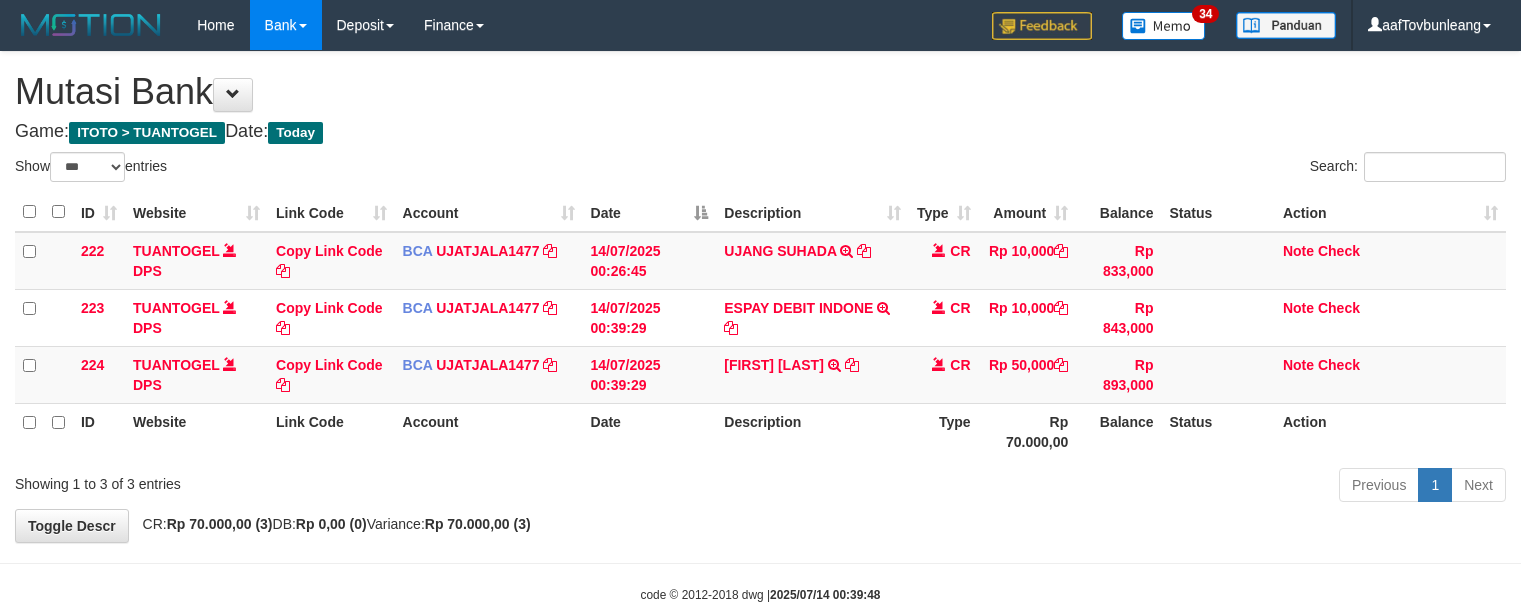 scroll, scrollTop: 0, scrollLeft: 0, axis: both 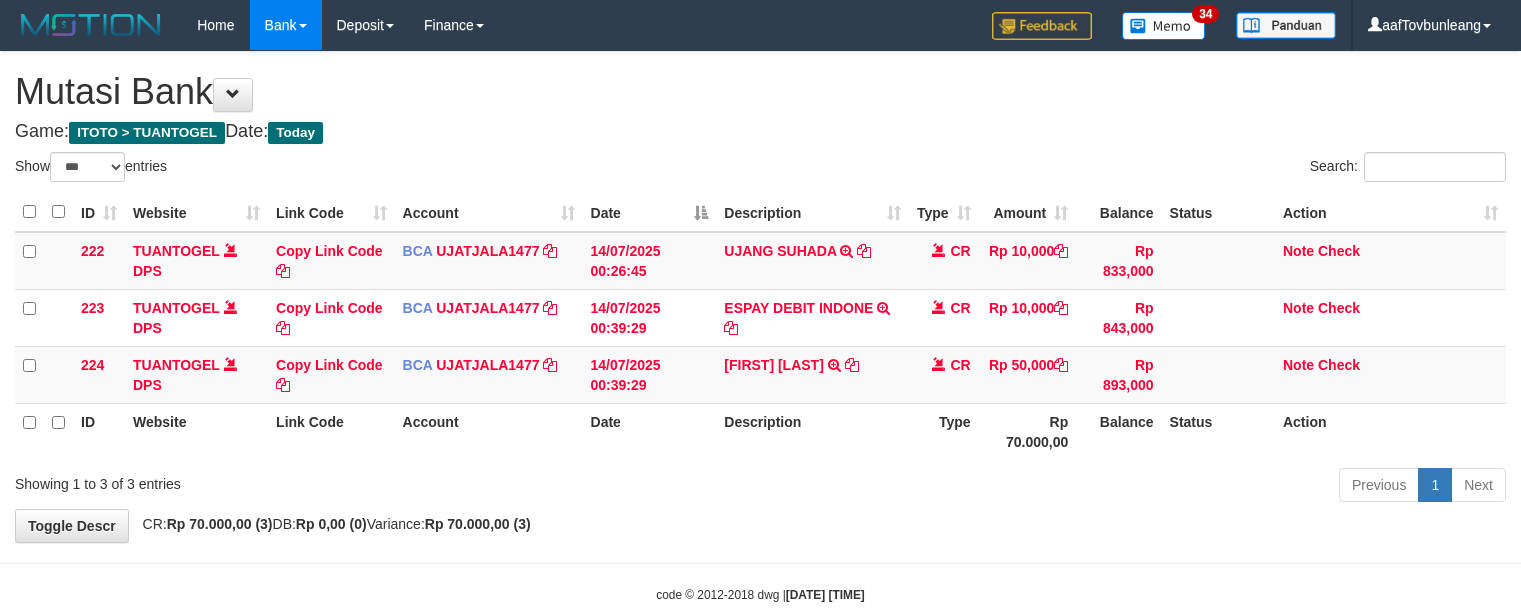 select on "***" 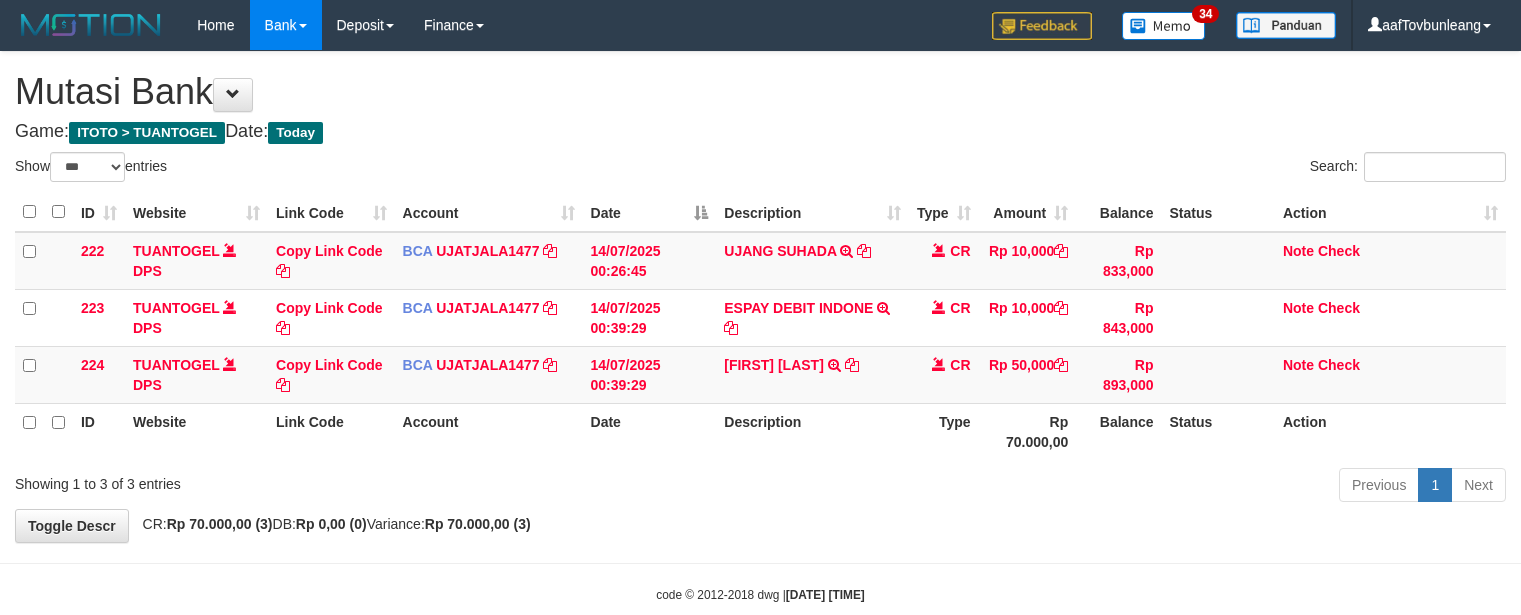 scroll, scrollTop: 0, scrollLeft: 0, axis: both 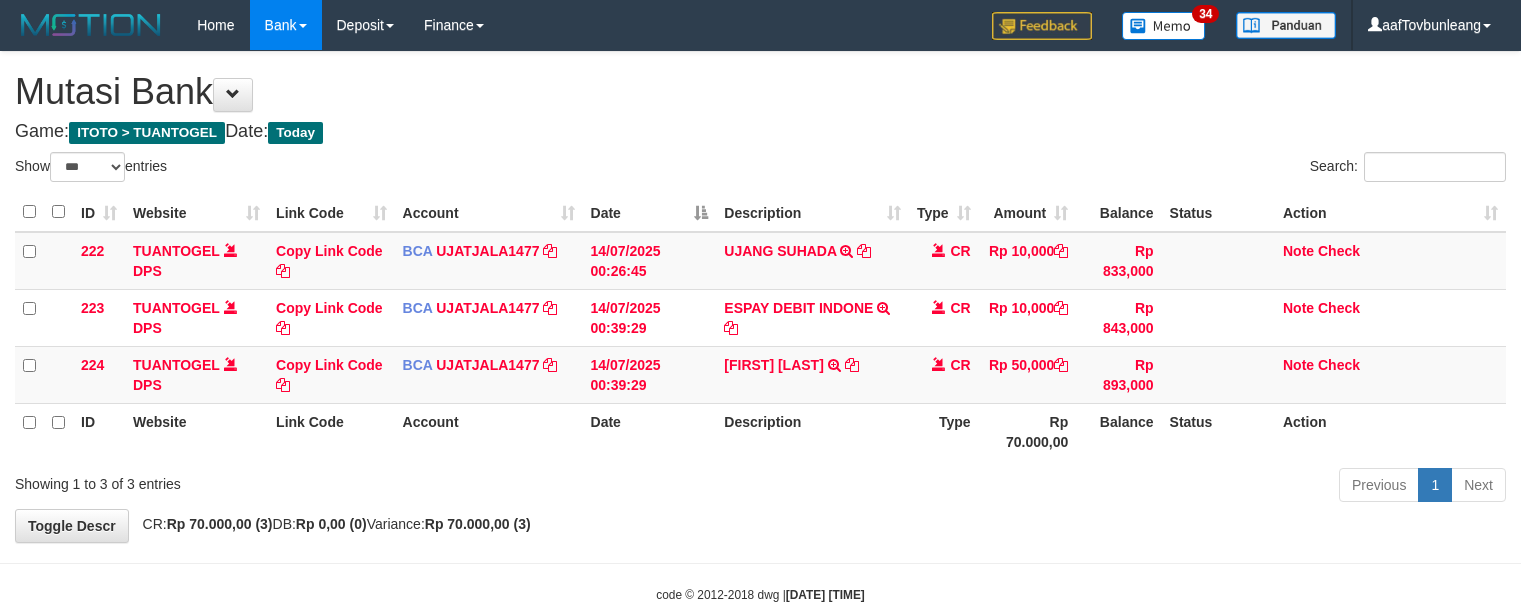 select on "***" 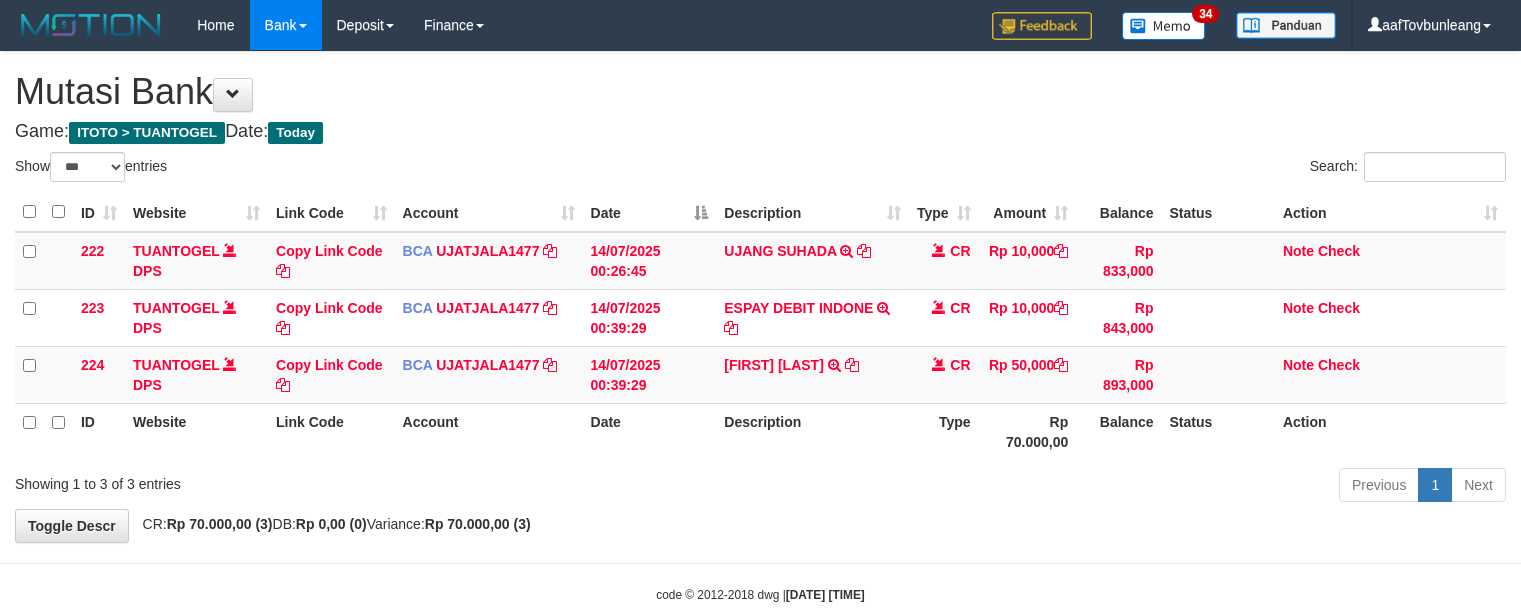 scroll, scrollTop: 0, scrollLeft: 0, axis: both 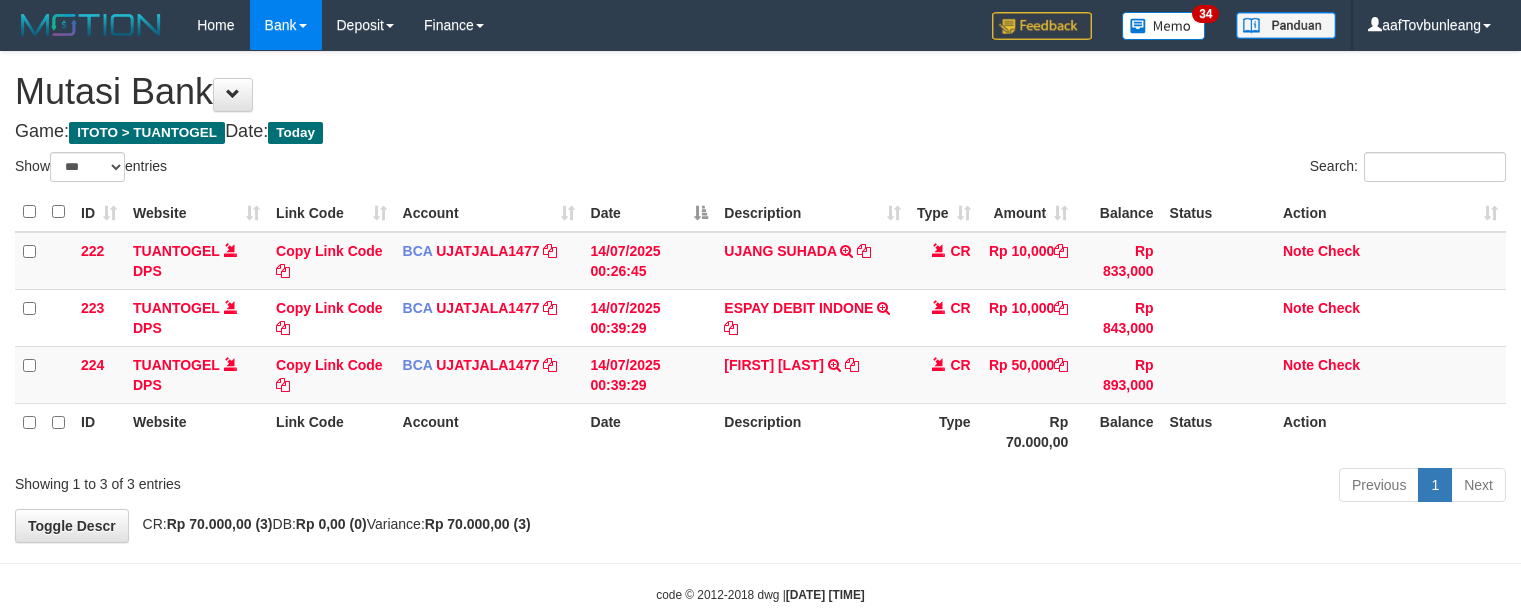 select on "***" 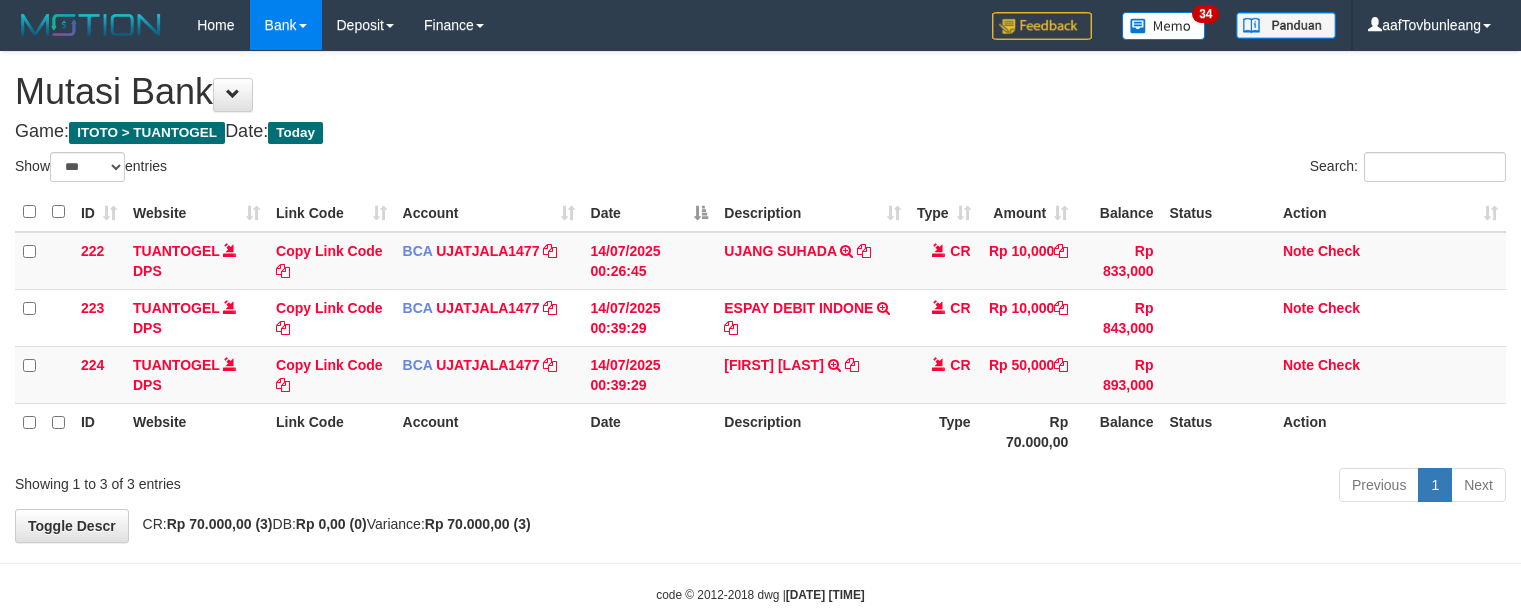 scroll, scrollTop: 0, scrollLeft: 0, axis: both 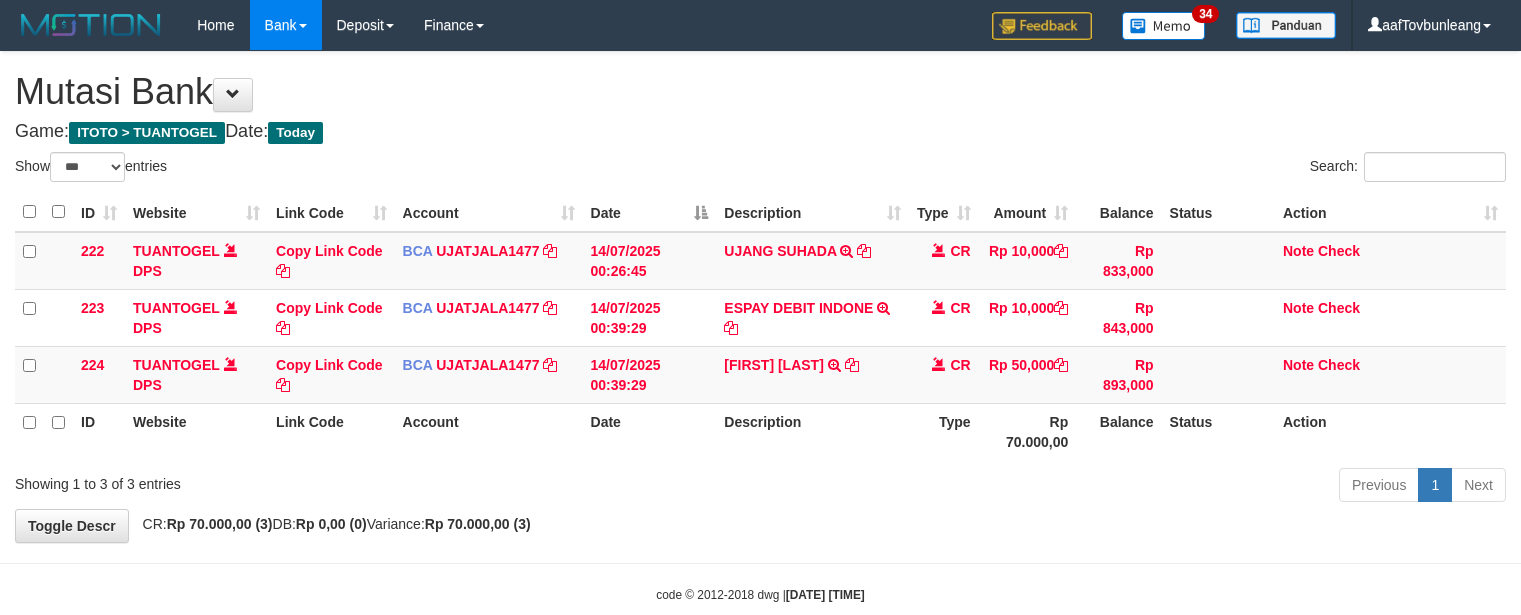 select on "***" 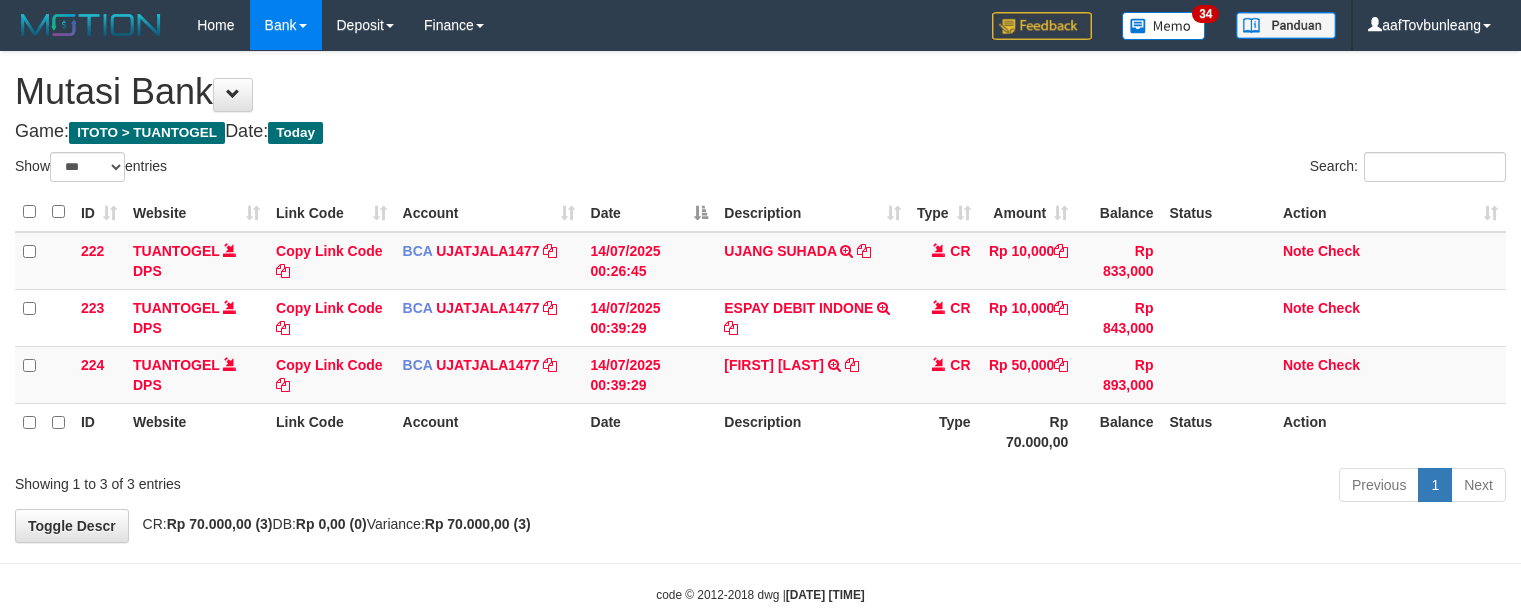 scroll, scrollTop: 0, scrollLeft: 0, axis: both 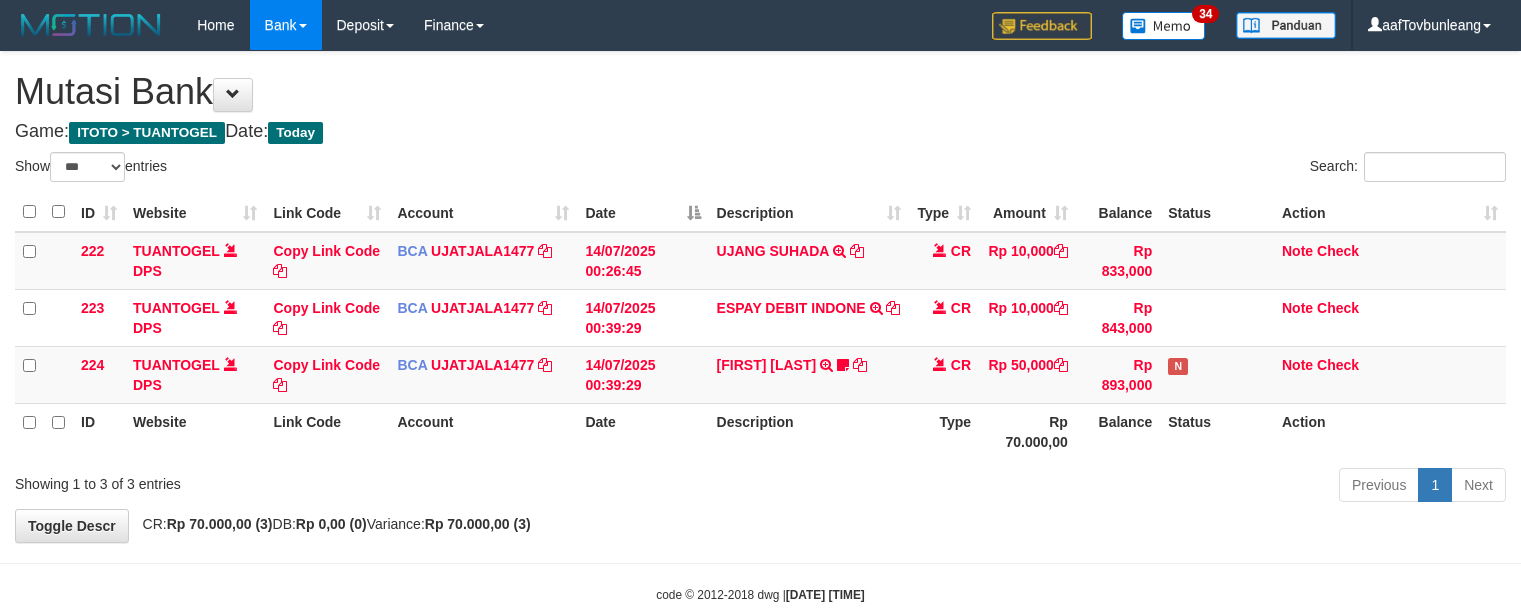 select on "***" 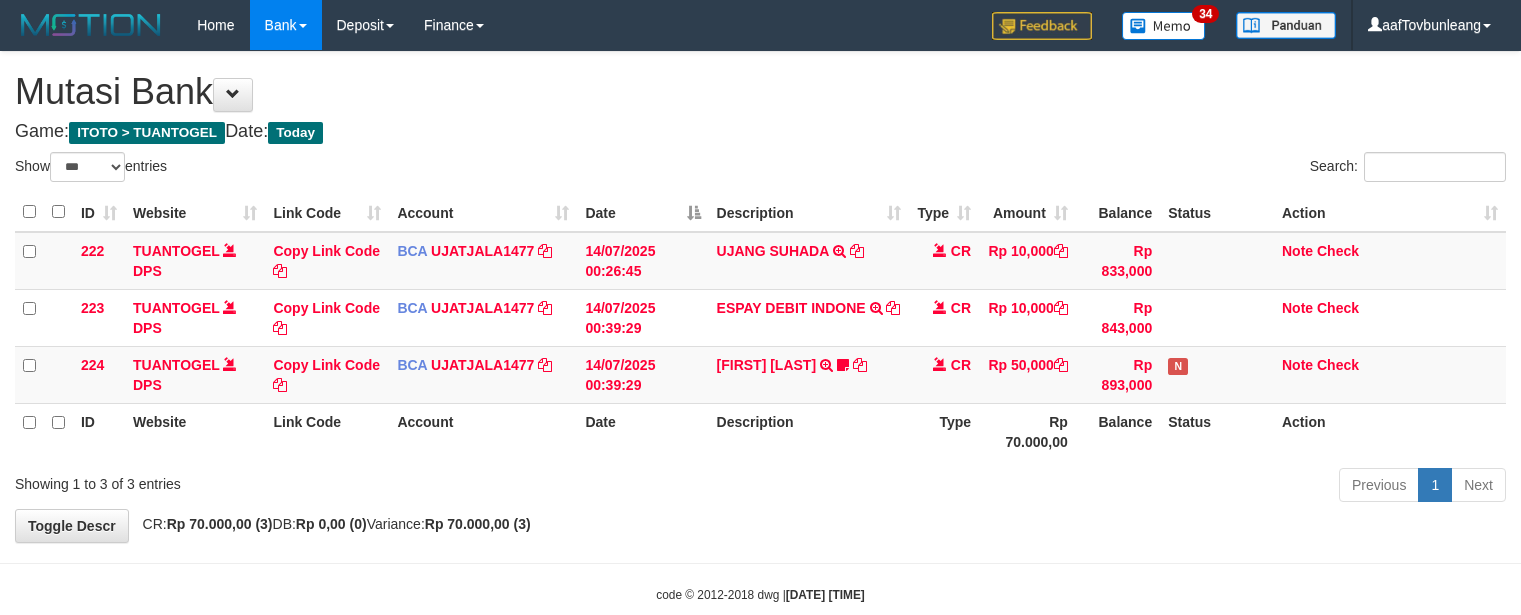 scroll, scrollTop: 0, scrollLeft: 0, axis: both 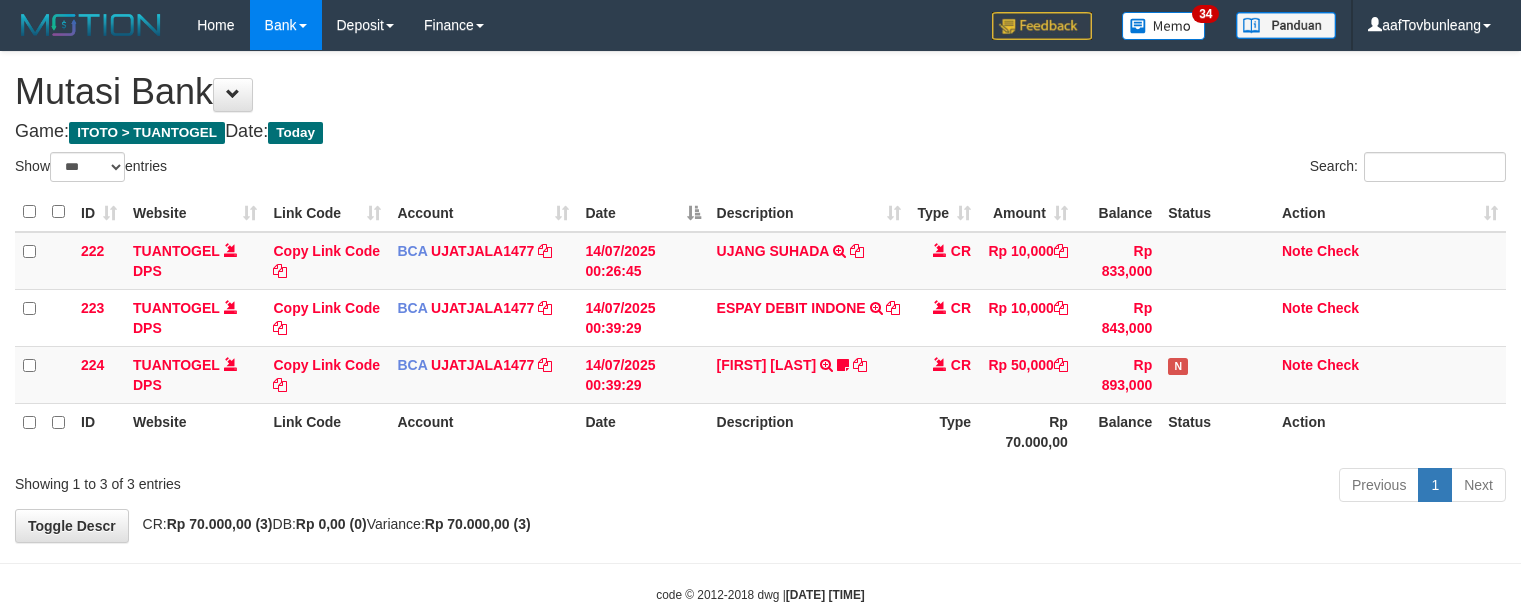 select on "***" 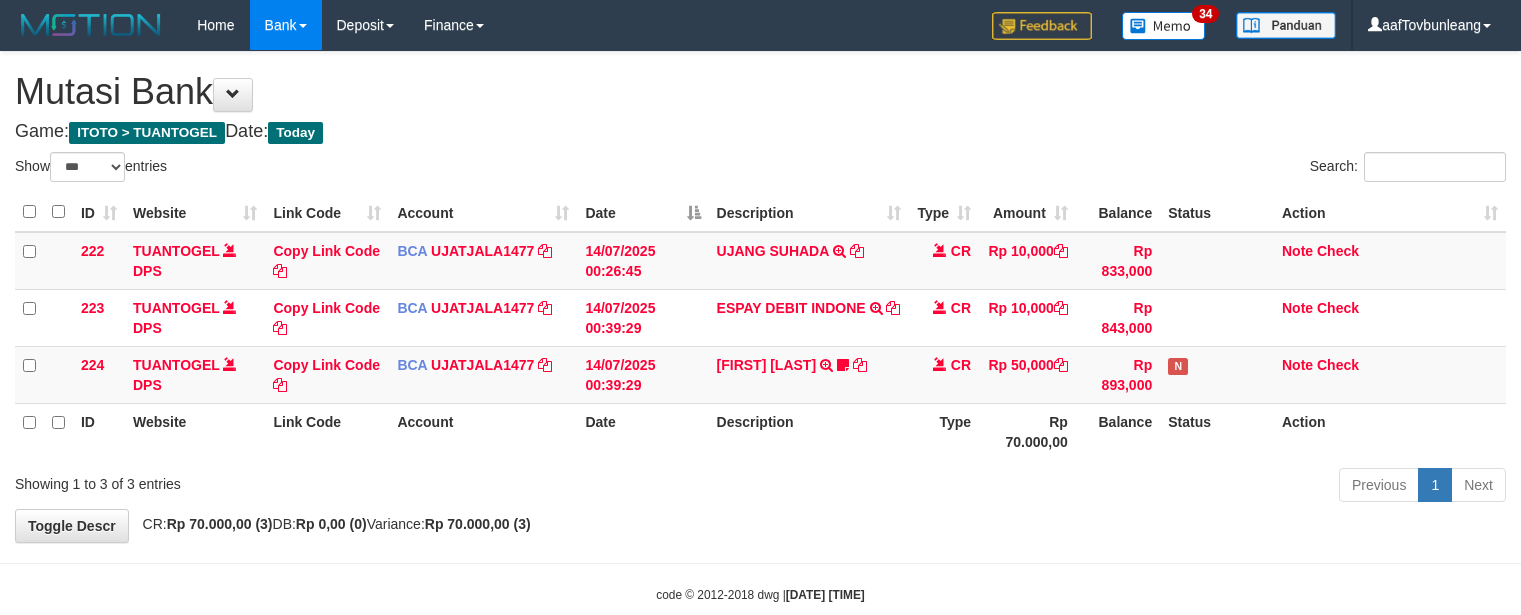 scroll, scrollTop: 0, scrollLeft: 0, axis: both 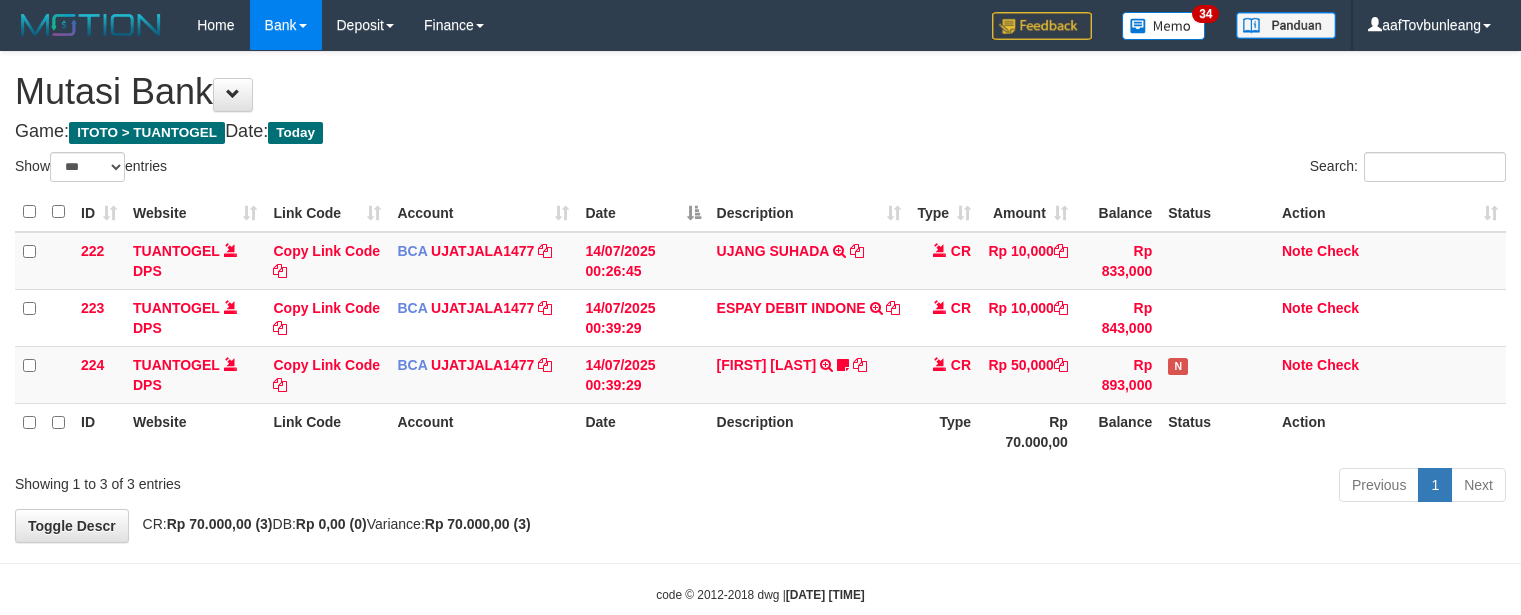 select on "***" 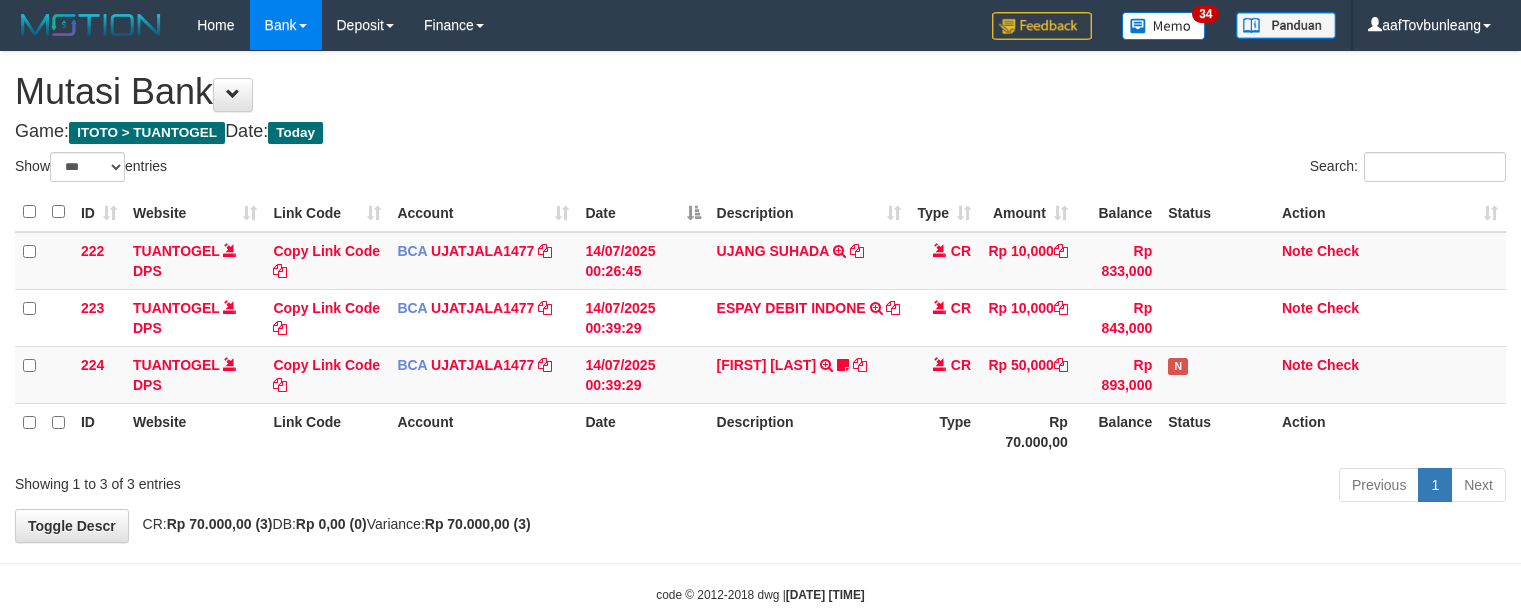 scroll, scrollTop: 0, scrollLeft: 0, axis: both 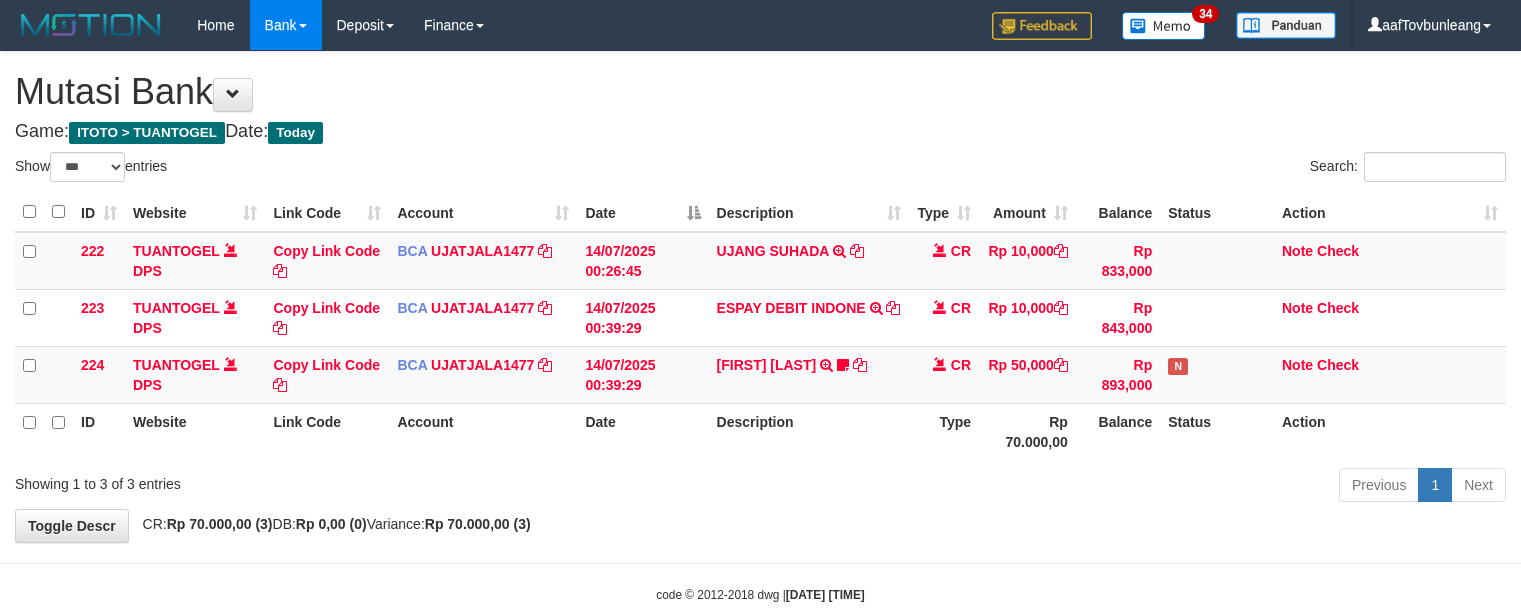 select on "***" 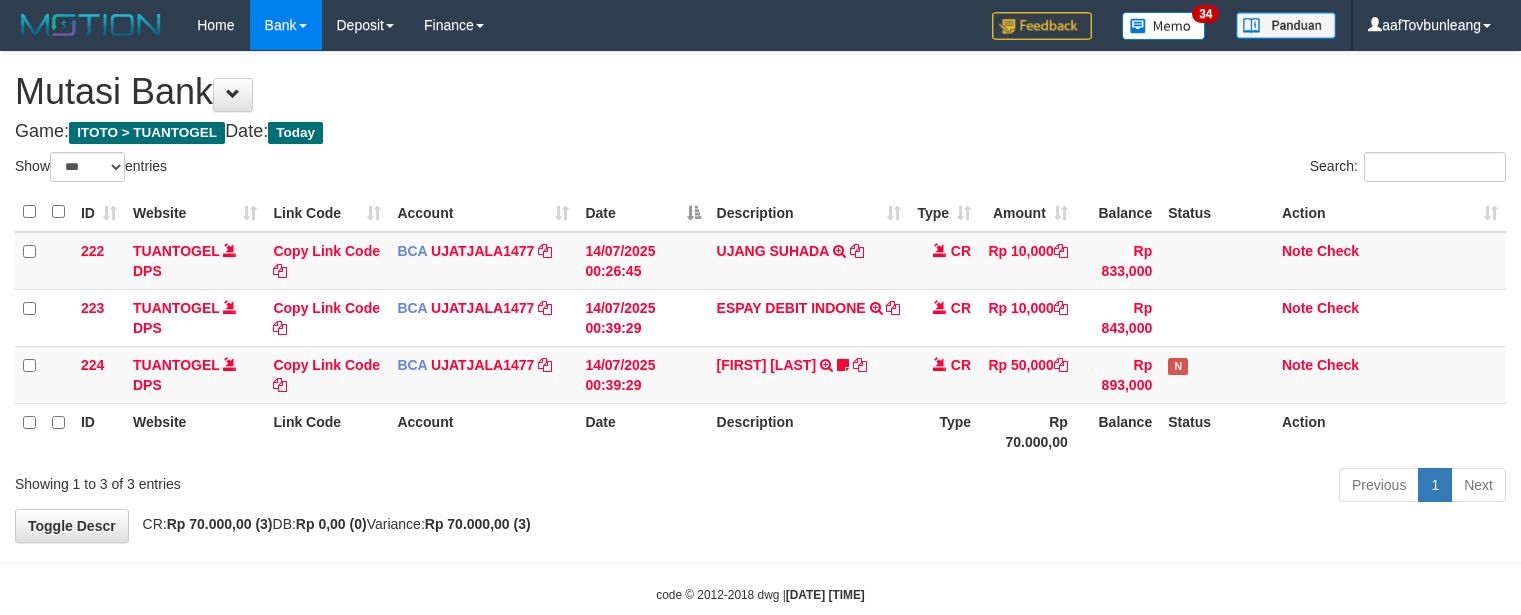 scroll, scrollTop: 0, scrollLeft: 0, axis: both 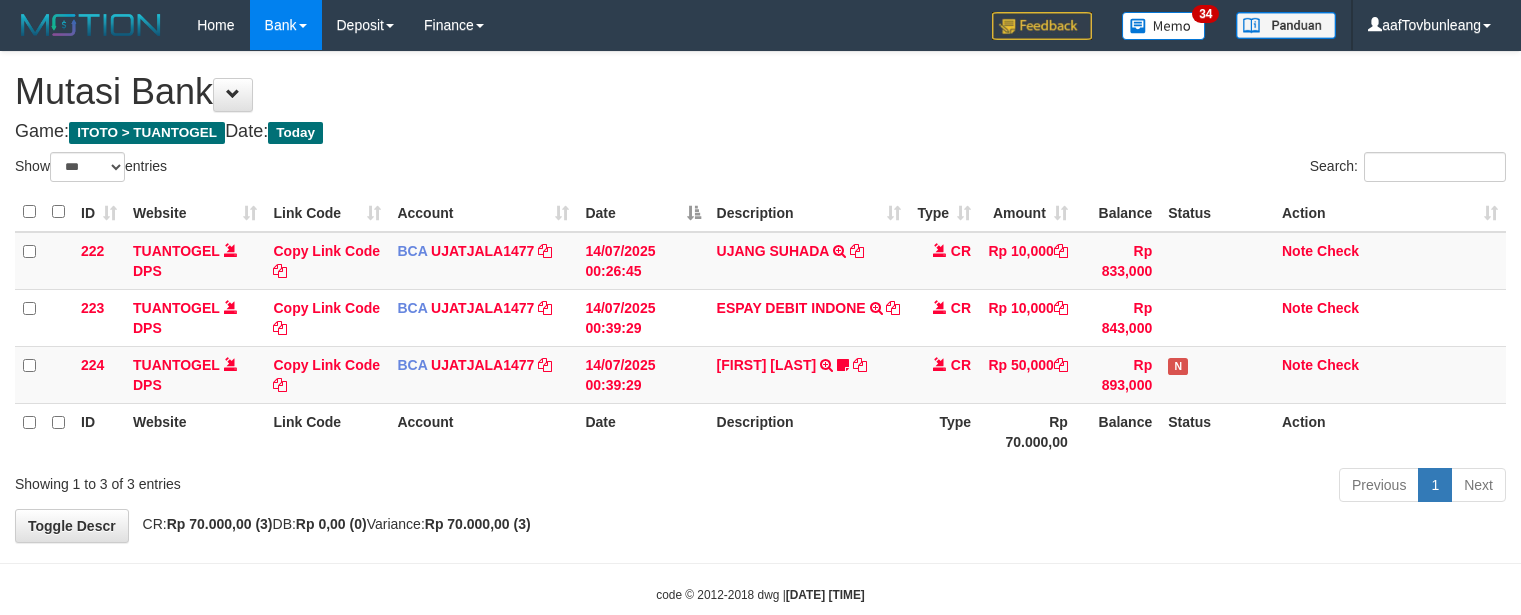 select on "***" 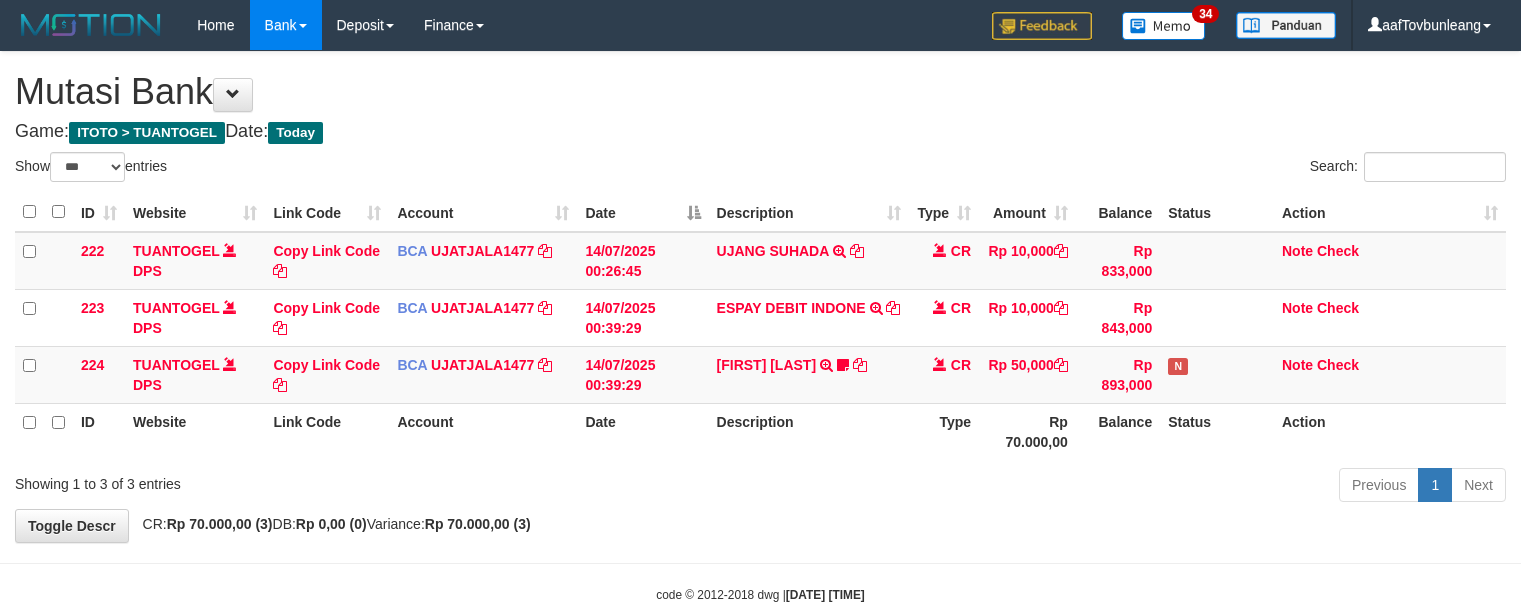 scroll, scrollTop: 0, scrollLeft: 0, axis: both 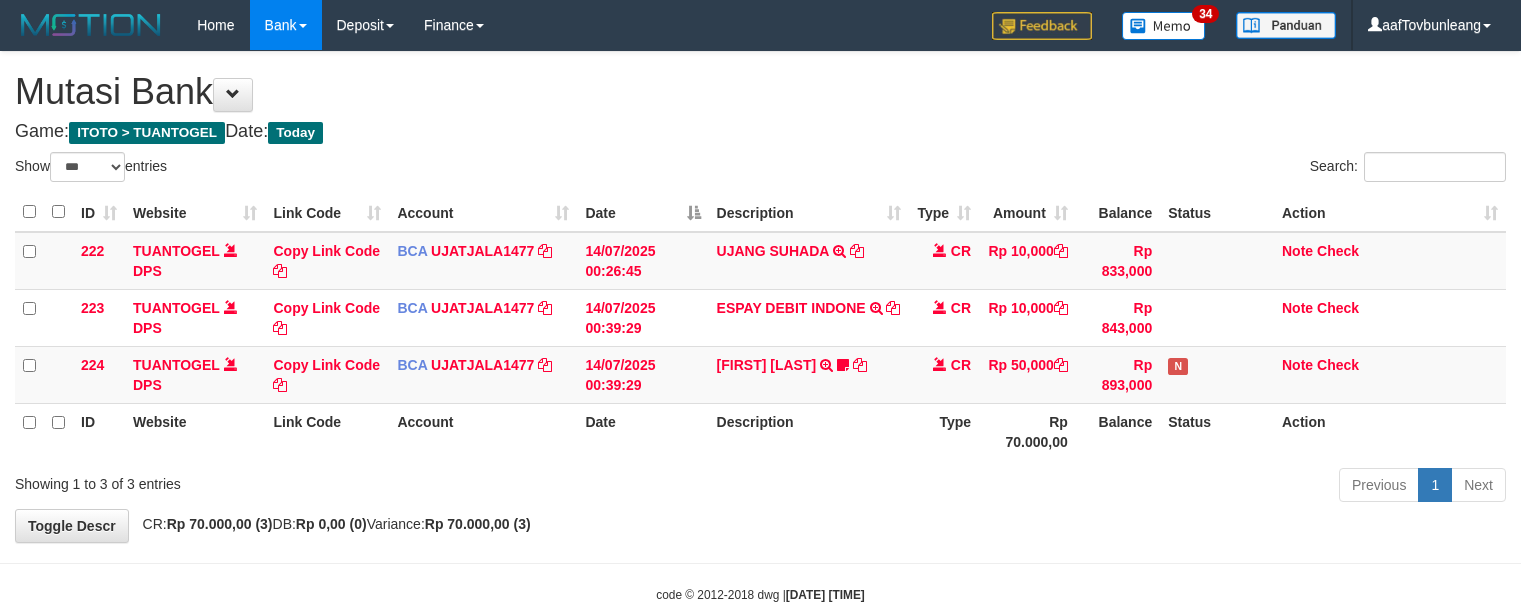 select on "***" 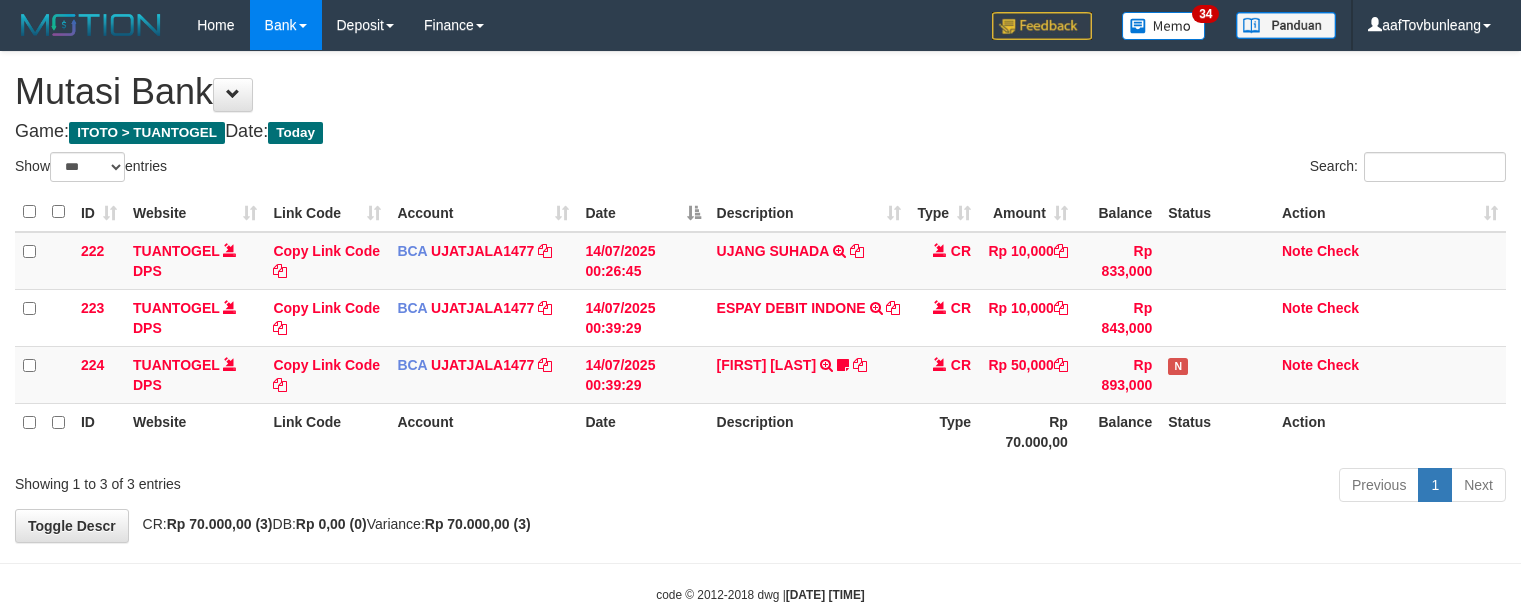 scroll, scrollTop: 0, scrollLeft: 0, axis: both 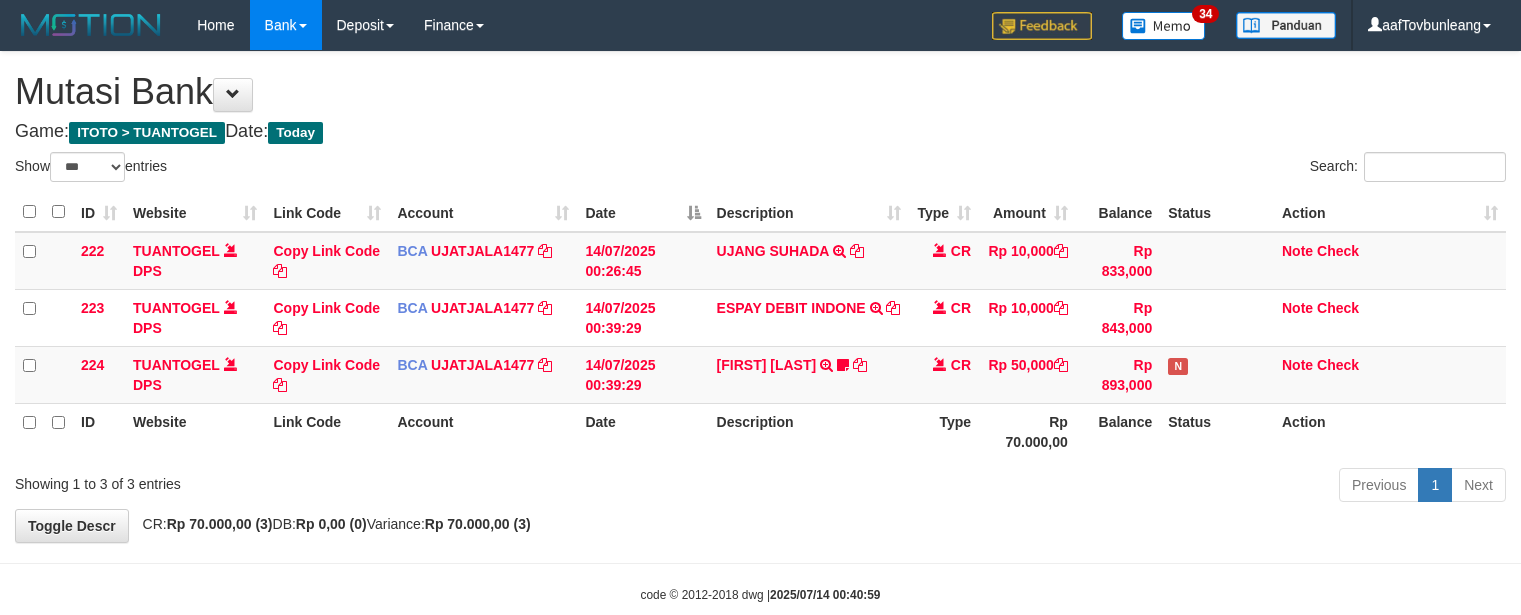 select on "***" 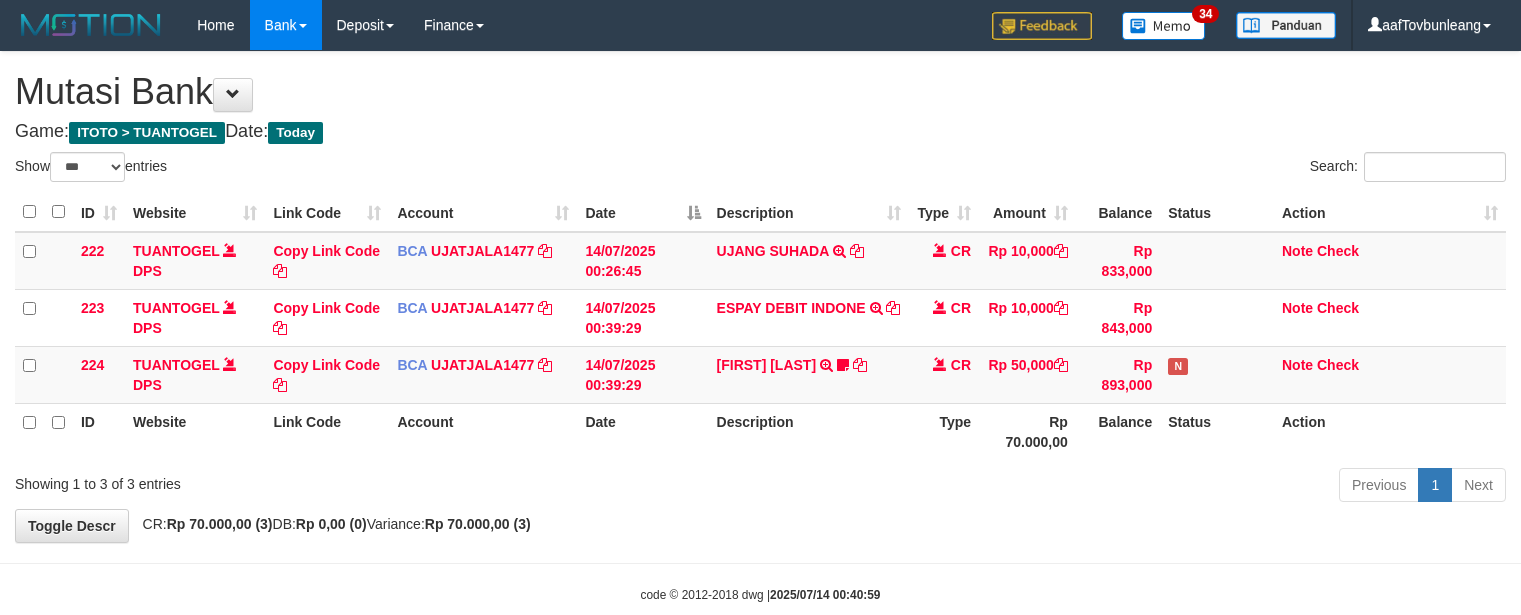 scroll, scrollTop: 0, scrollLeft: 0, axis: both 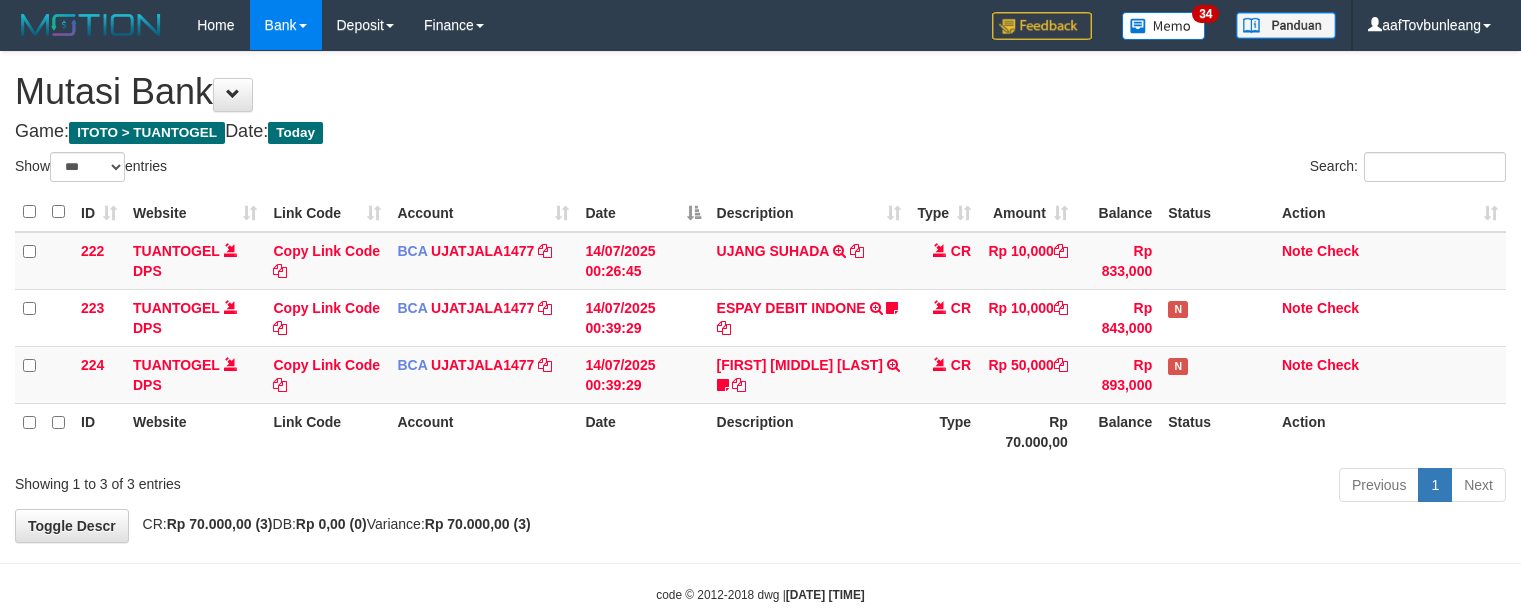 select on "***" 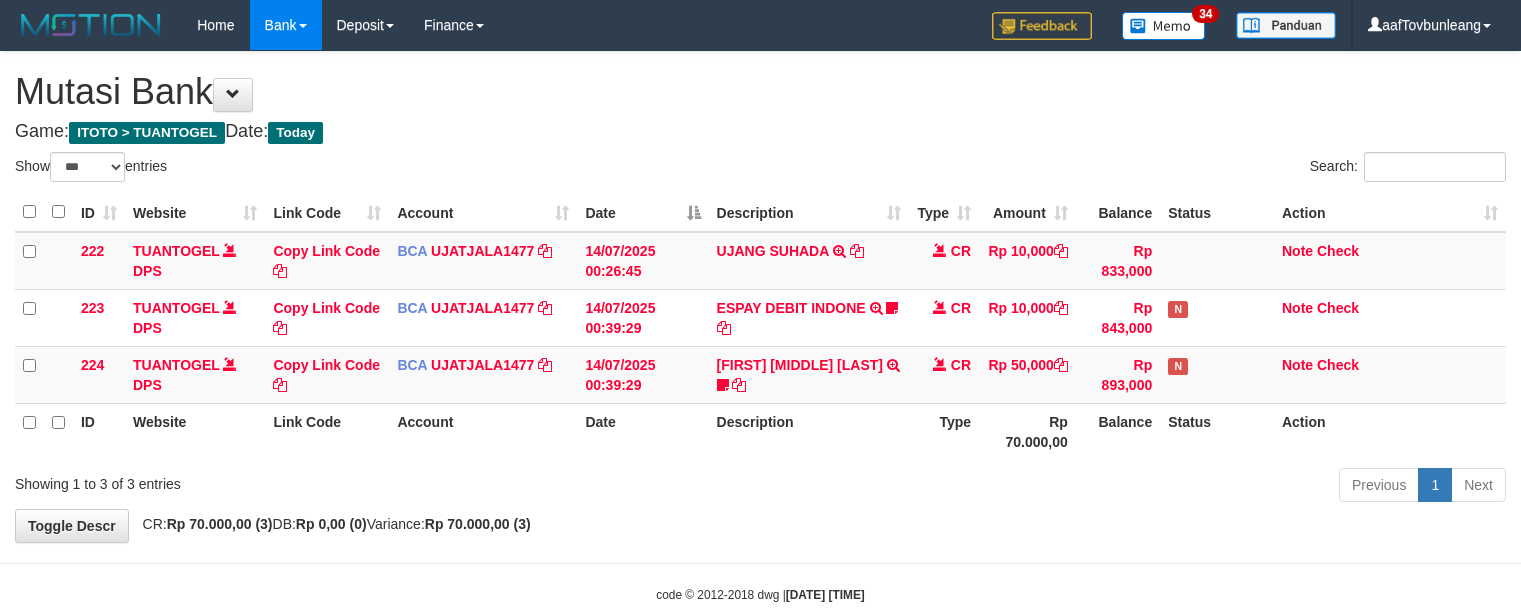 scroll, scrollTop: 0, scrollLeft: 0, axis: both 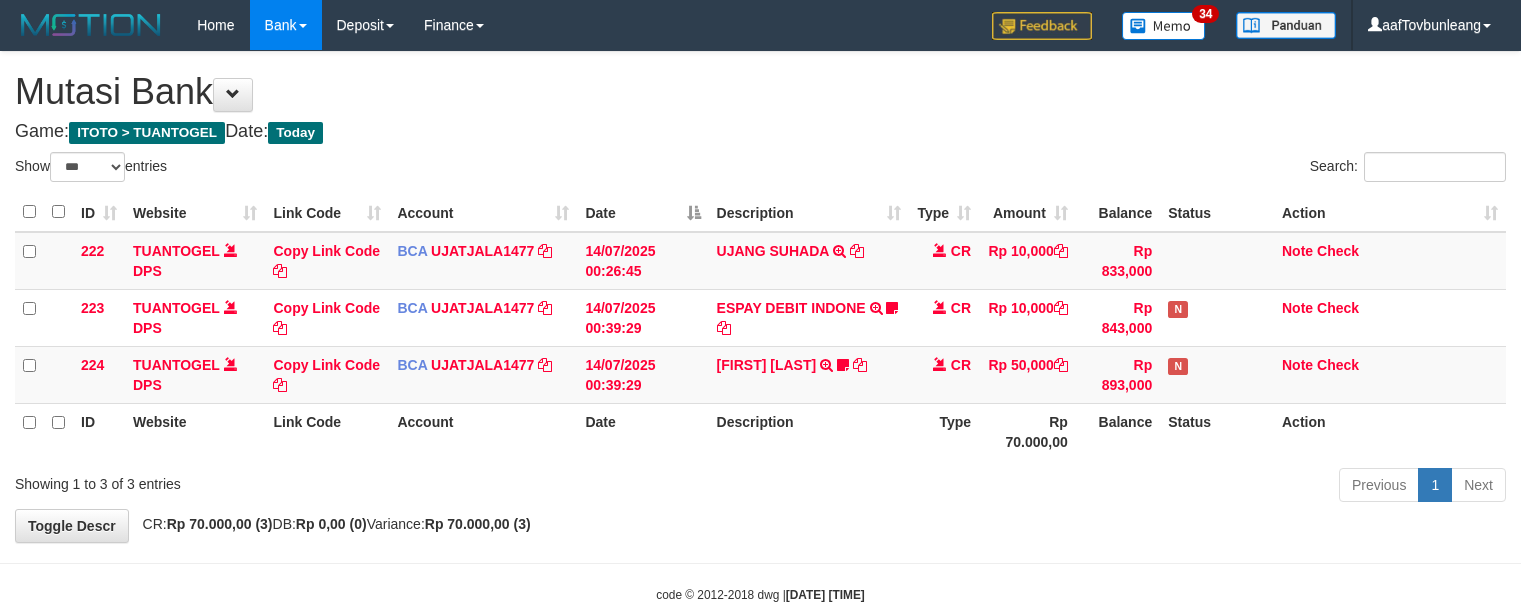 select on "***" 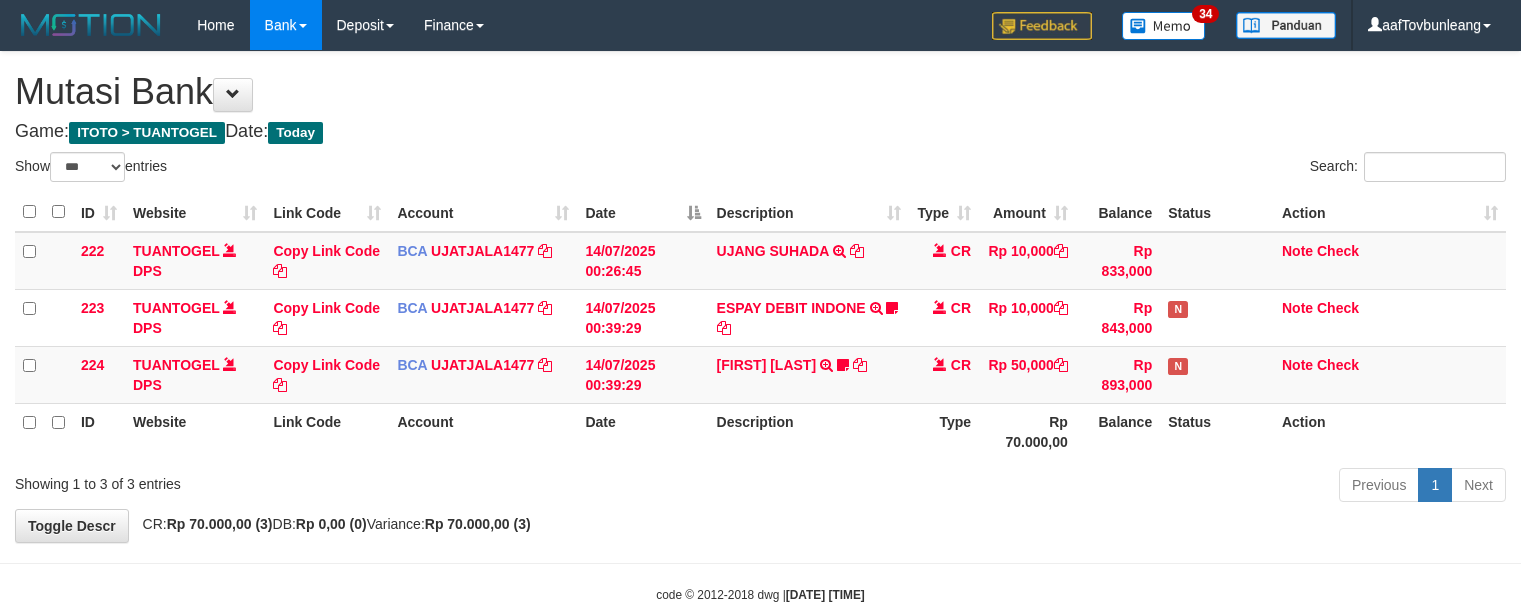 scroll, scrollTop: 0, scrollLeft: 0, axis: both 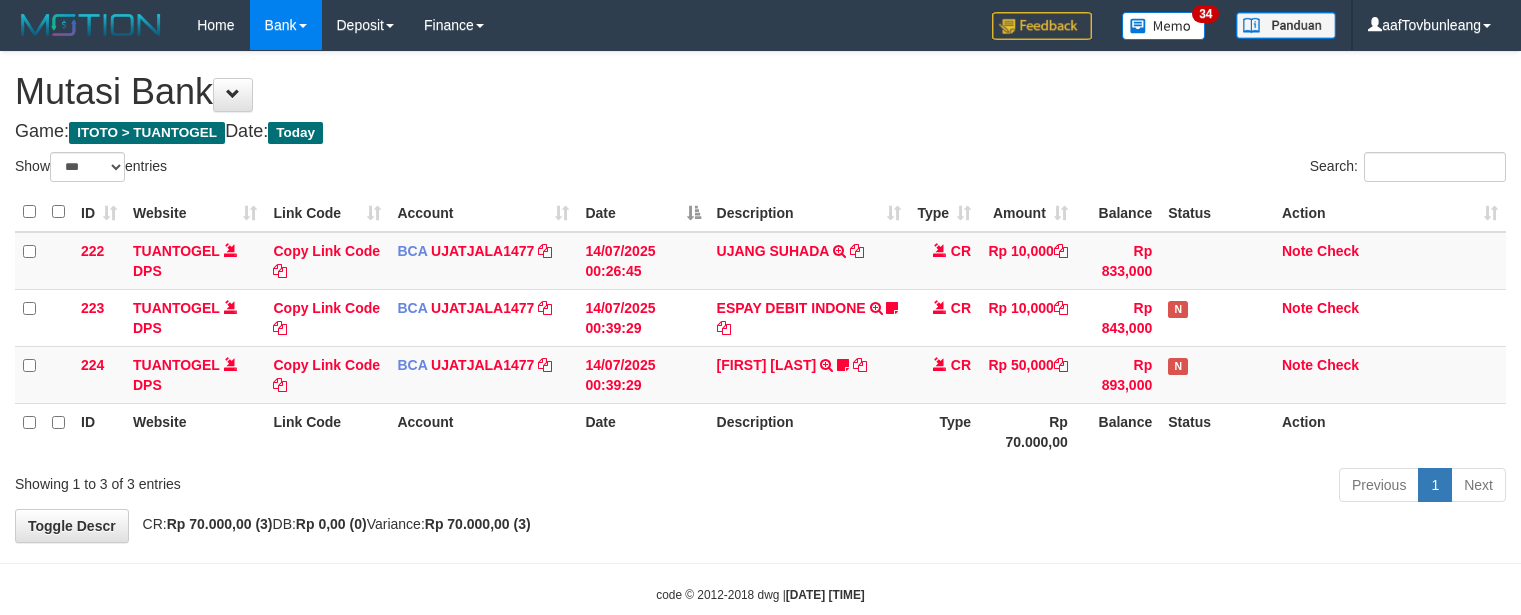 select on "***" 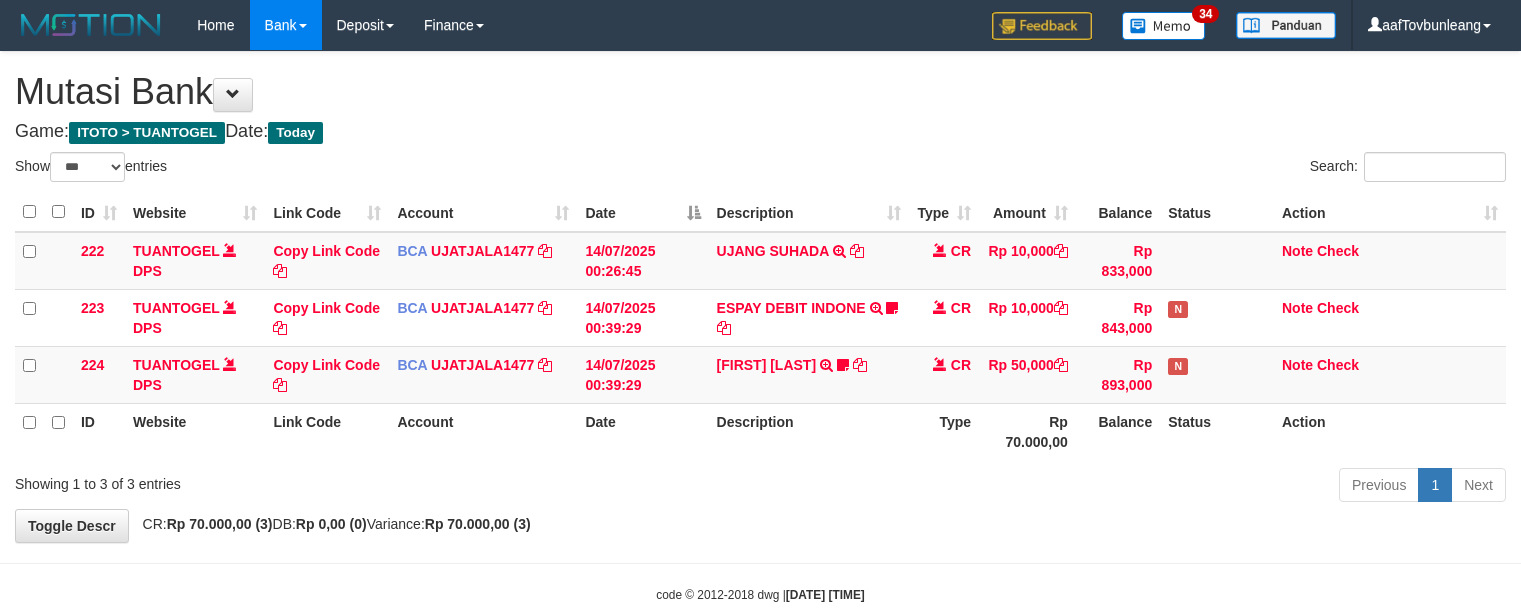 scroll, scrollTop: 0, scrollLeft: 0, axis: both 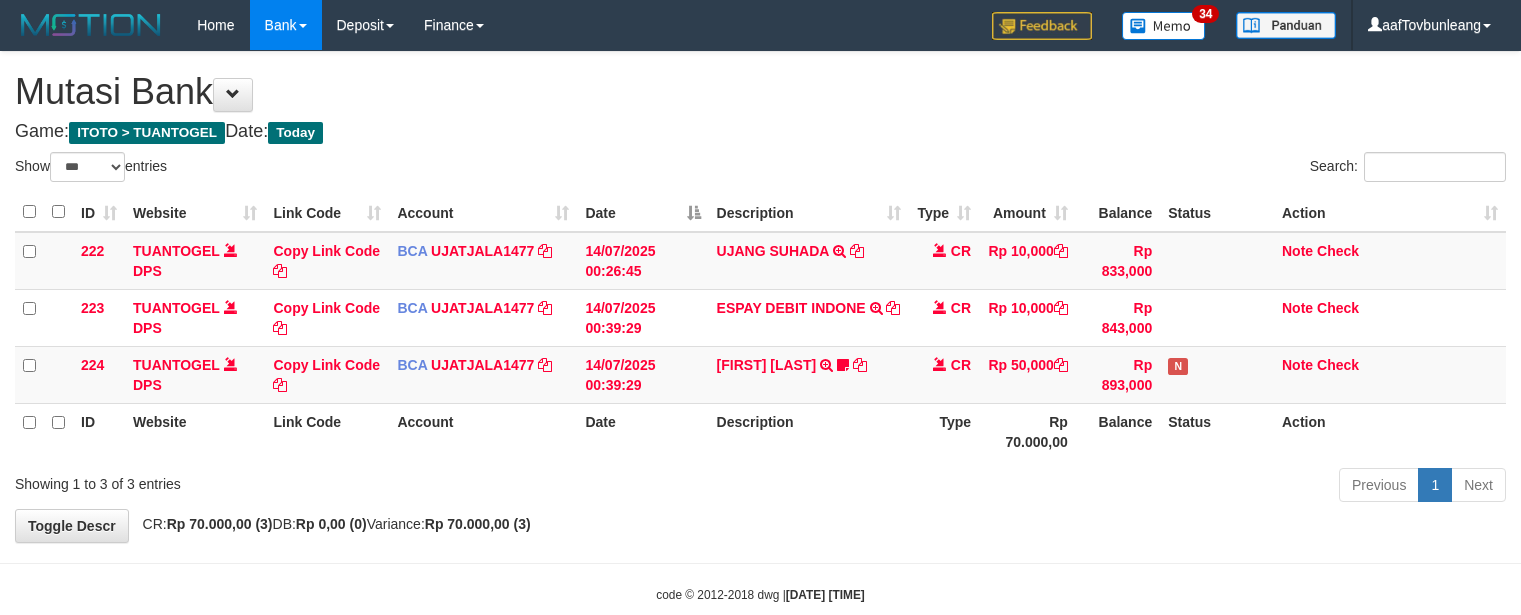 select on "***" 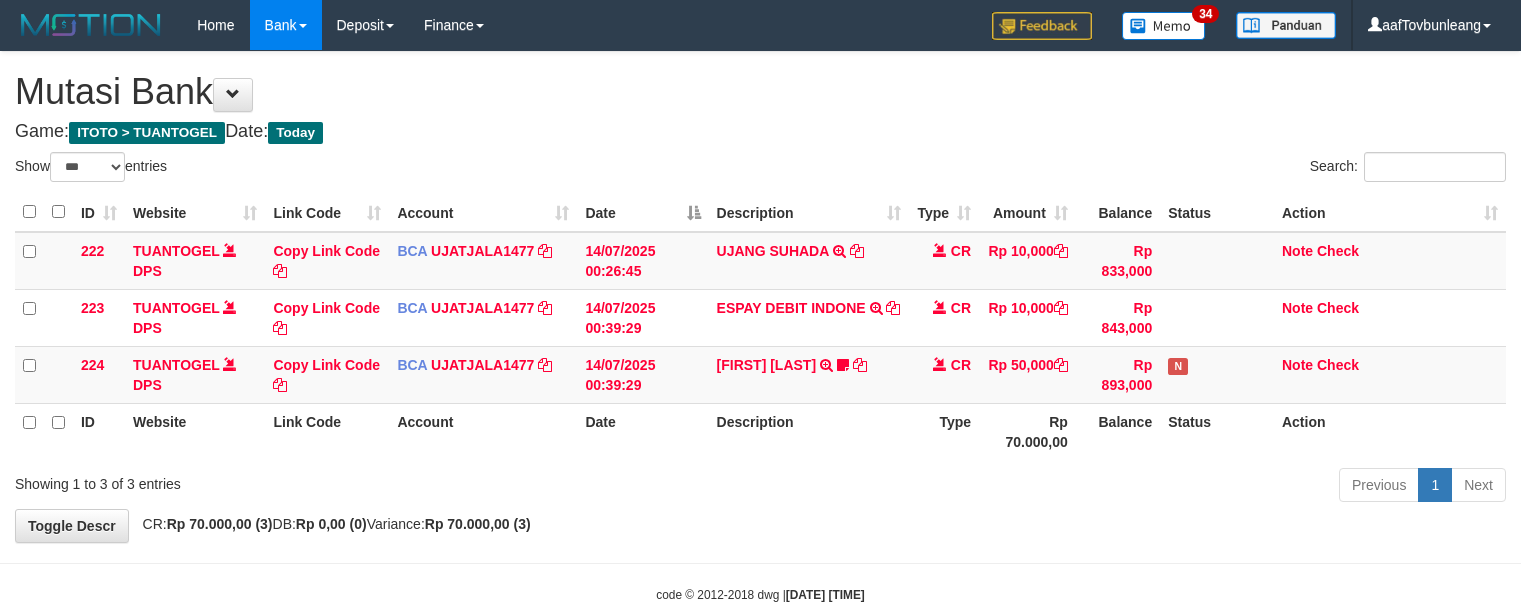 scroll, scrollTop: 0, scrollLeft: 0, axis: both 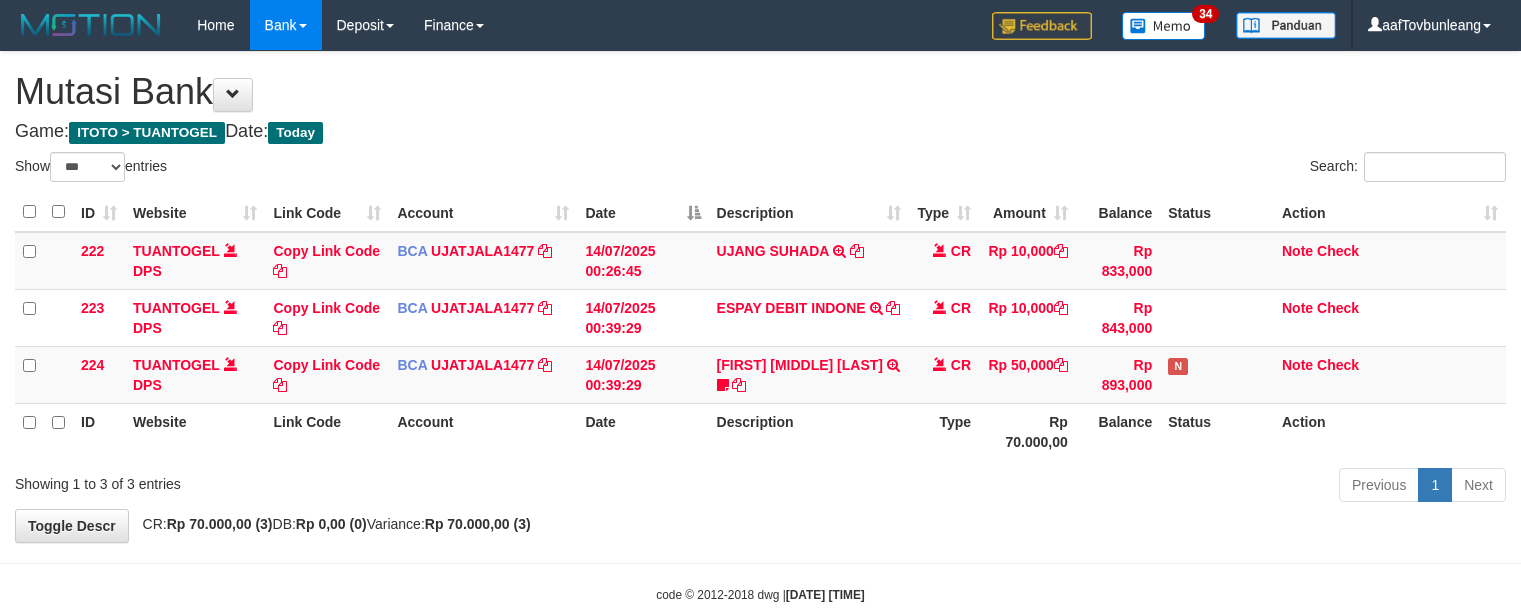 select on "***" 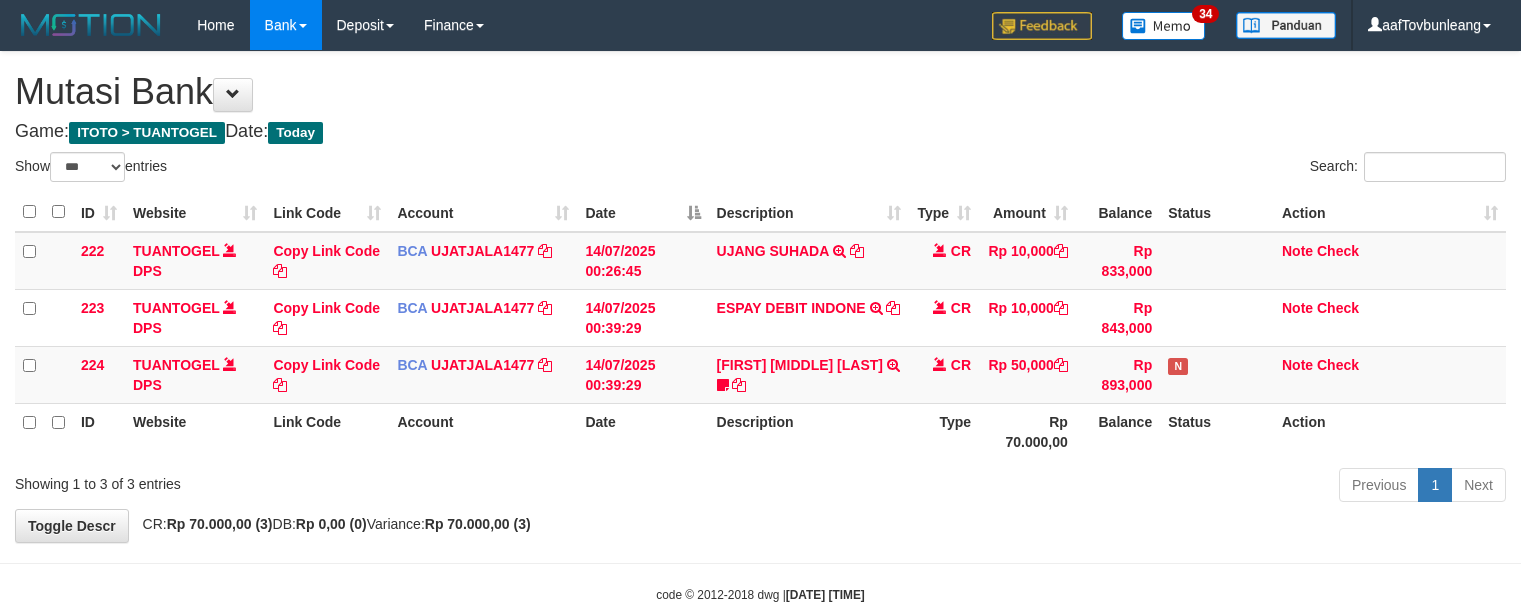 scroll, scrollTop: 0, scrollLeft: 0, axis: both 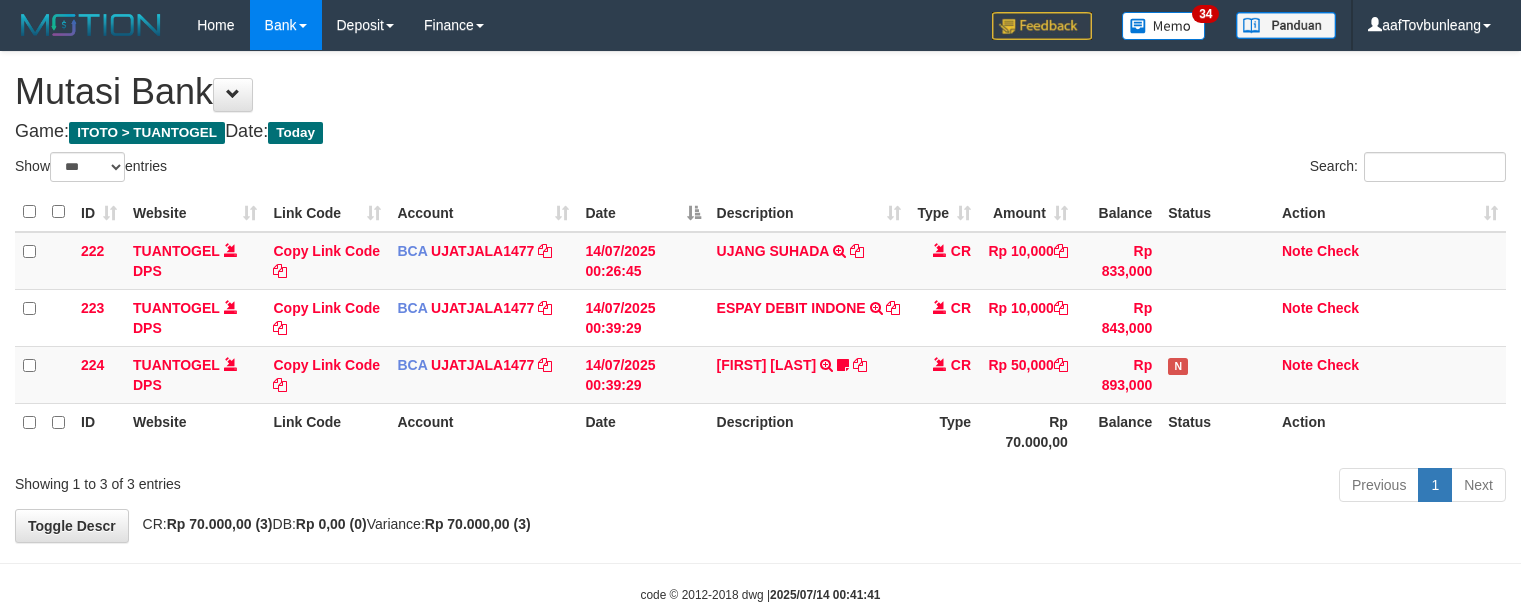 select on "***" 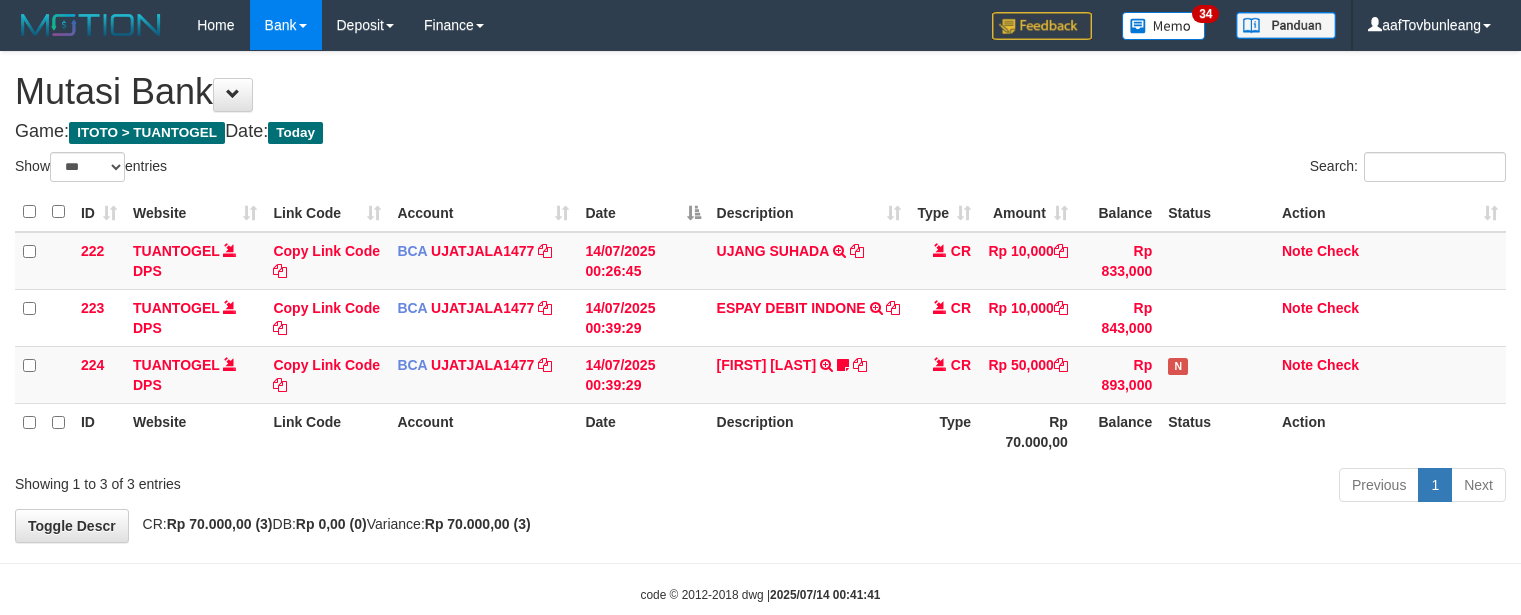 scroll, scrollTop: 0, scrollLeft: 0, axis: both 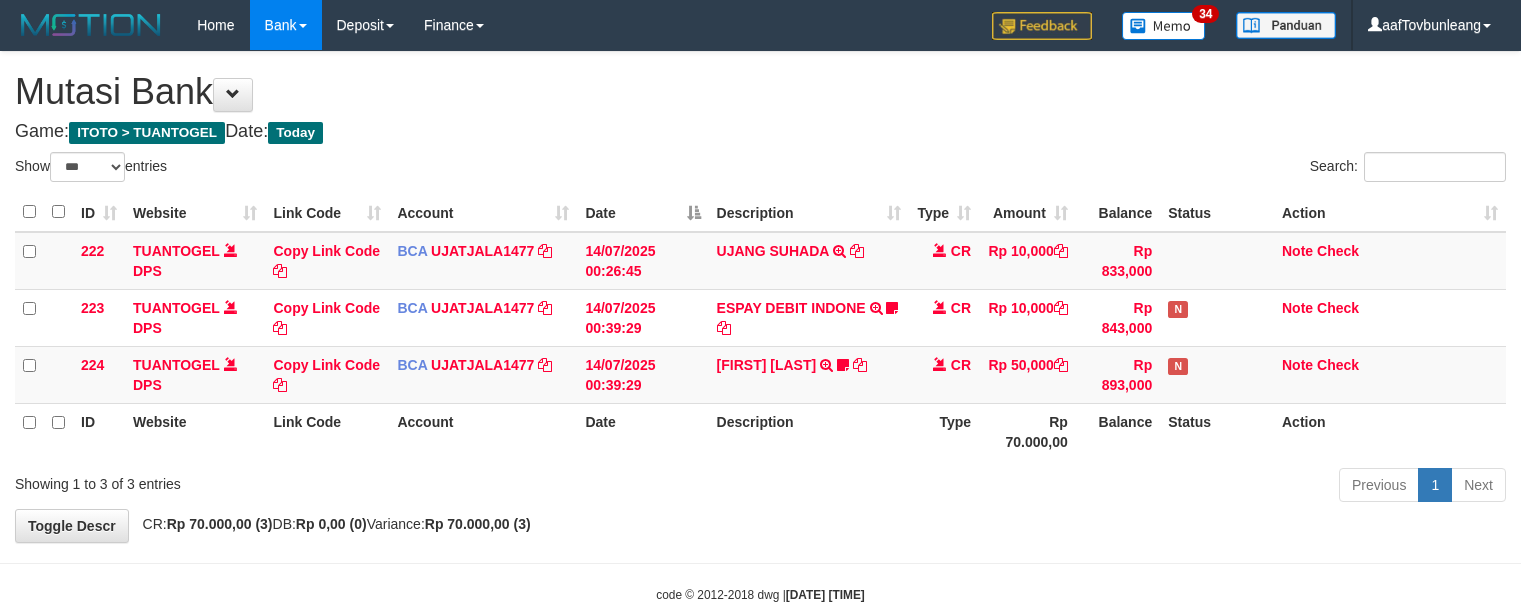 select on "***" 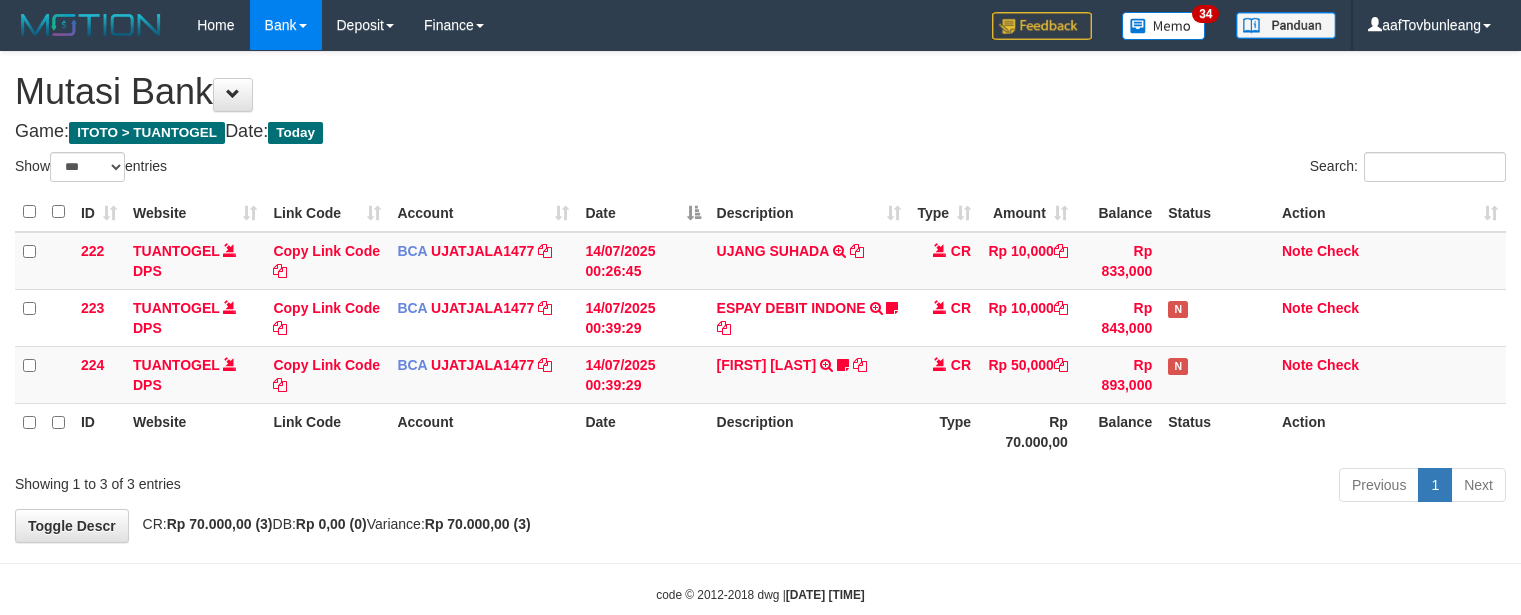 scroll, scrollTop: 0, scrollLeft: 0, axis: both 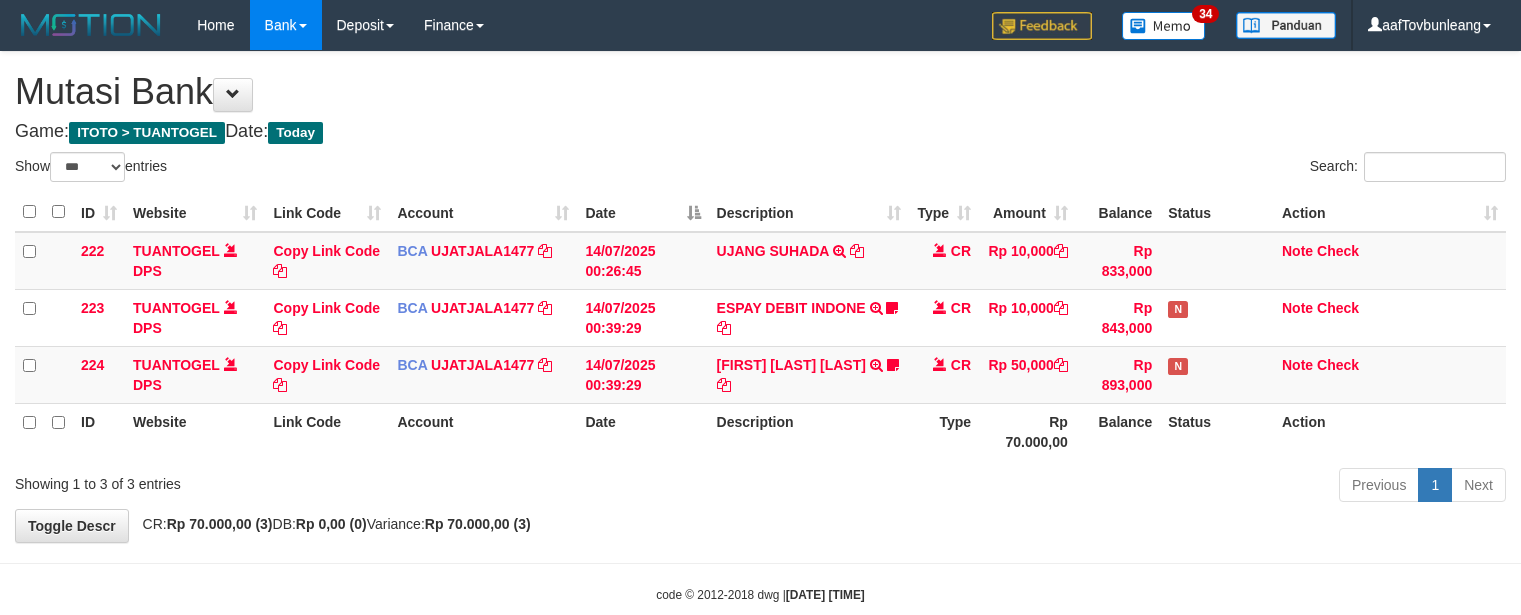 select on "***" 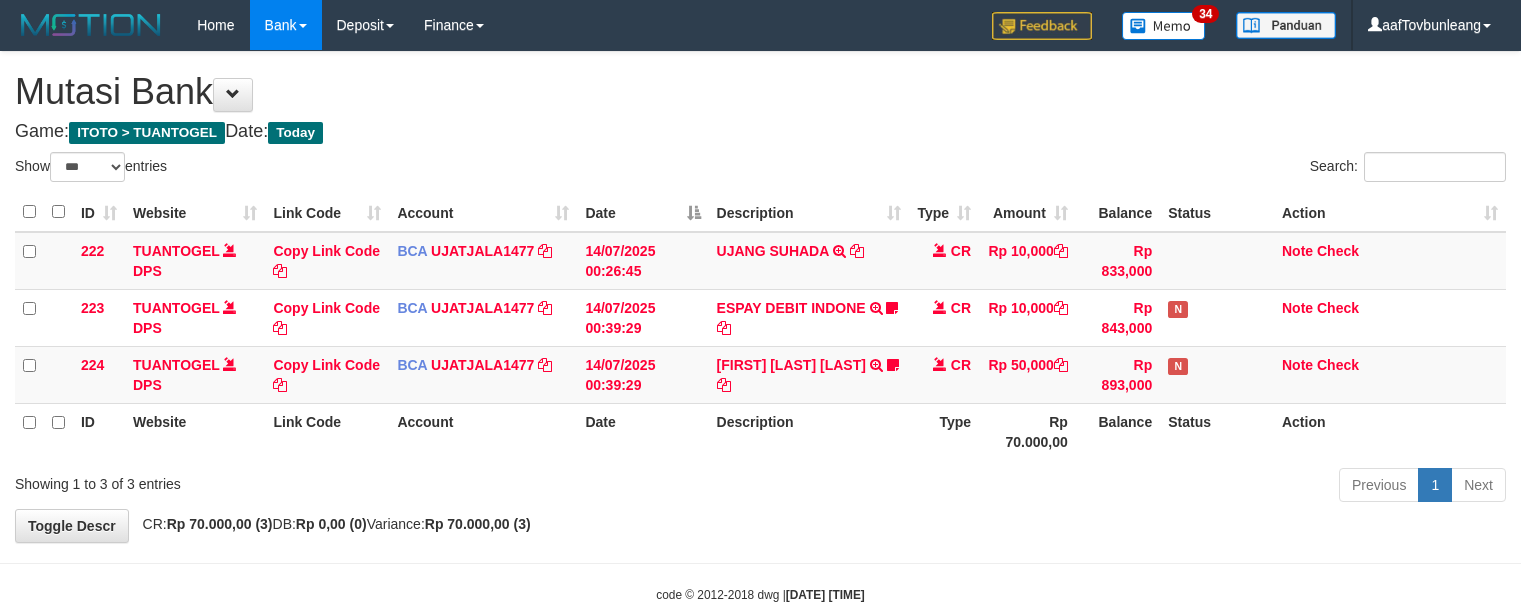 scroll, scrollTop: 0, scrollLeft: 0, axis: both 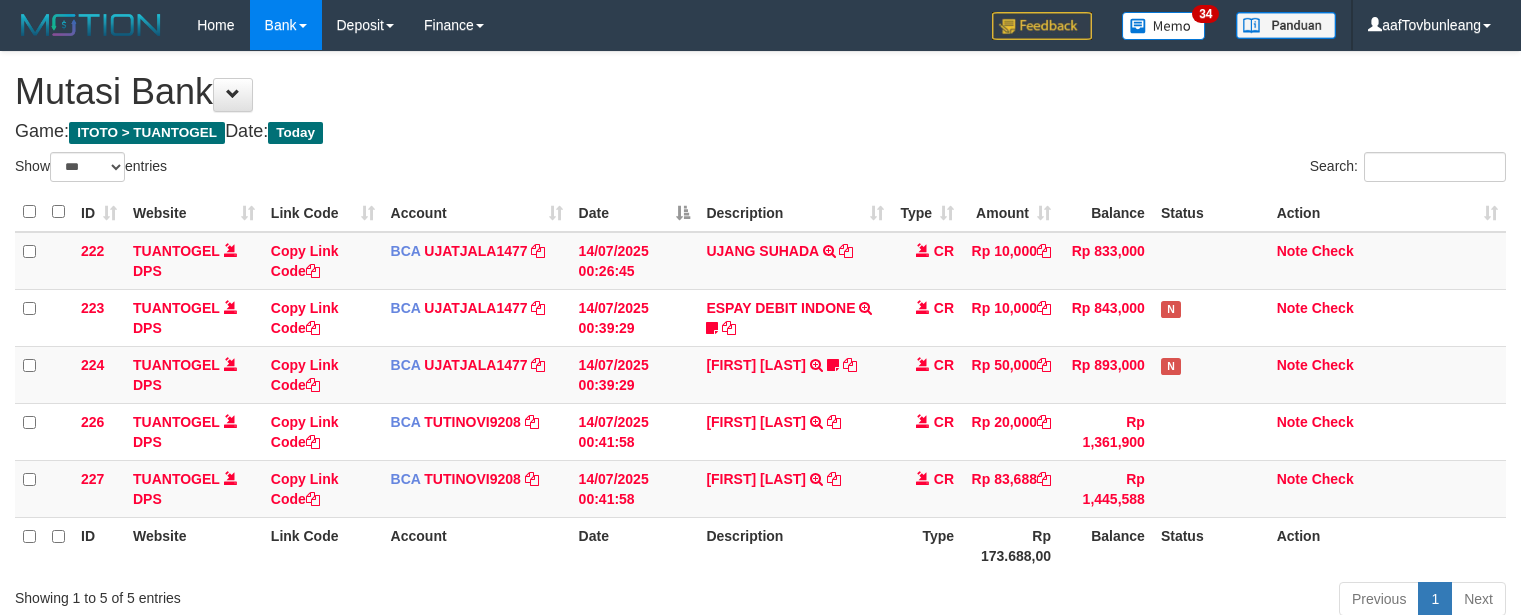 select on "***" 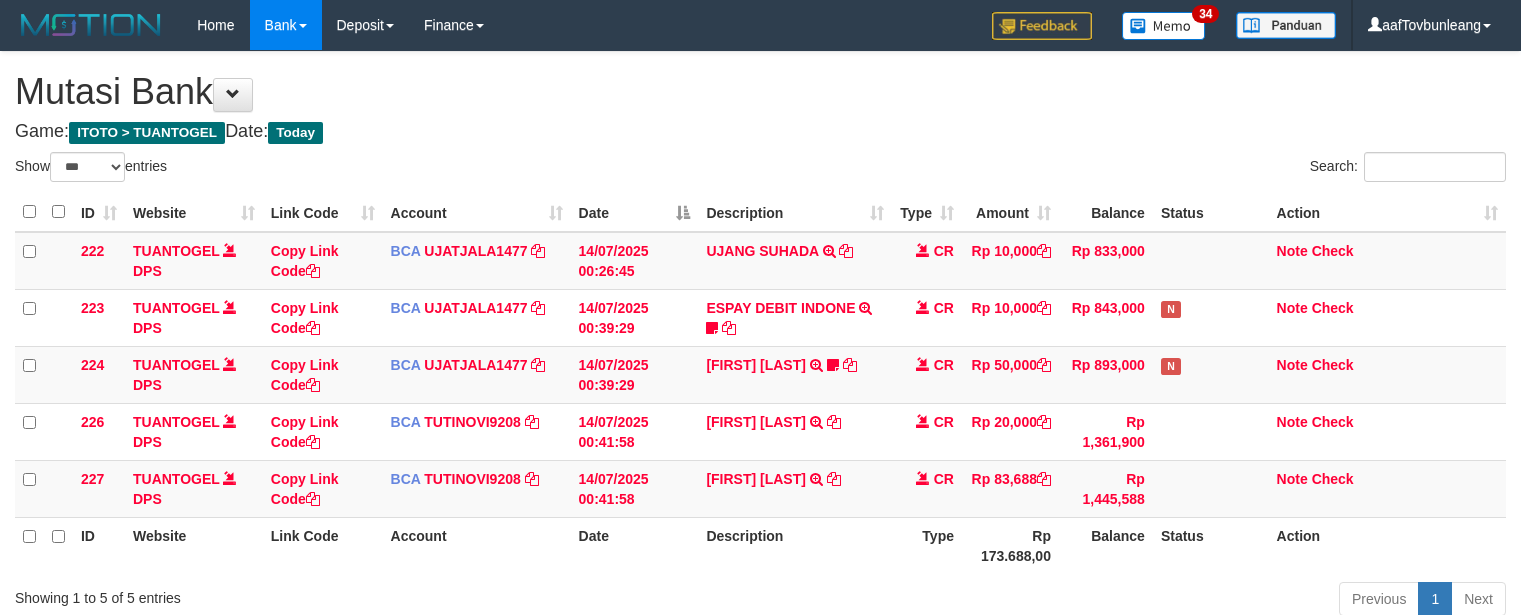 scroll, scrollTop: 0, scrollLeft: 0, axis: both 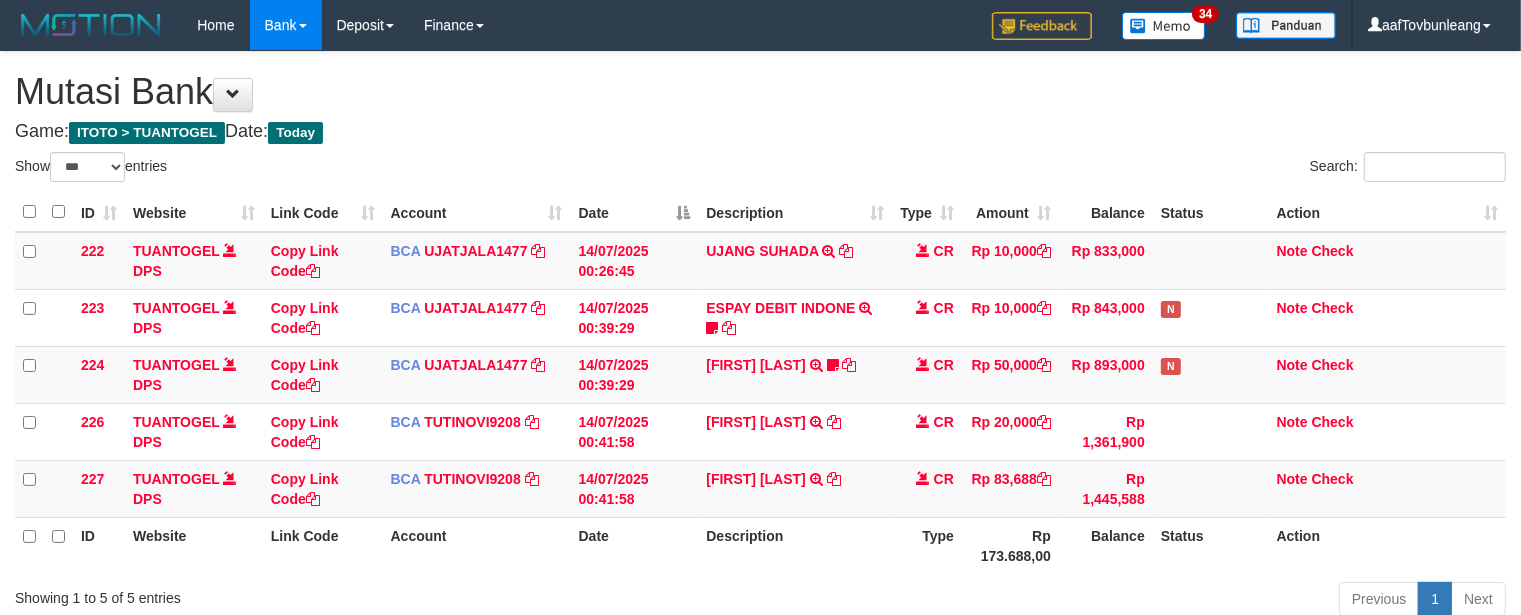 click on "Game:   ITOTO > TUANTOGEL    				Date:  Today" at bounding box center (760, 132) 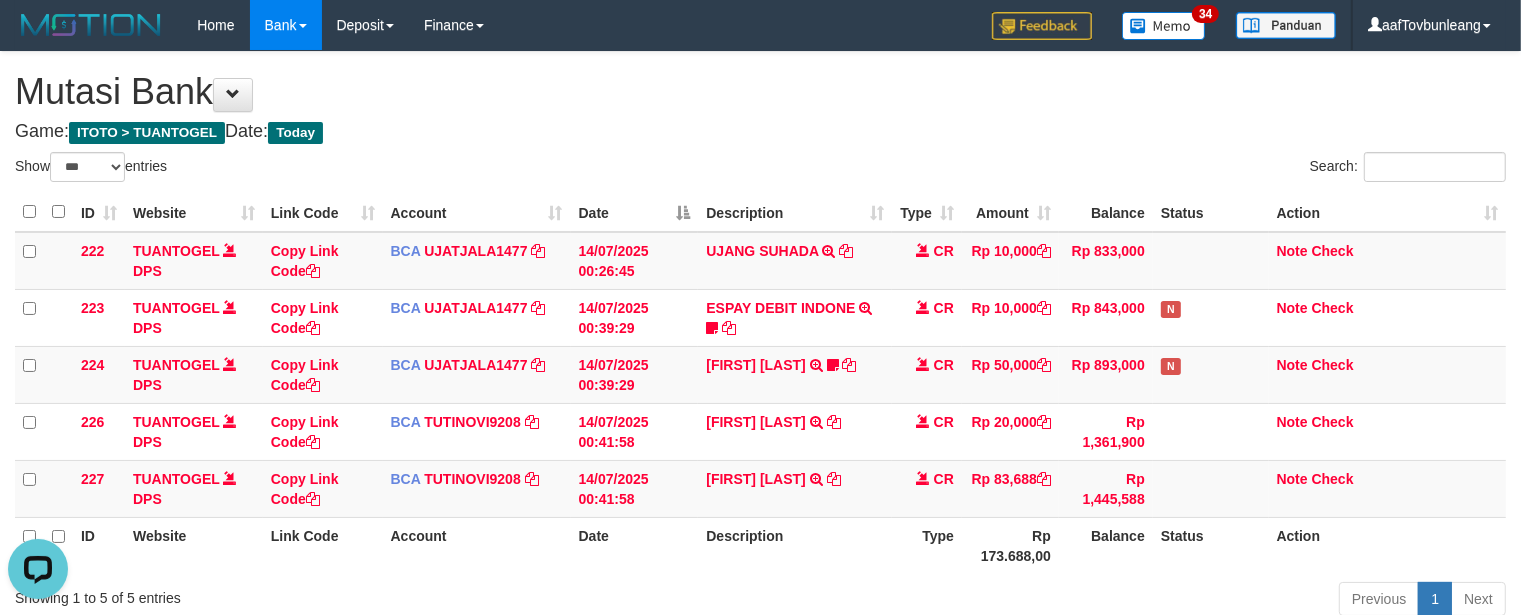 scroll, scrollTop: 0, scrollLeft: 0, axis: both 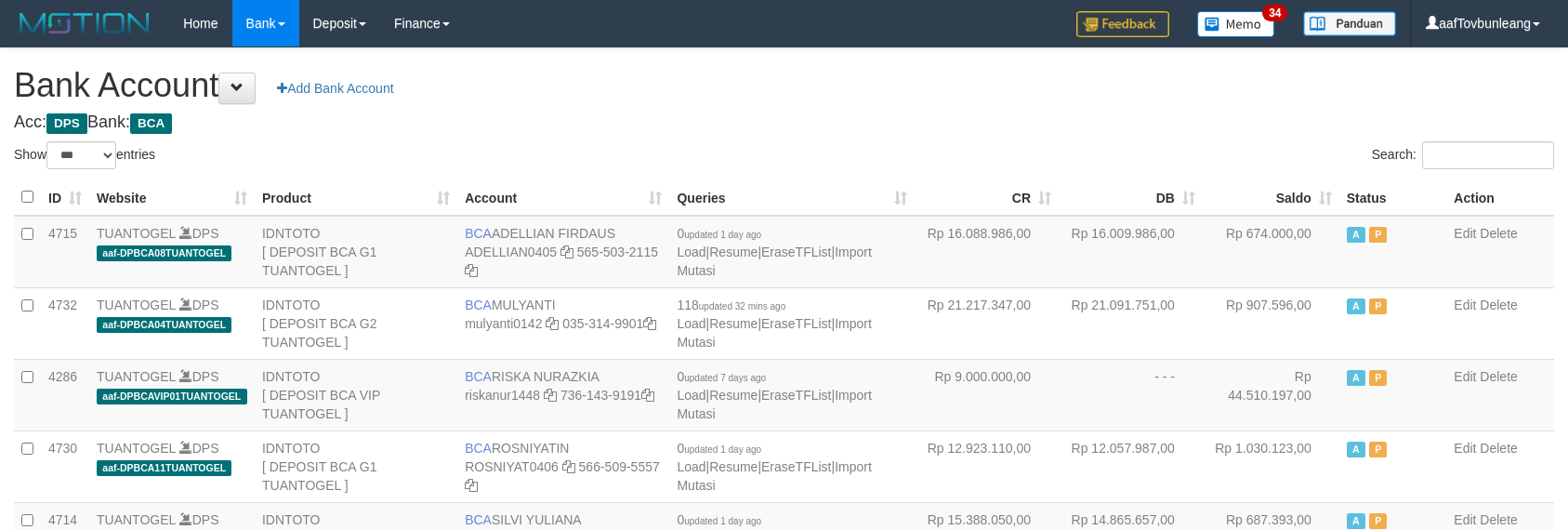 select on "***" 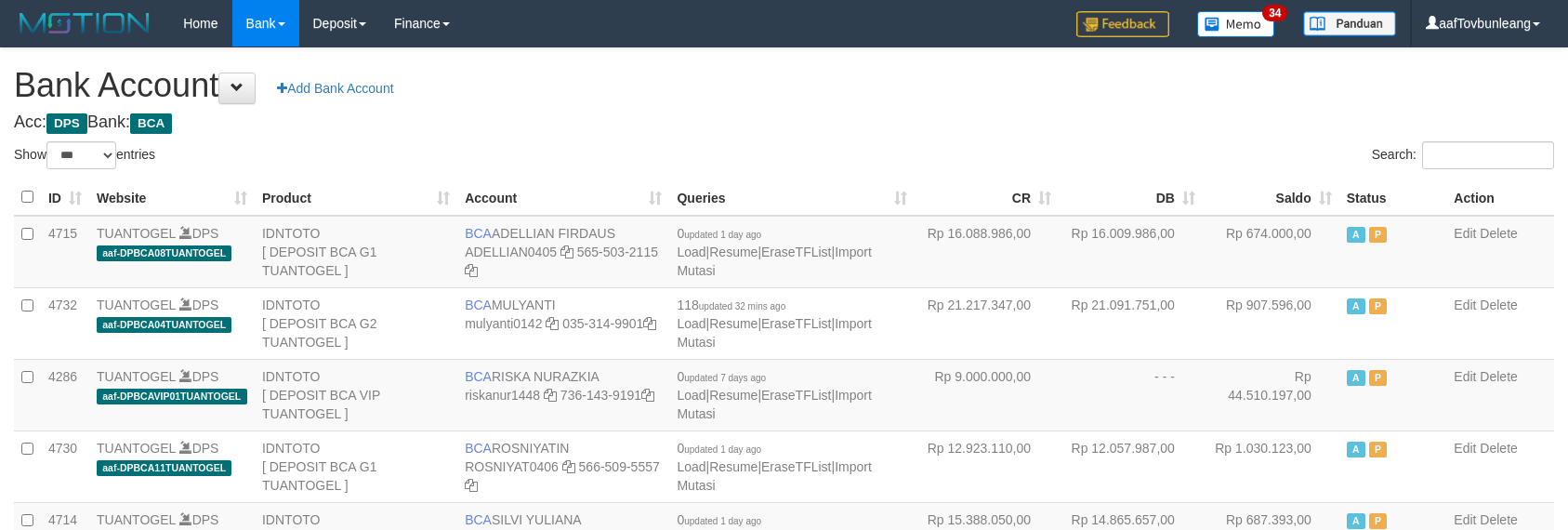 scroll, scrollTop: 586, scrollLeft: 0, axis: vertical 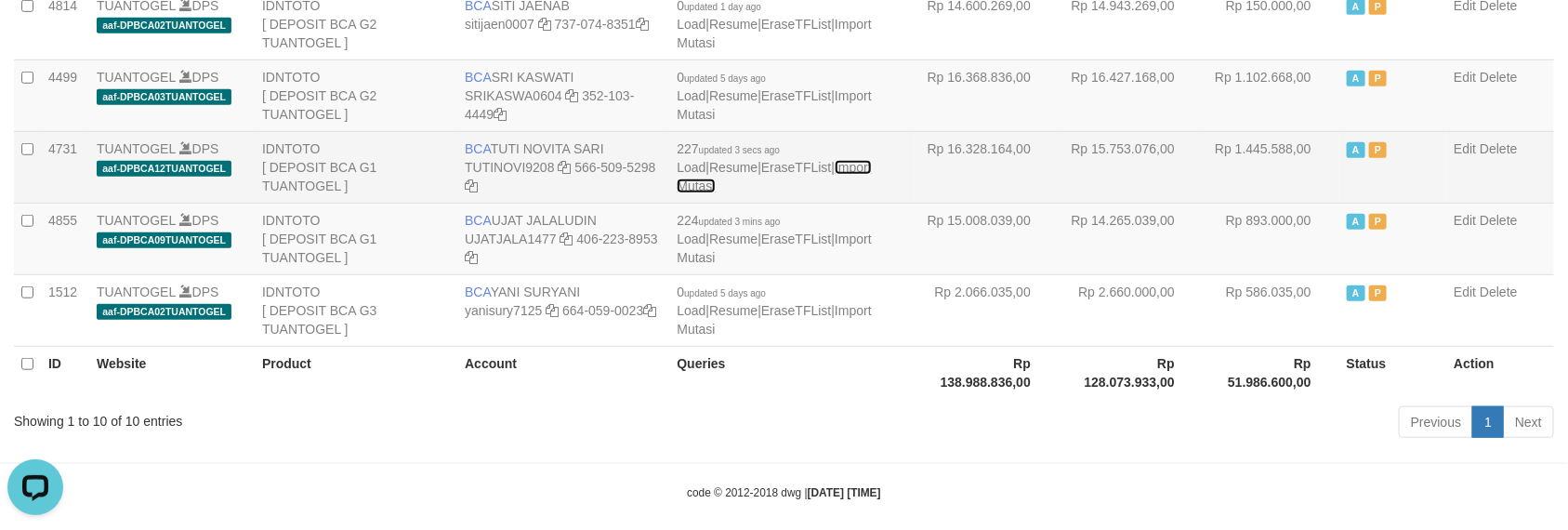 click on "Import Mutasi" at bounding box center [773, 177] 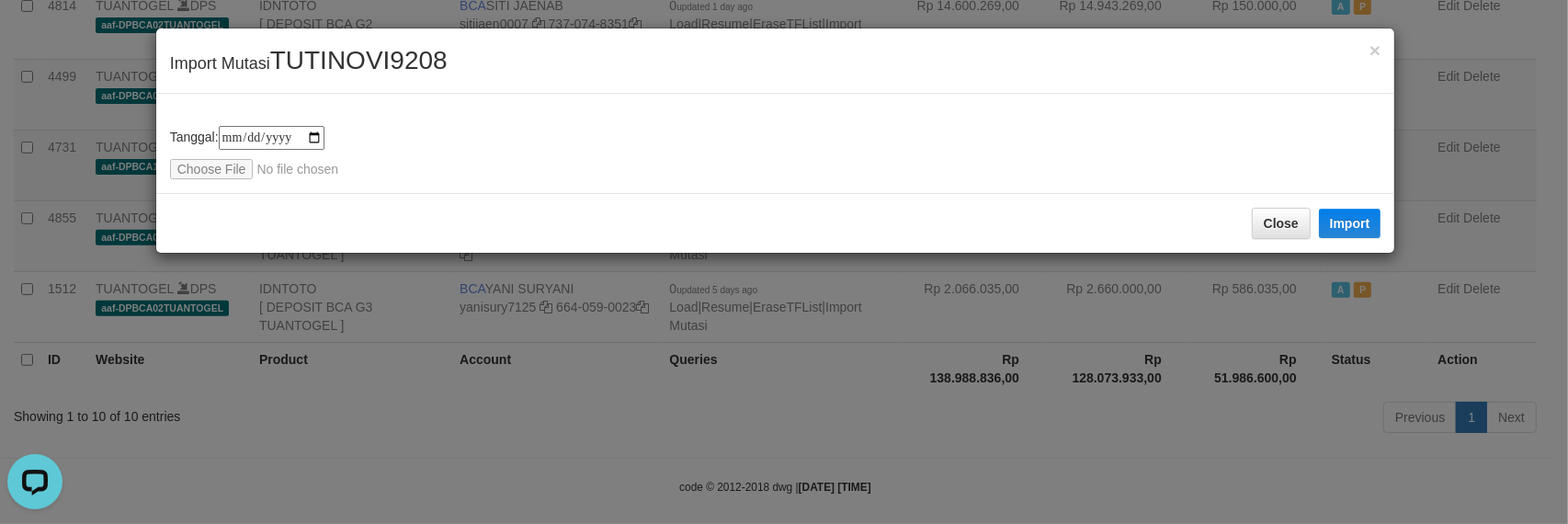 type on "**********" 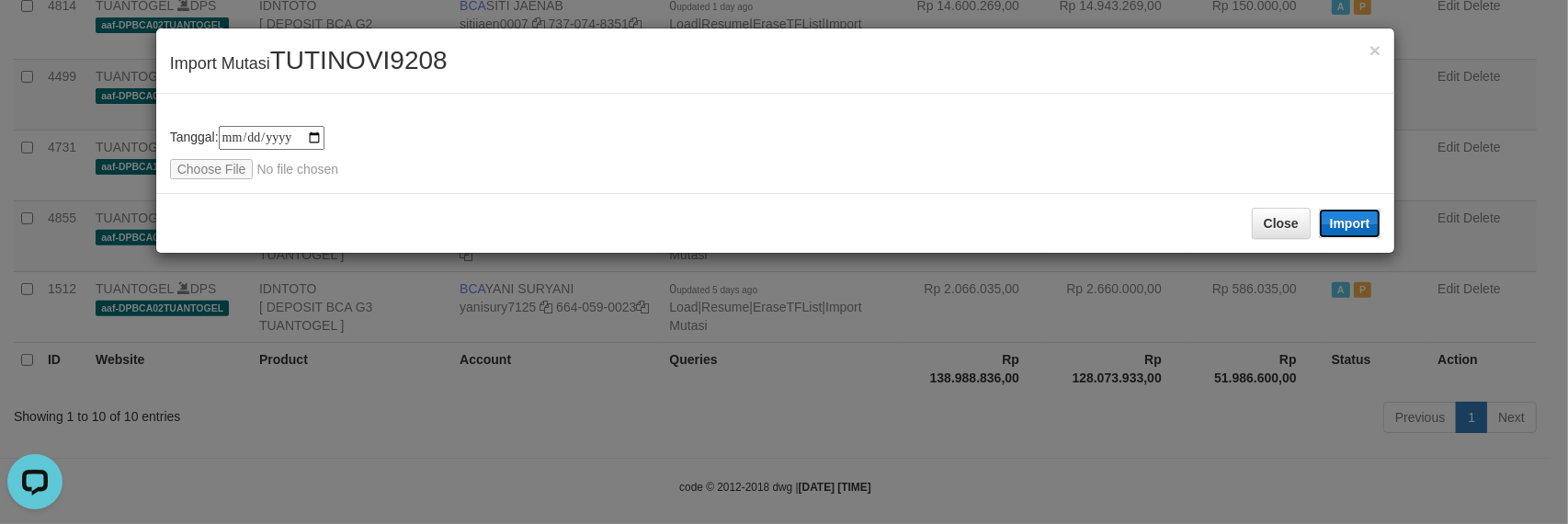 click on "Import" at bounding box center (1350, 223) 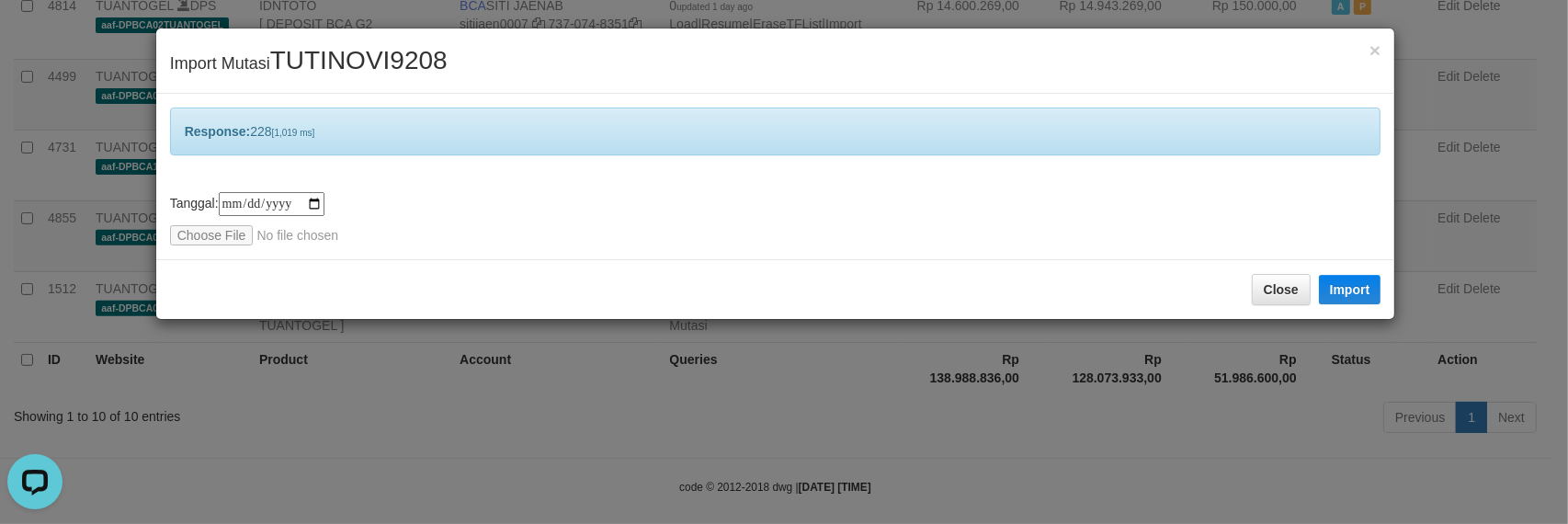 click on "**********" at bounding box center [776, 219] 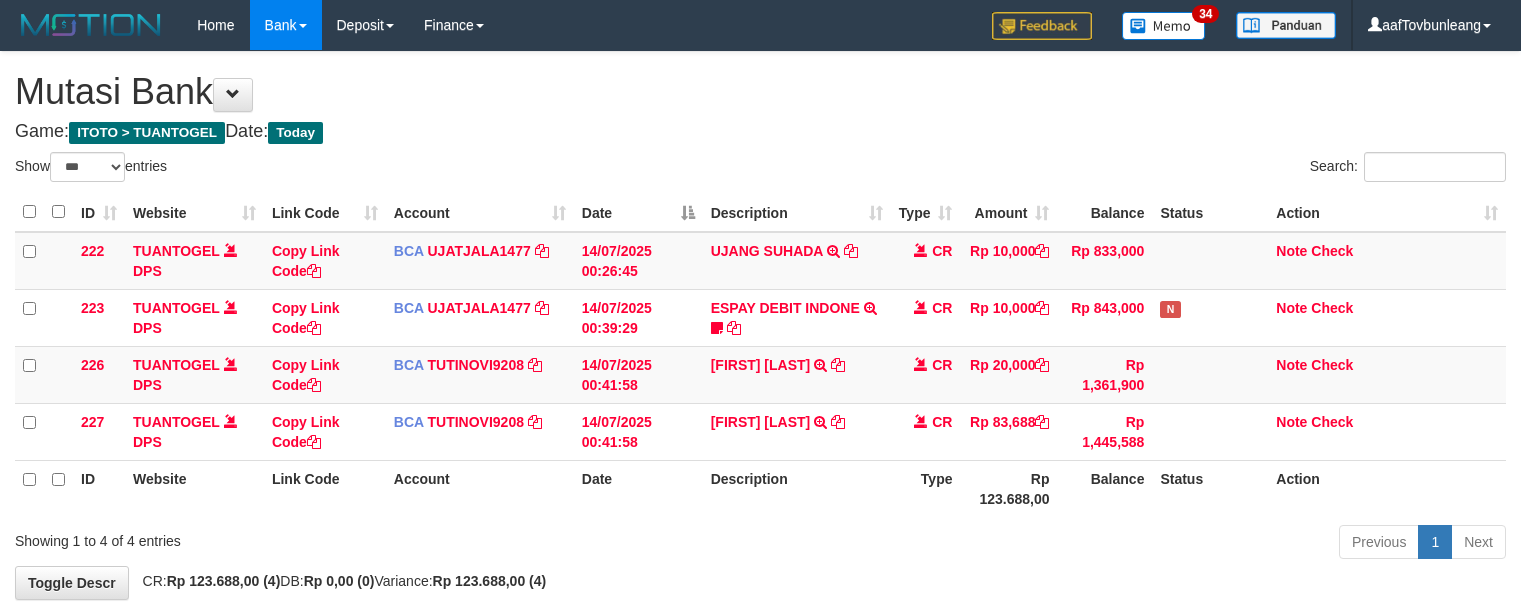 select on "***" 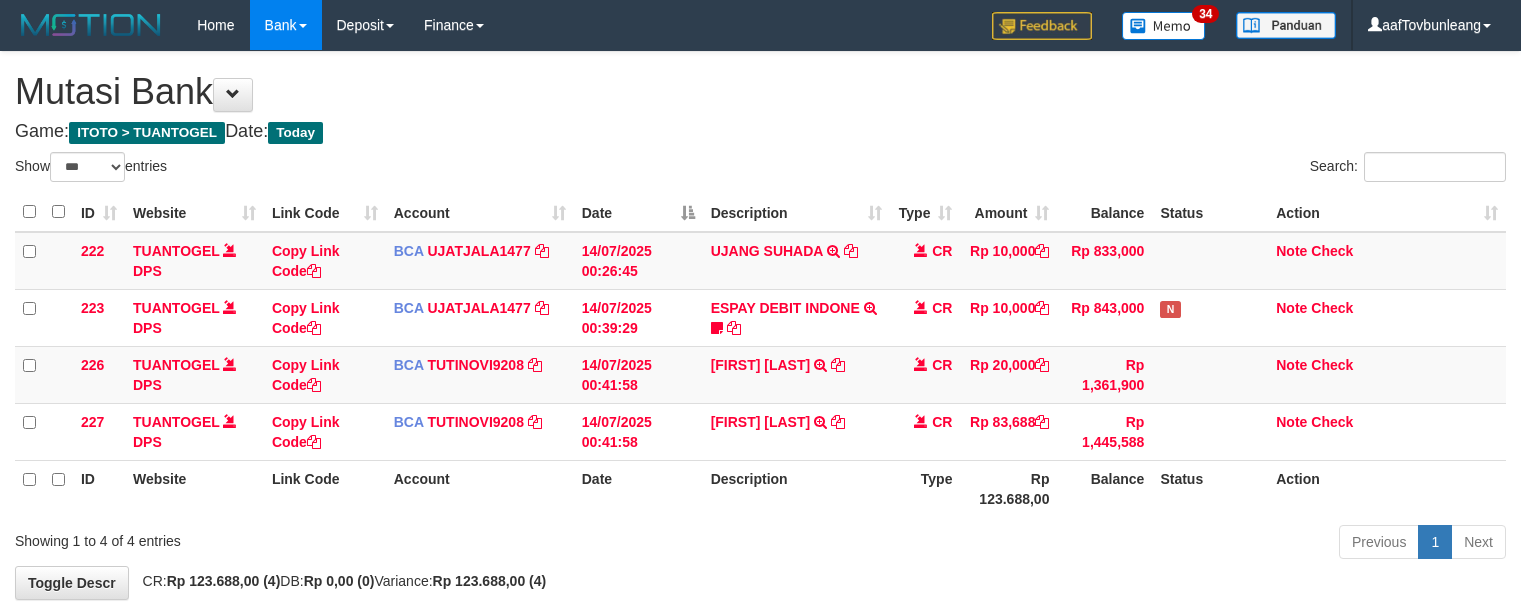 scroll, scrollTop: 0, scrollLeft: 0, axis: both 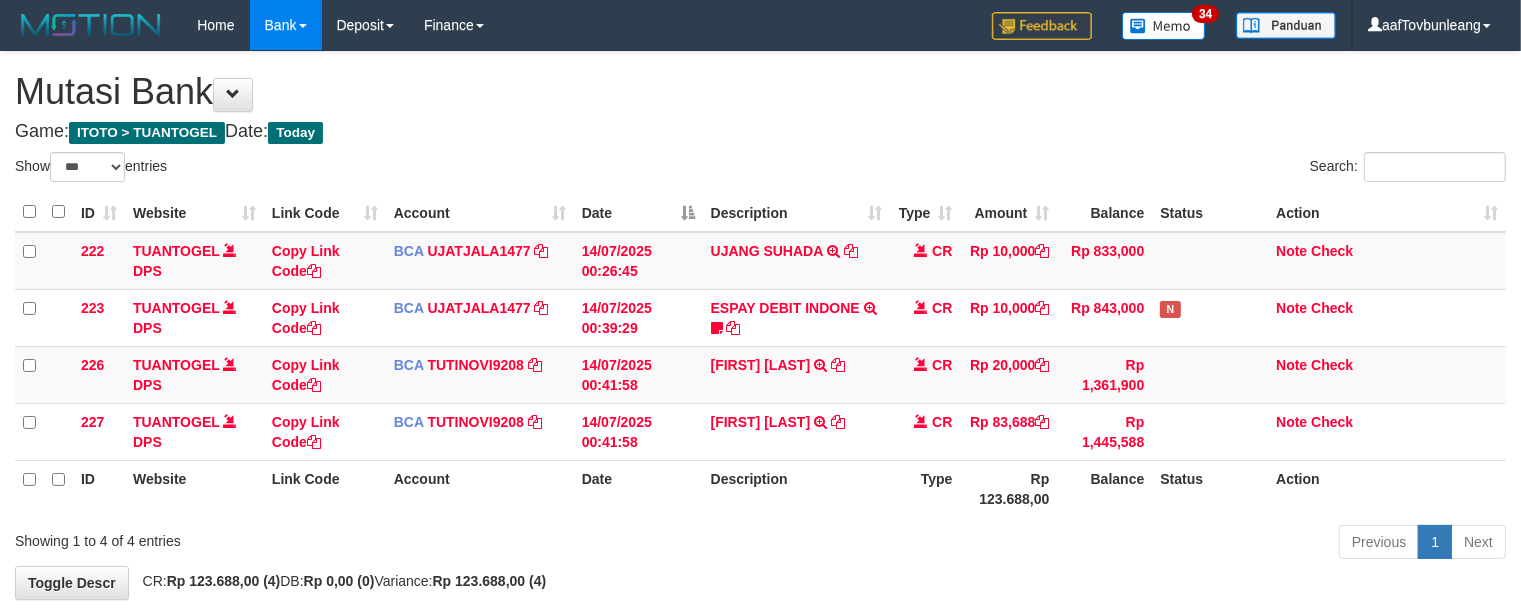 click on "Mutasi Bank" at bounding box center (760, 92) 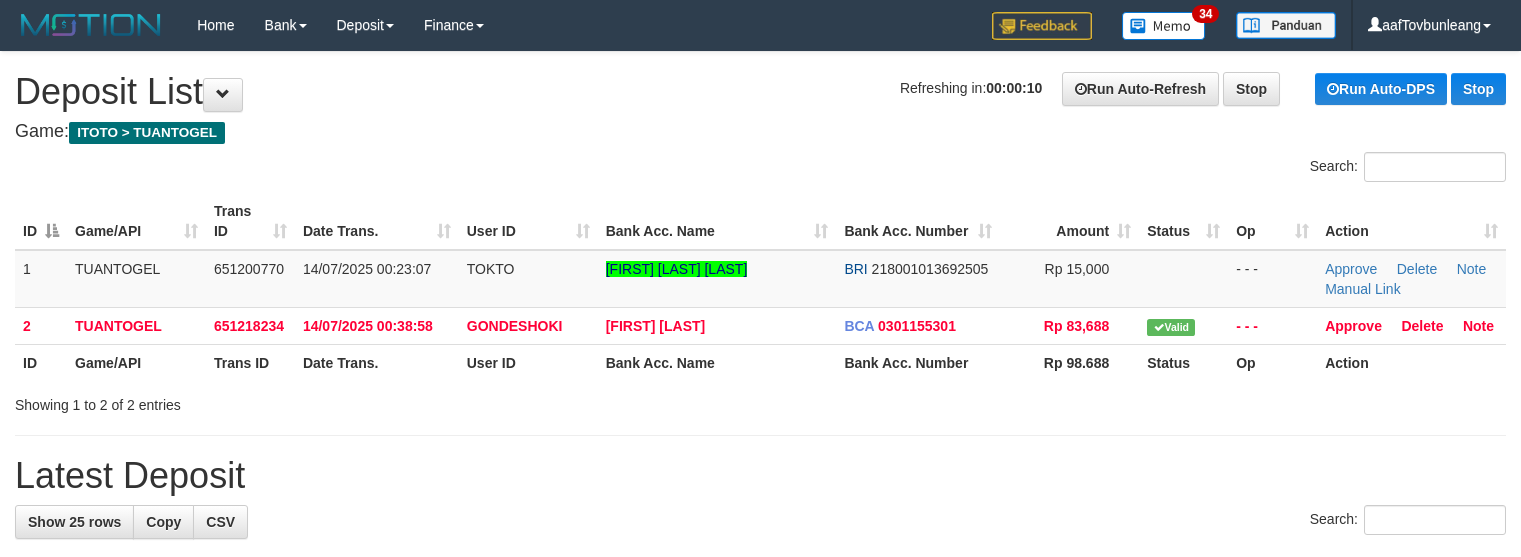 scroll, scrollTop: 0, scrollLeft: 0, axis: both 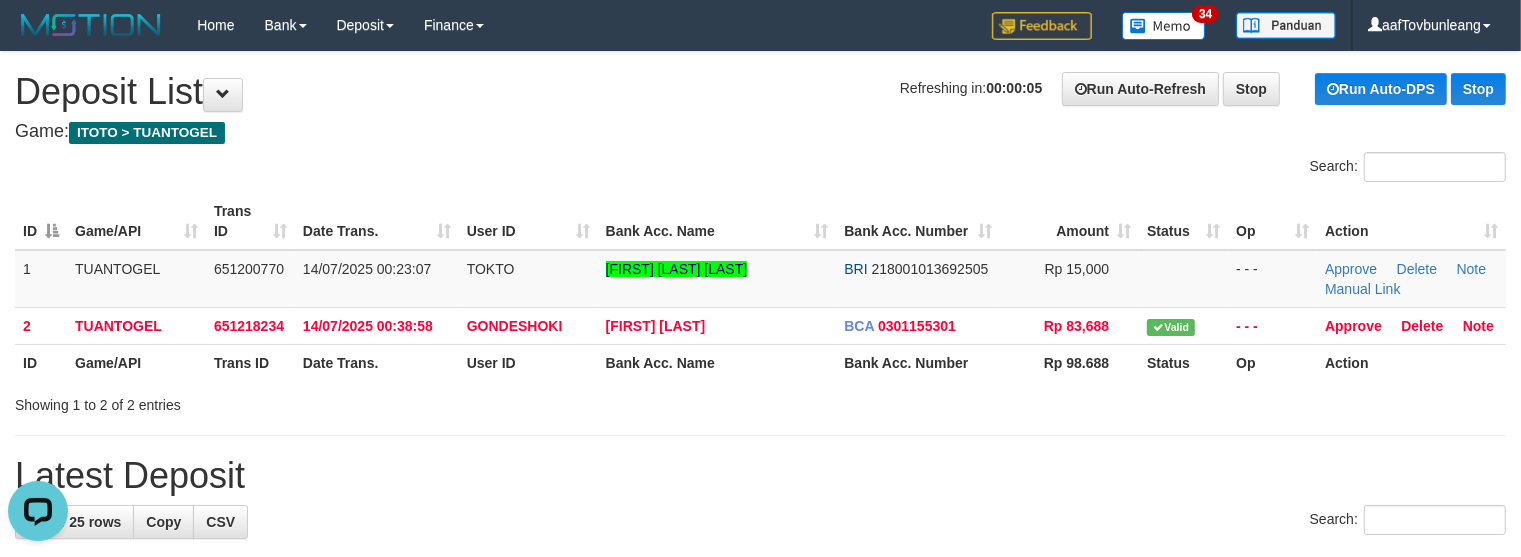 click on "Game:   ITOTO > TUANTOGEL" at bounding box center (760, 132) 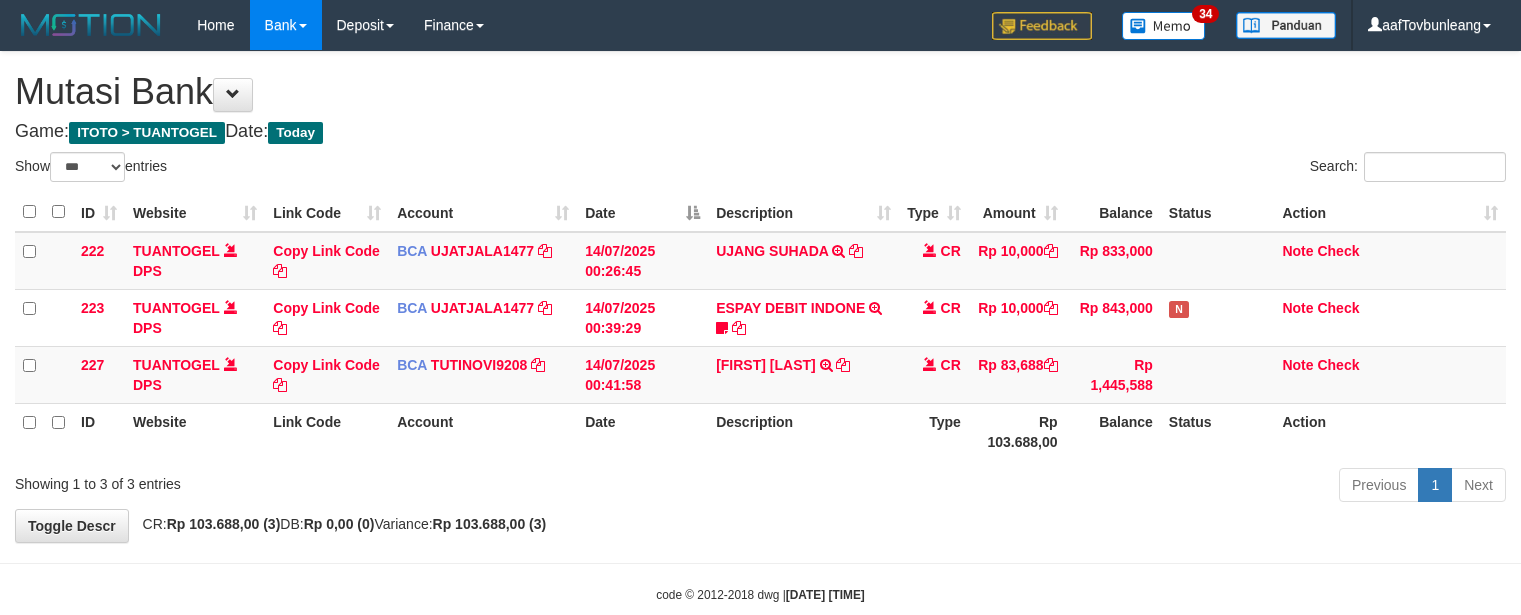 select on "***" 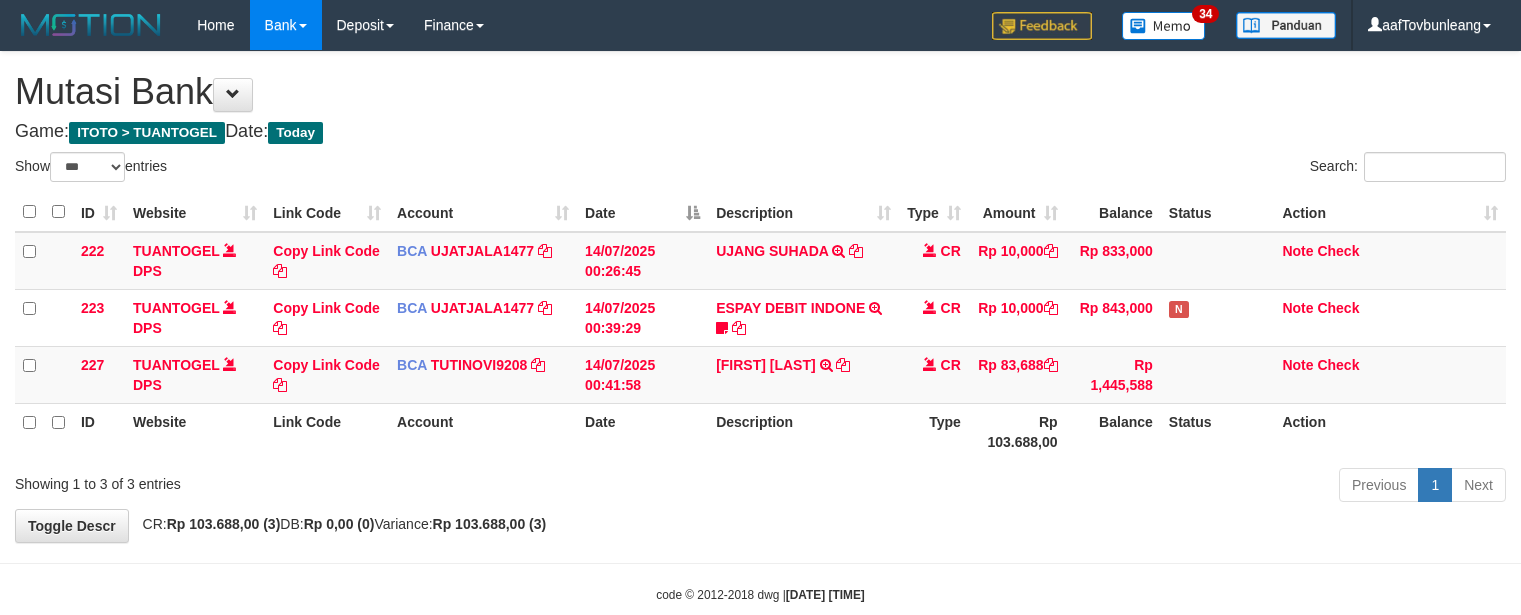 scroll, scrollTop: 0, scrollLeft: 0, axis: both 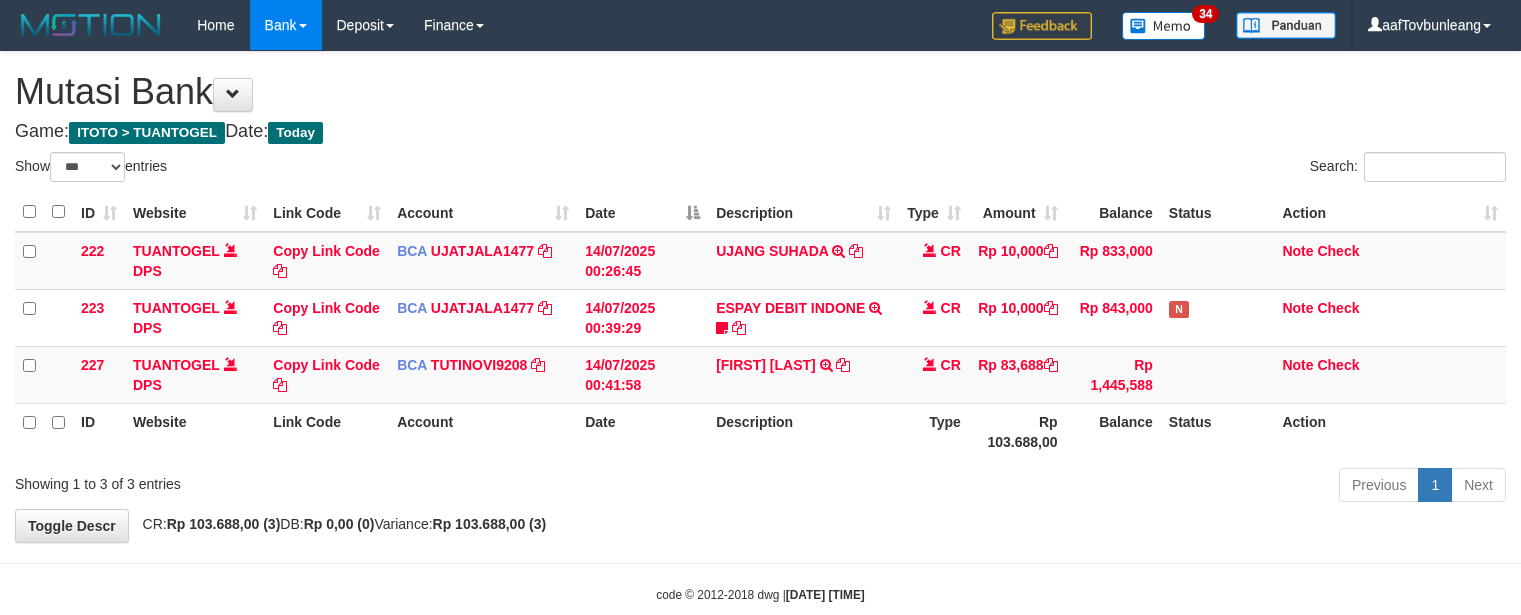 select on "***" 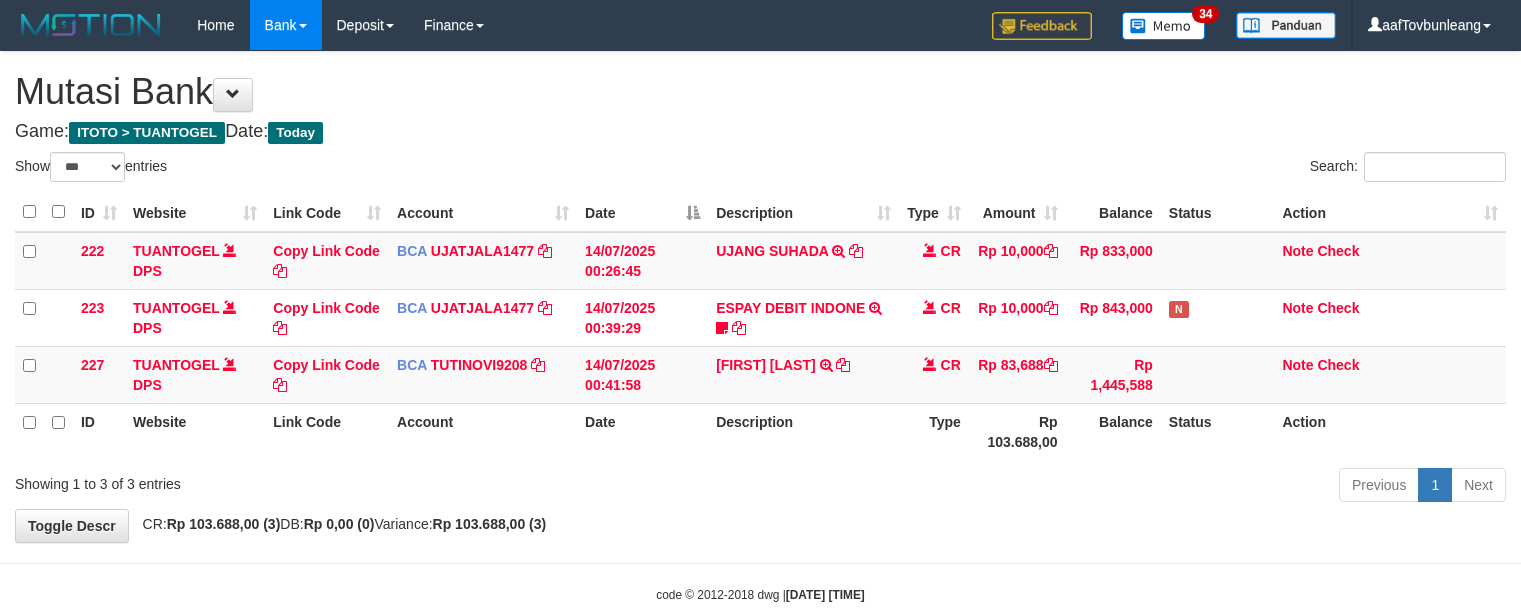 scroll, scrollTop: 0, scrollLeft: 0, axis: both 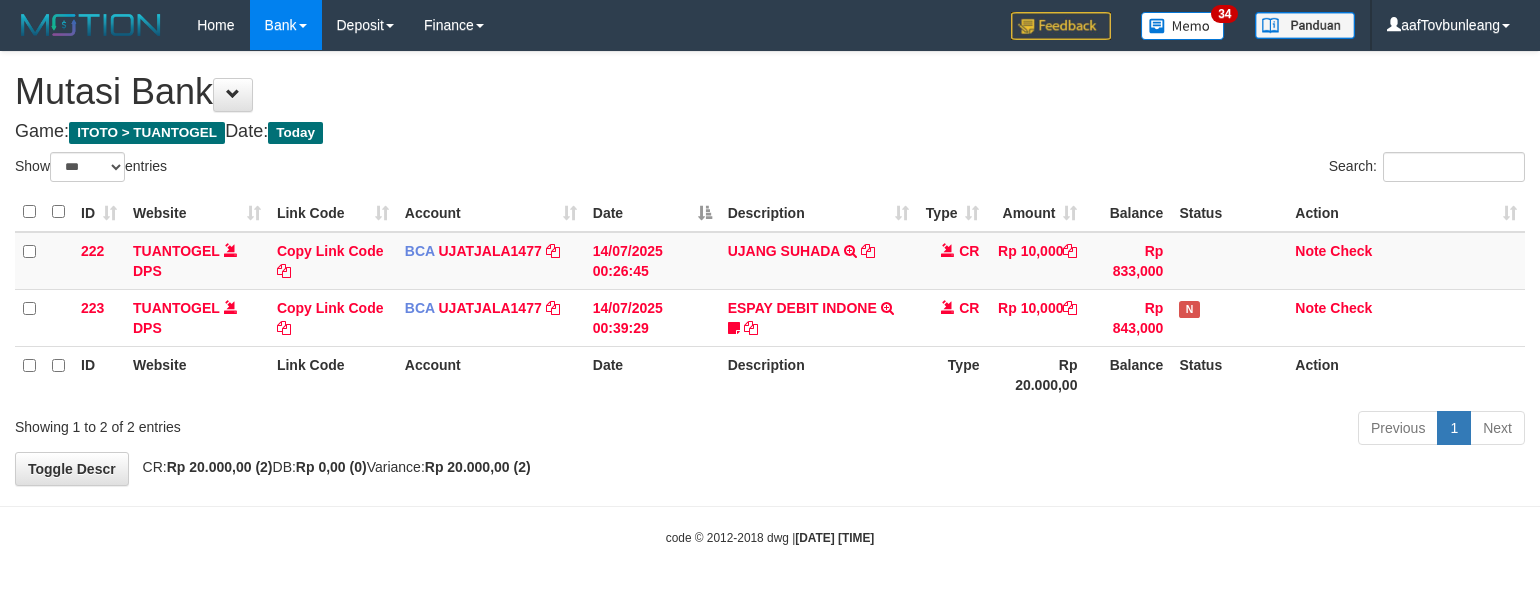 select on "***" 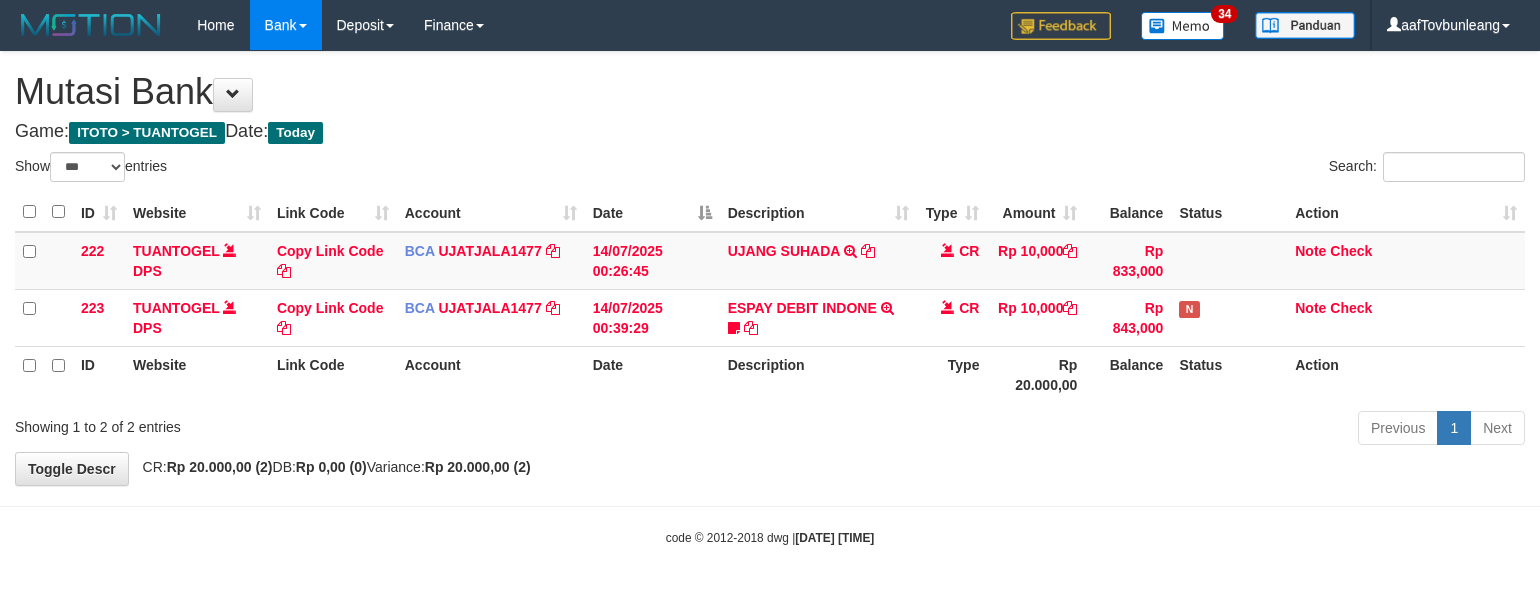 scroll, scrollTop: 0, scrollLeft: 0, axis: both 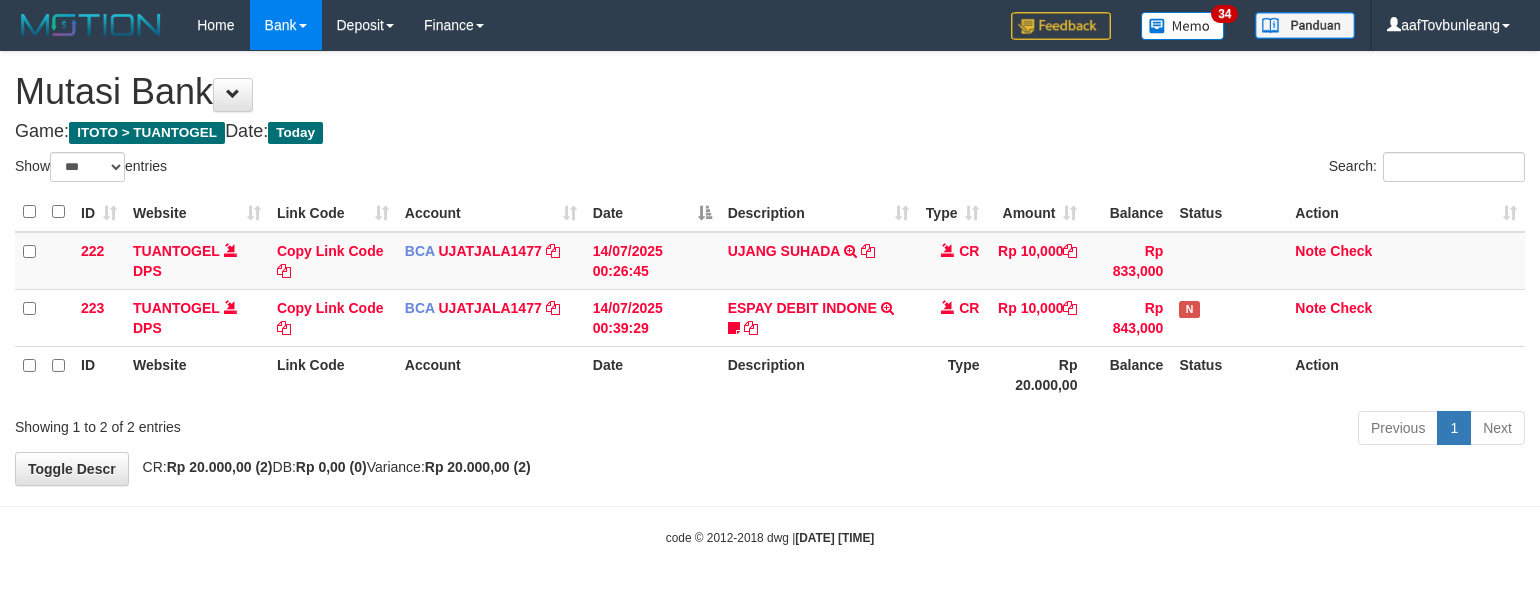 select on "***" 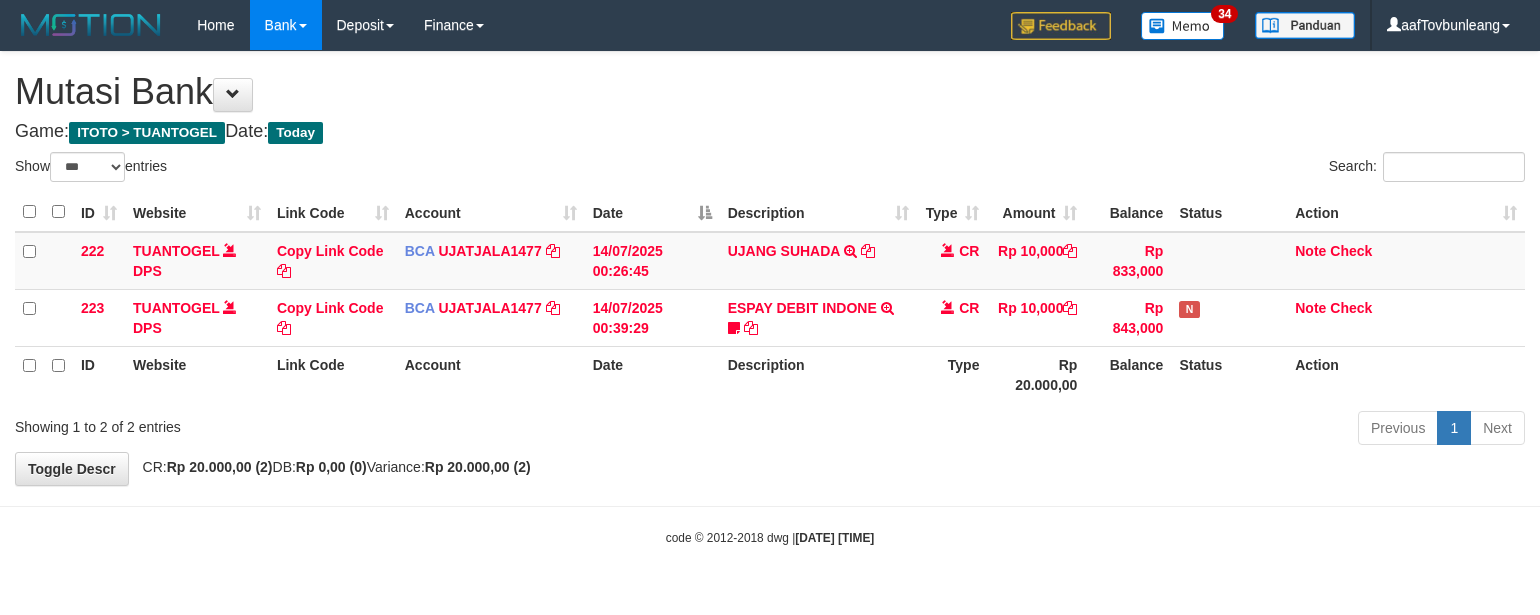 scroll, scrollTop: 0, scrollLeft: 0, axis: both 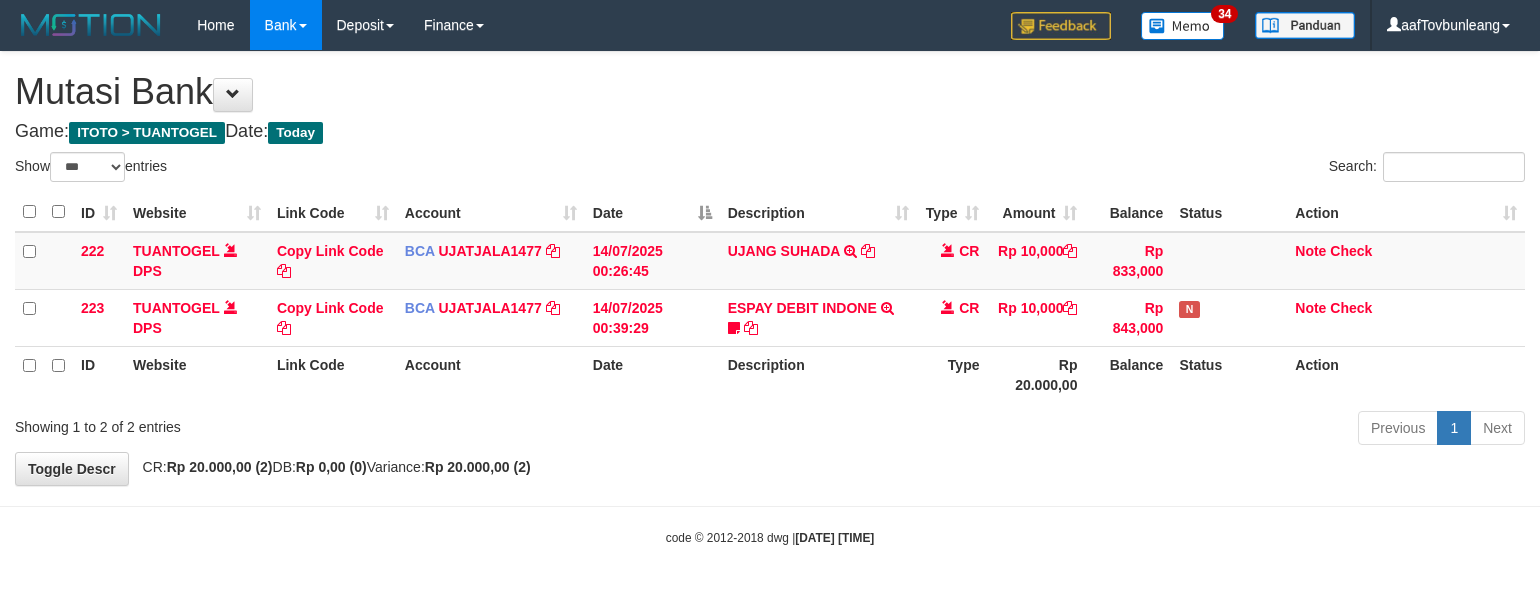 select on "***" 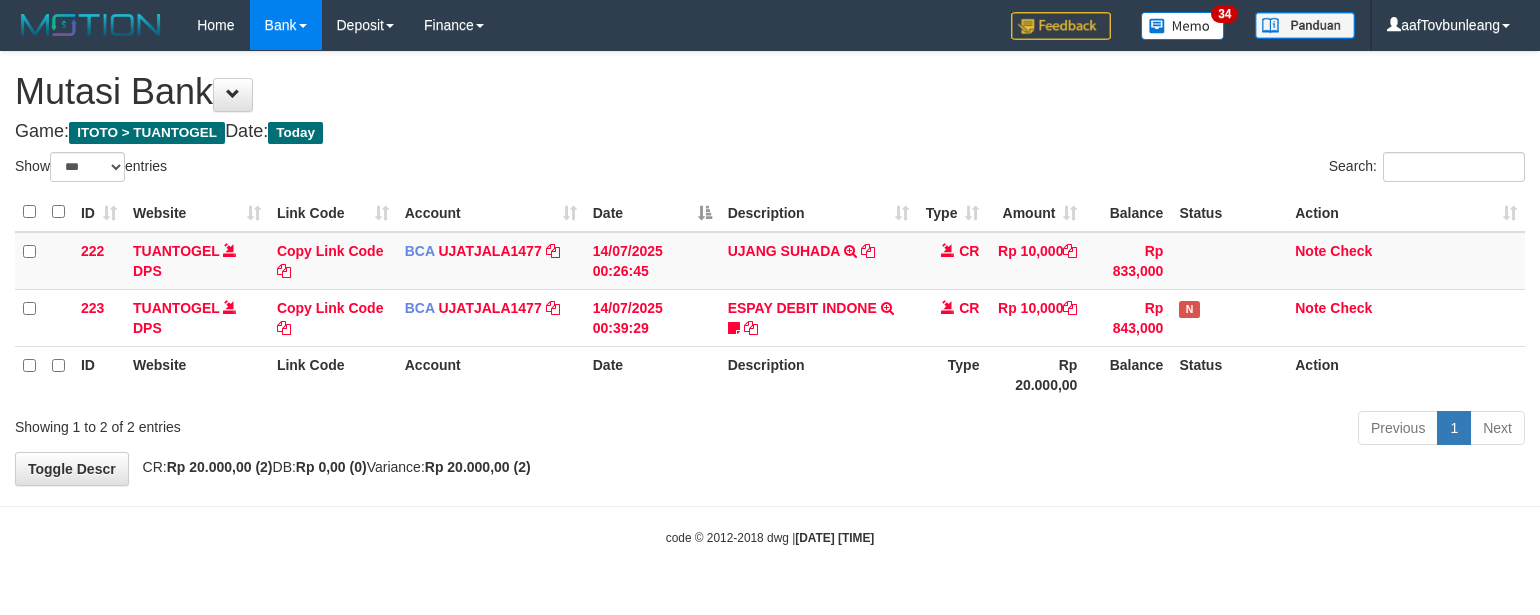 scroll, scrollTop: 0, scrollLeft: 0, axis: both 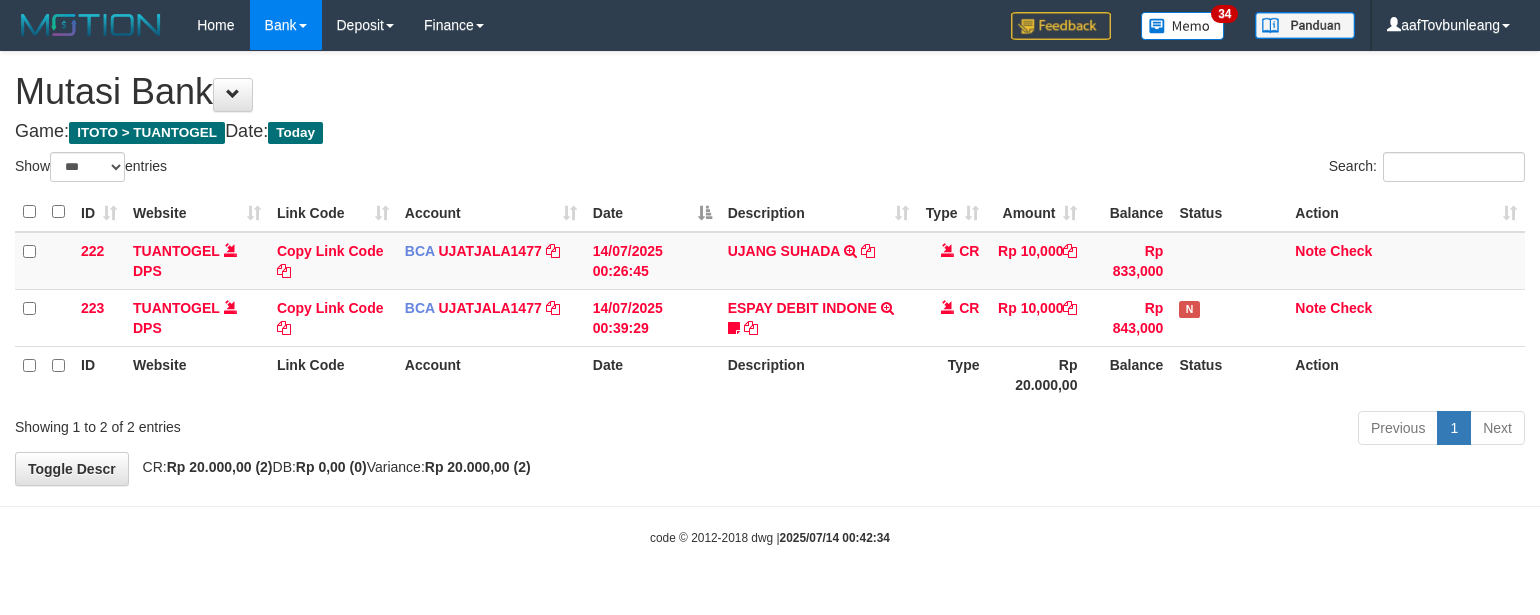 select on "***" 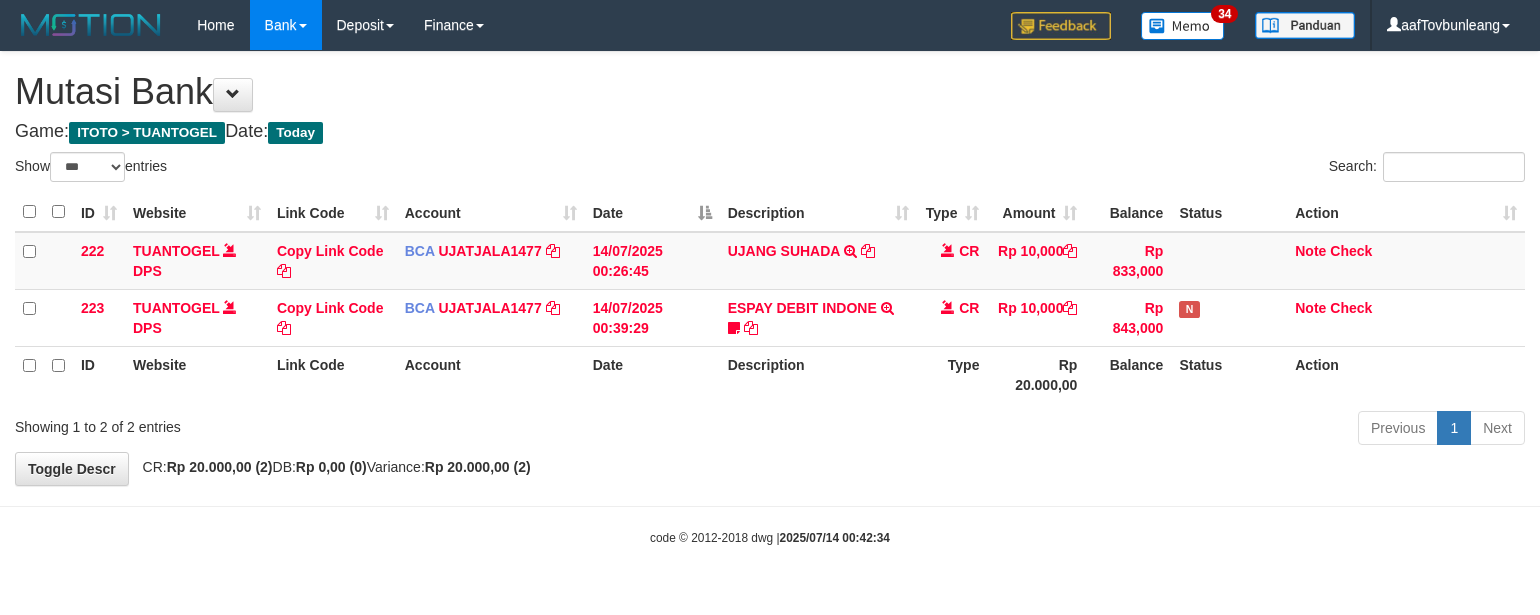 scroll, scrollTop: 0, scrollLeft: 0, axis: both 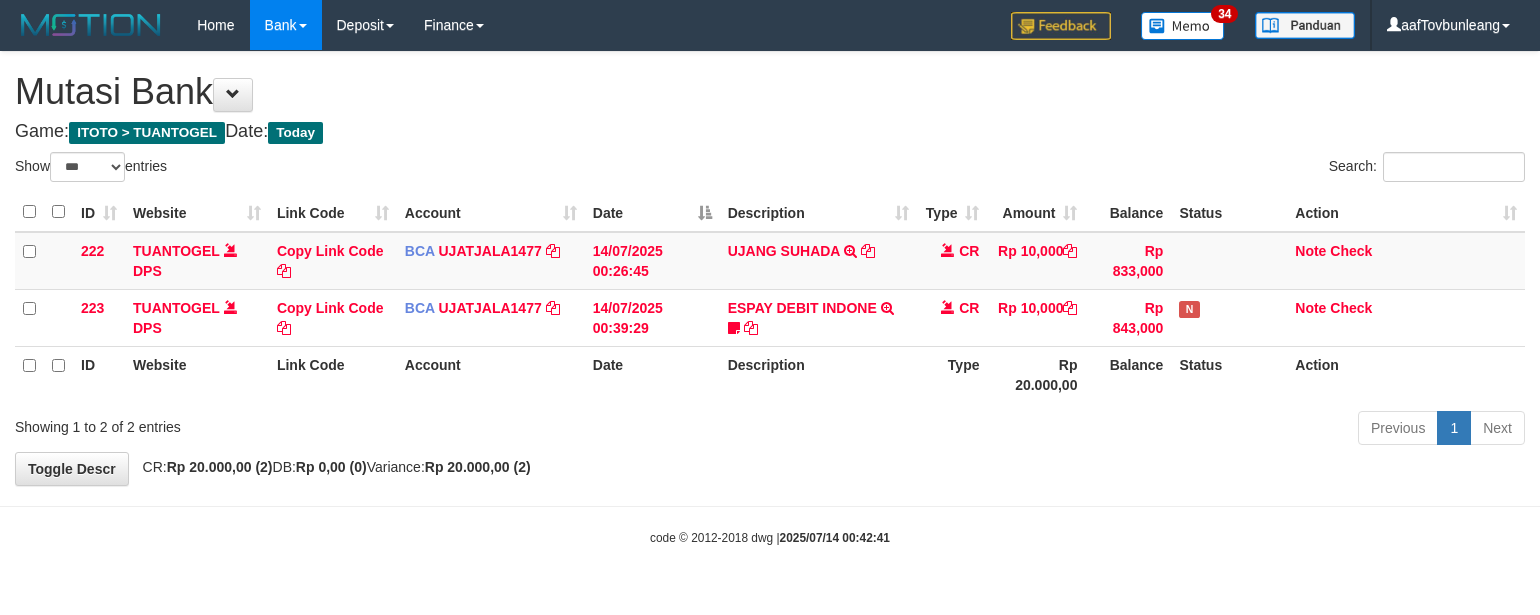 select on "***" 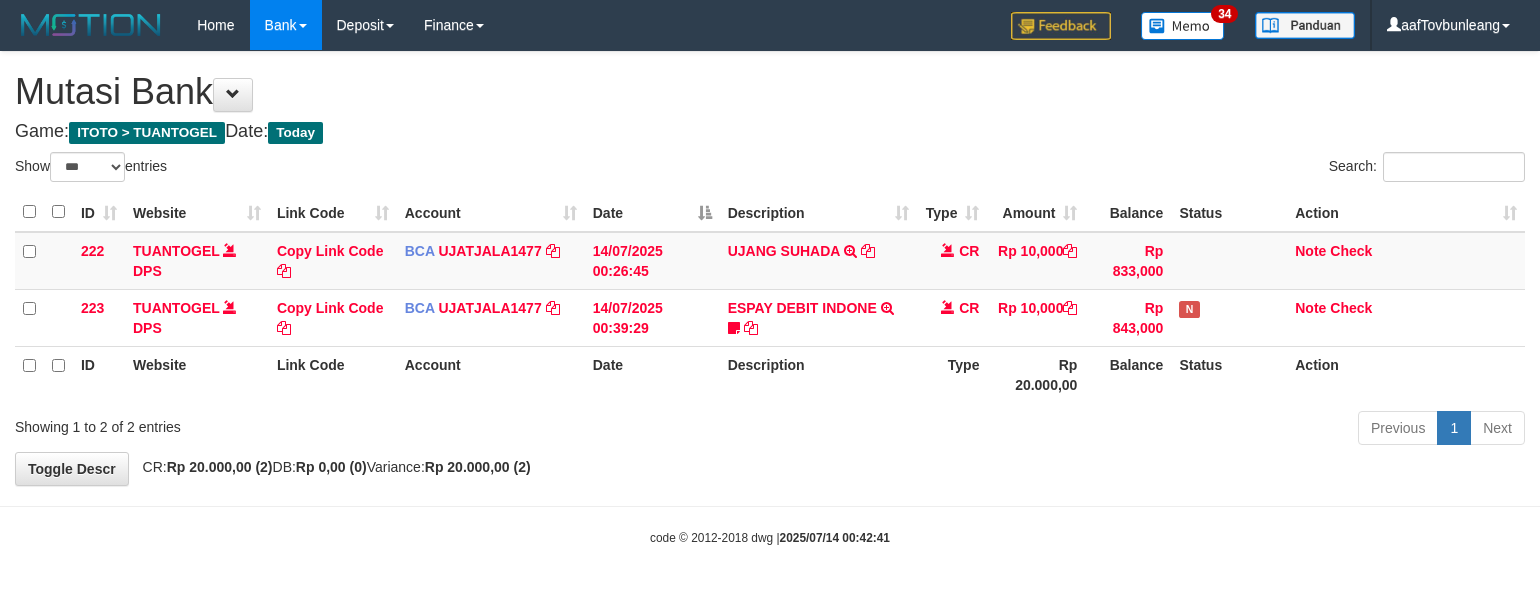 scroll, scrollTop: 0, scrollLeft: 0, axis: both 